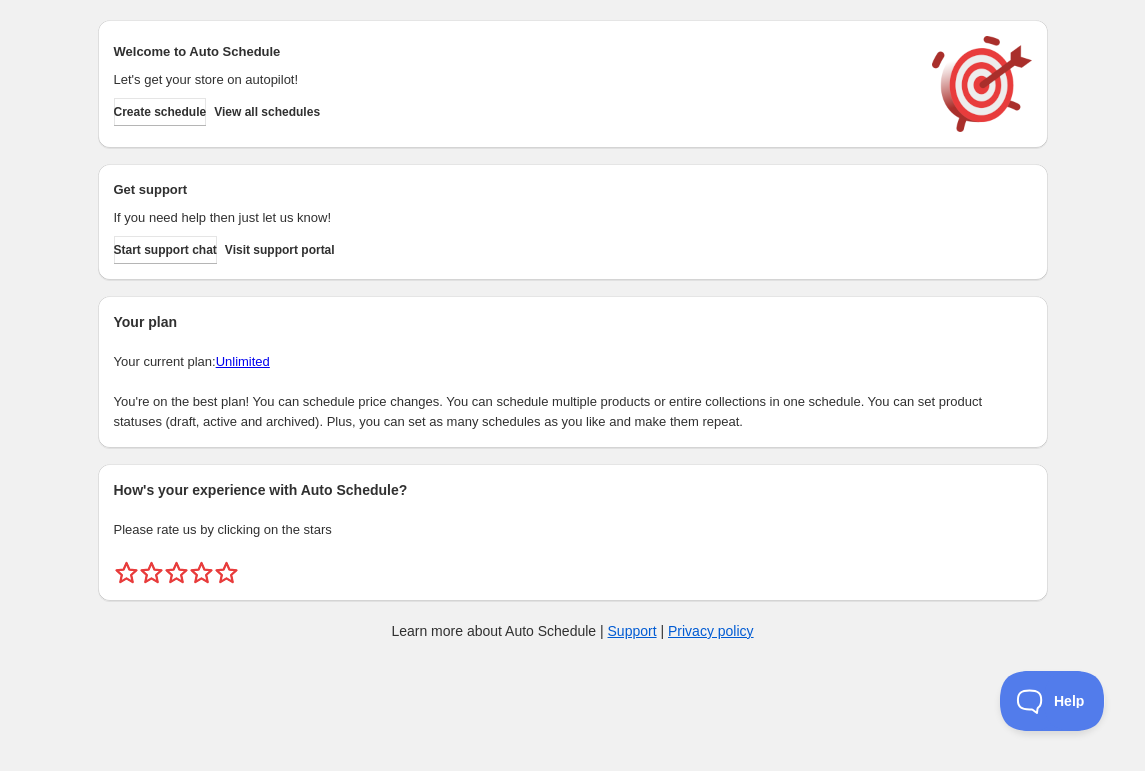 scroll, scrollTop: 0, scrollLeft: 0, axis: both 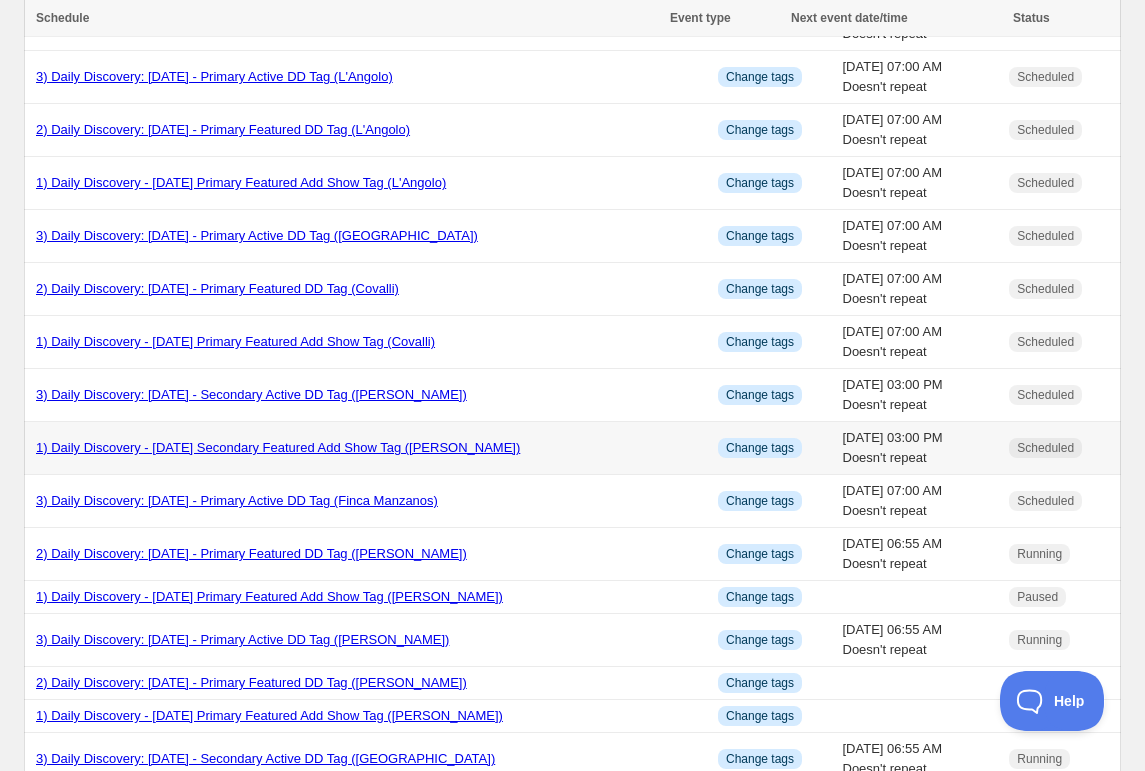 click on "1) Daily Discovery - [DATE] Secondary Featured Add Show Tag ([PERSON_NAME])" at bounding box center [278, 447] 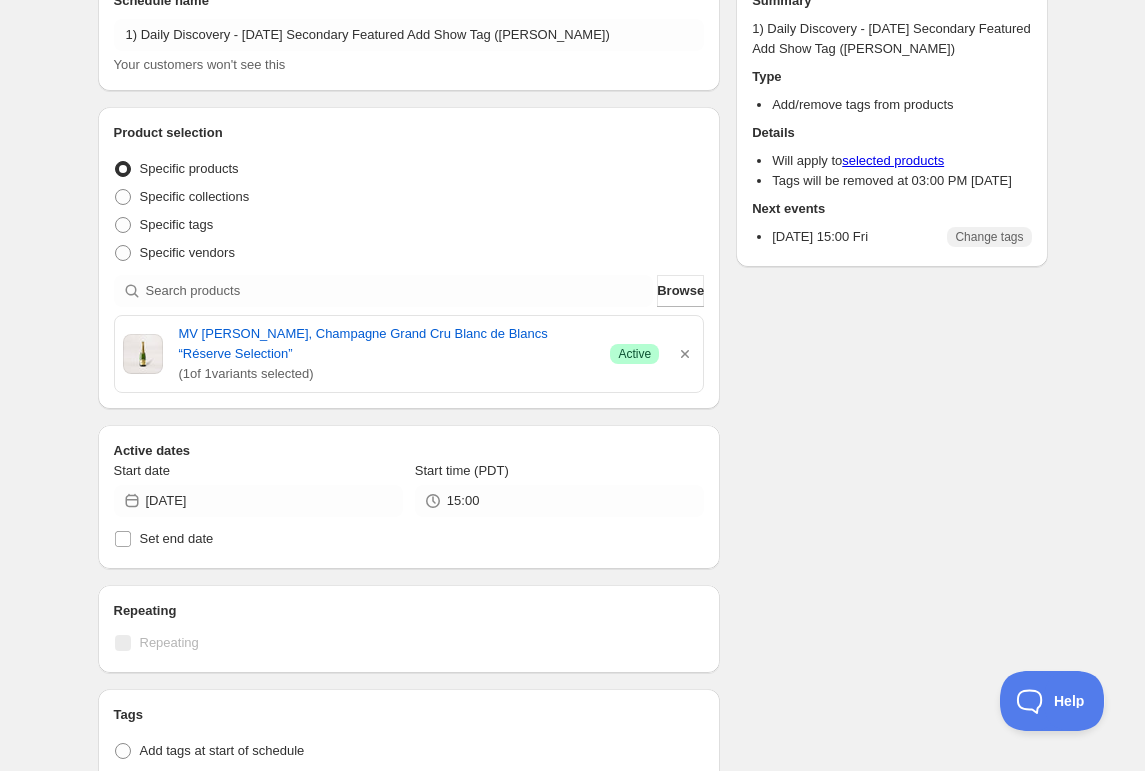 scroll, scrollTop: 0, scrollLeft: 0, axis: both 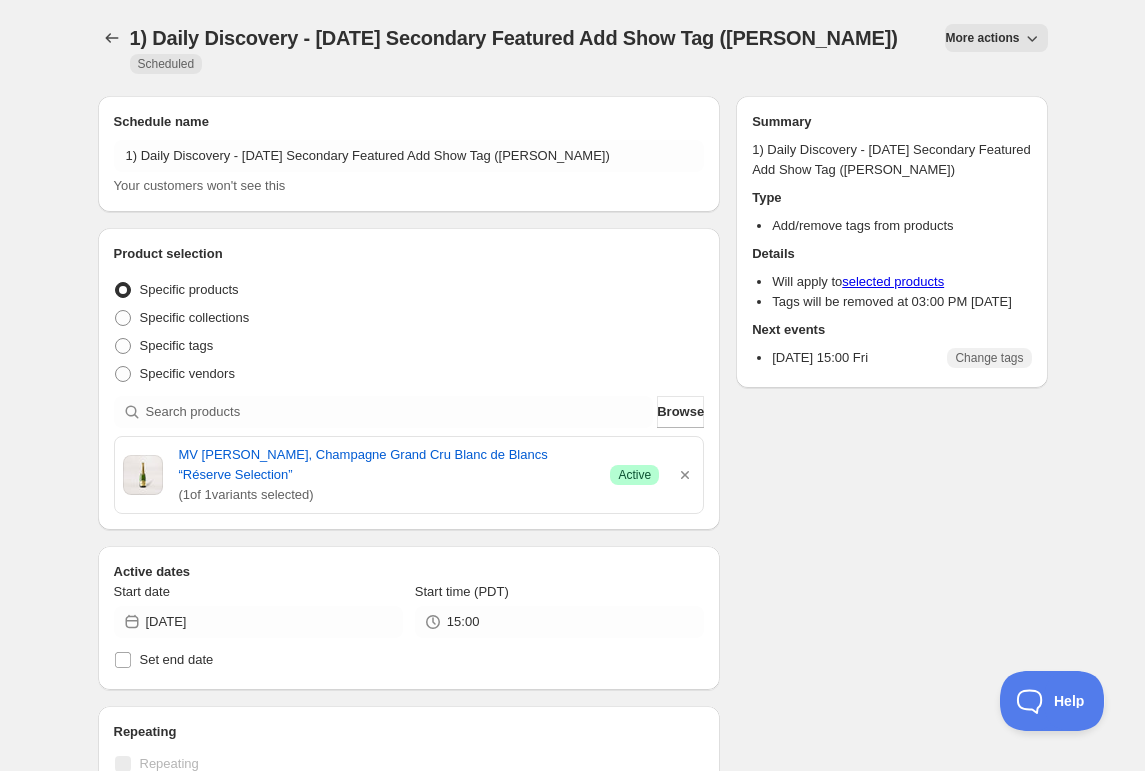 click on "More actions" at bounding box center [982, 38] 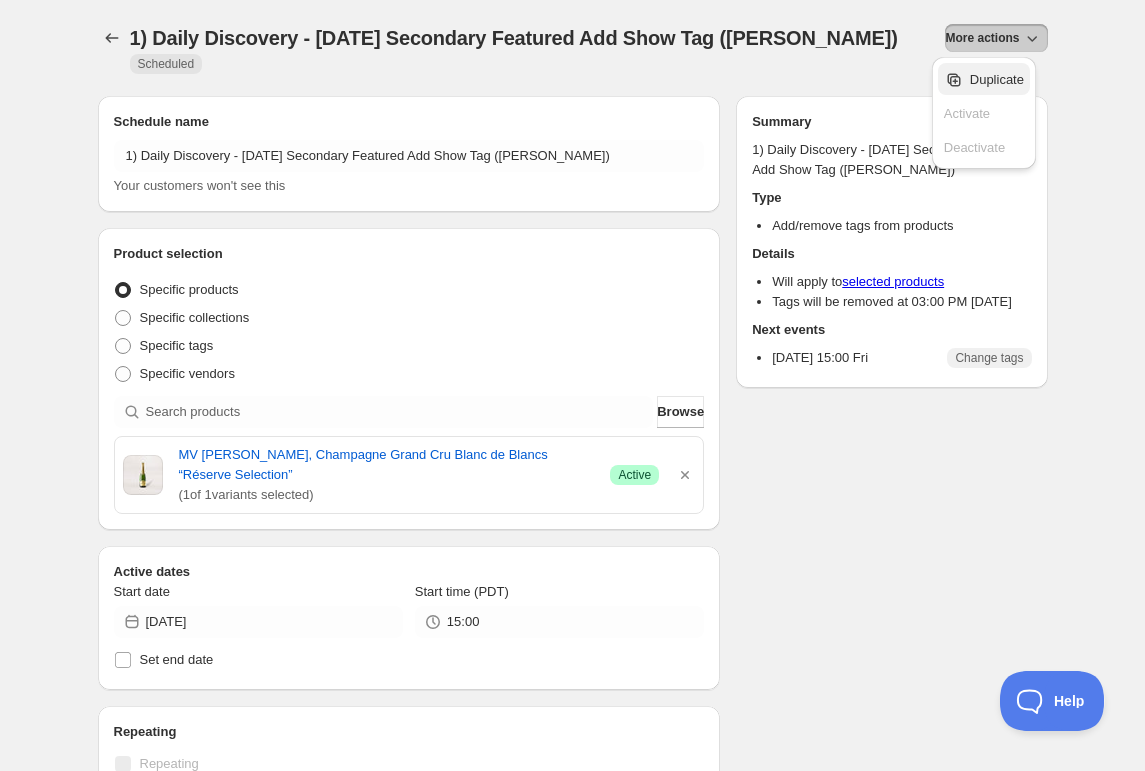 click on "Duplicate" at bounding box center (997, 79) 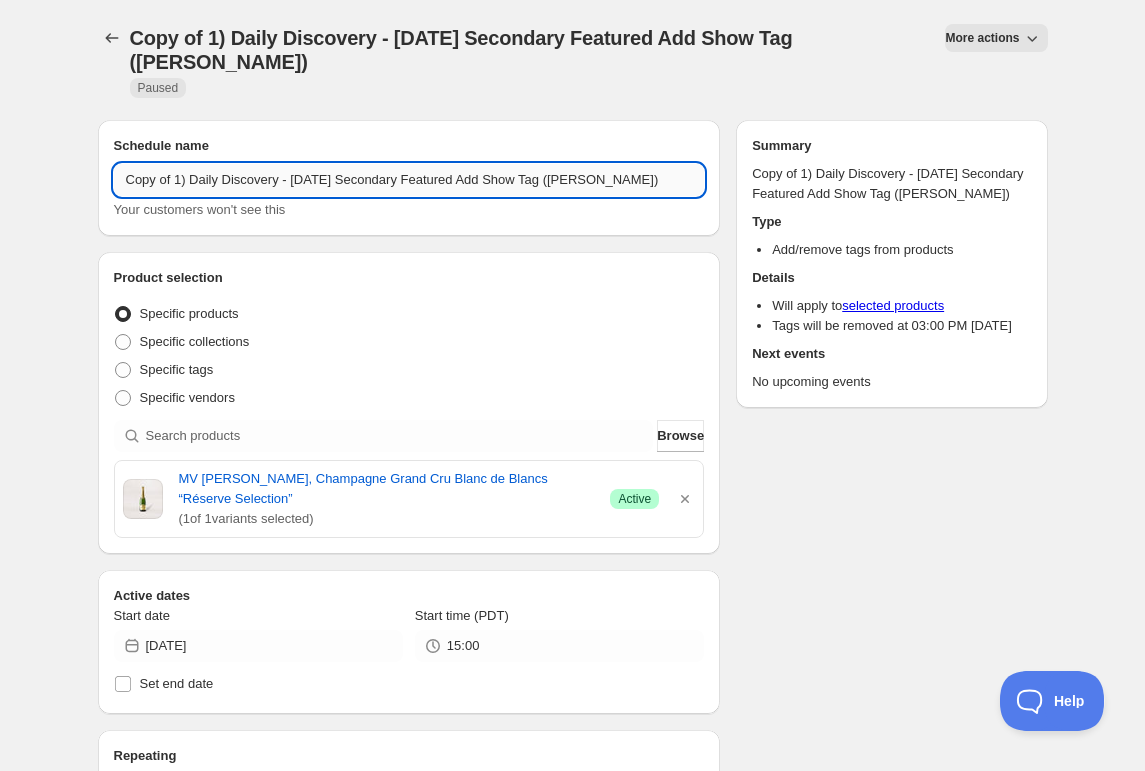 click on "Copy of 1) Daily Discovery - [DATE] Secondary Featured Add Show Tag ([PERSON_NAME])" at bounding box center [409, 180] 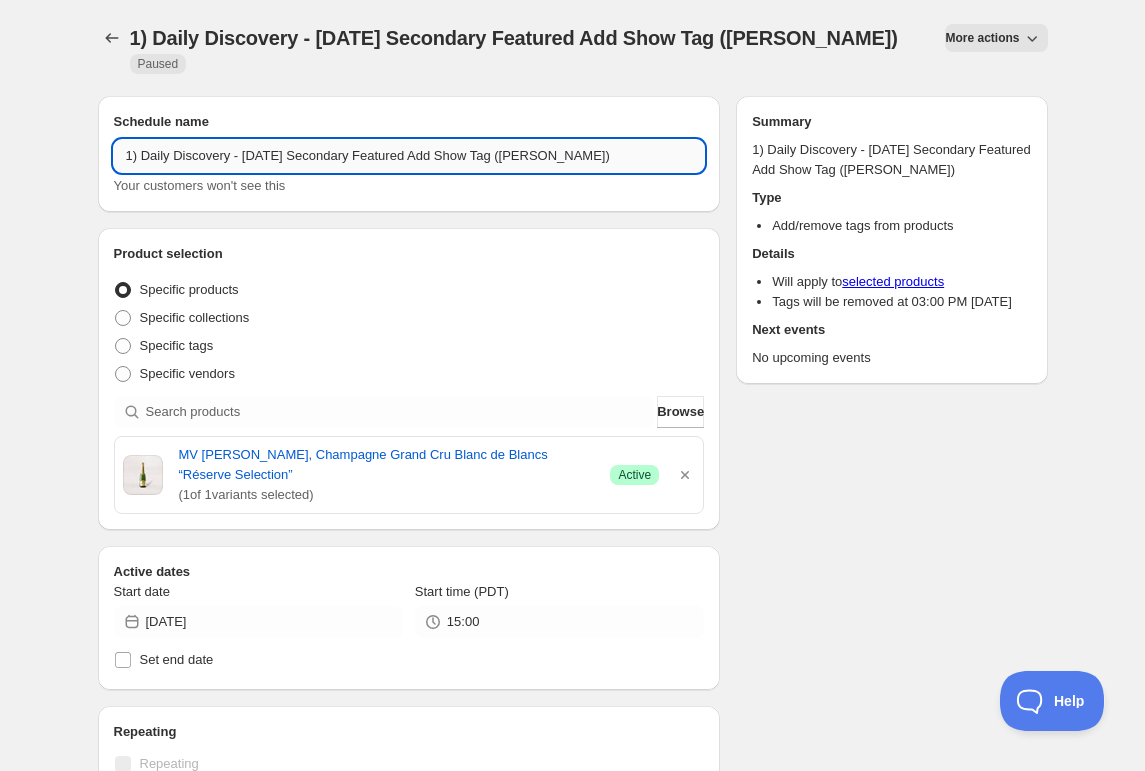 click on "1) Daily Discovery - [DATE] Secondary Featured Add Show Tag ([PERSON_NAME])" at bounding box center [409, 156] 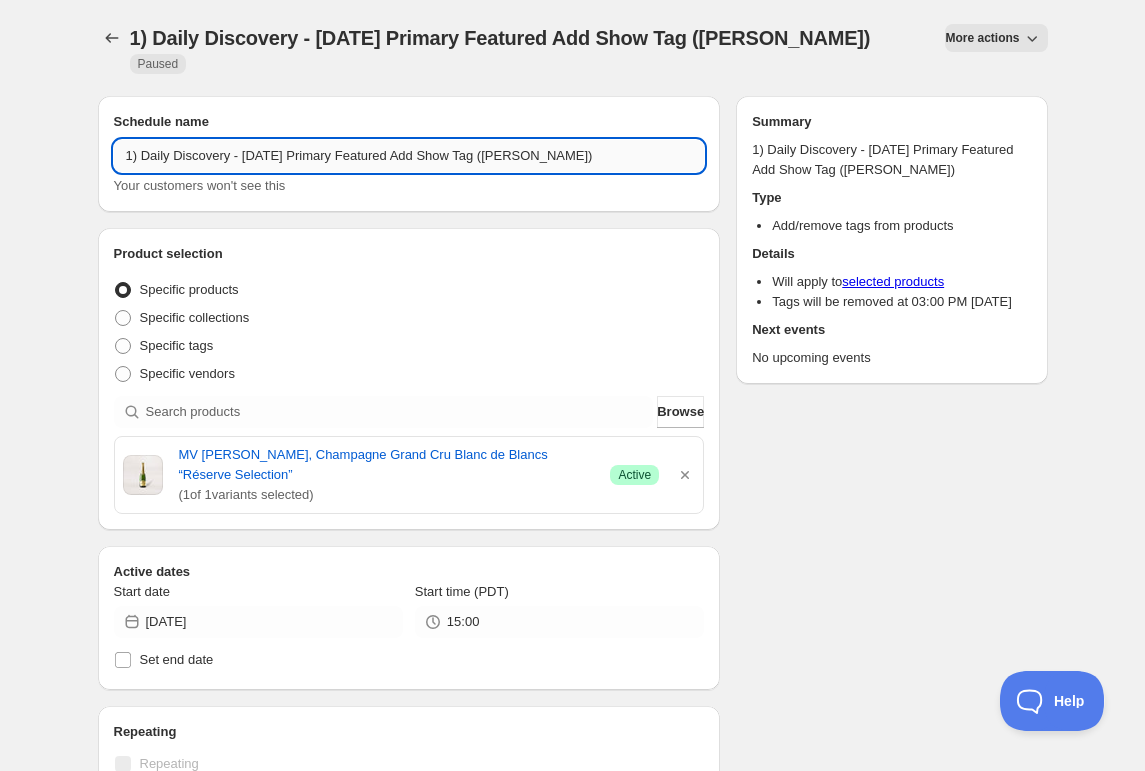 click on "1) Daily Discovery - [DATE] Primary Featured Add Show Tag ([PERSON_NAME])" at bounding box center [409, 156] 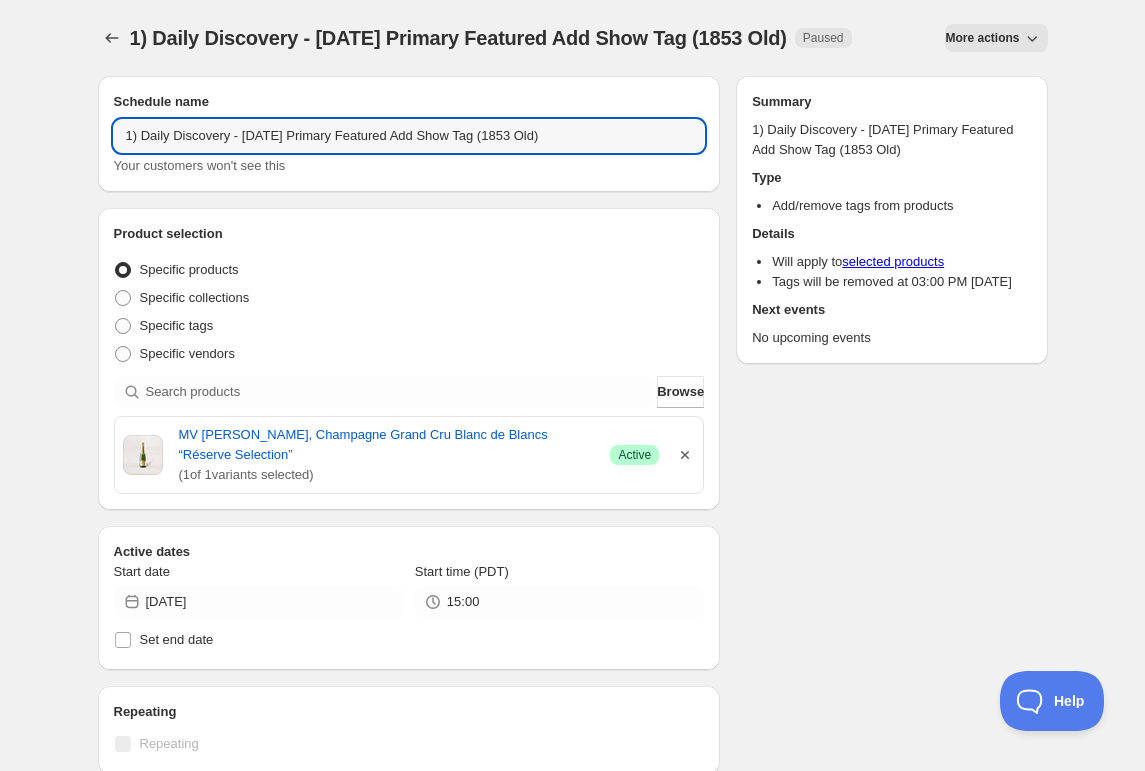 type on "1) Daily Discovery - [DATE] Primary Featured Add Show Tag (1853 Old)" 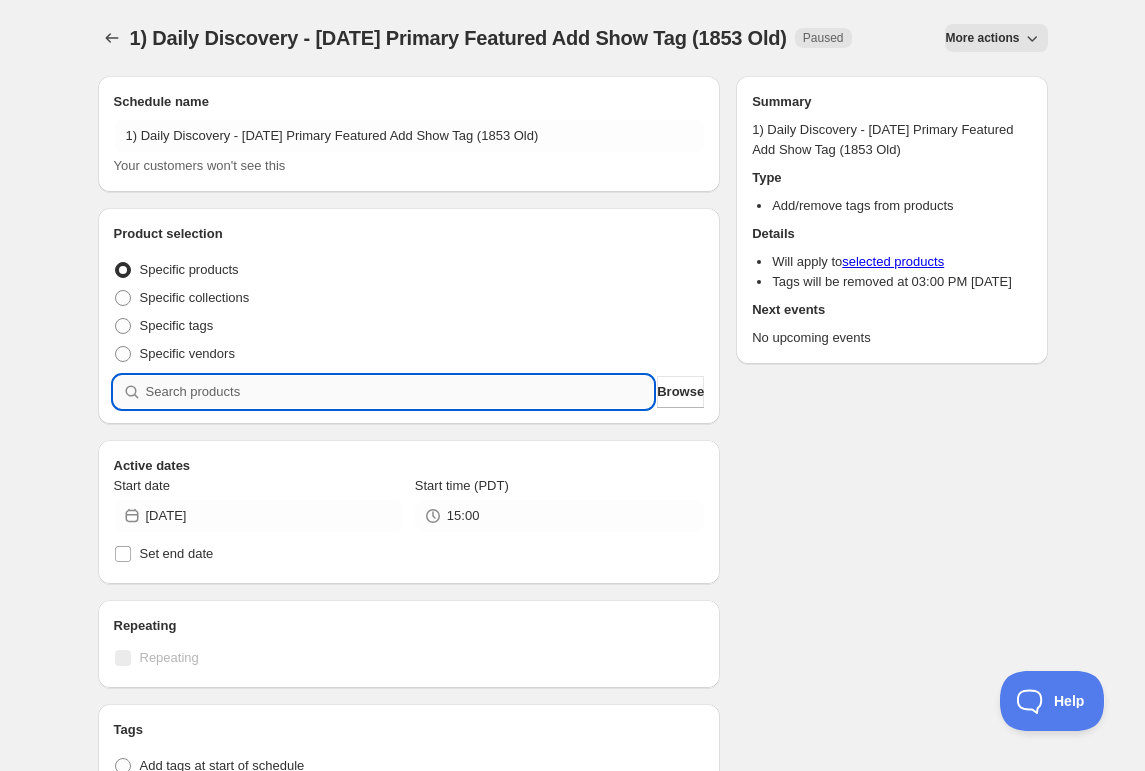 click at bounding box center (400, 392) 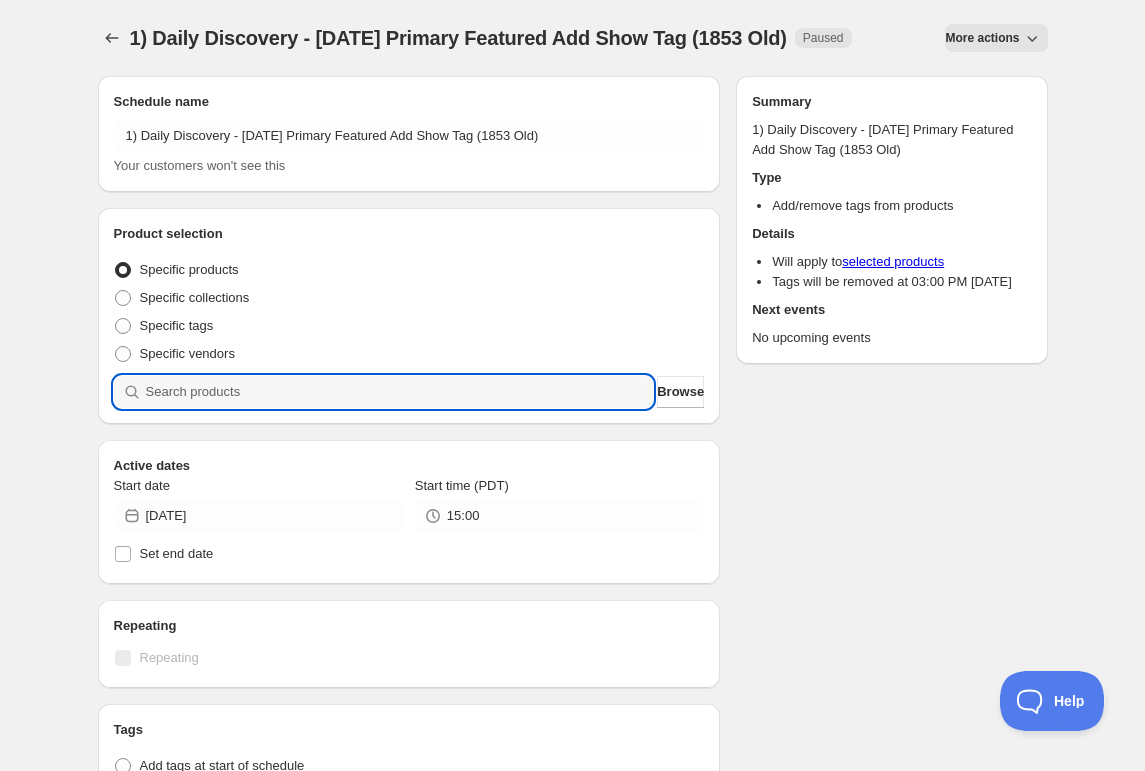 paste on "[URL][DOMAIN_NAME]" 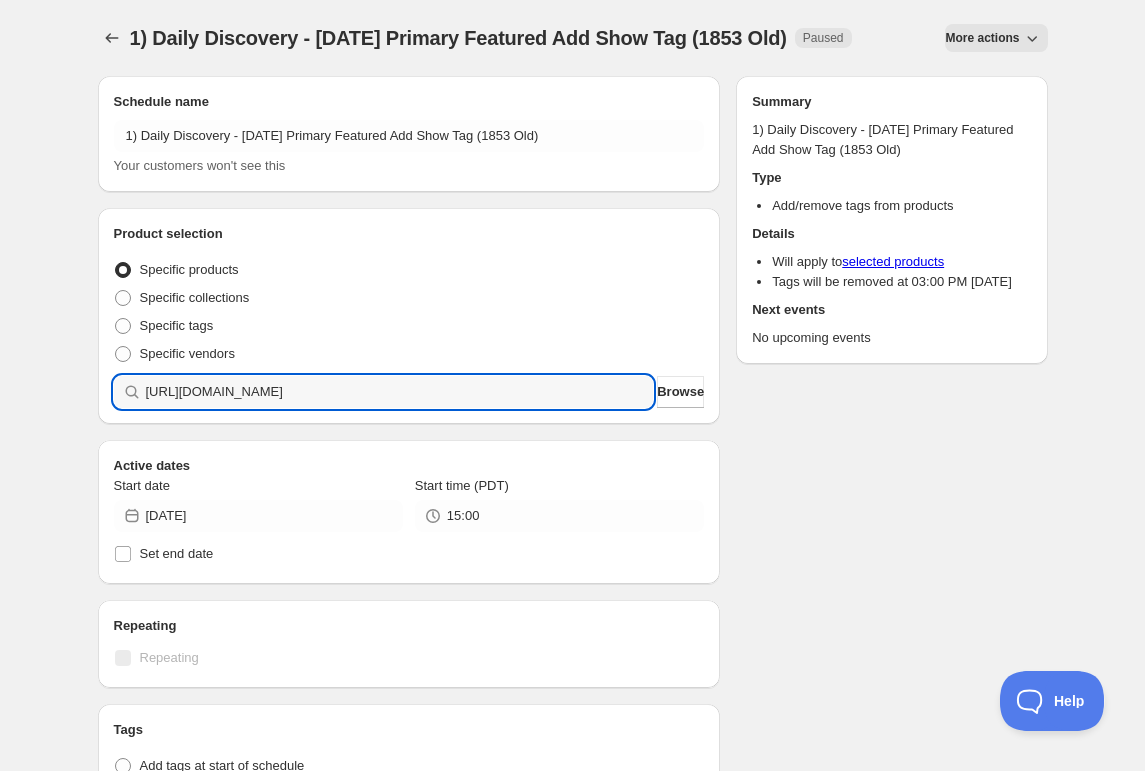 type 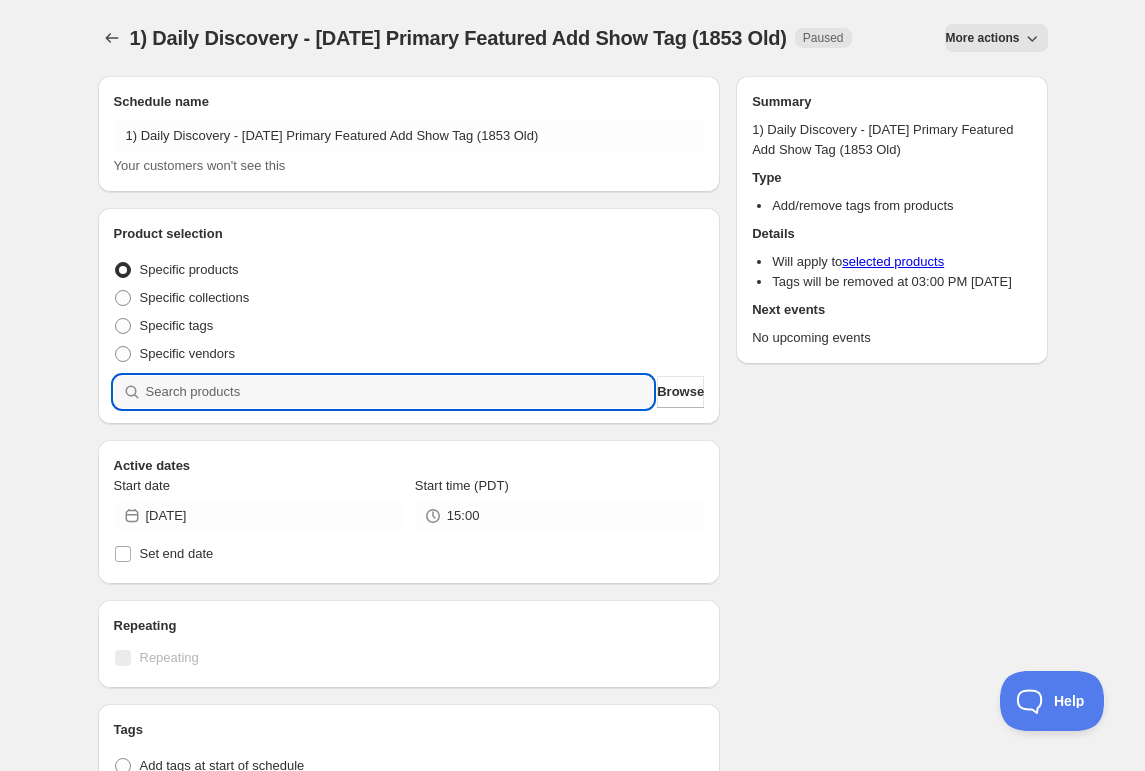 scroll, scrollTop: 0, scrollLeft: 0, axis: both 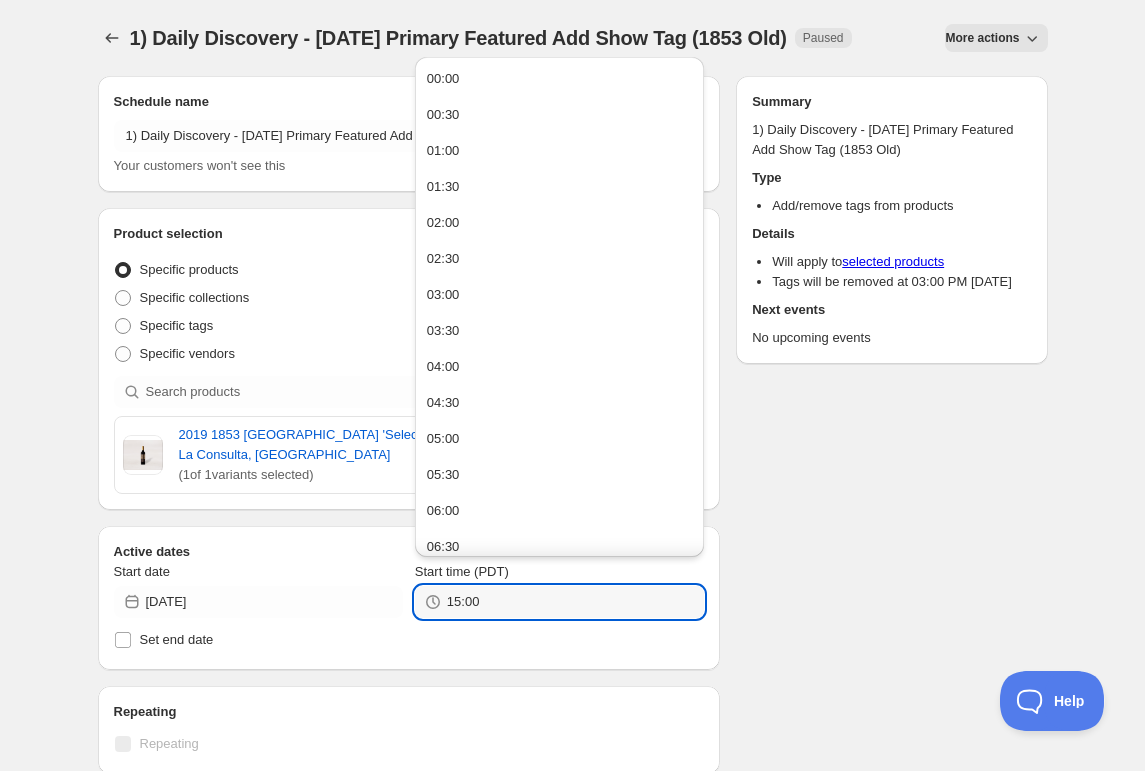 drag, startPoint x: 459, startPoint y: 606, endPoint x: 197, endPoint y: 580, distance: 263.28693 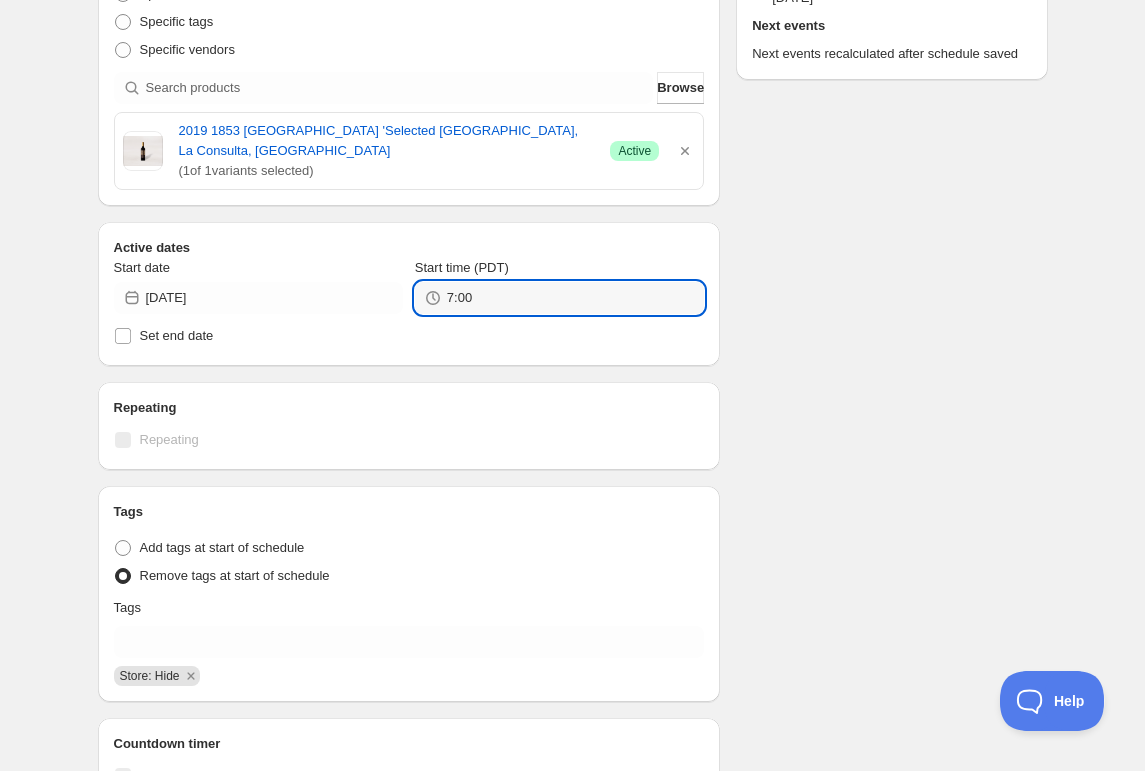 scroll, scrollTop: 308, scrollLeft: 0, axis: vertical 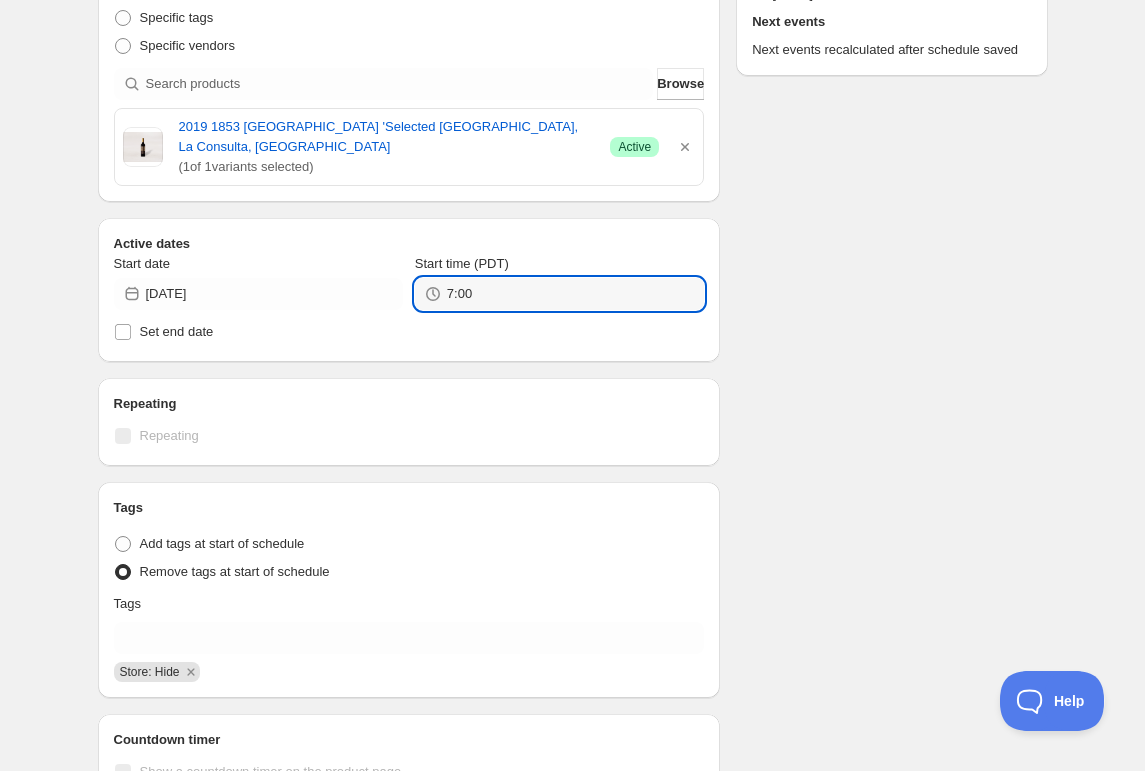 type on "07:00" 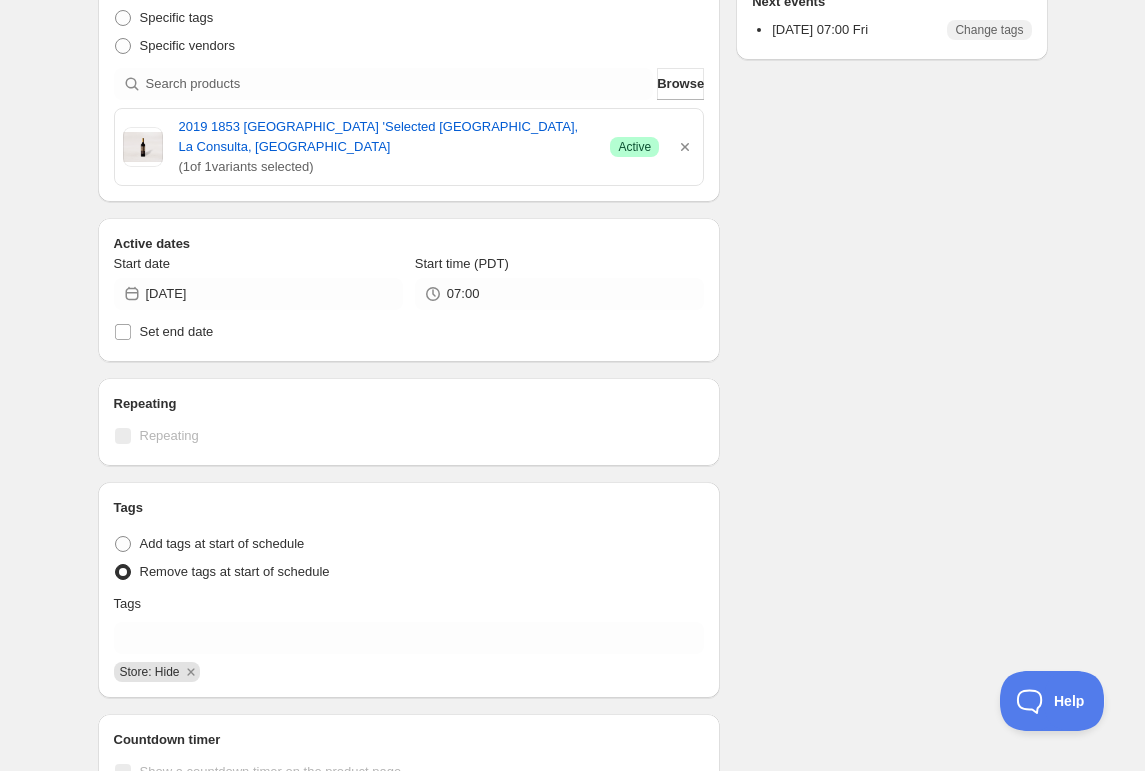 scroll, scrollTop: 328, scrollLeft: 0, axis: vertical 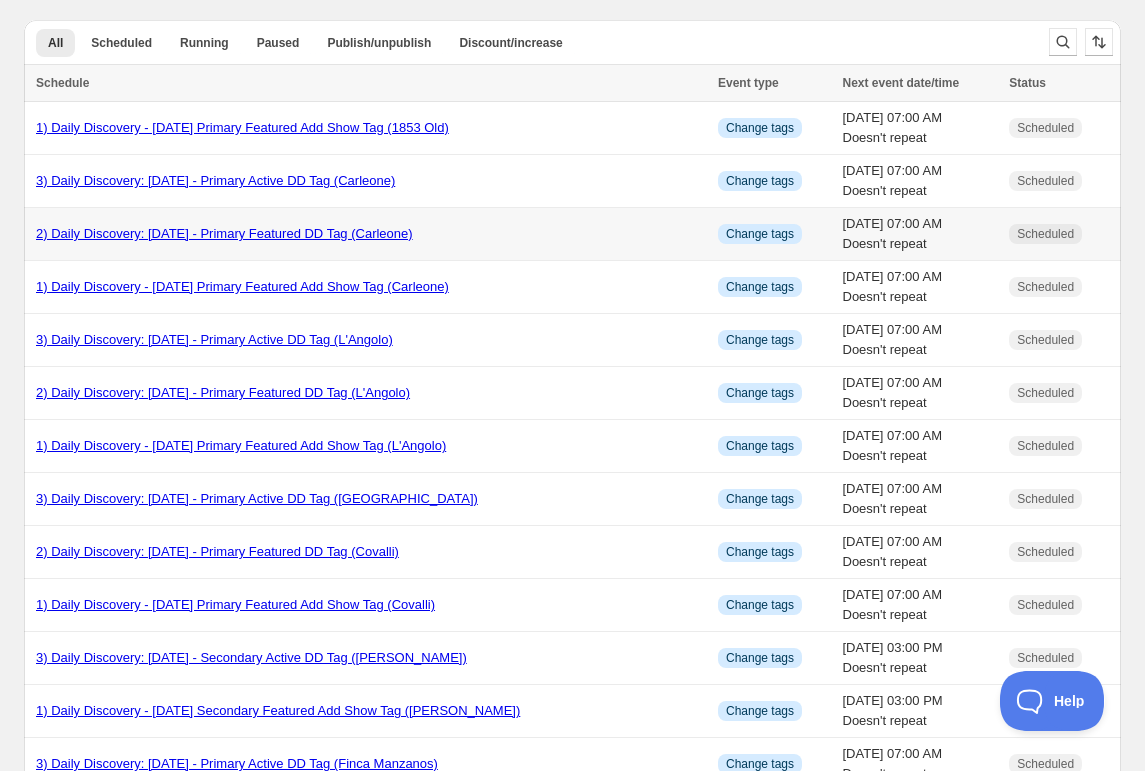 click on "2) Daily Discovery: [DATE] - Primary Featured DD Tag (Carleone)" at bounding box center [224, 233] 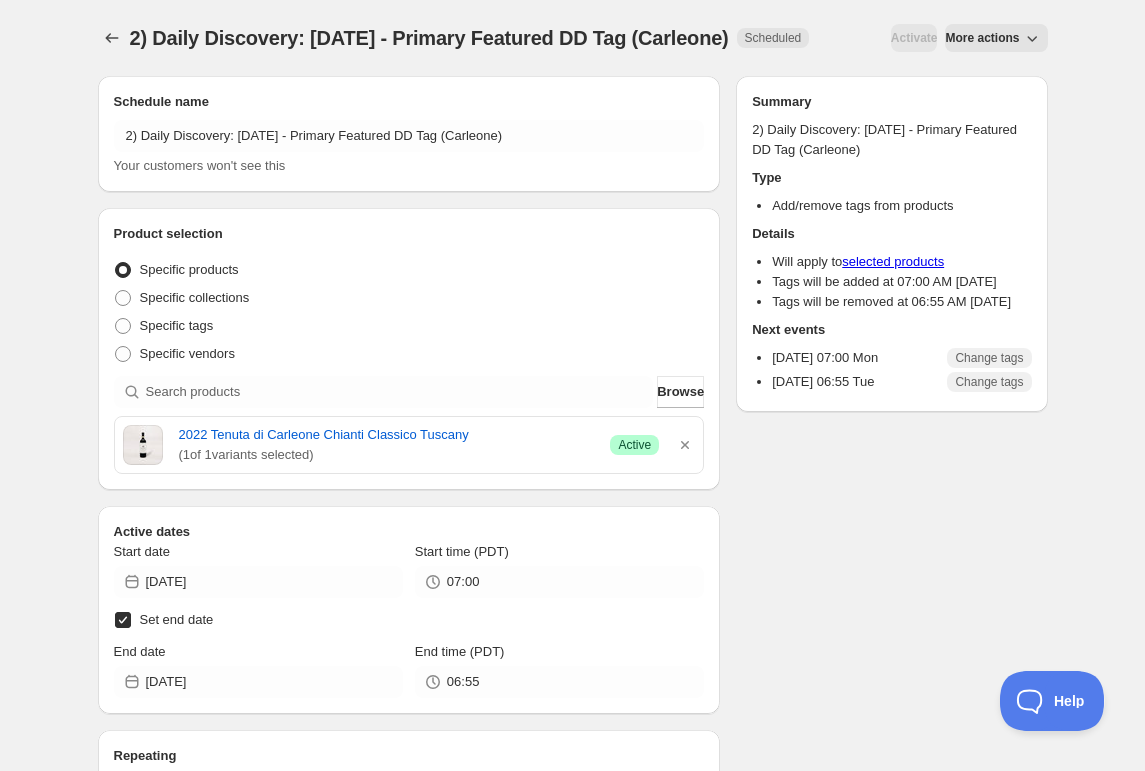 click on "More actions" at bounding box center [982, 38] 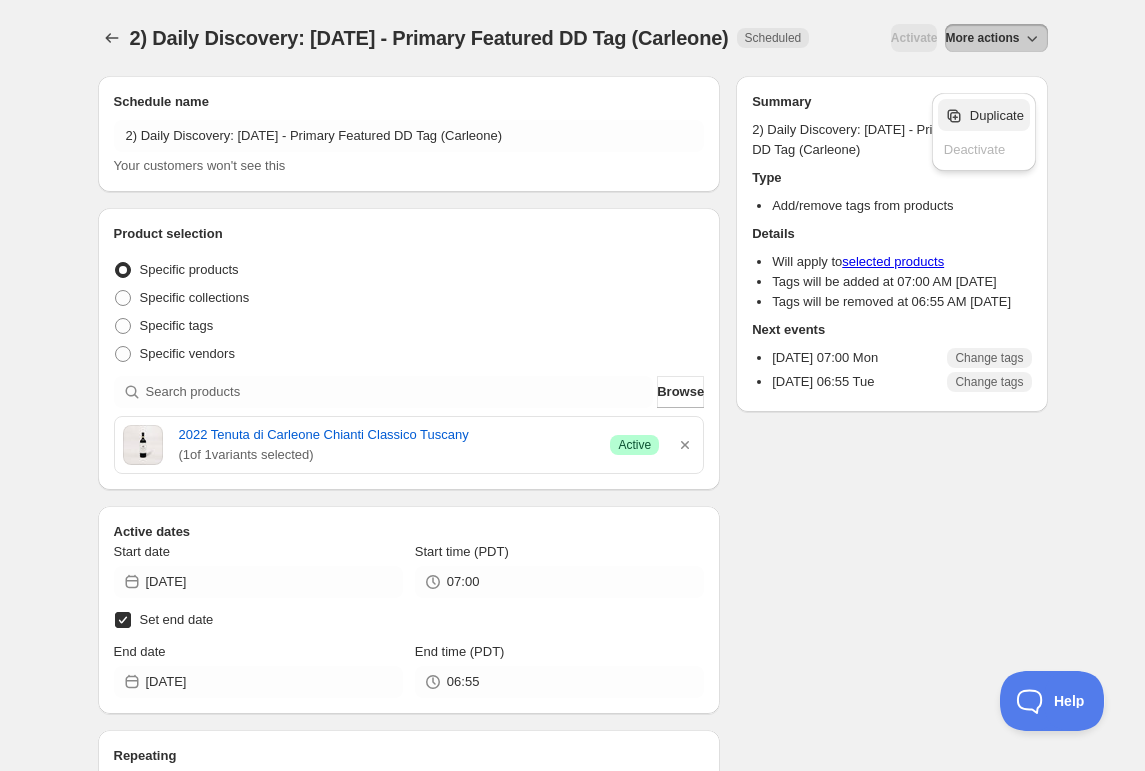 click on "Duplicate" at bounding box center (997, 115) 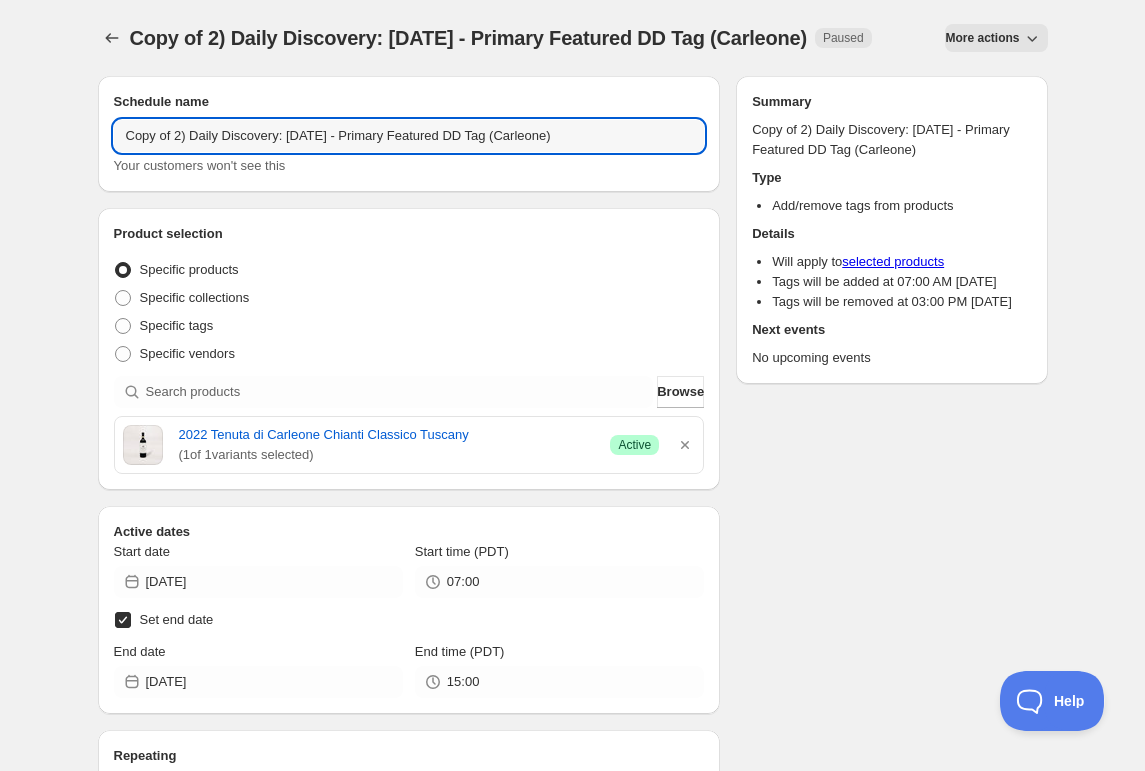 drag, startPoint x: 180, startPoint y: 139, endPoint x: 5, endPoint y: 142, distance: 175.02571 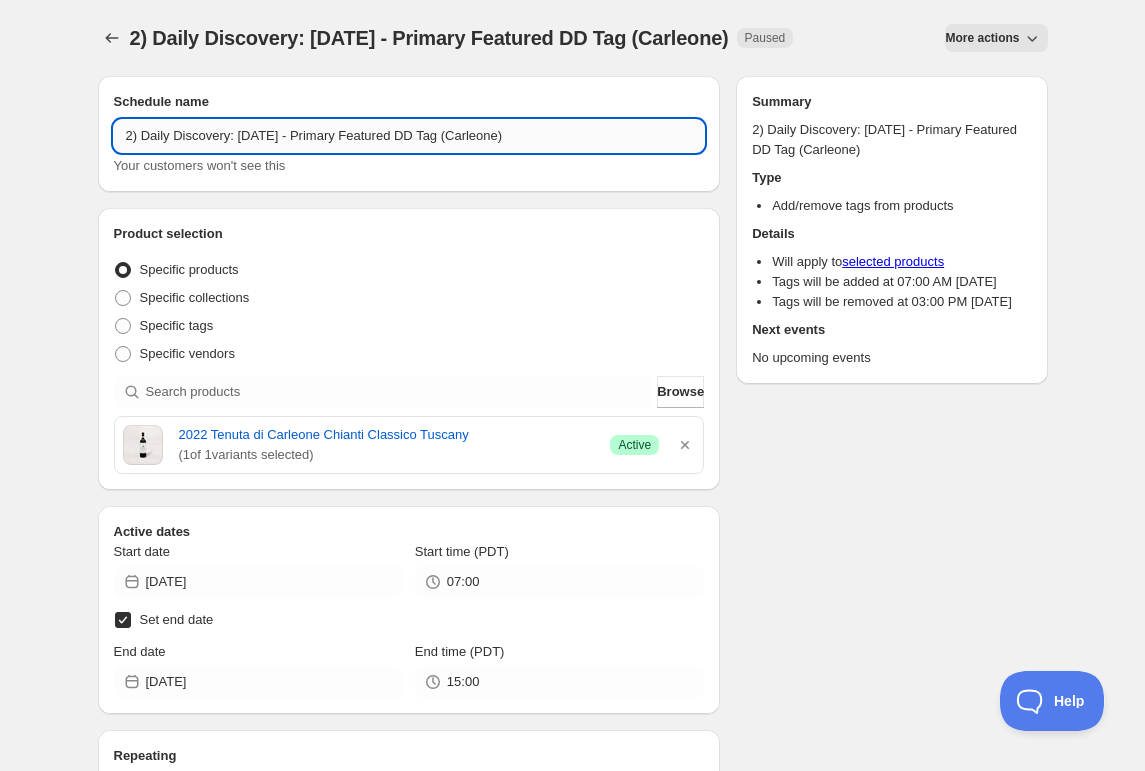 click on "2) Daily Discovery: [DATE] - Primary Featured DD Tag (Carleone)" at bounding box center [409, 136] 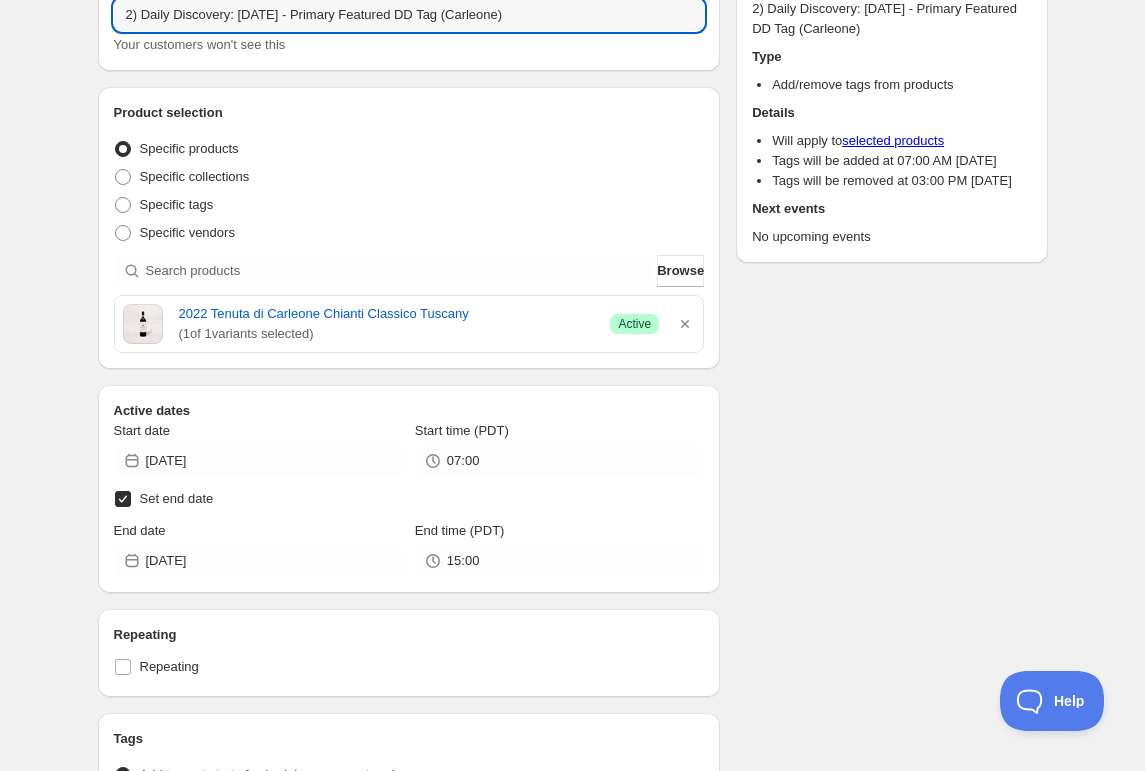scroll, scrollTop: 46, scrollLeft: 0, axis: vertical 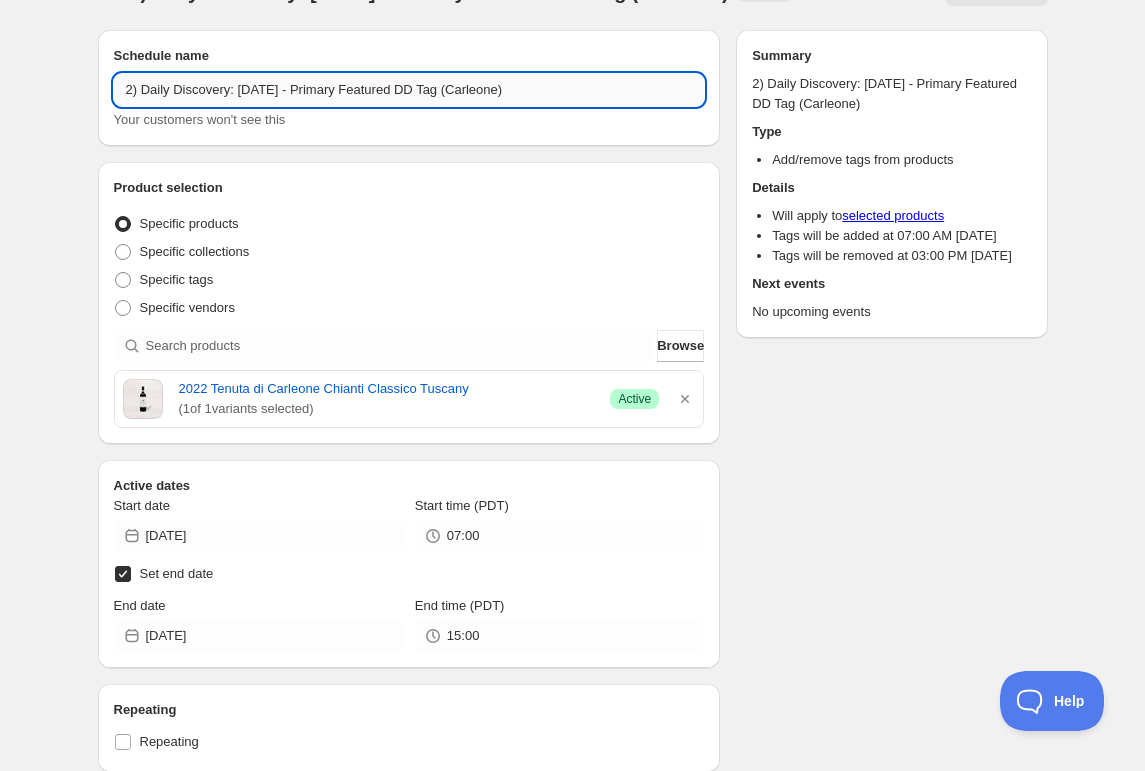 click on "2) Daily Discovery: [DATE] - Primary Featured DD Tag (Carleone)" at bounding box center [409, 90] 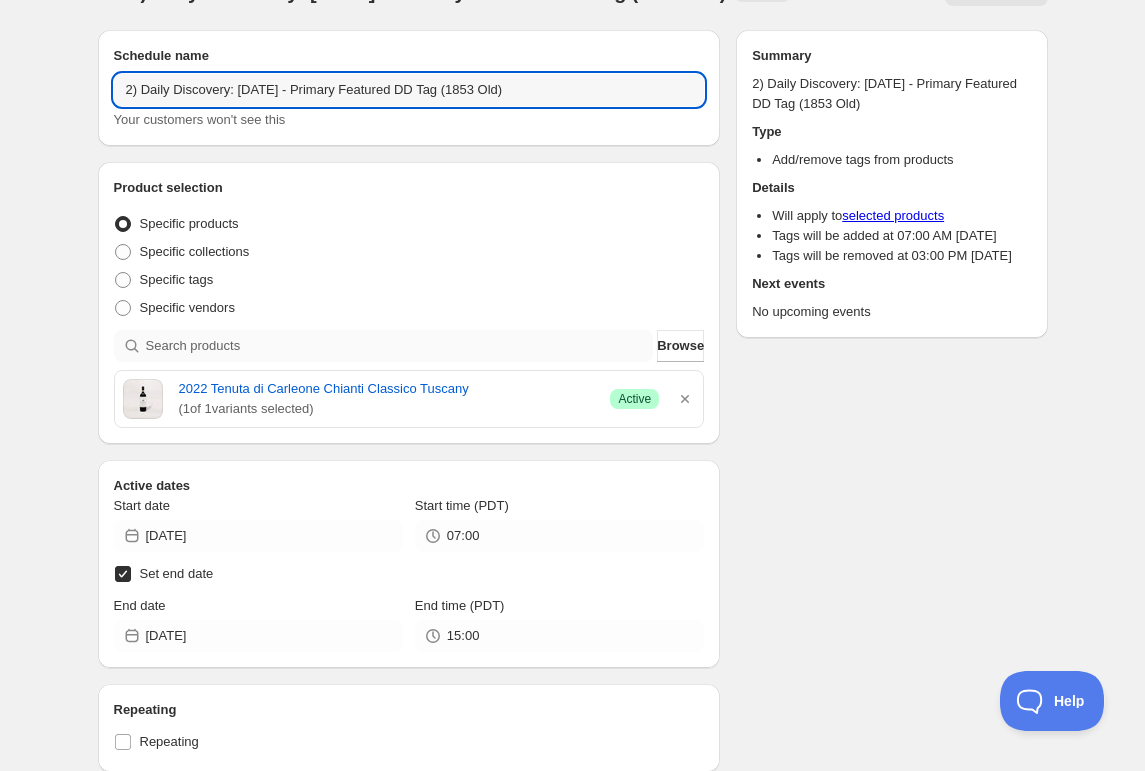 type on "2) Daily Discovery: [DATE] - Primary Featured DD Tag (1853 Old)" 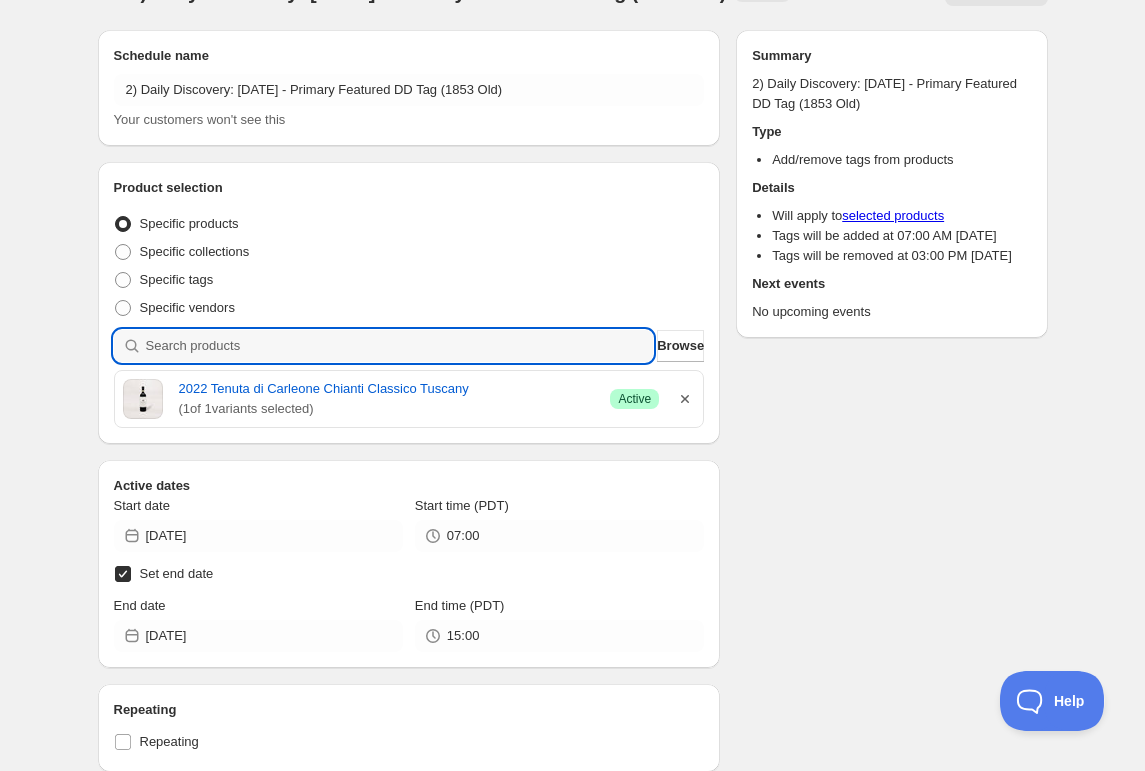 click 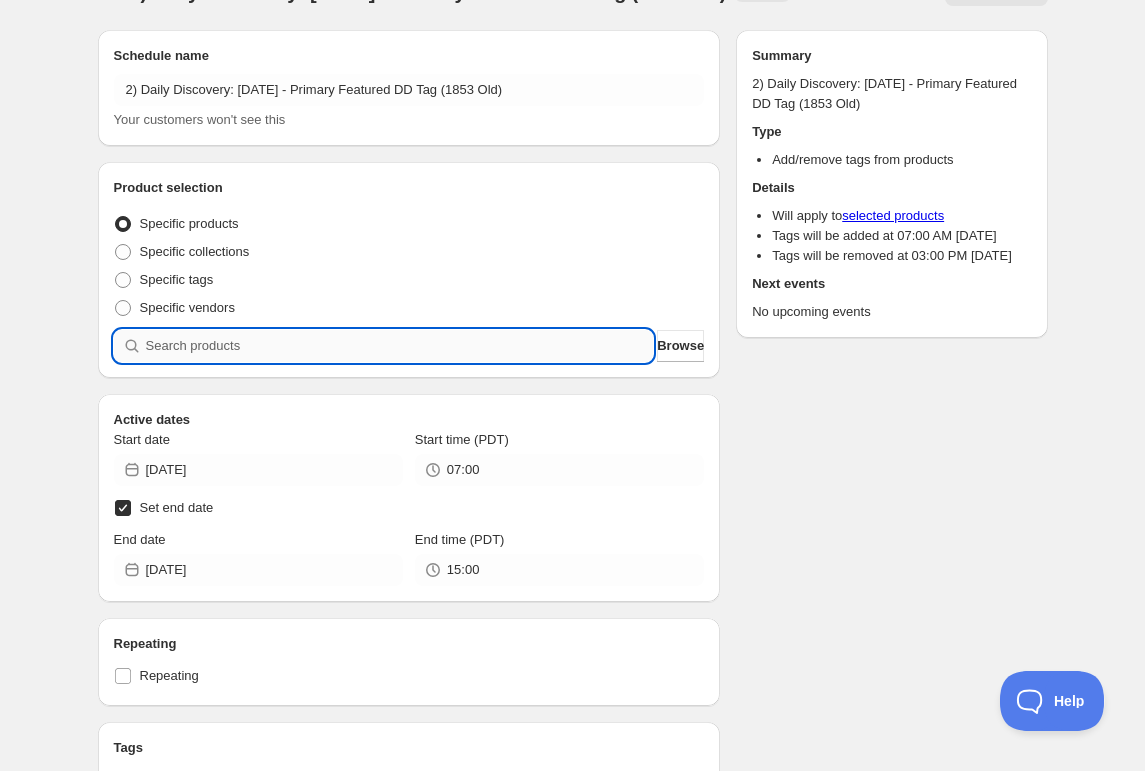 click at bounding box center [400, 346] 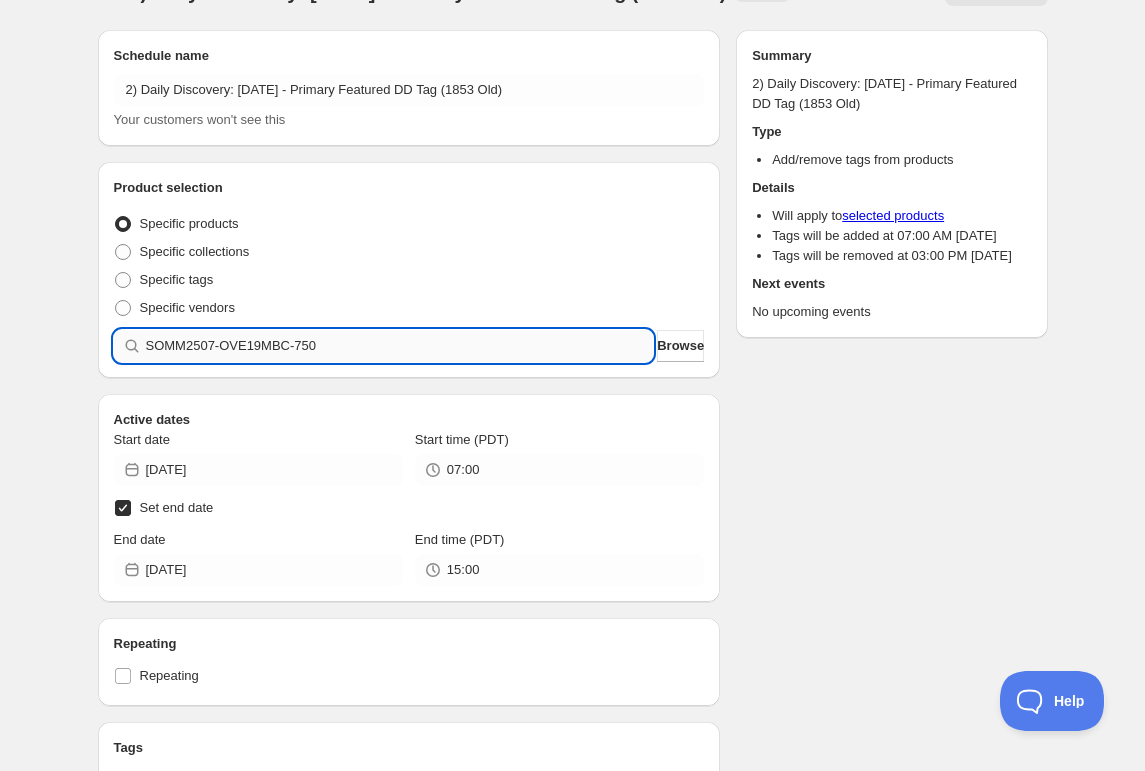 type 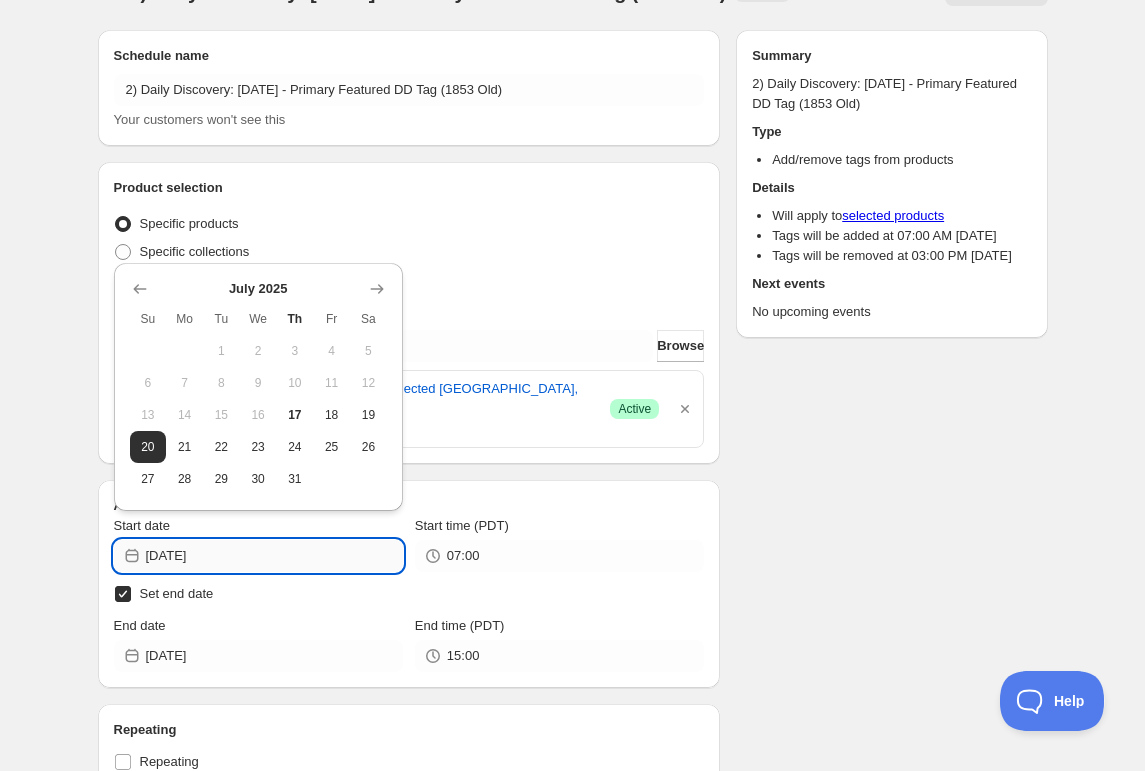 click on "[DATE]" at bounding box center [274, 556] 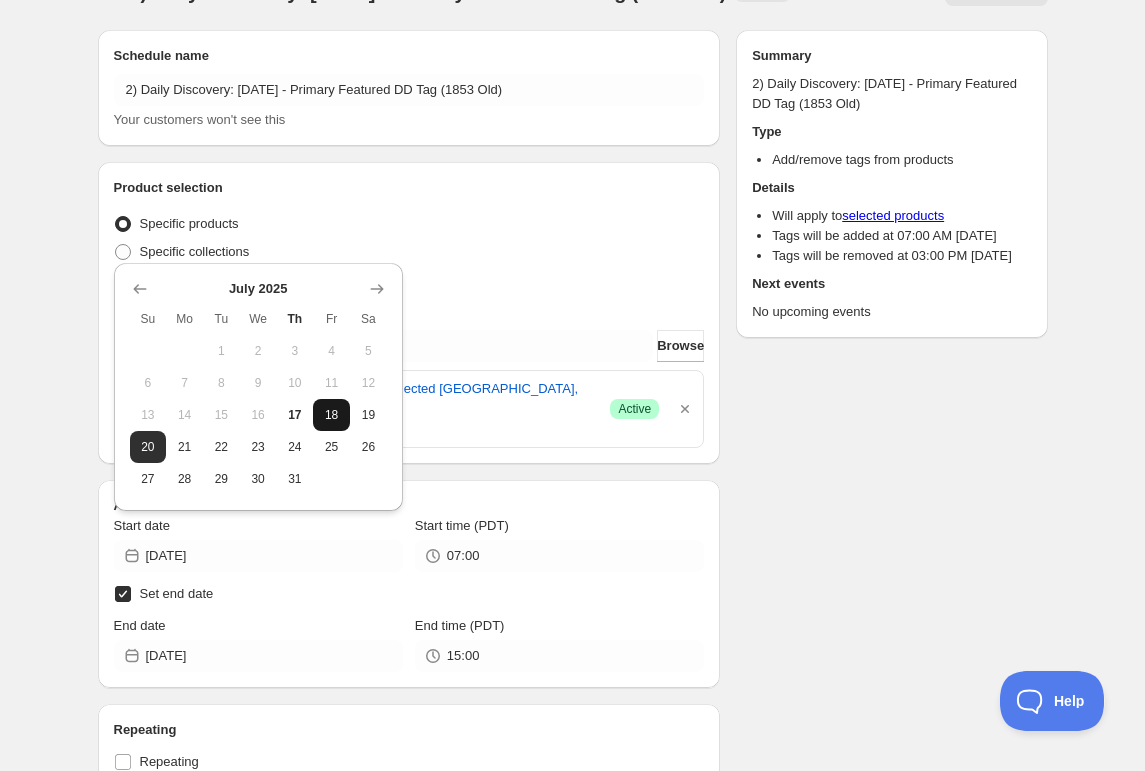 click on "18" at bounding box center (331, 415) 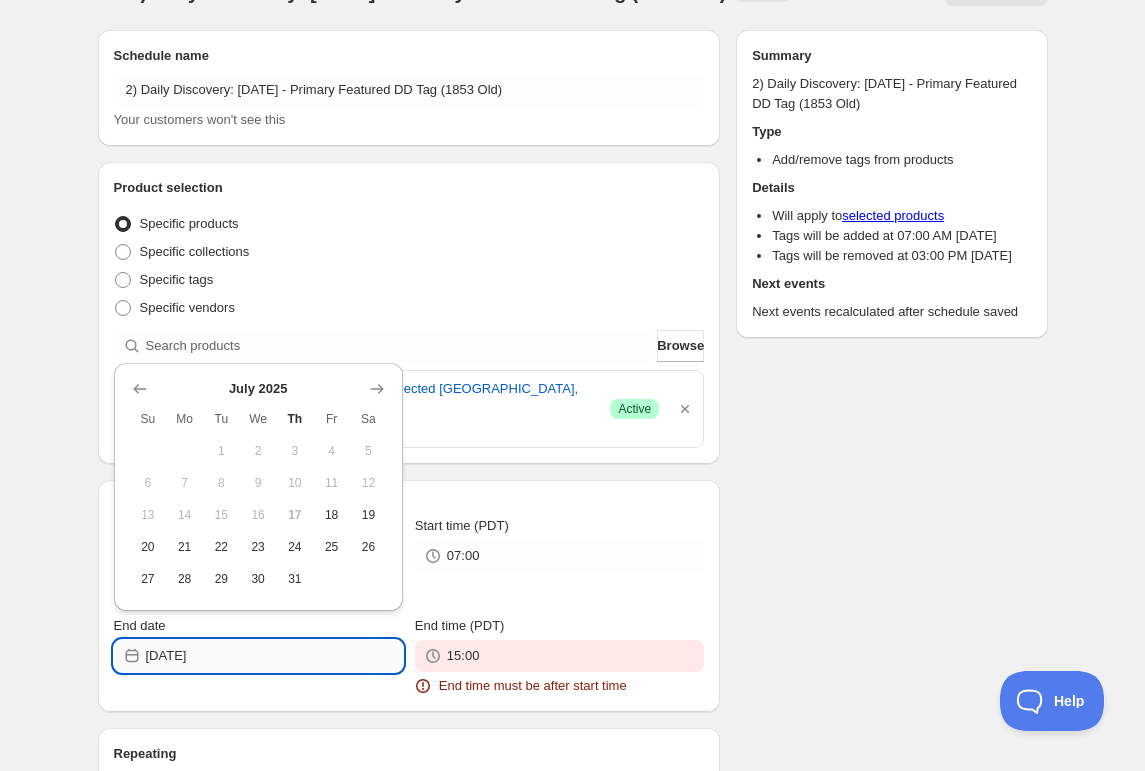 click on "[DATE]" at bounding box center [274, 656] 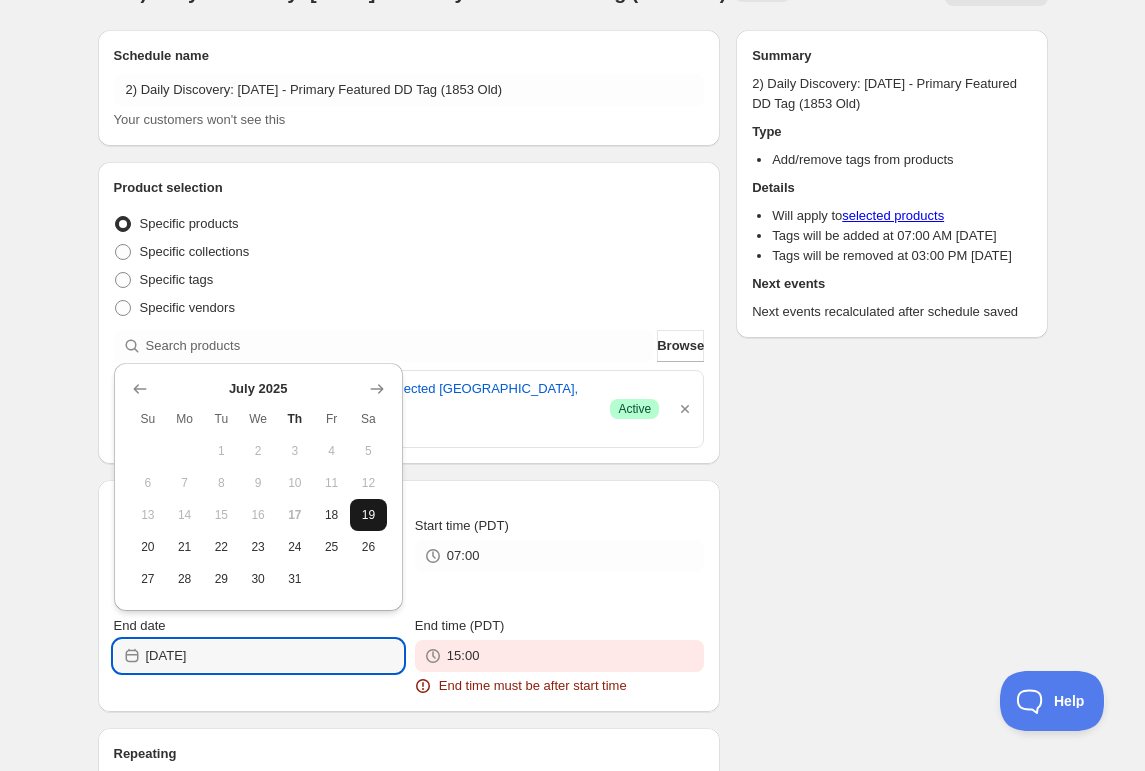 click on "19" at bounding box center [368, 515] 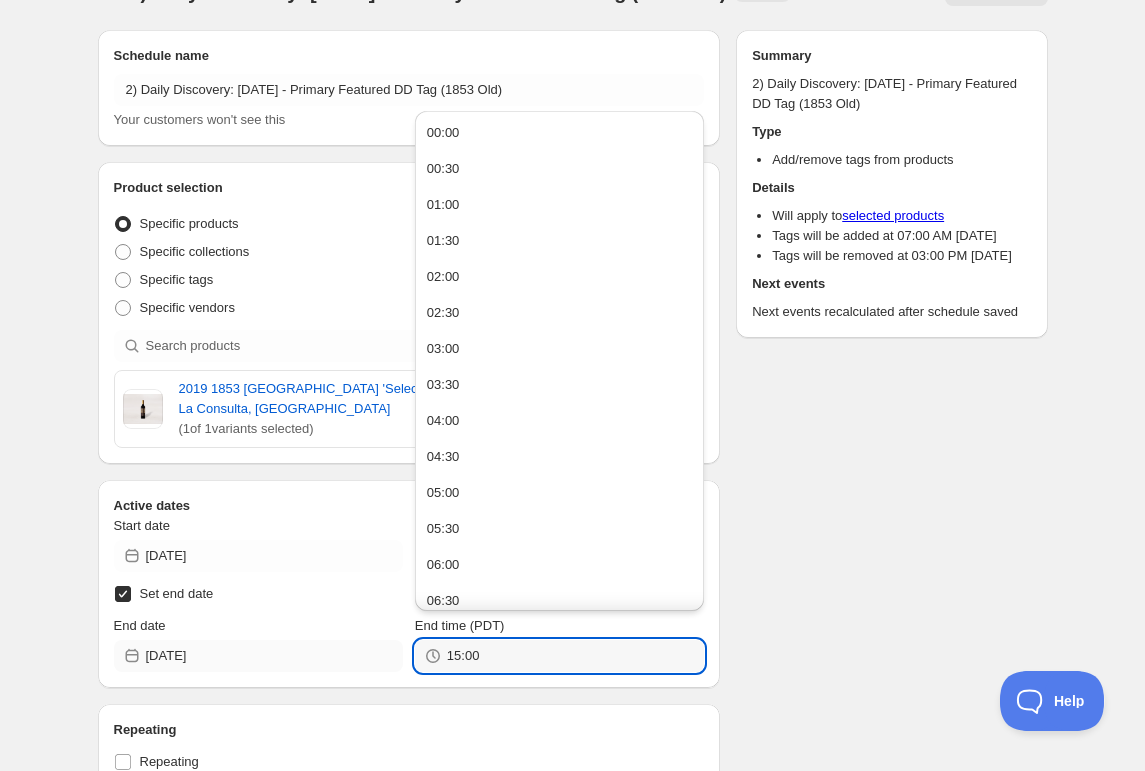 drag, startPoint x: 453, startPoint y: 654, endPoint x: 213, endPoint y: 639, distance: 240.46829 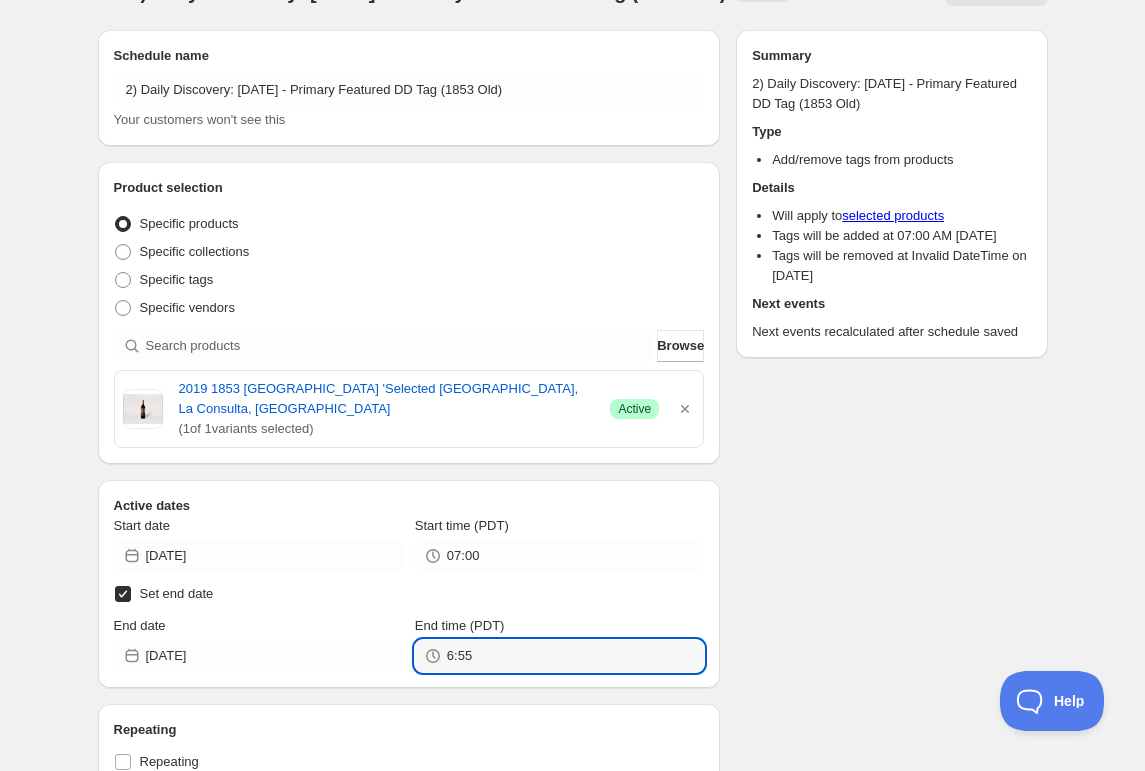 type on "06:55" 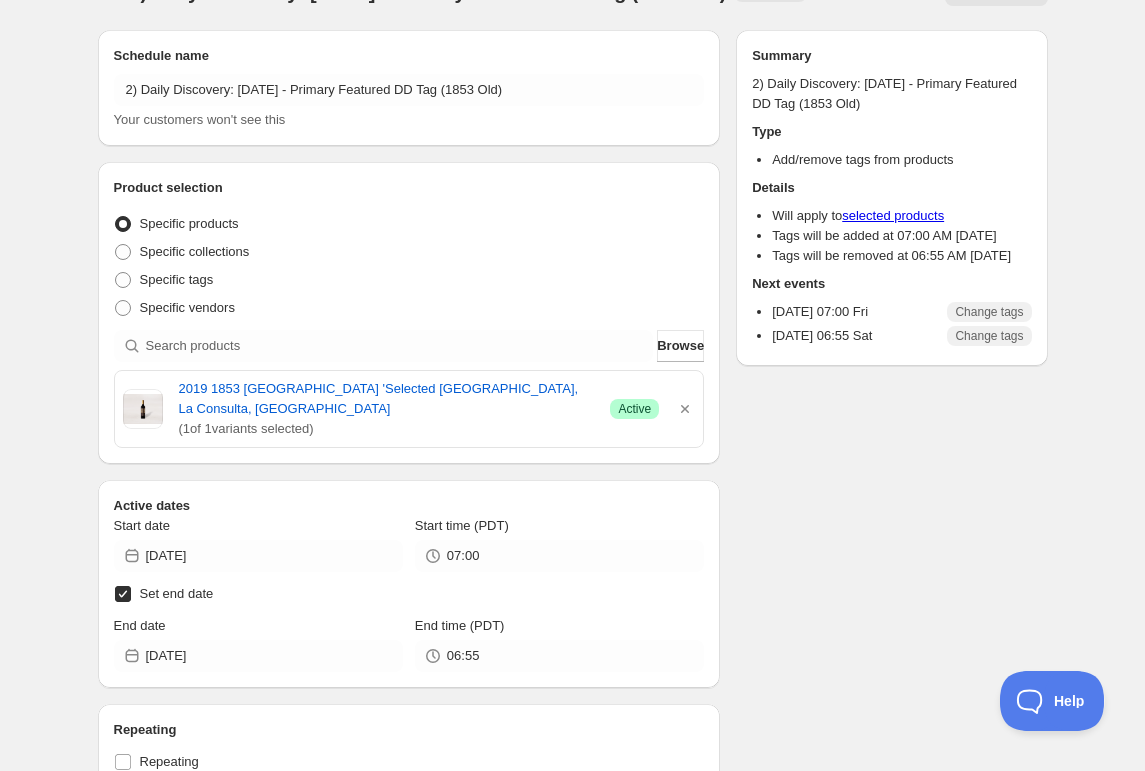 scroll, scrollTop: 0, scrollLeft: 0, axis: both 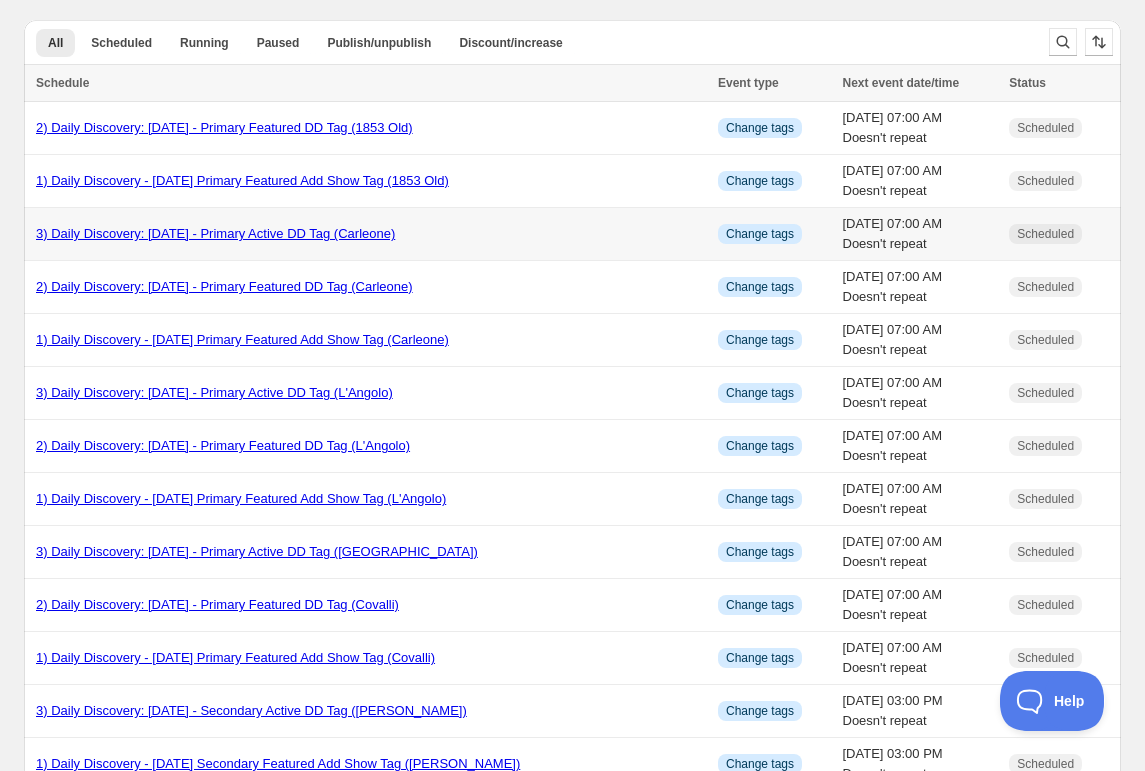 click on "3) Daily Discovery: [DATE] - Primary Active DD Tag (Carleone)" at bounding box center [215, 233] 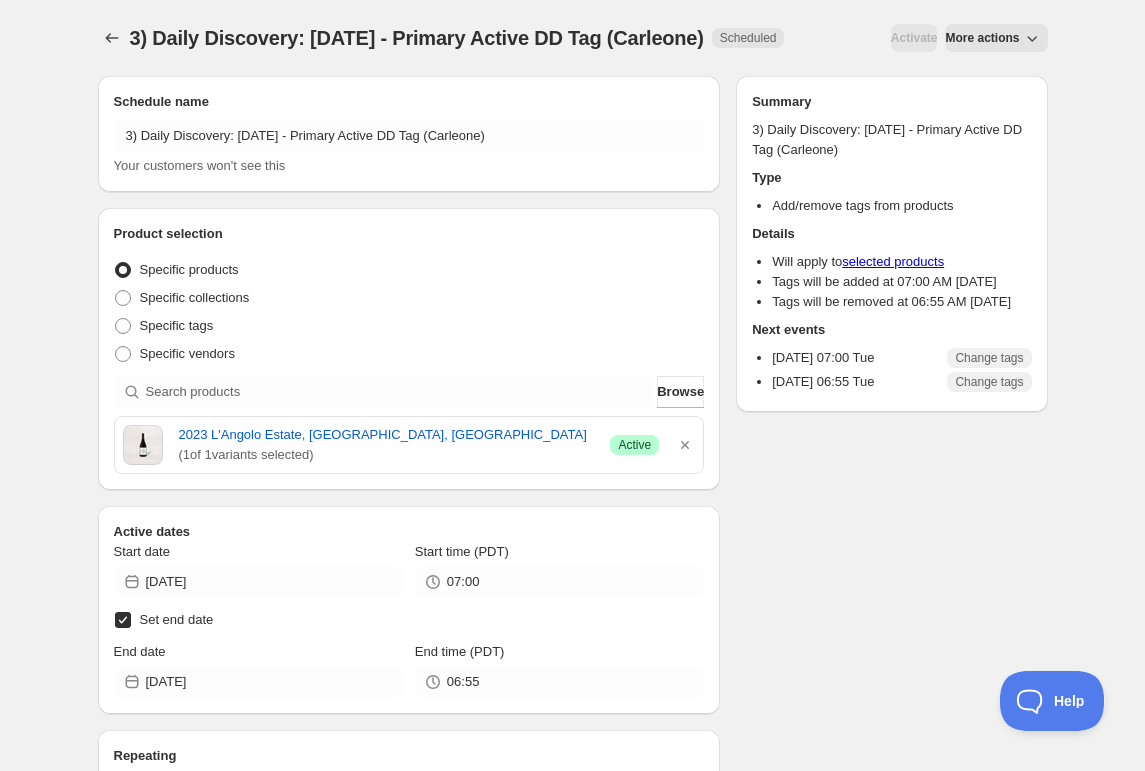 click on "More actions" at bounding box center [982, 38] 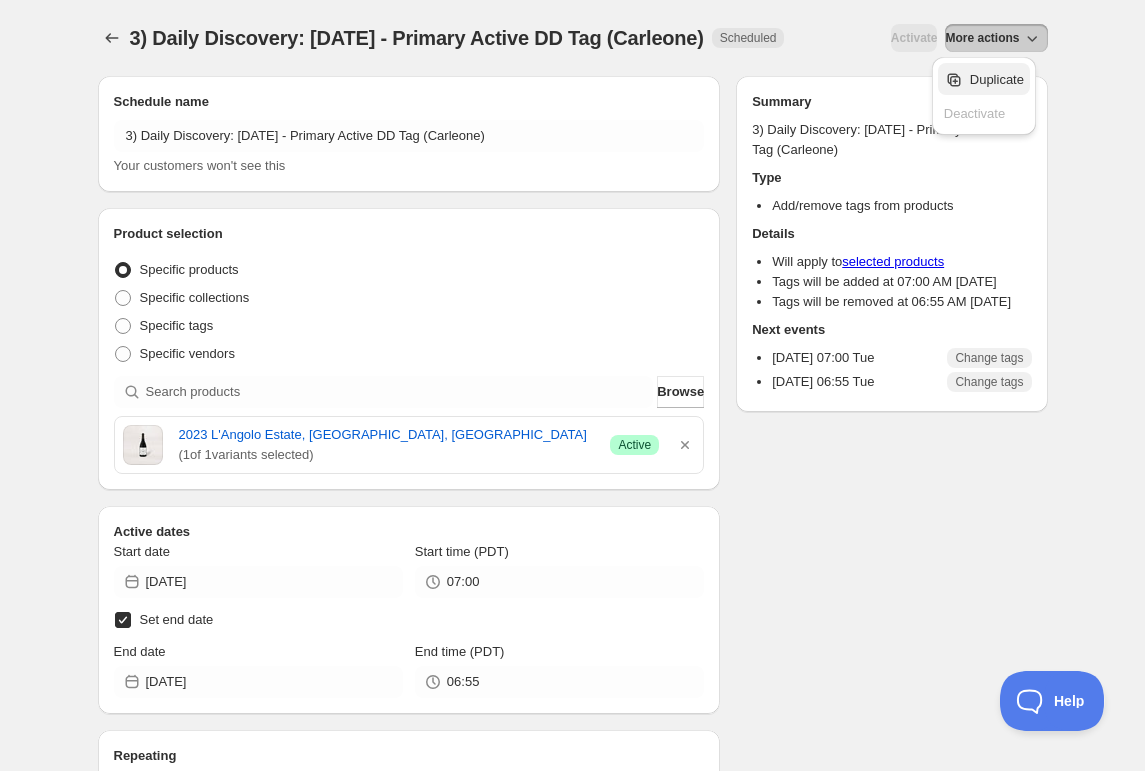 click on "Duplicate" at bounding box center (997, 79) 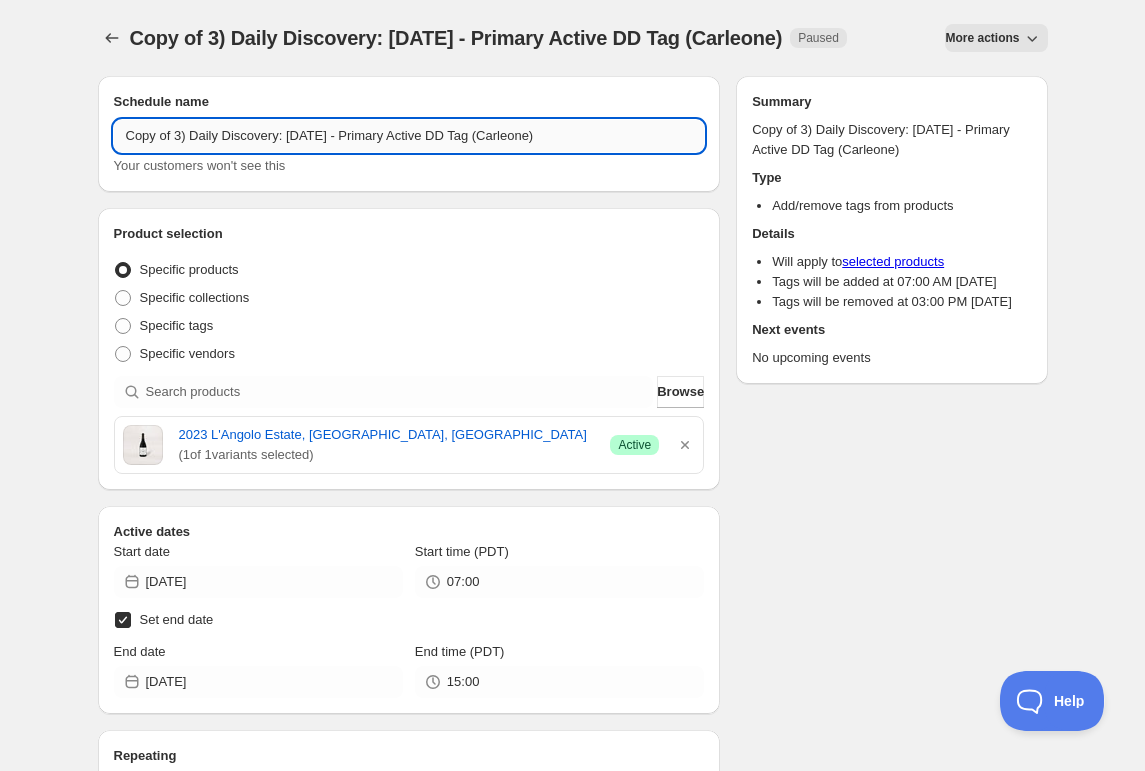 click on "Copy of 3) Daily Discovery: [DATE] - Primary Active DD Tag (Carleone)" at bounding box center (409, 136) 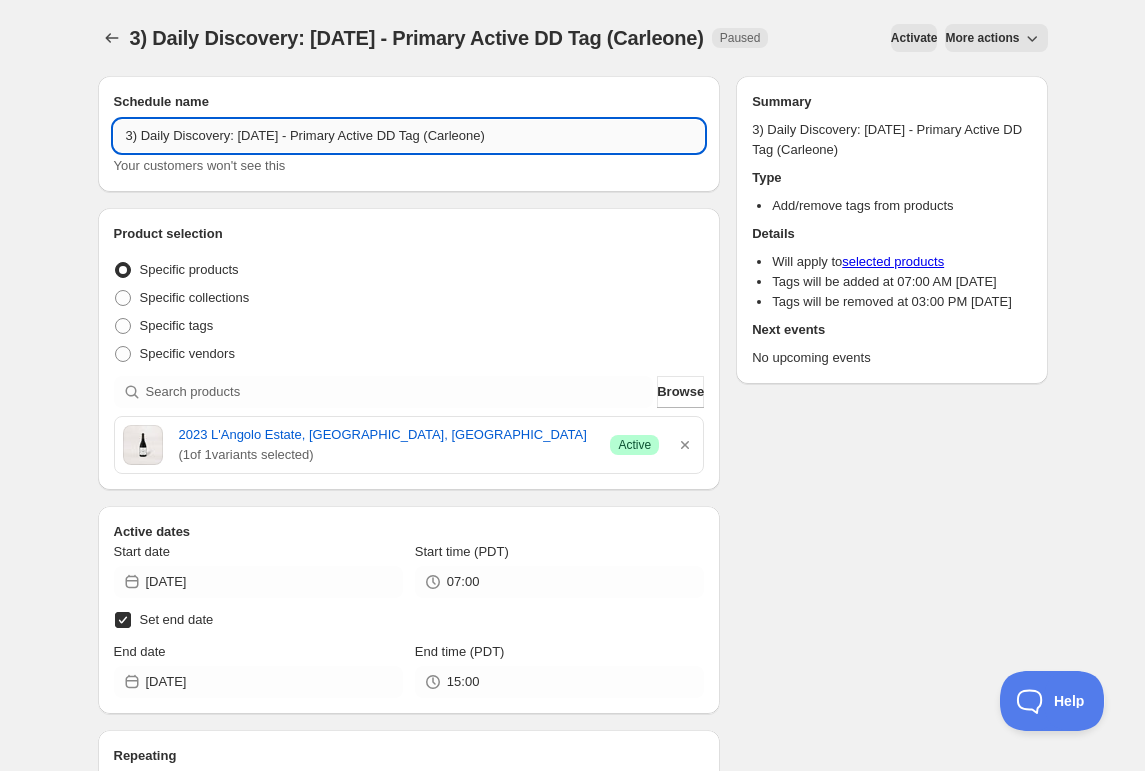 click on "3) Daily Discovery: [DATE] - Primary Active DD Tag (Carleone)" at bounding box center (409, 136) 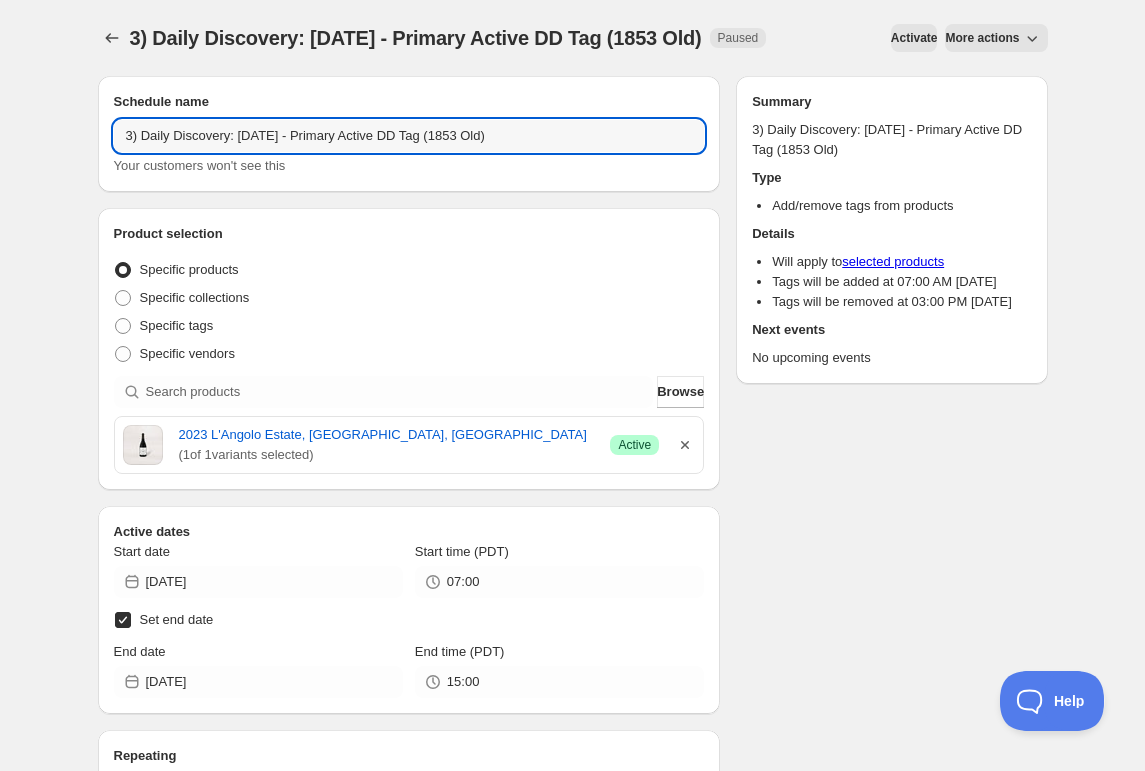 type on "3) Daily Discovery: [DATE] - Primary Active DD Tag (1853 Old)" 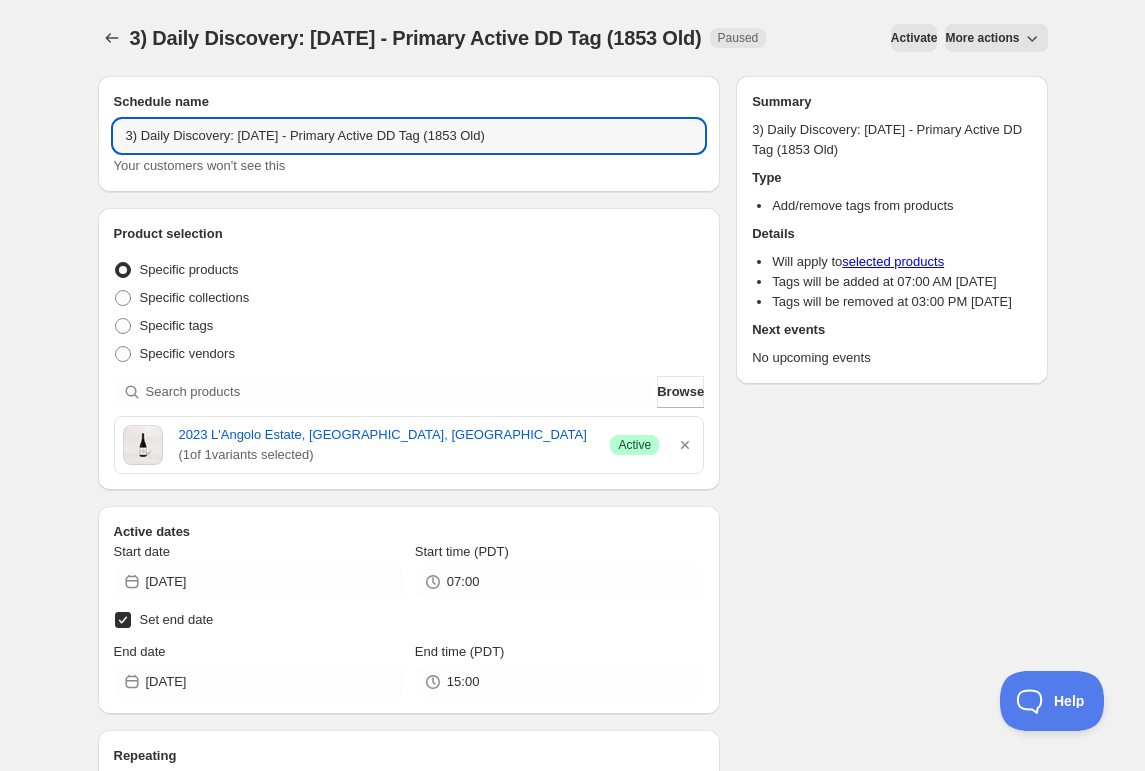 drag, startPoint x: 690, startPoint y: 443, endPoint x: 665, endPoint y: 438, distance: 25.495098 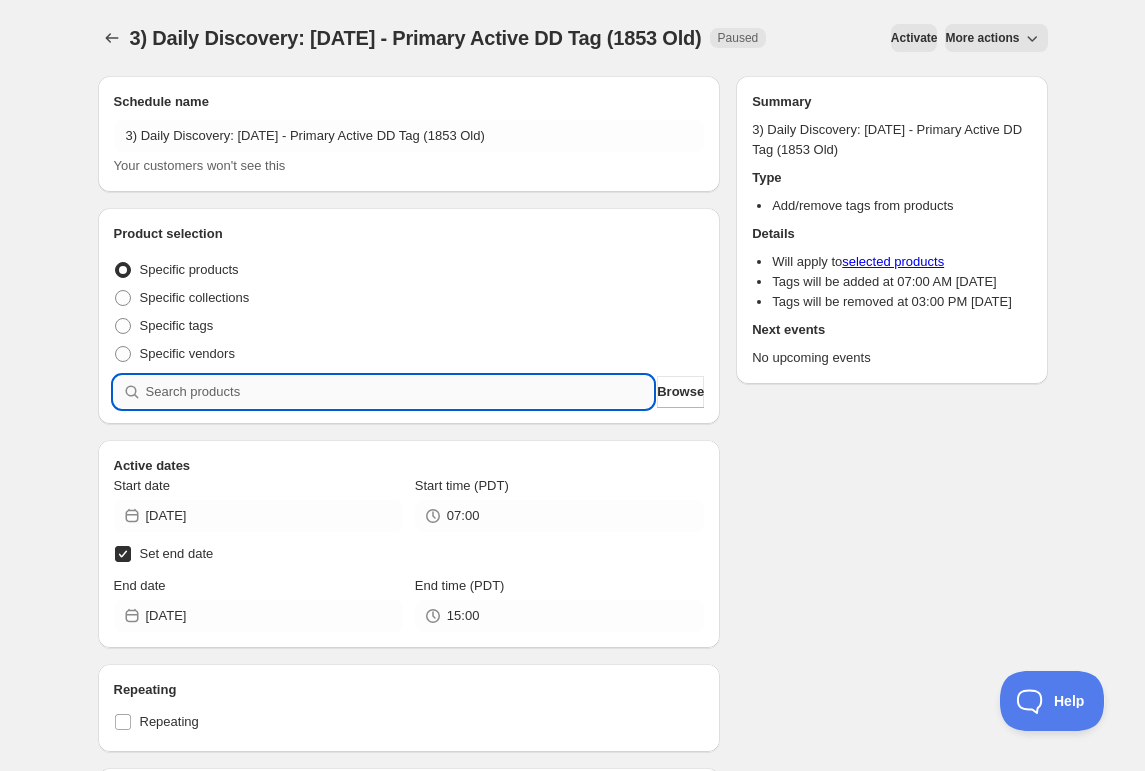 click at bounding box center [400, 392] 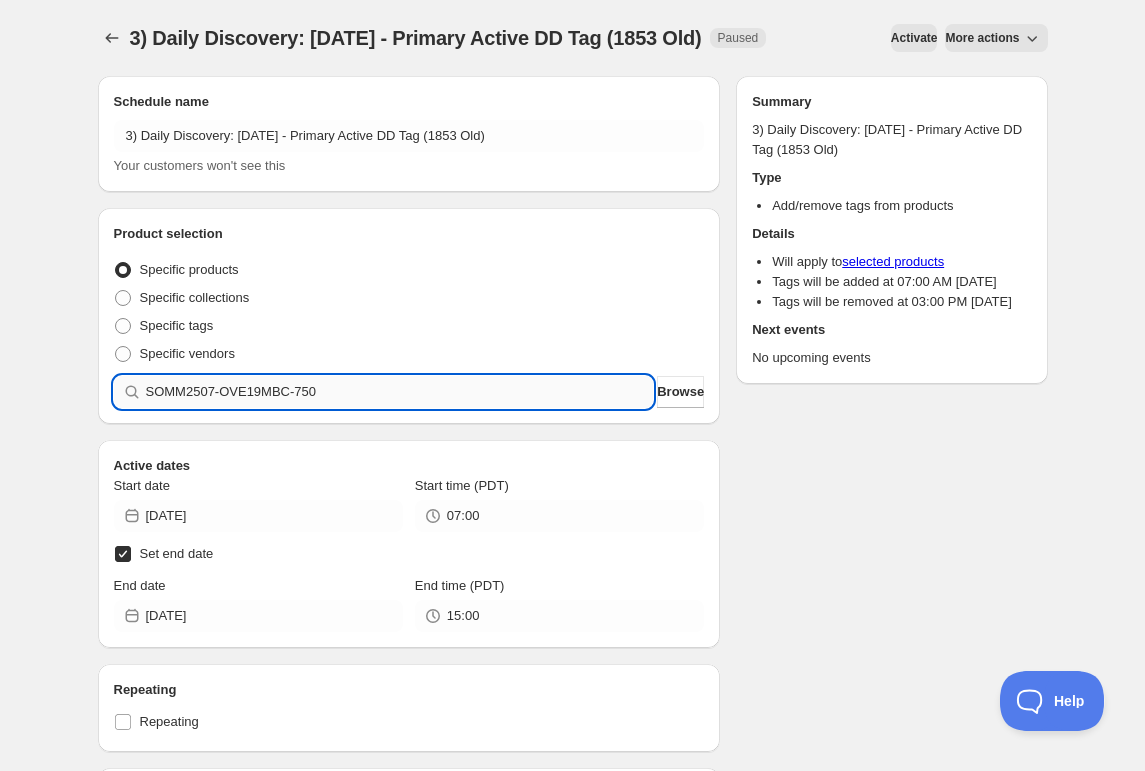 type 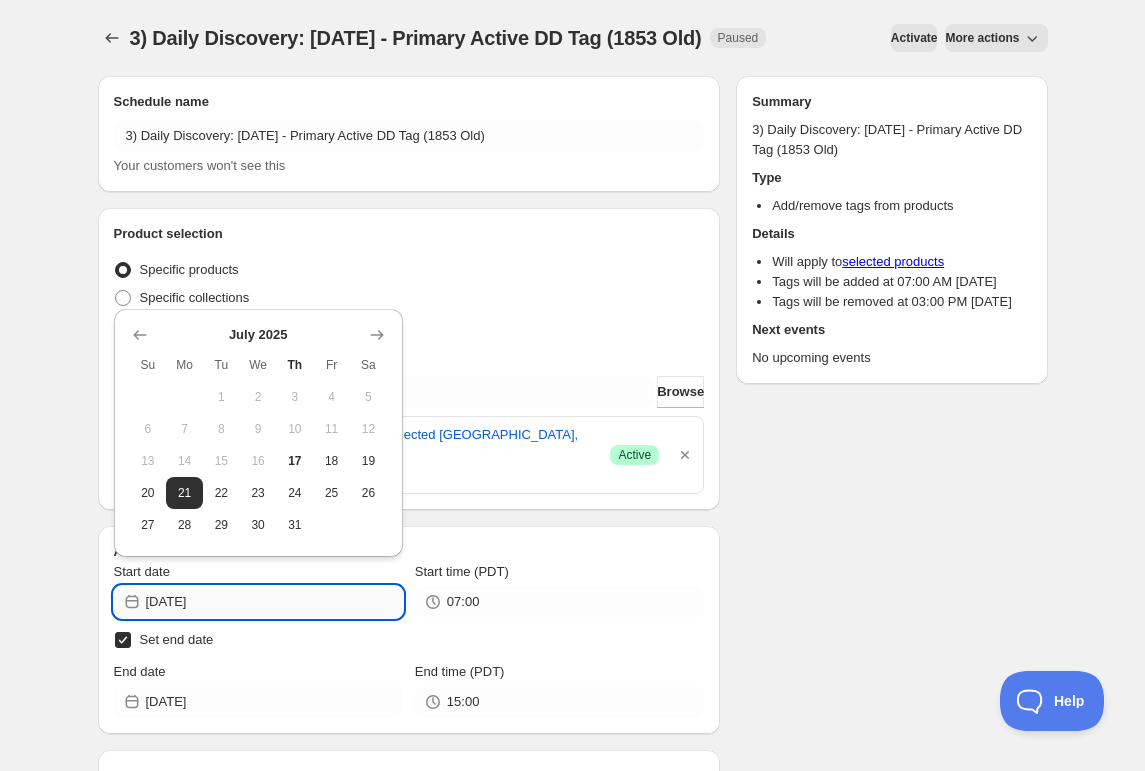 click on "[DATE]" at bounding box center (274, 602) 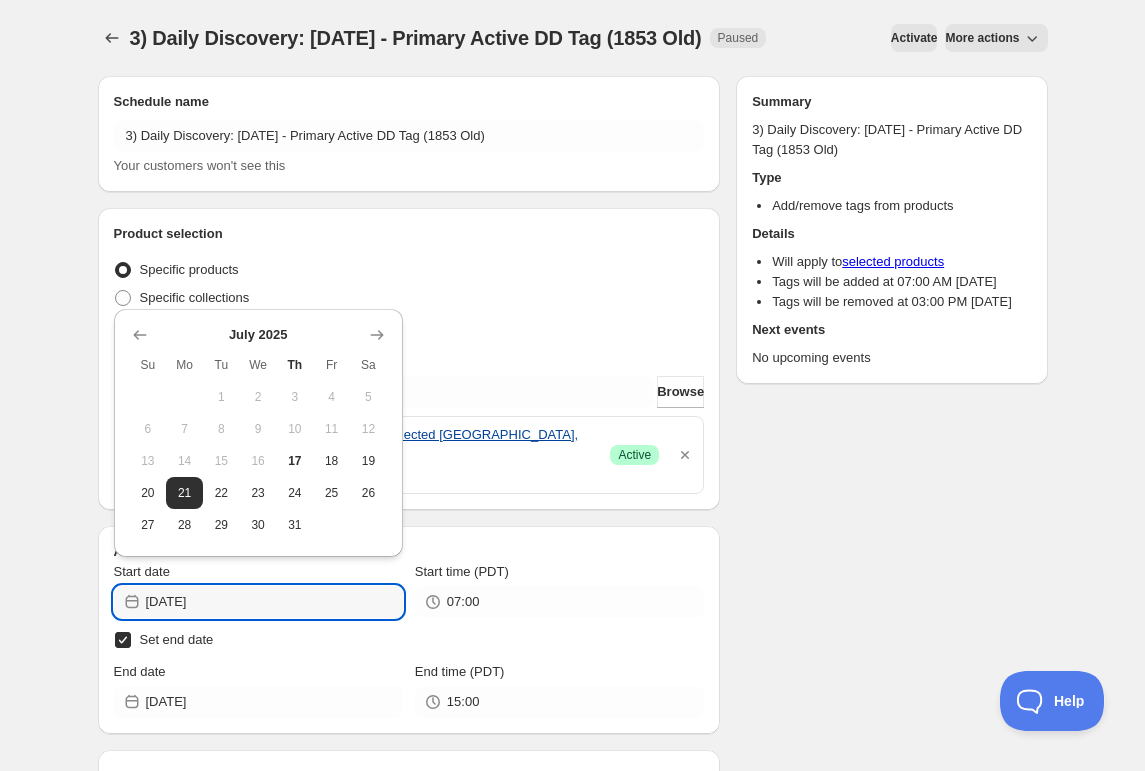 click on "19" at bounding box center (368, 461) 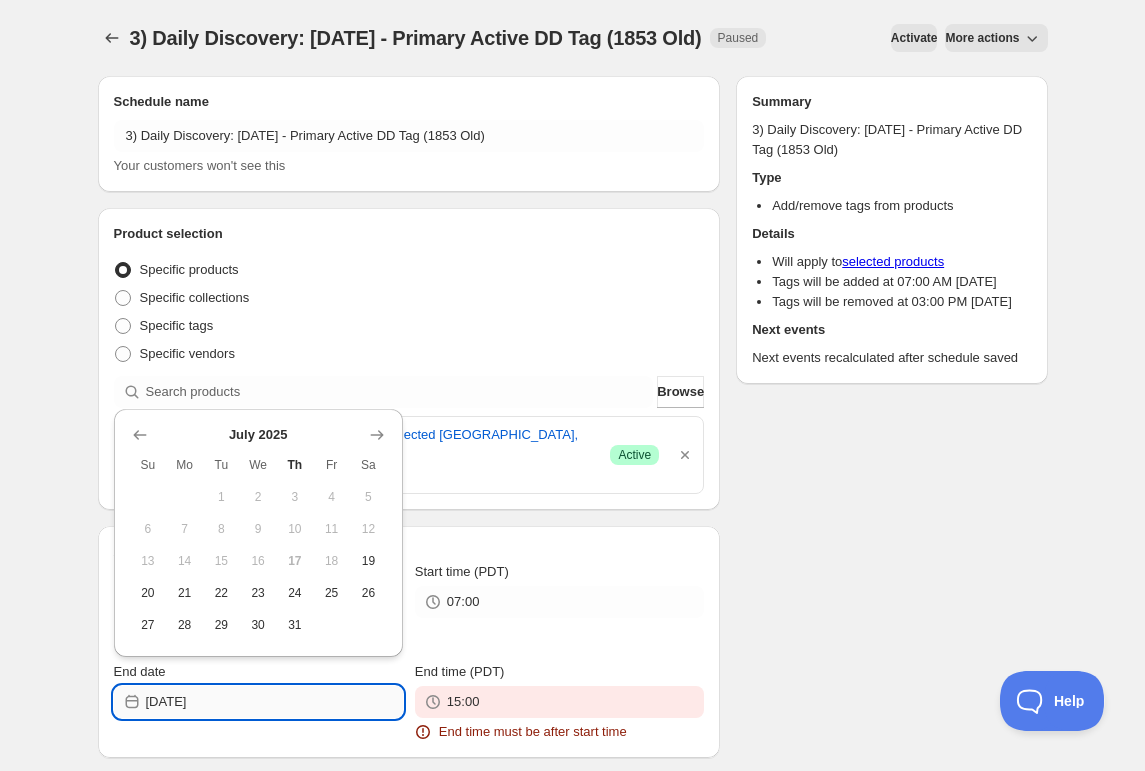 click on "[DATE]" at bounding box center (274, 702) 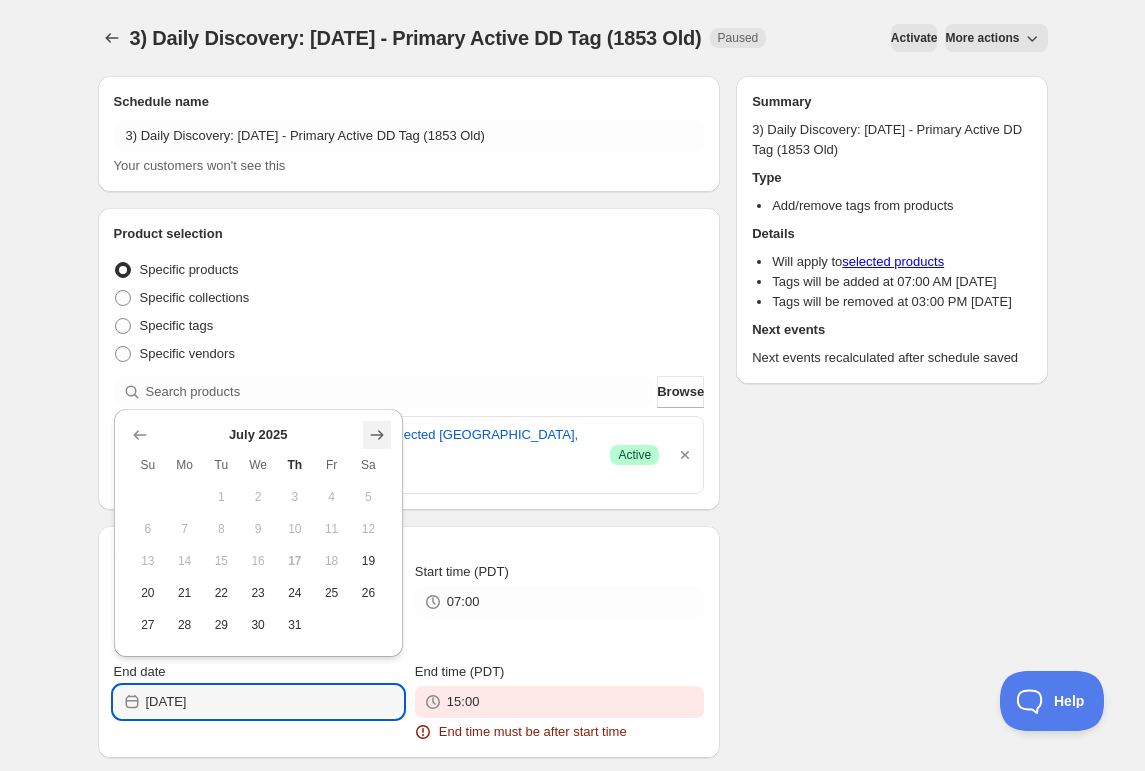 click 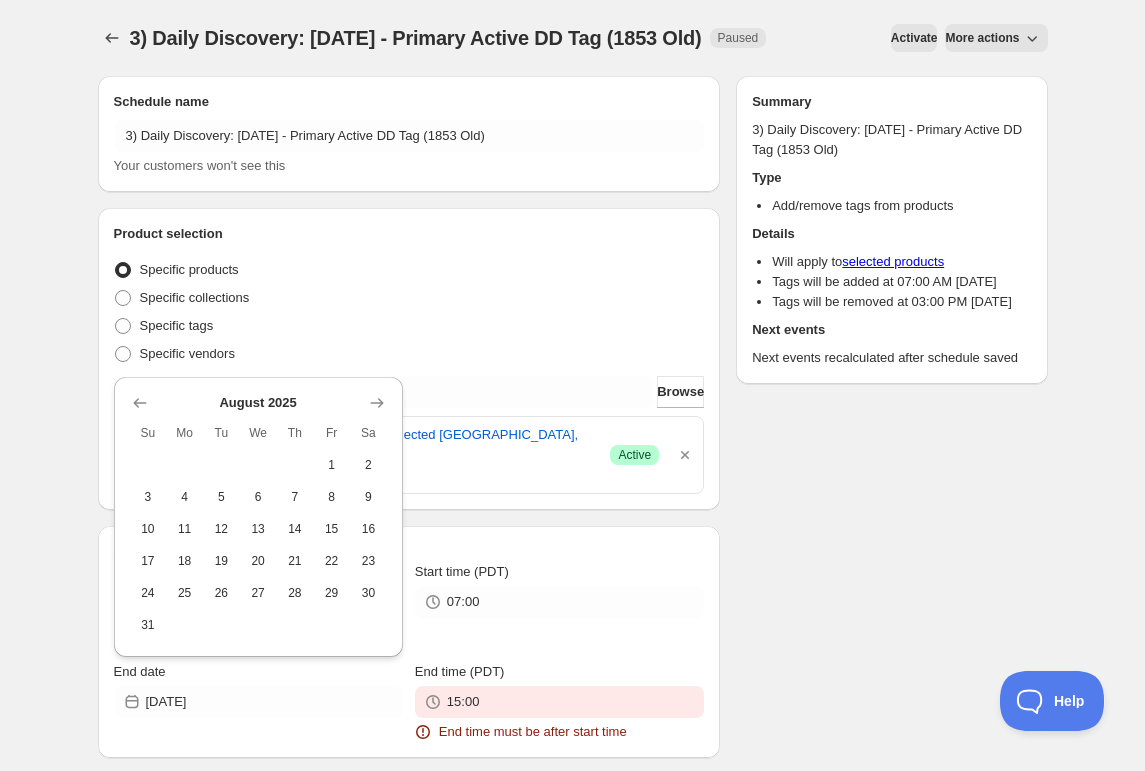 click on "1" at bounding box center (331, 465) 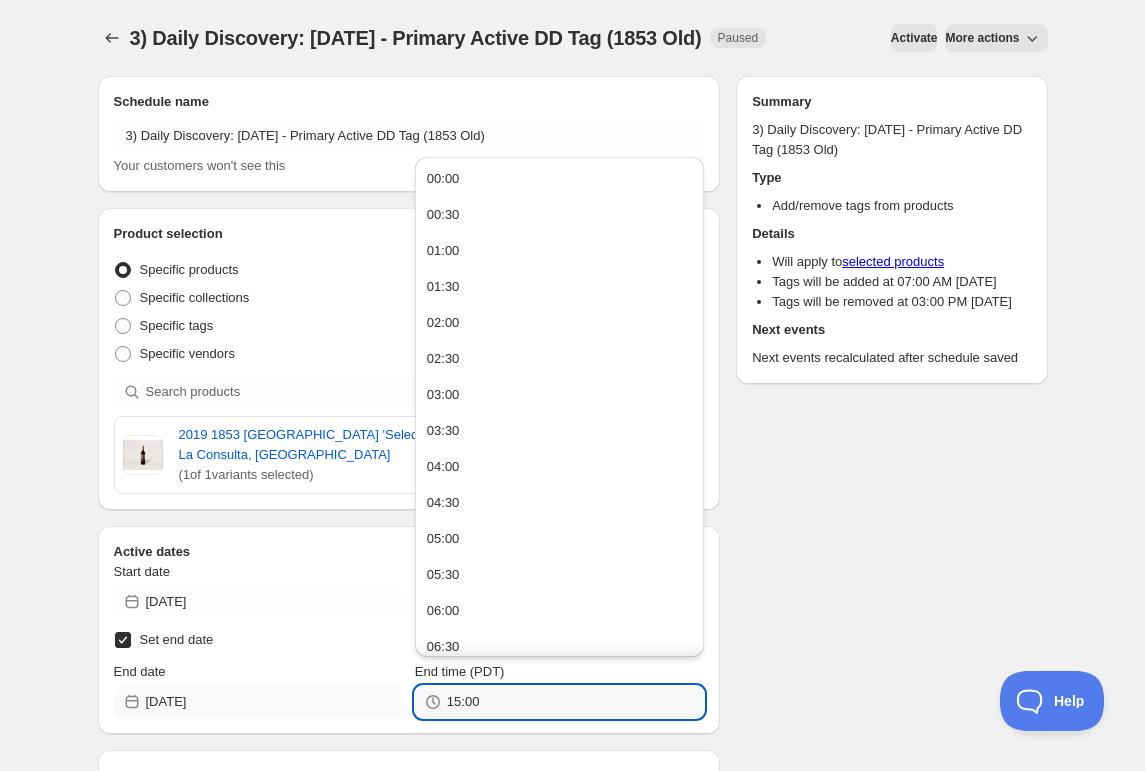 drag, startPoint x: 526, startPoint y: 704, endPoint x: 379, endPoint y: 704, distance: 147 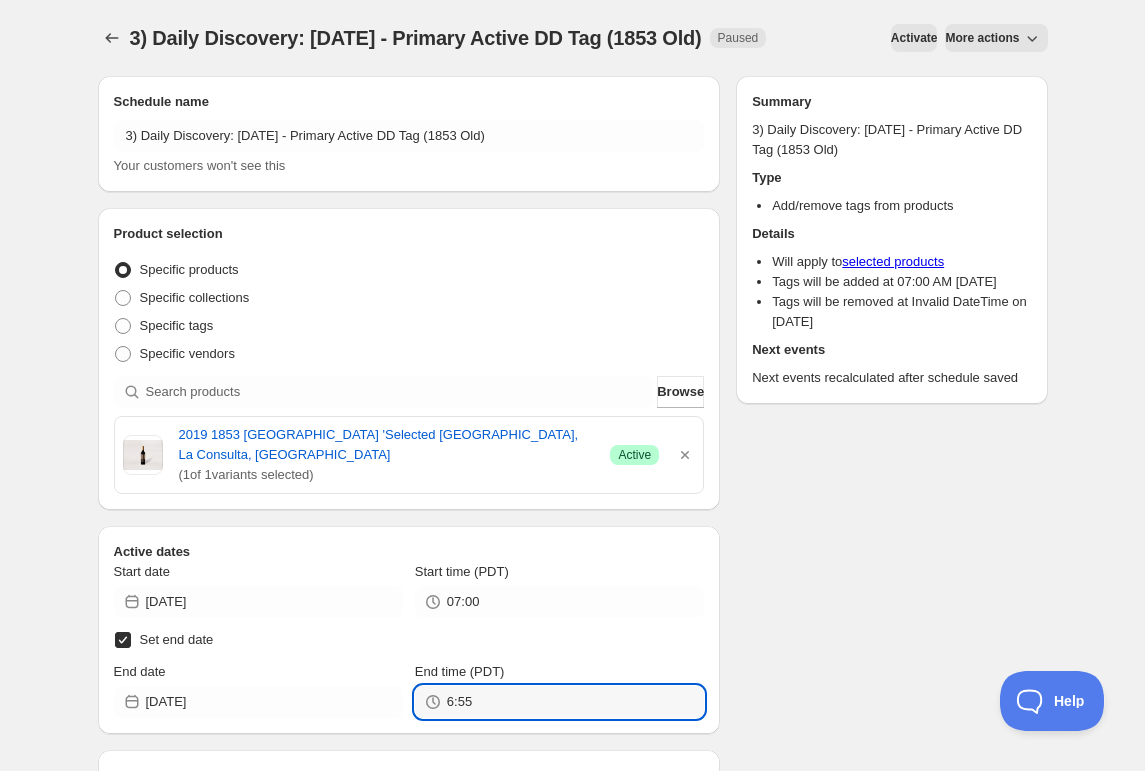 type on "06:55" 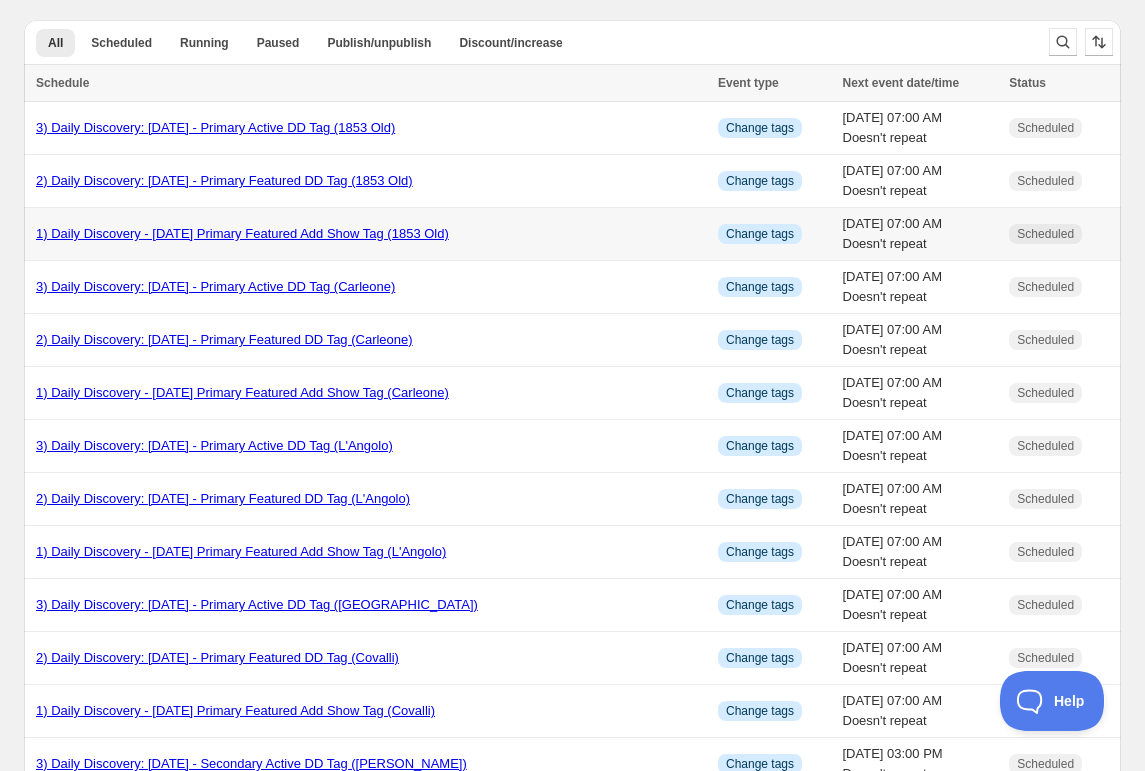 click on "1) Daily Discovery - [DATE] Primary Featured Add Show Tag (1853 Old)" at bounding box center (242, 233) 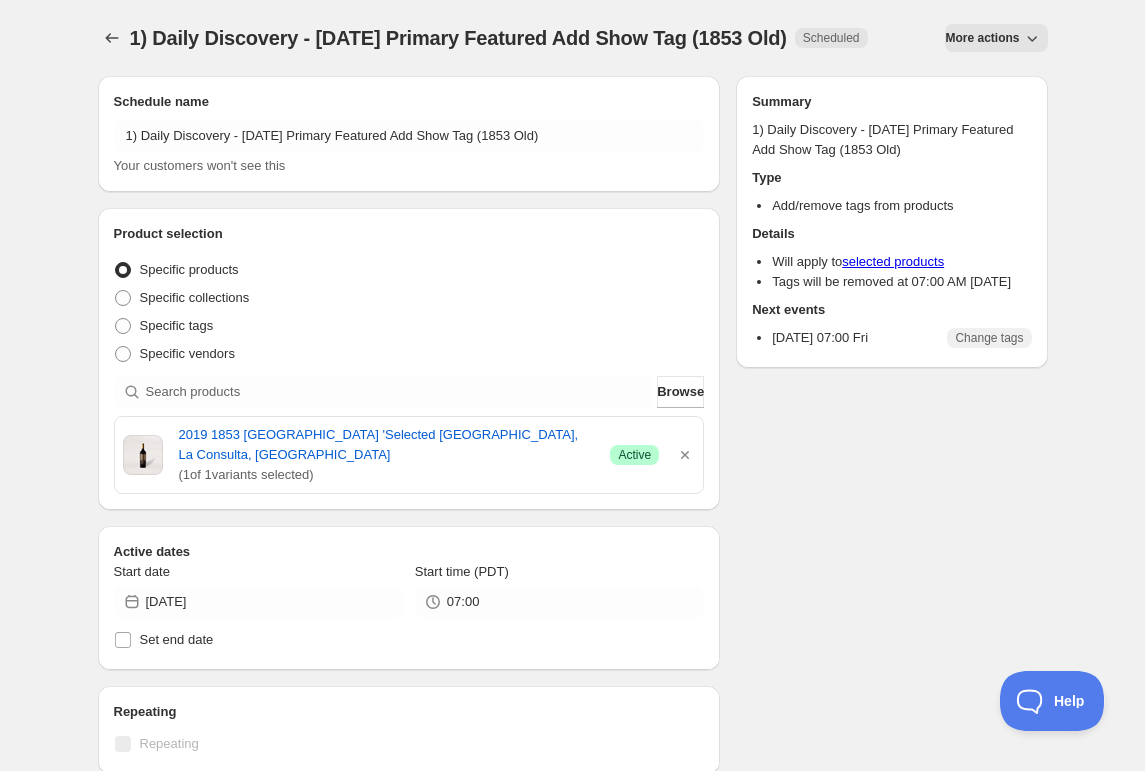 click on "More actions" at bounding box center (996, 38) 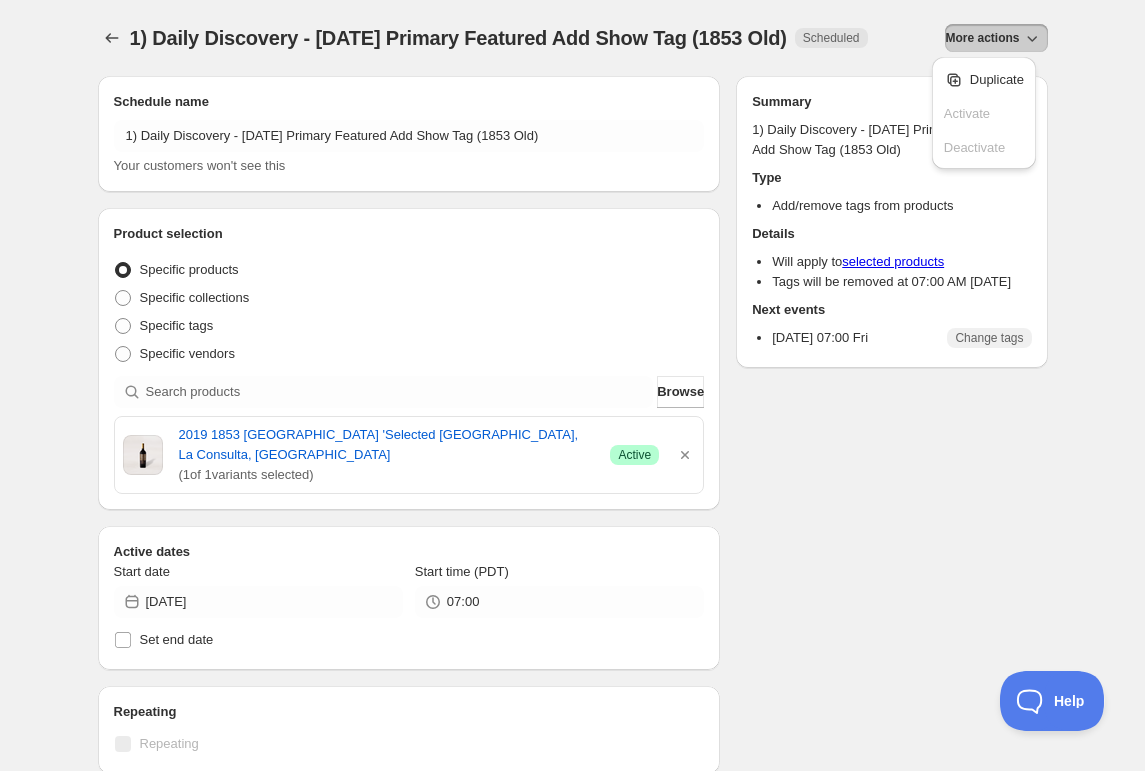 click on "Duplicate" at bounding box center [997, 79] 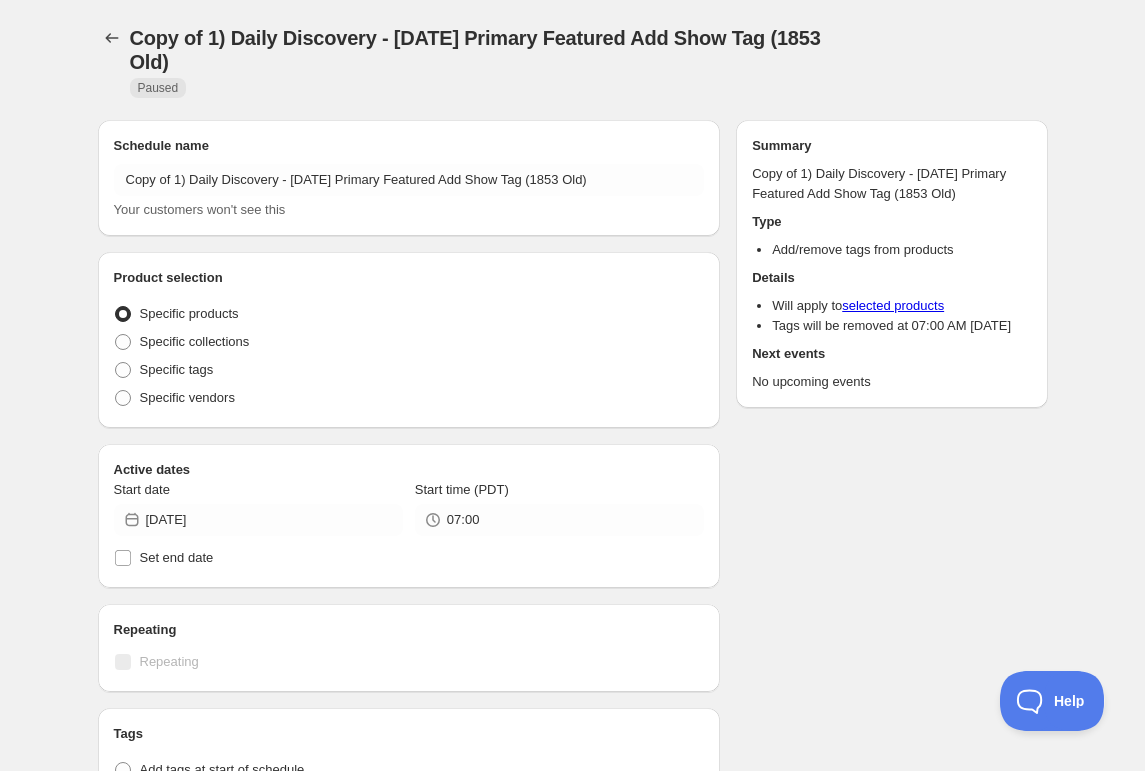 radio on "true" 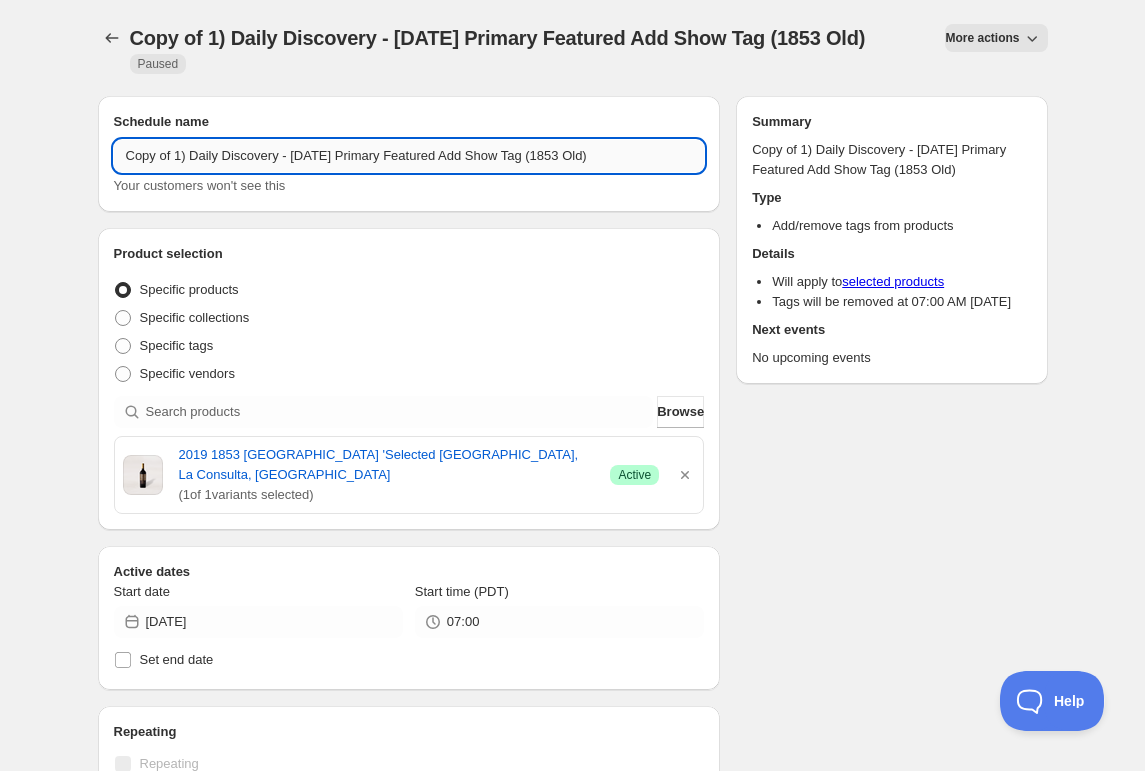 click on "Copy of 1) Daily Discovery - [DATE] Primary Featured Add Show Tag (1853 Old)" at bounding box center (409, 156) 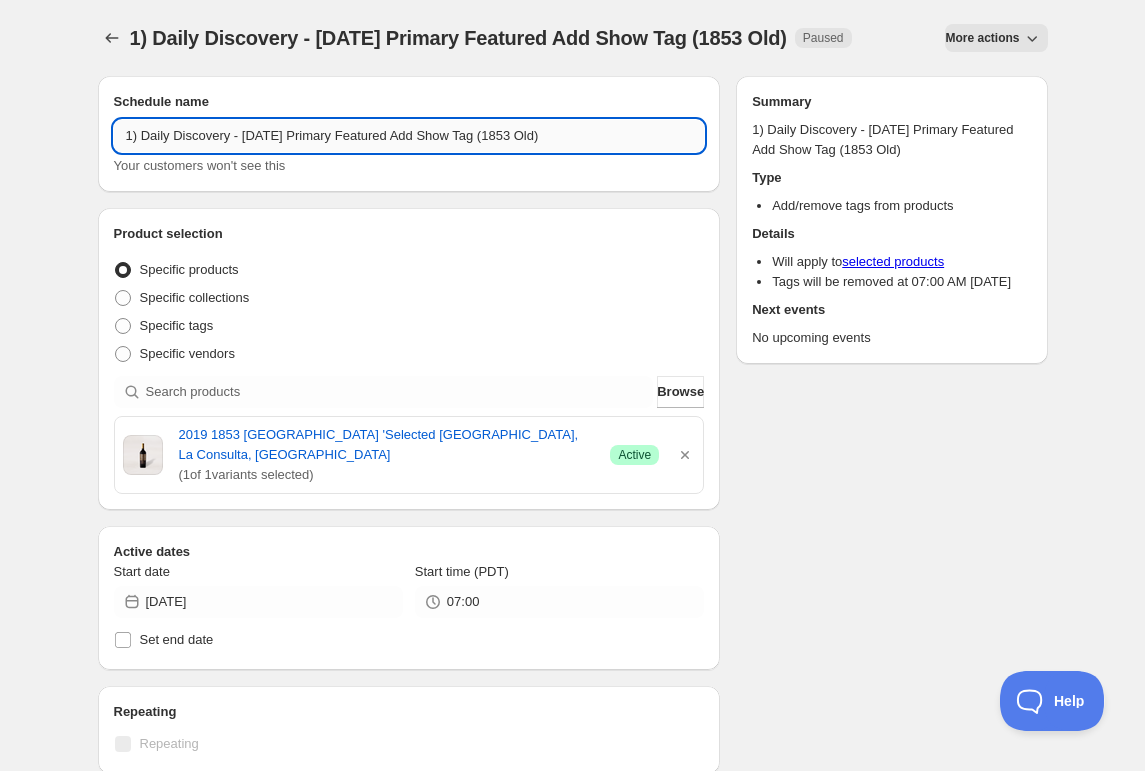 drag, startPoint x: 289, startPoint y: 137, endPoint x: 272, endPoint y: 212, distance: 76.902534 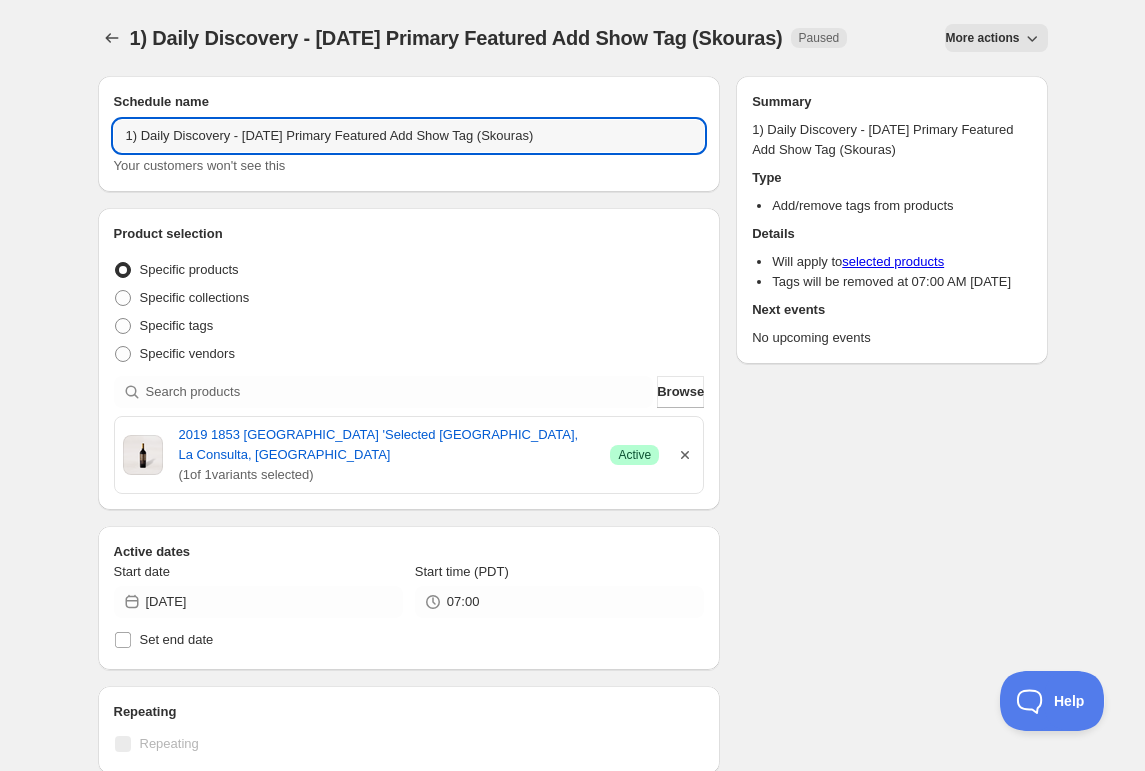 type on "1) Daily Discovery - [DATE] Primary Featured Add Show Tag (Skouras)" 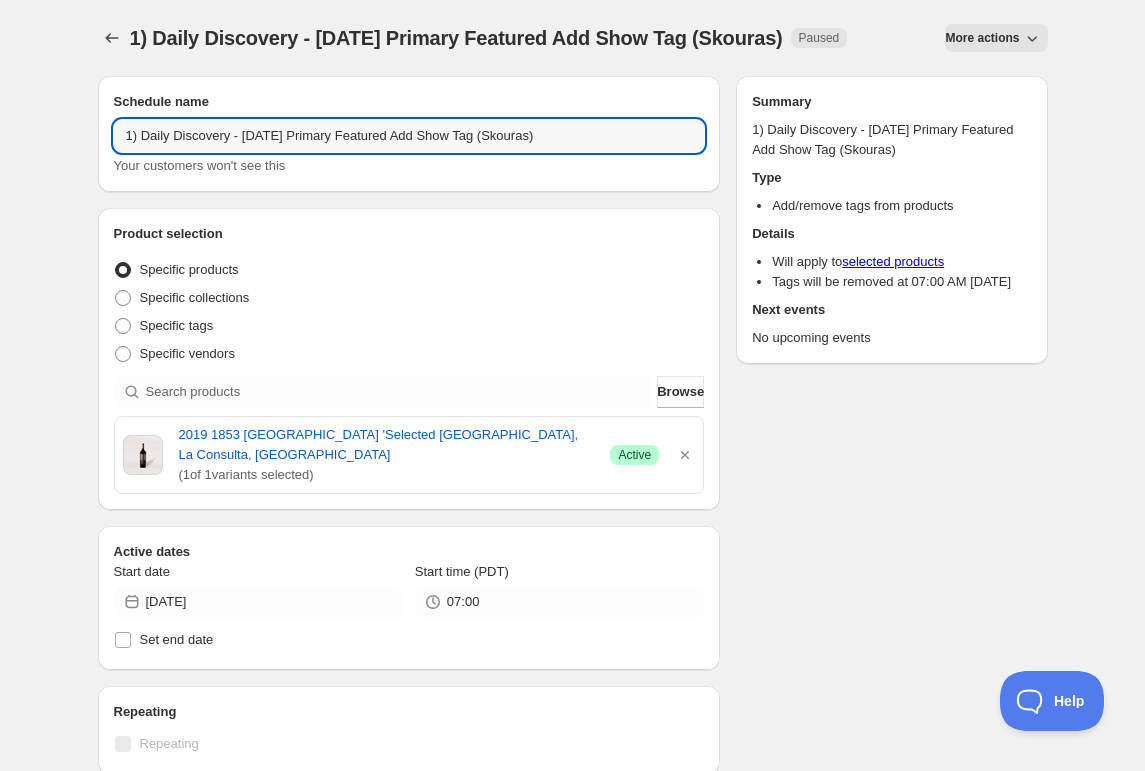 click 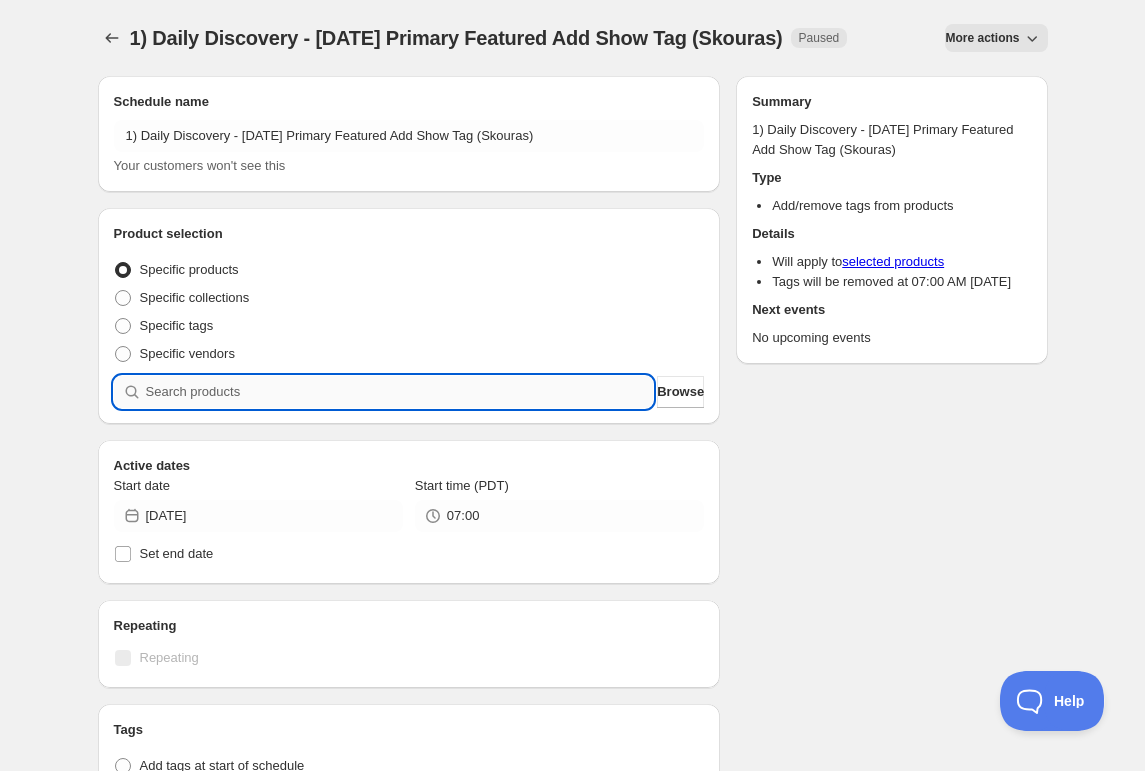 click at bounding box center [400, 392] 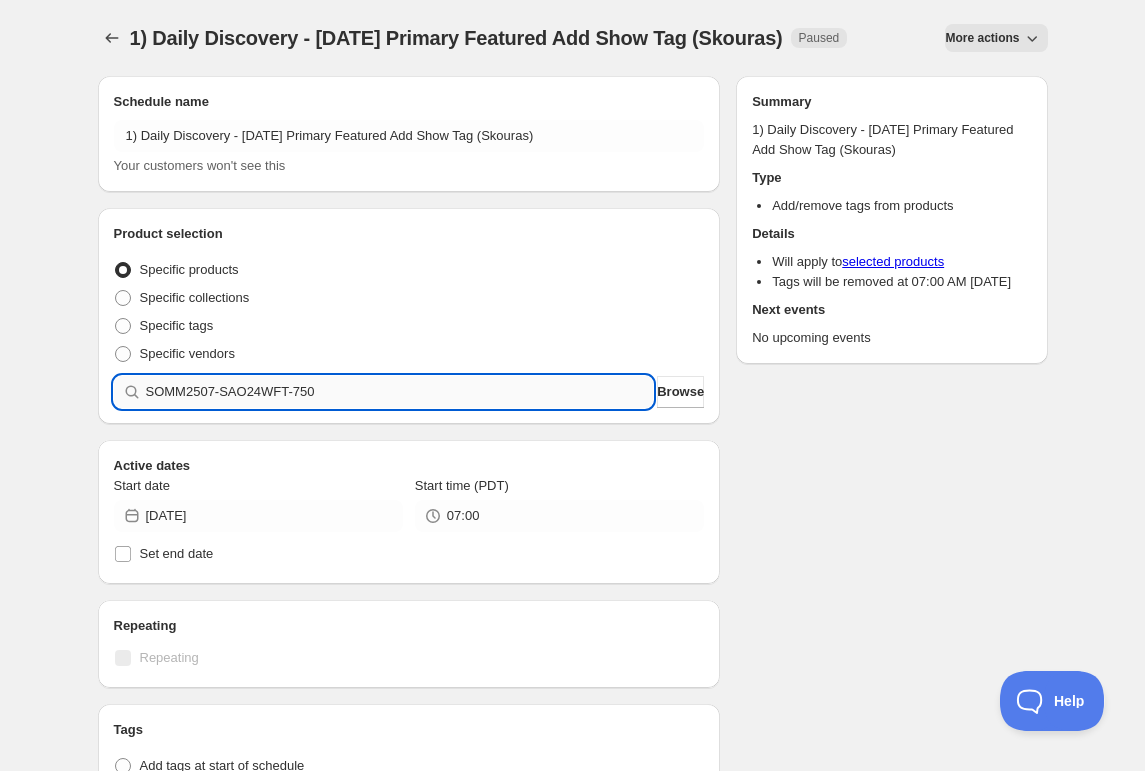 type 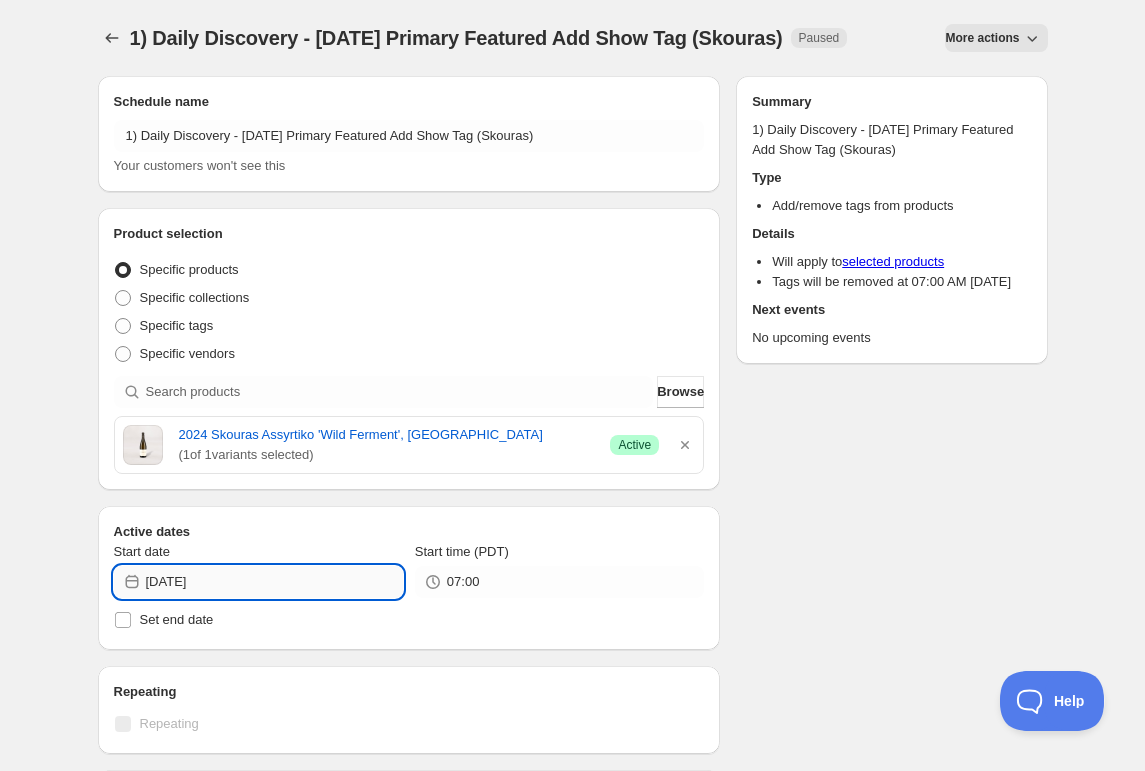 click on "[DATE]" at bounding box center [274, 582] 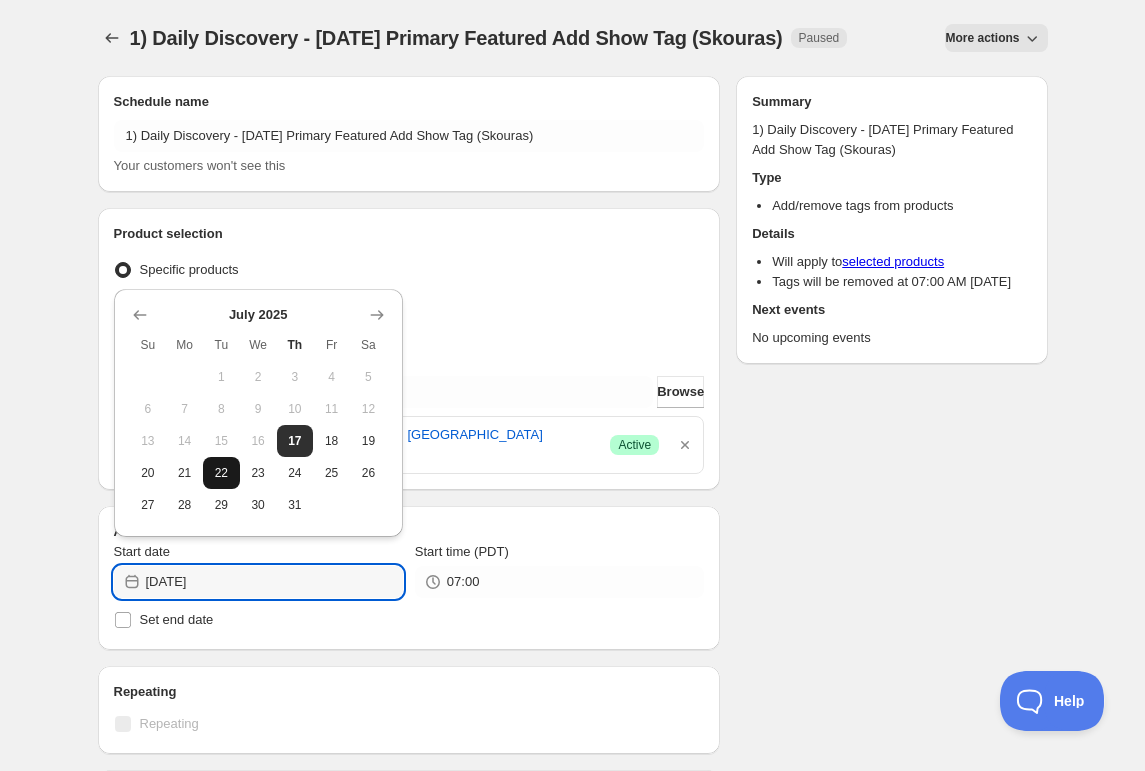 click on "22" at bounding box center (221, 473) 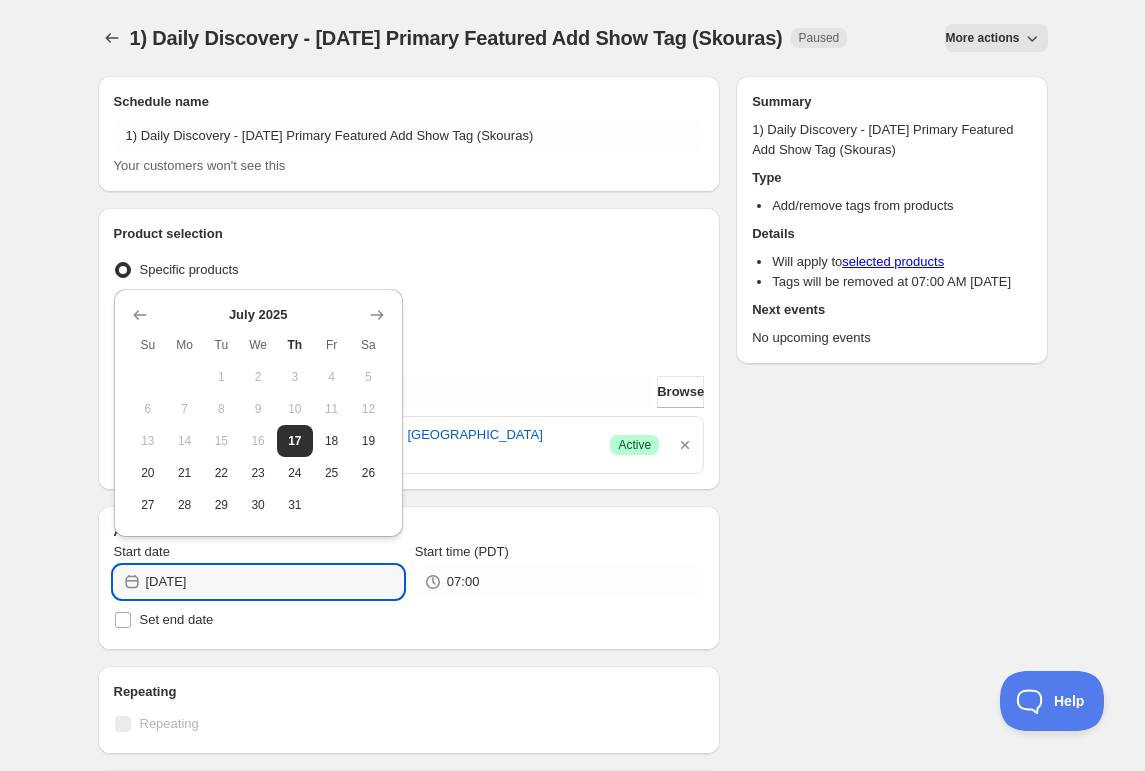 type on "[DATE]" 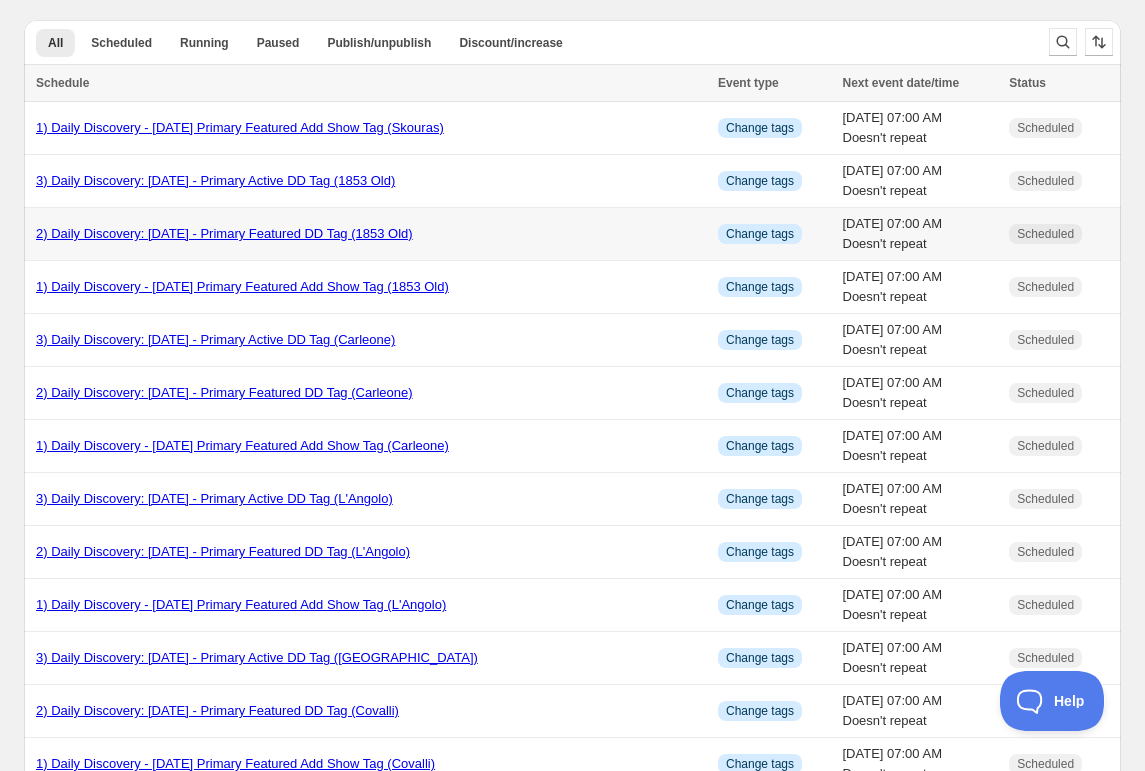 click on "2) Daily Discovery: [DATE] - Primary Featured DD Tag (1853 Old)" at bounding box center (224, 233) 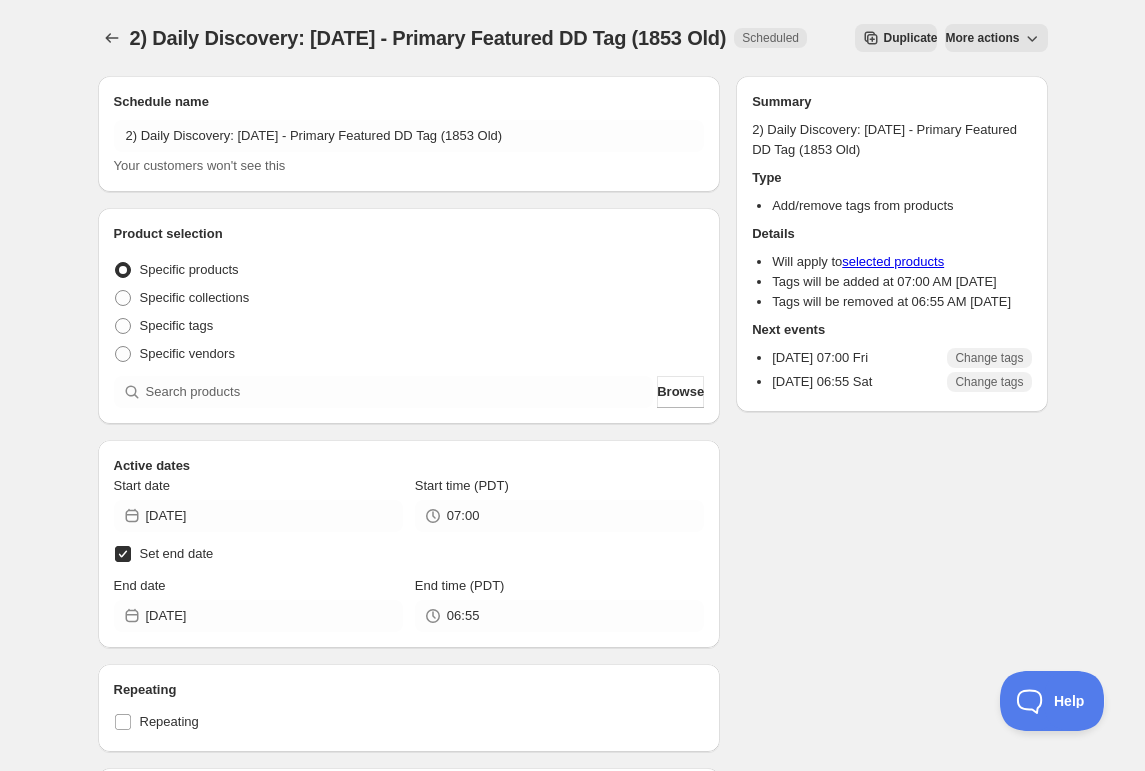 click on "Duplicate" at bounding box center (910, 38) 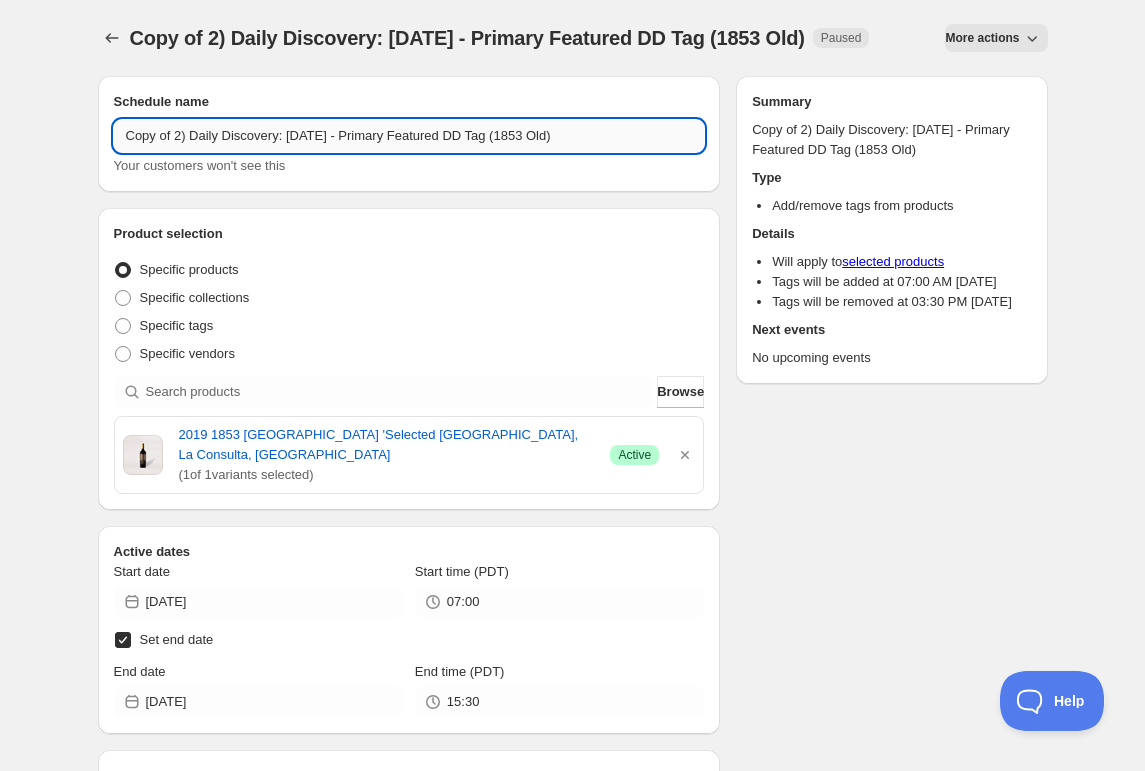 click on "Copy of 2) Daily Discovery: [DATE] - Primary Featured DD Tag (1853 Old)" at bounding box center (409, 136) 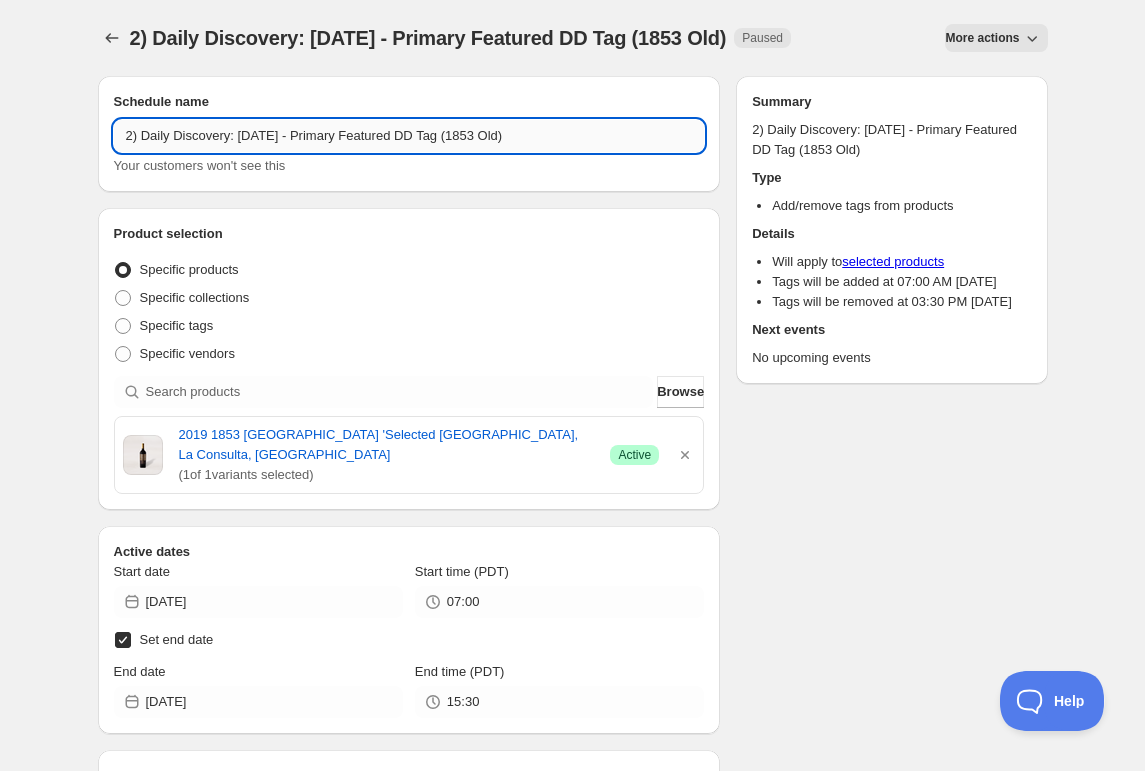 click on "2) Daily Discovery: [DATE] - Primary Featured DD Tag (1853 Old)" at bounding box center [409, 136] 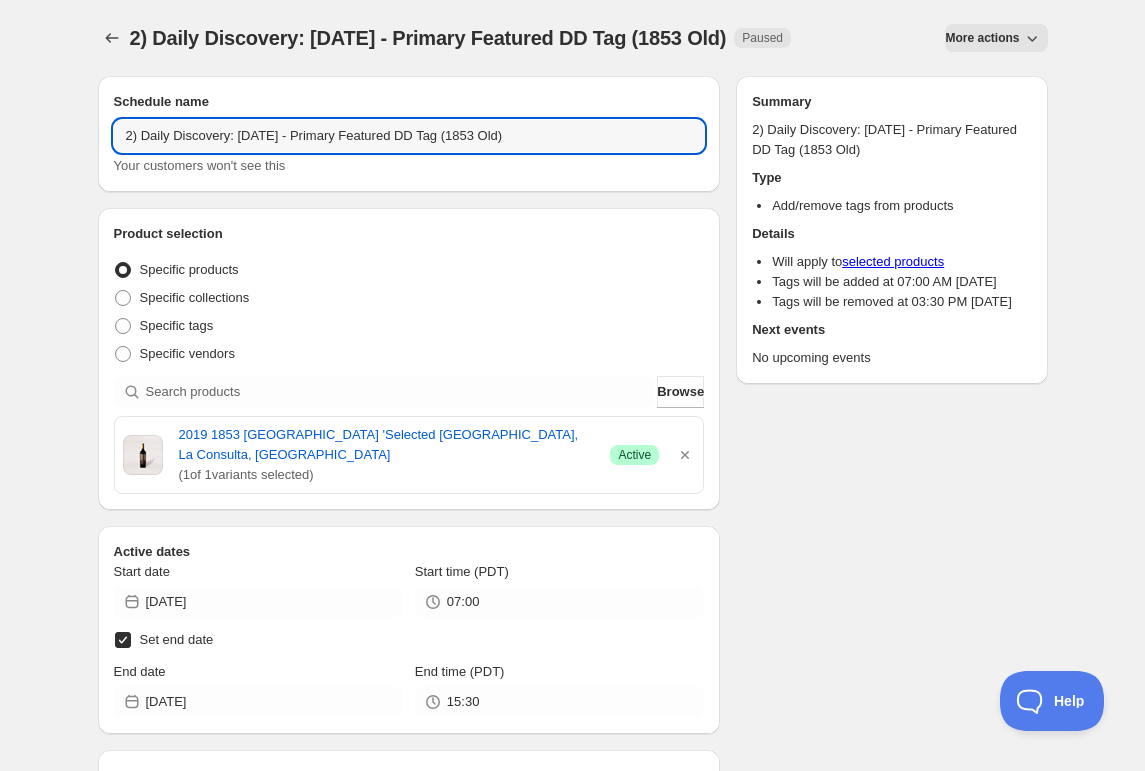 scroll, scrollTop: 94, scrollLeft: 0, axis: vertical 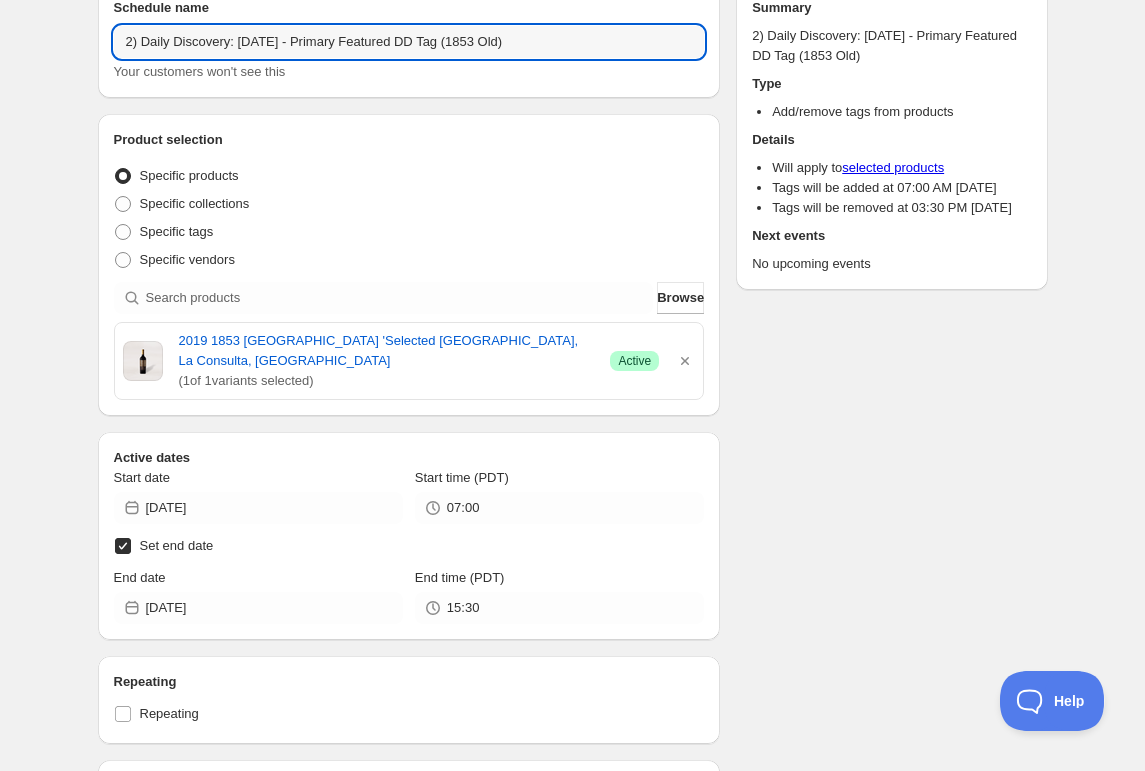 drag, startPoint x: 555, startPoint y: 43, endPoint x: 530, endPoint y: 95, distance: 57.697487 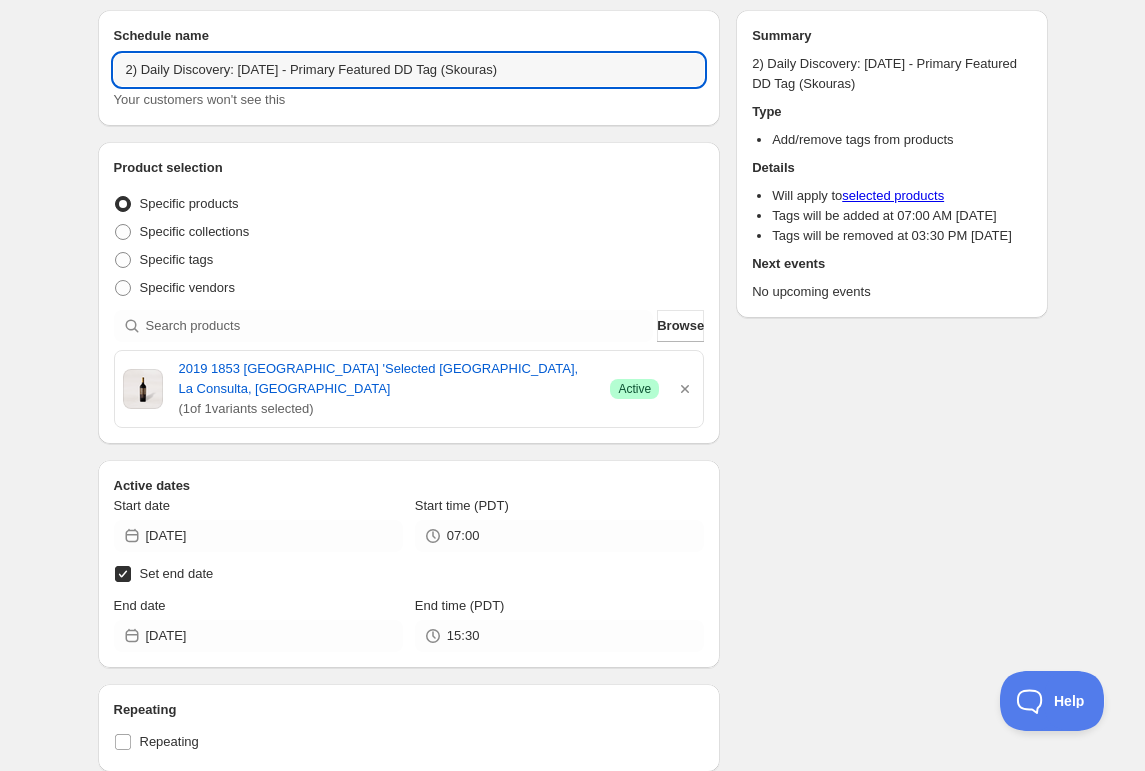 scroll, scrollTop: 94, scrollLeft: 0, axis: vertical 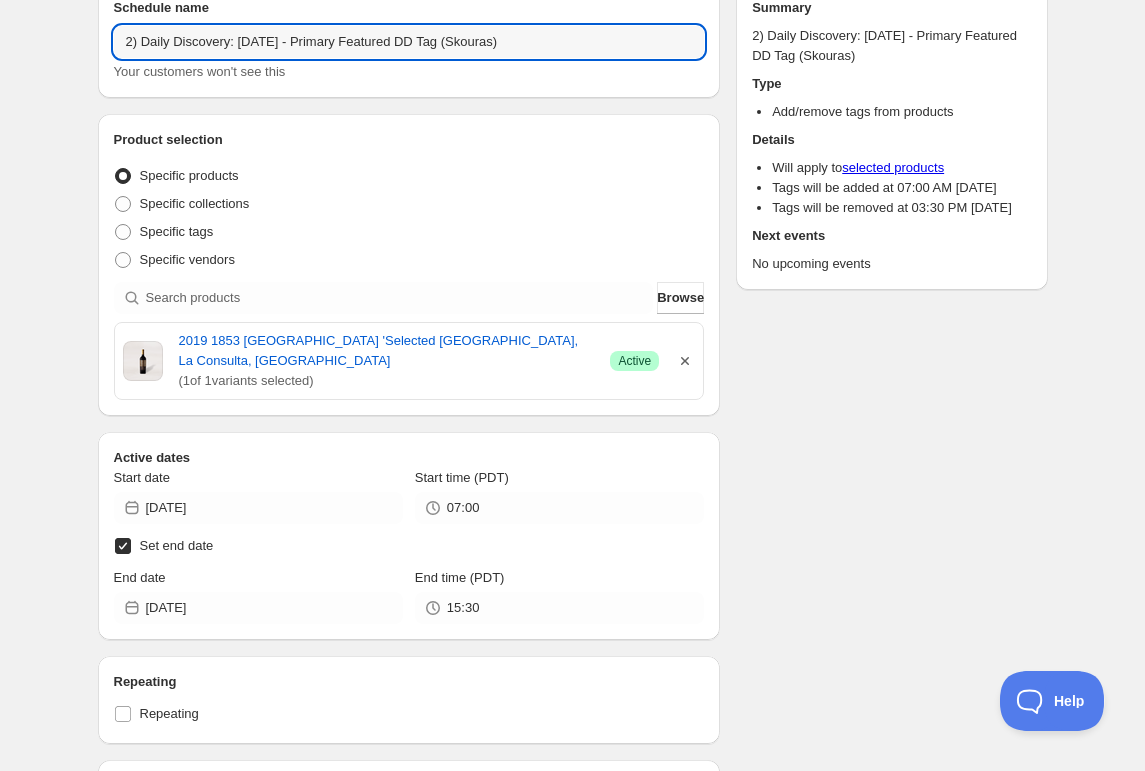 type on "2) Daily Discovery: [DATE] - Primary Featured DD Tag (Skouras)" 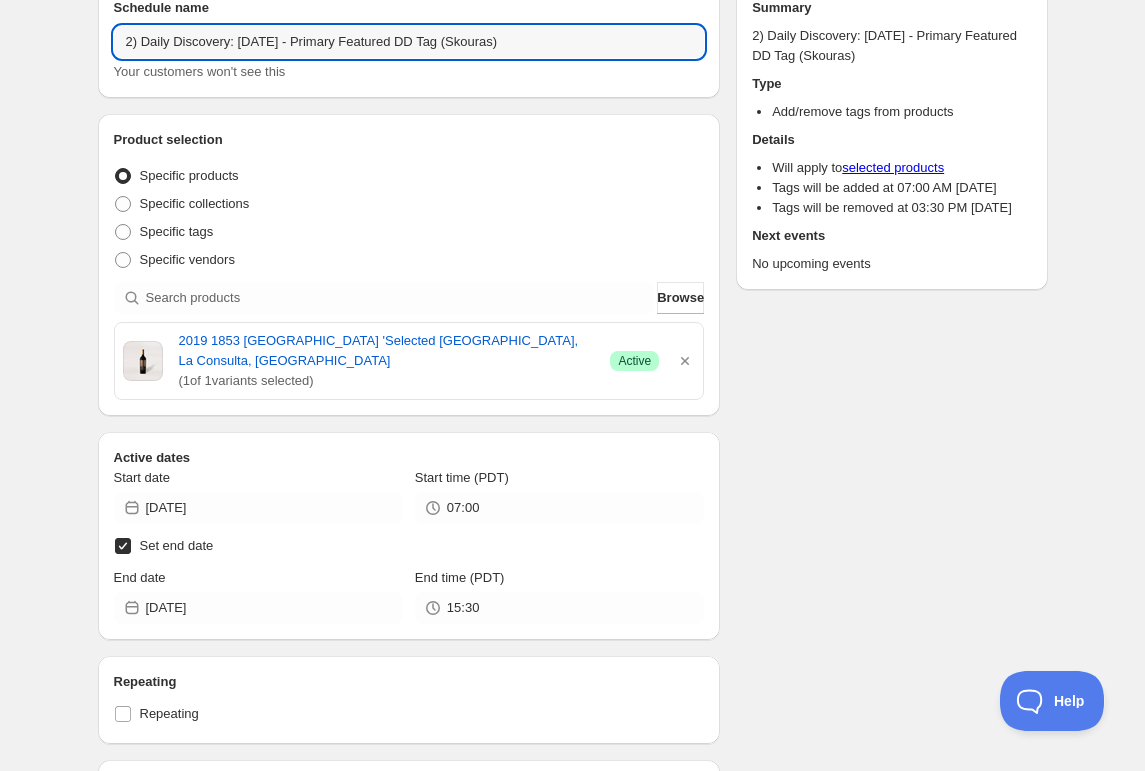 drag, startPoint x: 686, startPoint y: 364, endPoint x: 669, endPoint y: 357, distance: 18.384777 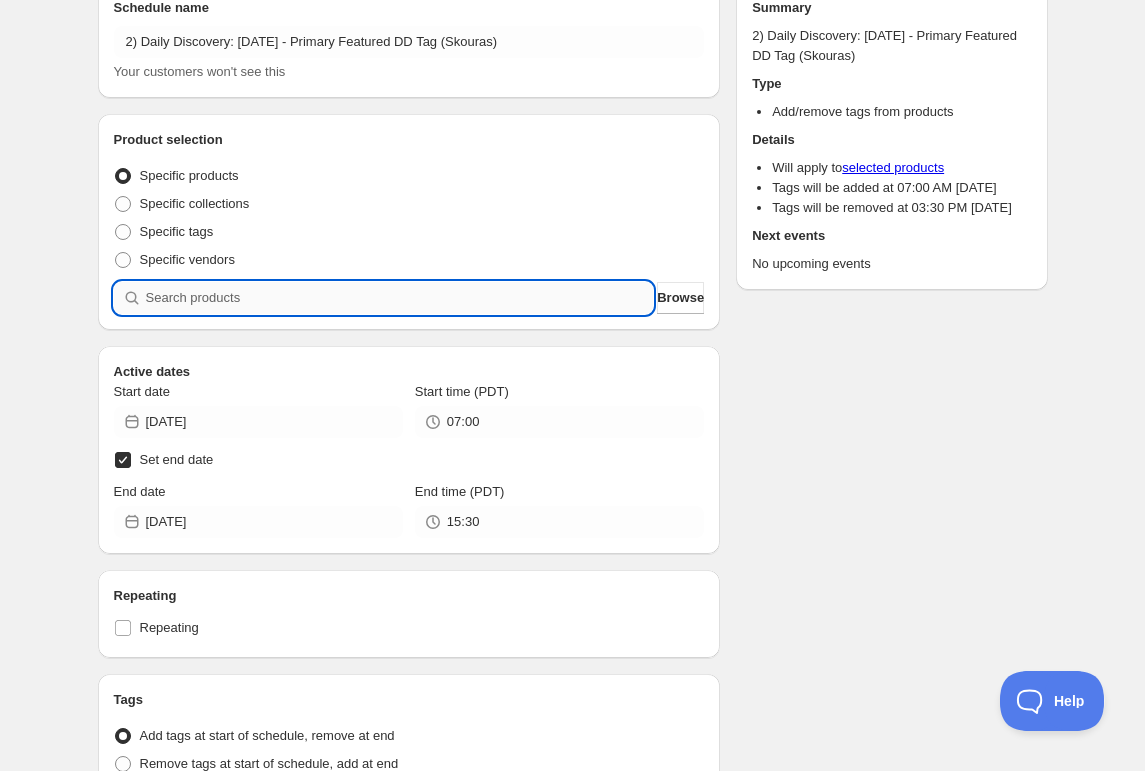 click at bounding box center [400, 298] 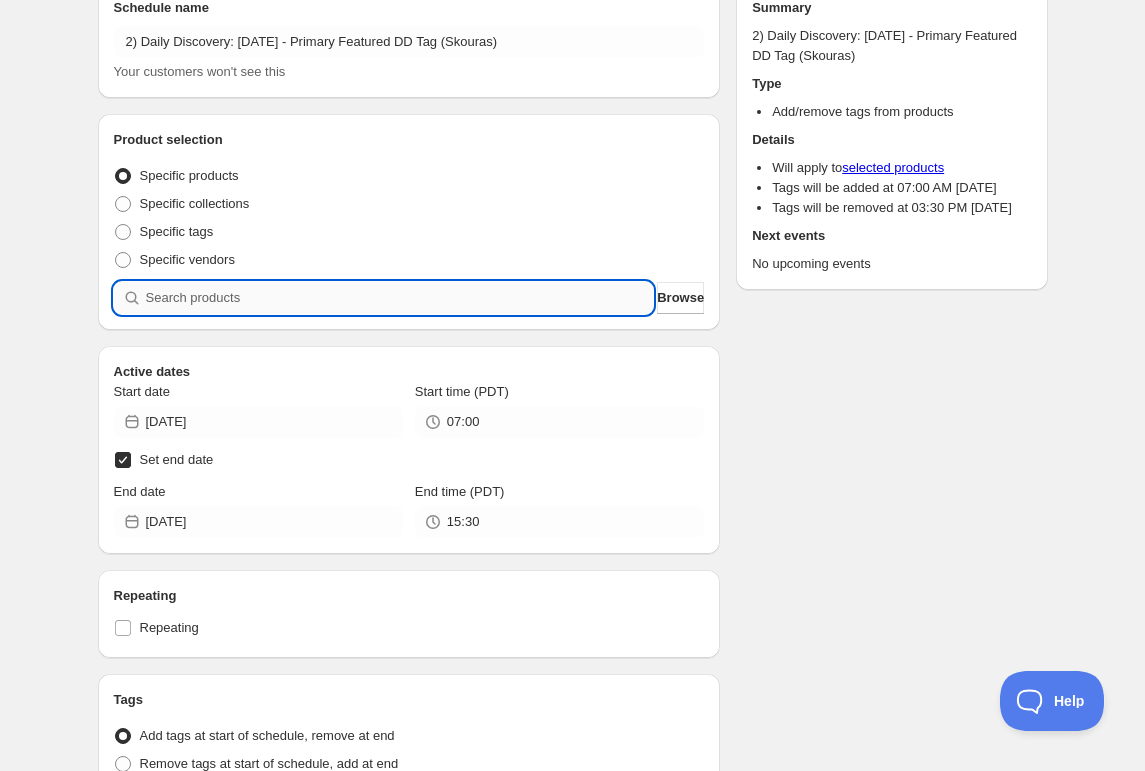 paste on "SOMM2507-SAO24WFT-750" 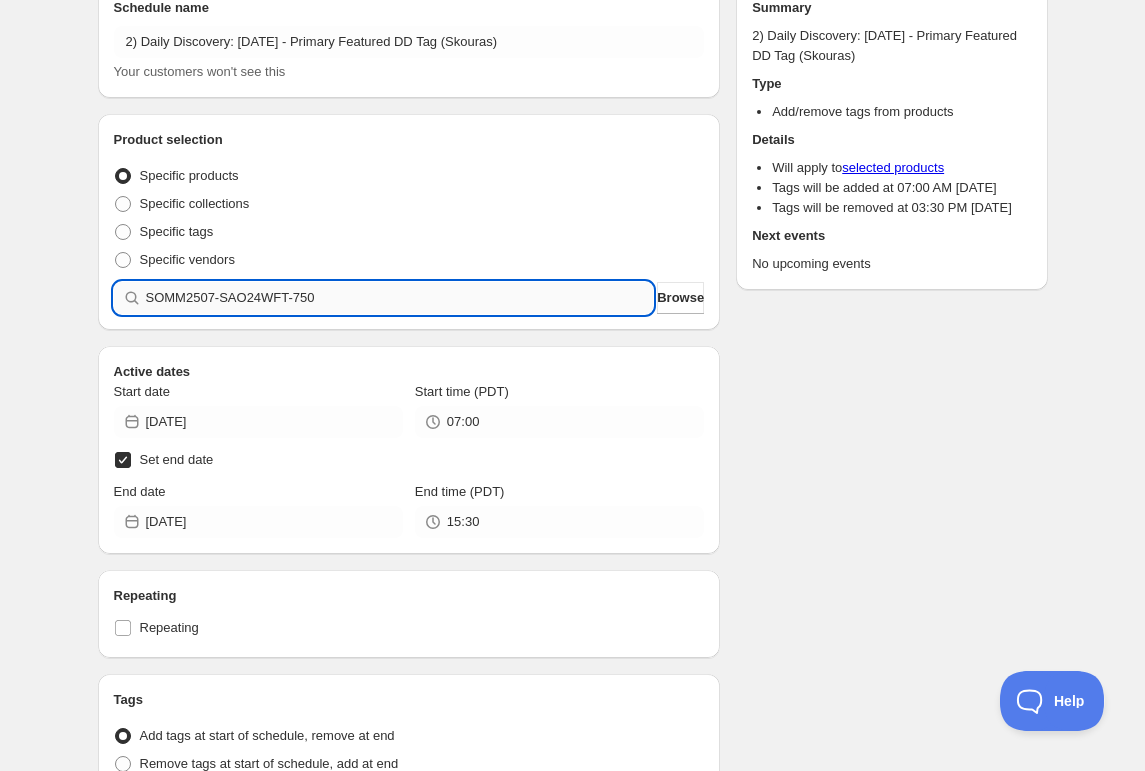 type 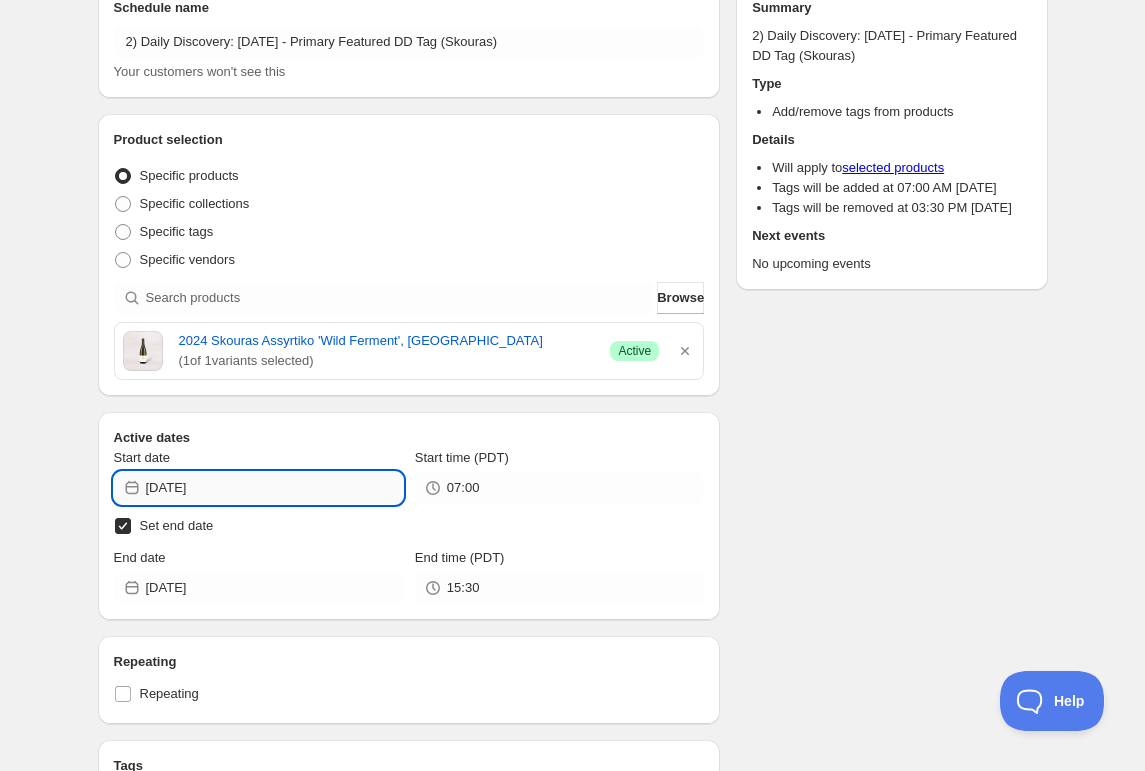click on "[DATE]" at bounding box center (274, 488) 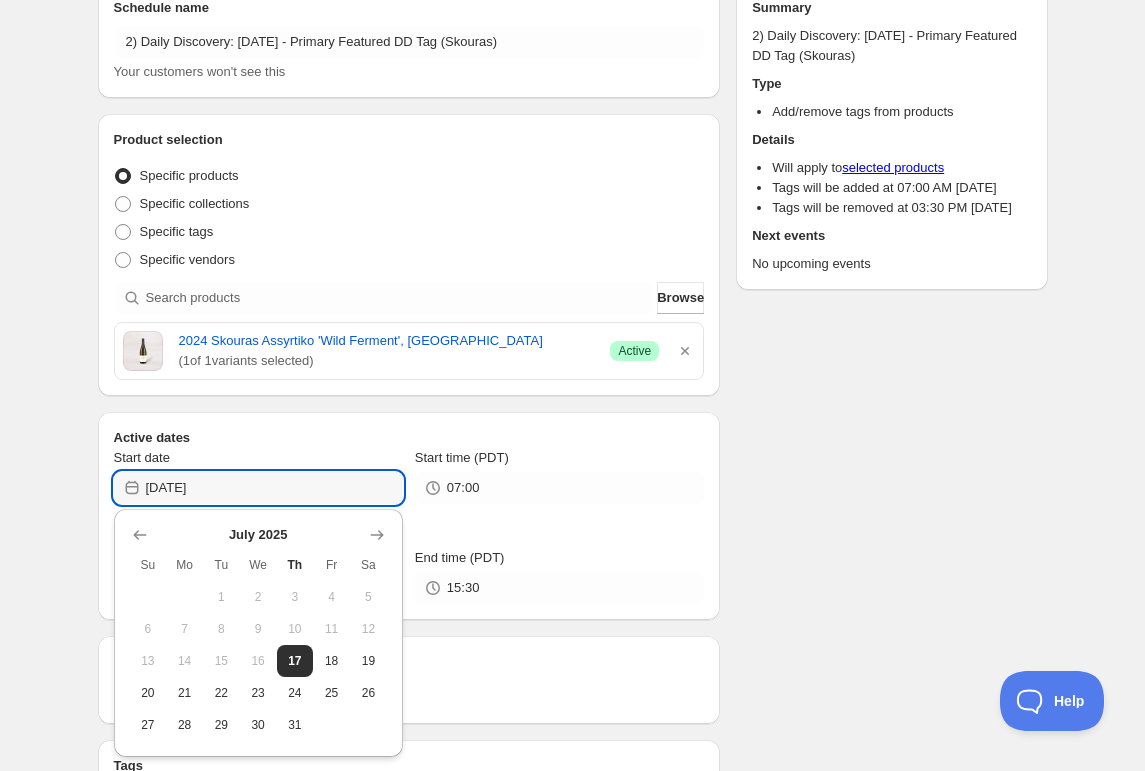 click on "22" at bounding box center (221, 693) 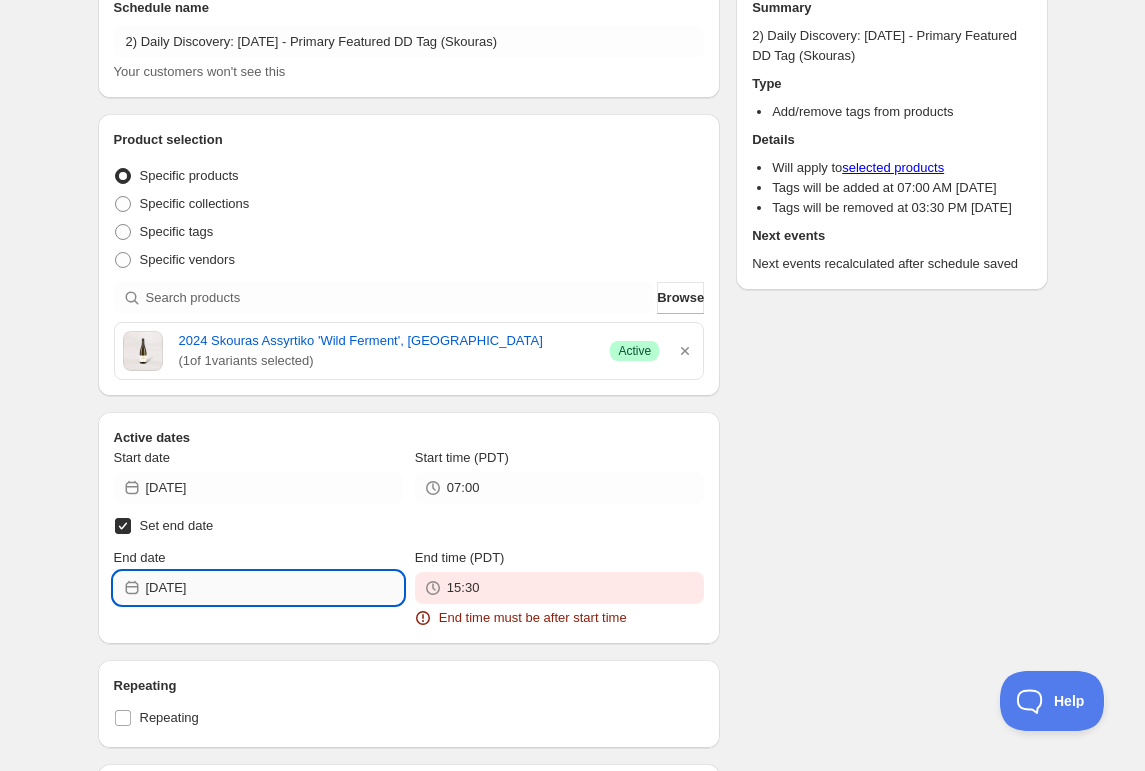 click on "[DATE]" at bounding box center [274, 588] 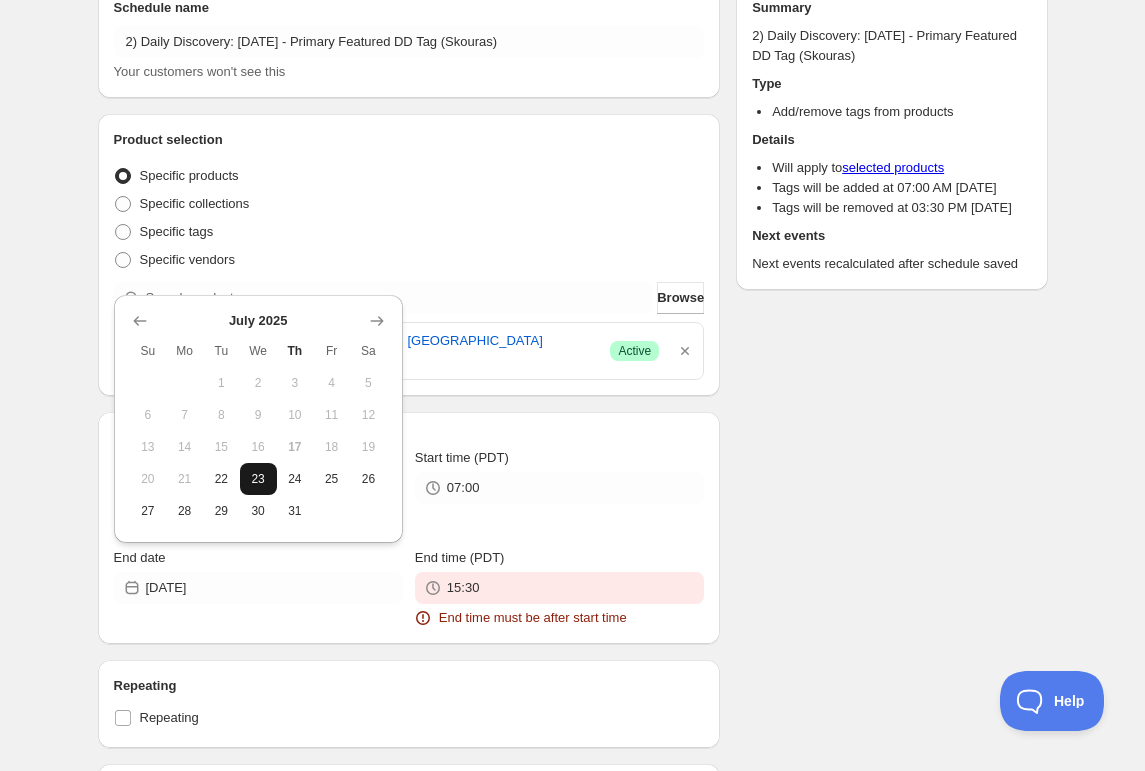 click on "23" at bounding box center (258, 479) 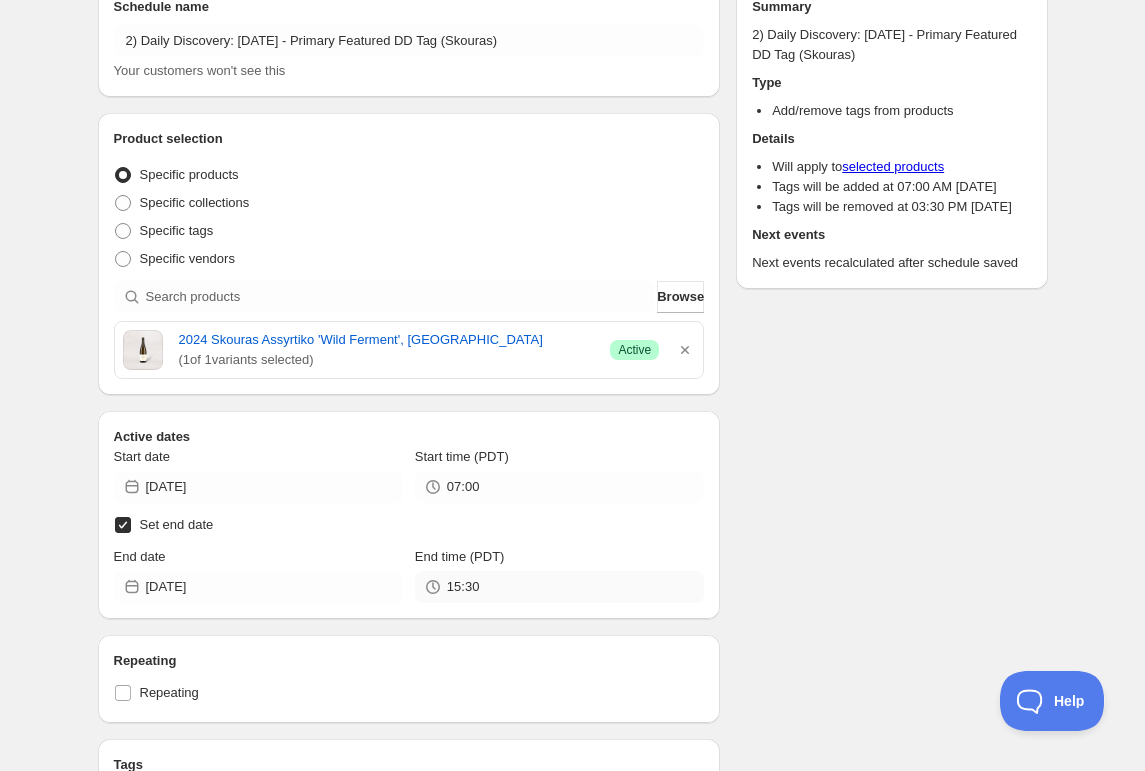 scroll, scrollTop: 92, scrollLeft: 0, axis: vertical 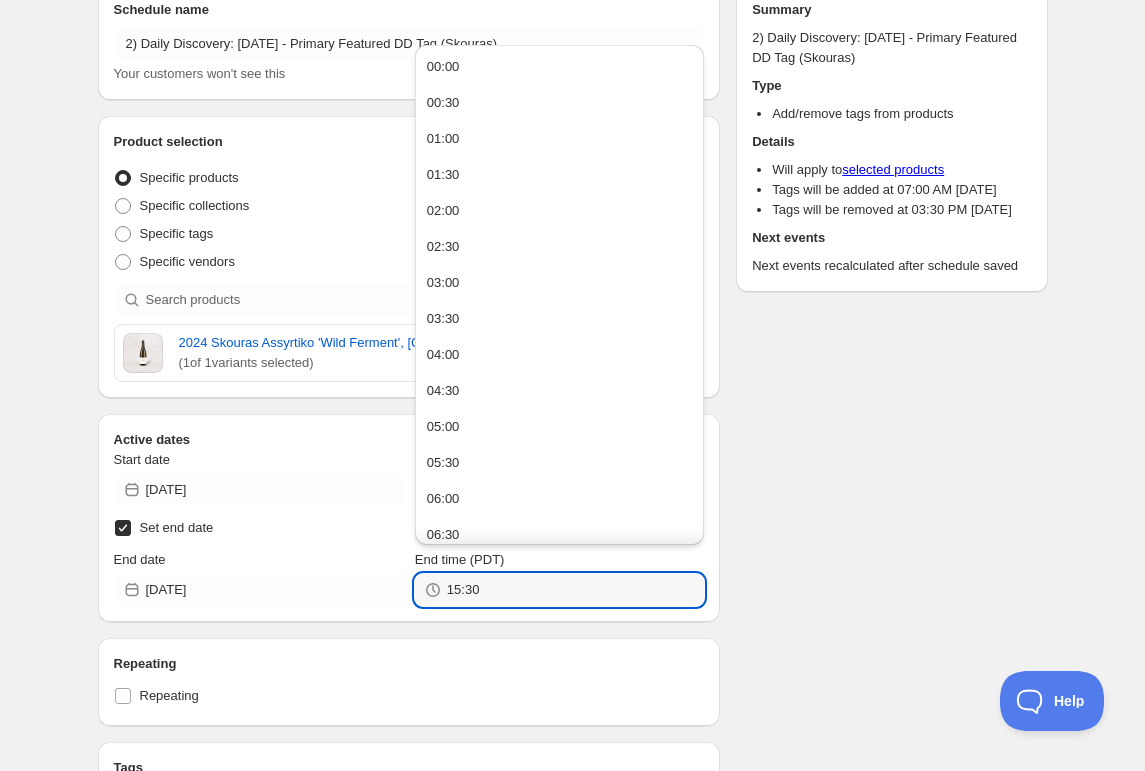 drag, startPoint x: 475, startPoint y: 593, endPoint x: 96, endPoint y: 592, distance: 379.0013 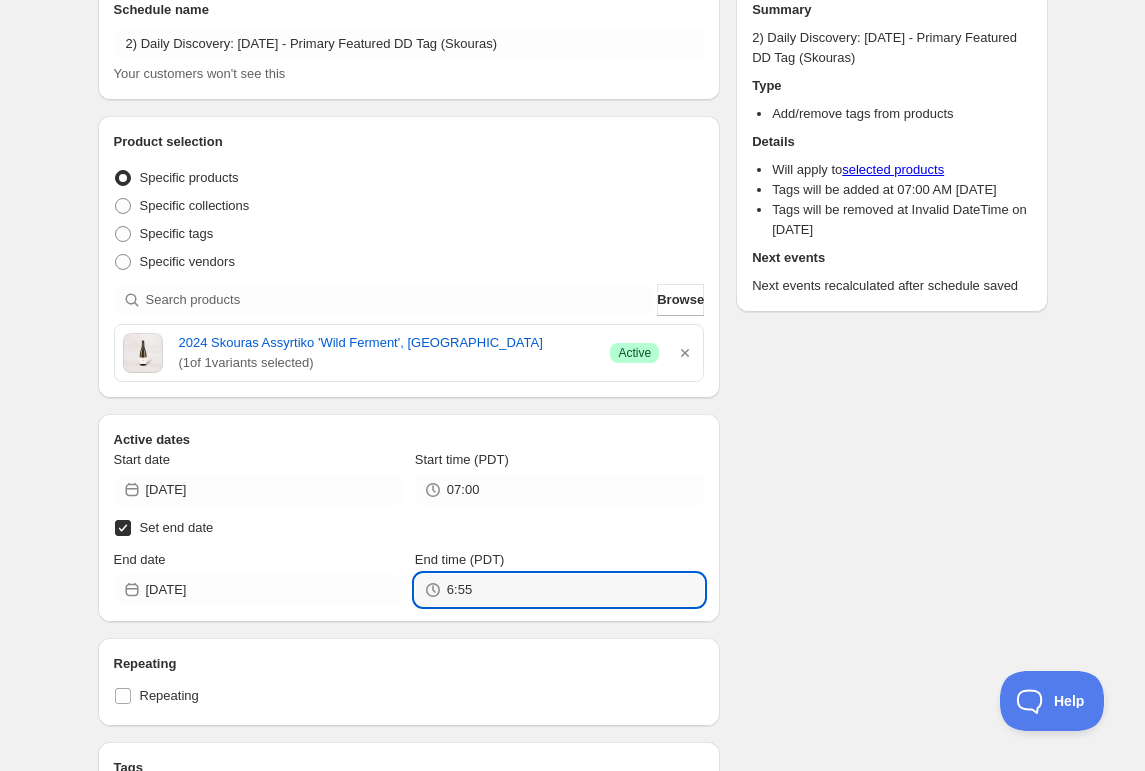 type on "06:55" 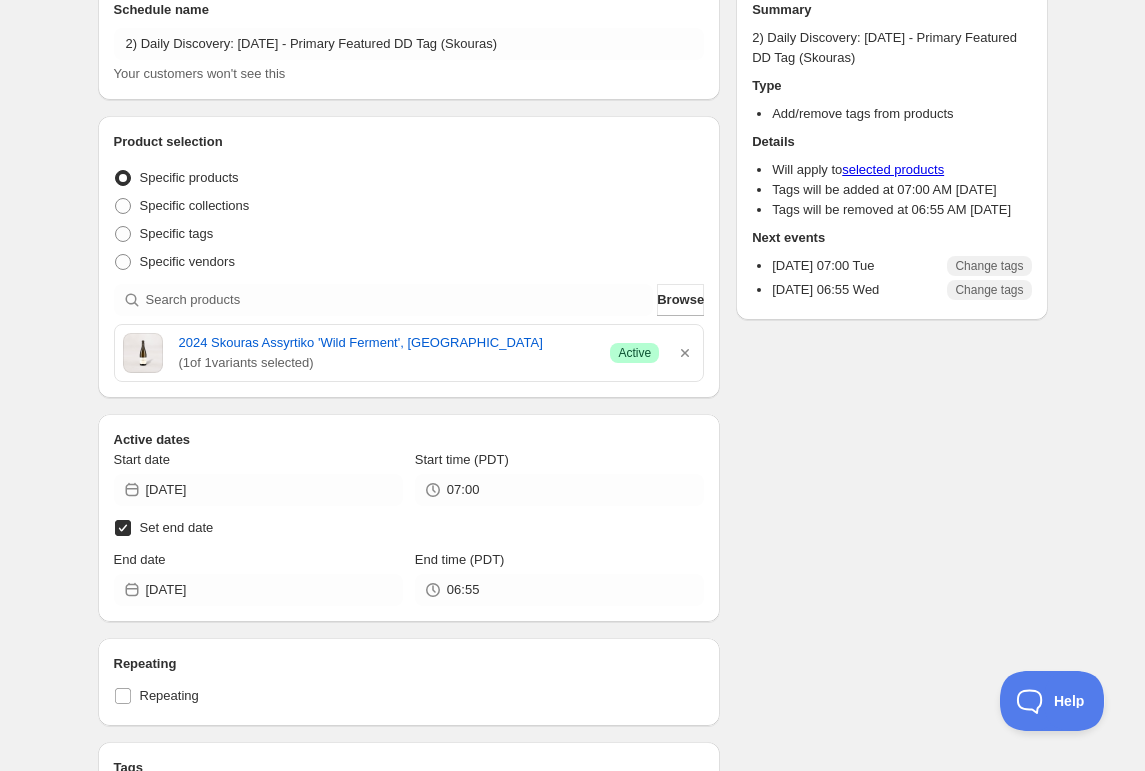 scroll, scrollTop: 0, scrollLeft: 0, axis: both 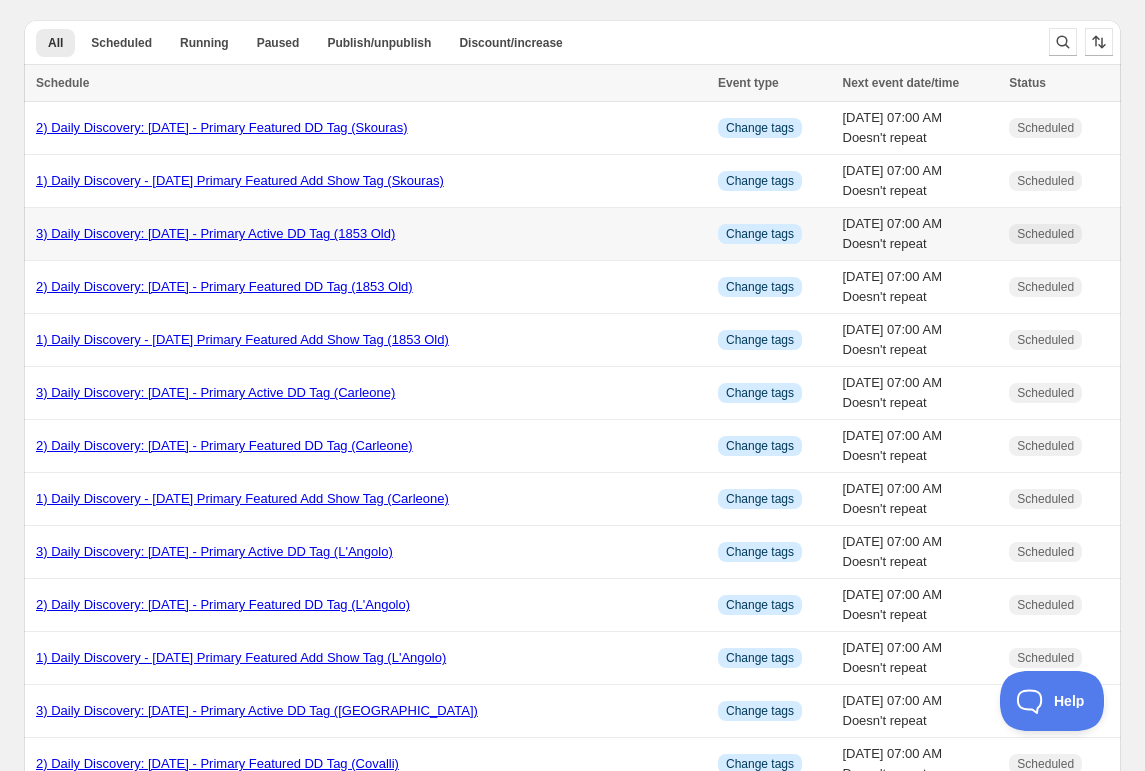 click on "3) Daily Discovery: [DATE] - Primary Active DD Tag (1853 Old)" at bounding box center (215, 233) 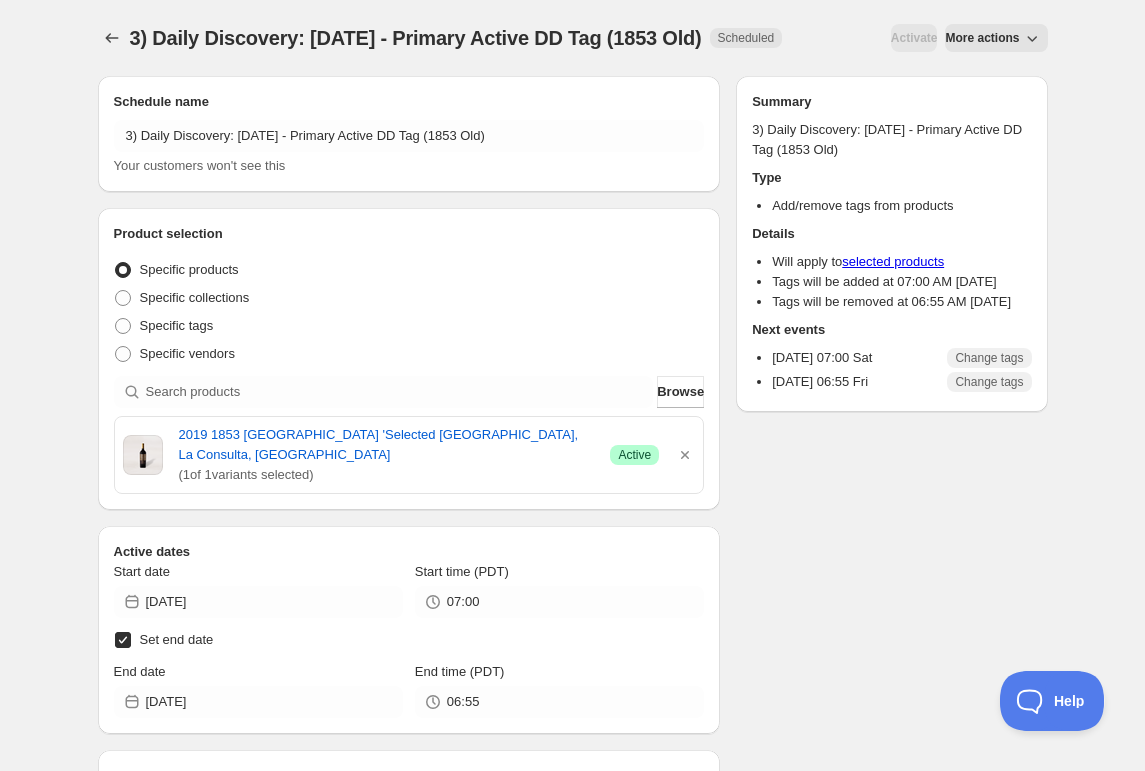 click on "More actions" at bounding box center [982, 38] 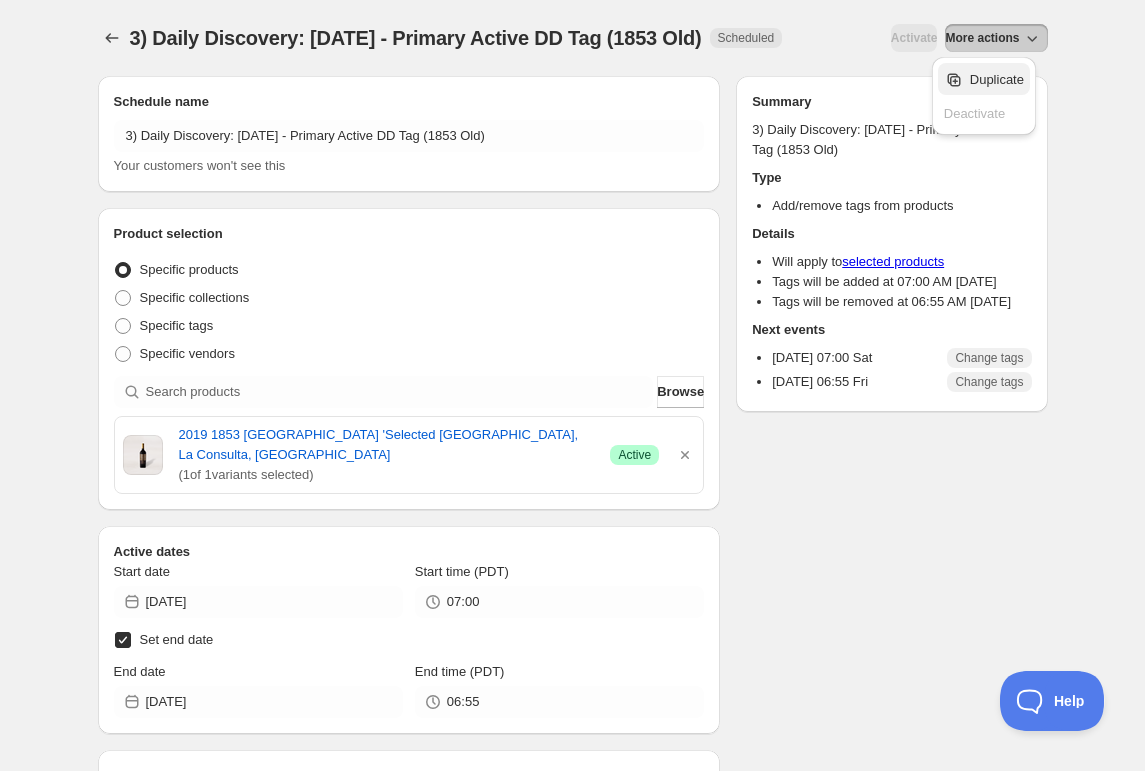 click on "Duplicate" at bounding box center (997, 79) 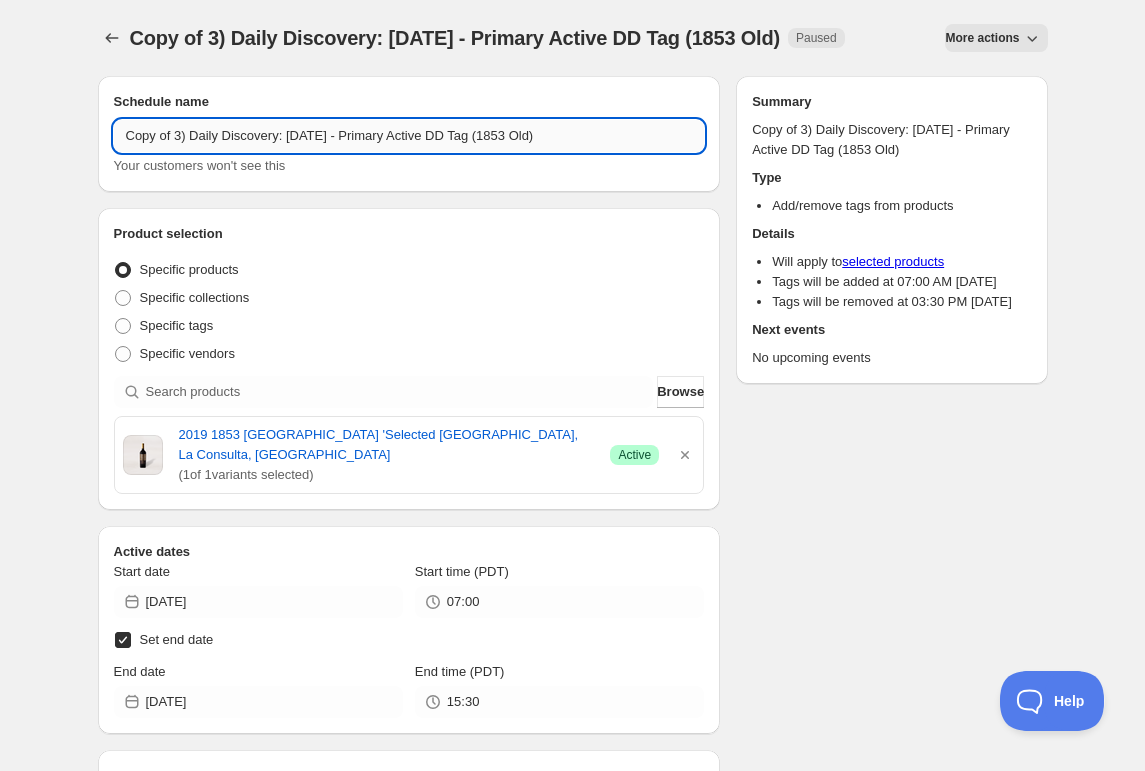 click on "Copy of 3) Daily Discovery: [DATE] - Primary Active DD Tag (1853 Old)" at bounding box center [409, 136] 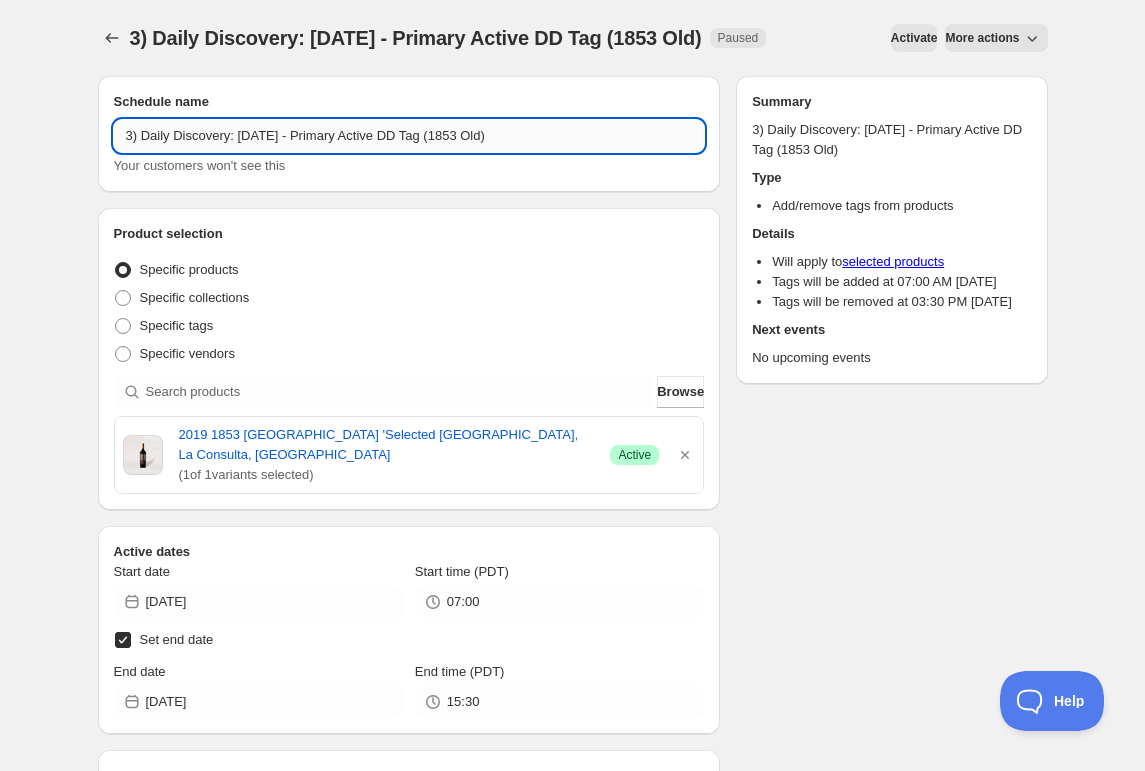 click on "3) Daily Discovery: [DATE] - Primary Active DD Tag (1853 Old)" at bounding box center [409, 136] 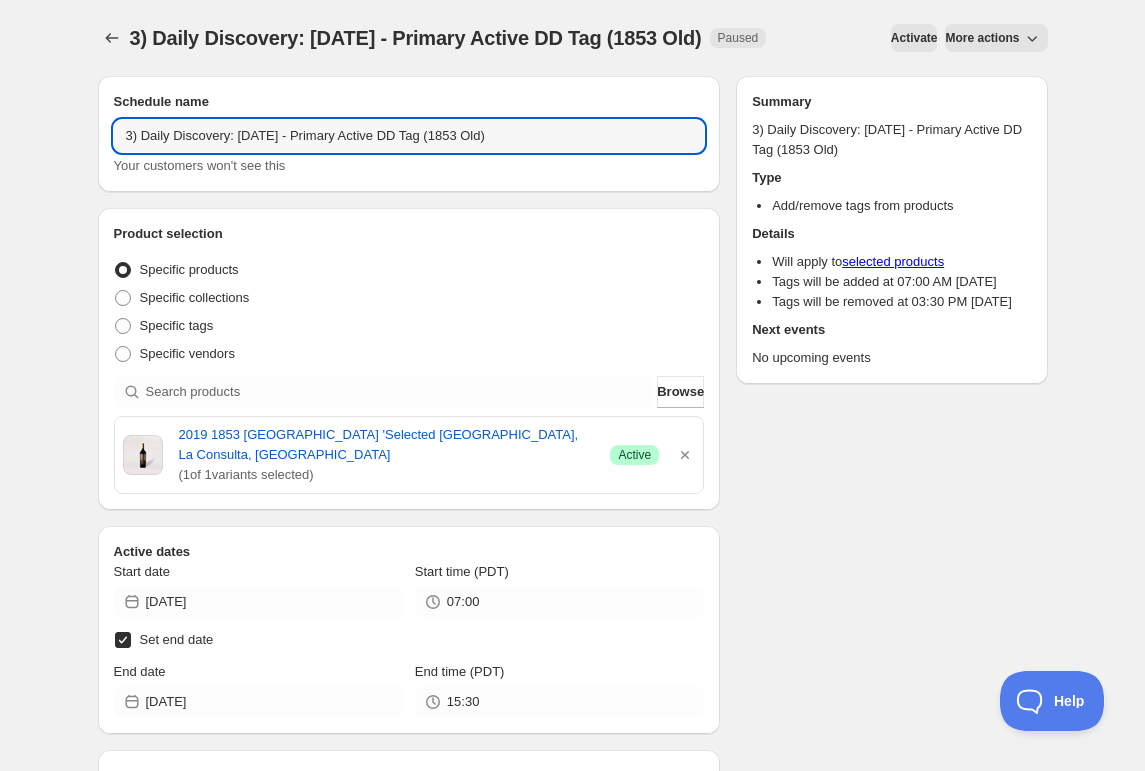 drag, startPoint x: 535, startPoint y: 137, endPoint x: 534, endPoint y: 190, distance: 53.009434 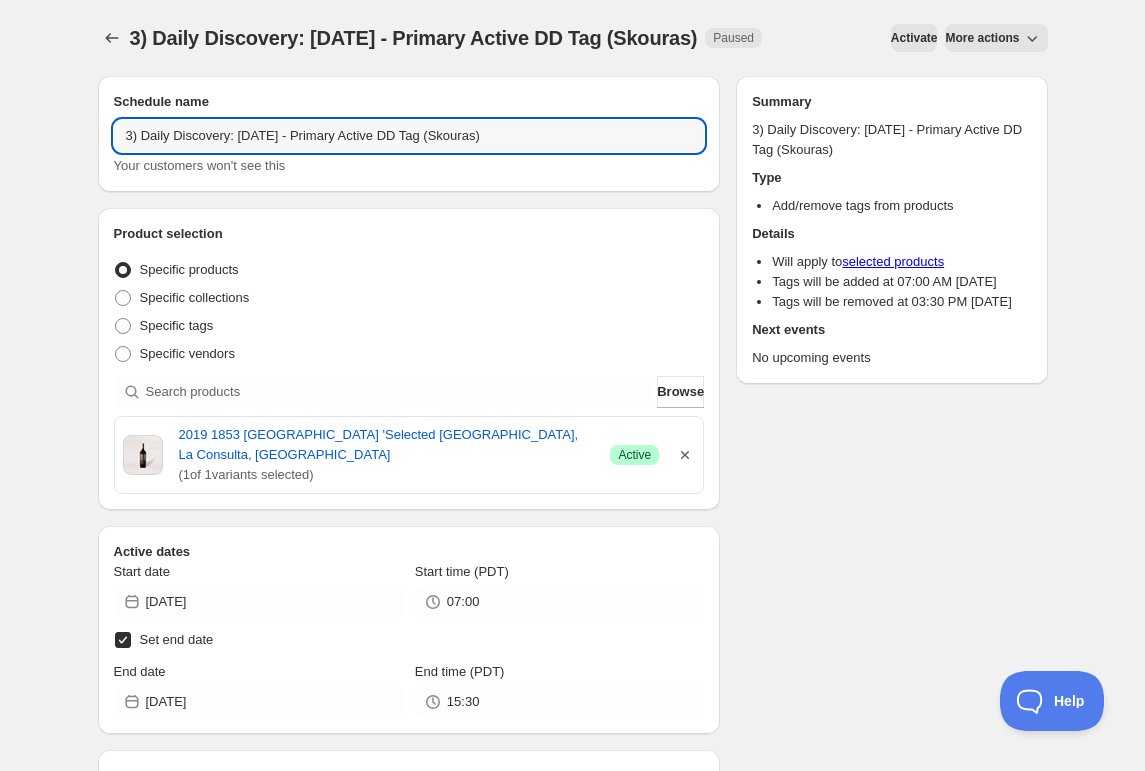 type on "3) Daily Discovery: [DATE] - Primary Active DD Tag (Skouras)" 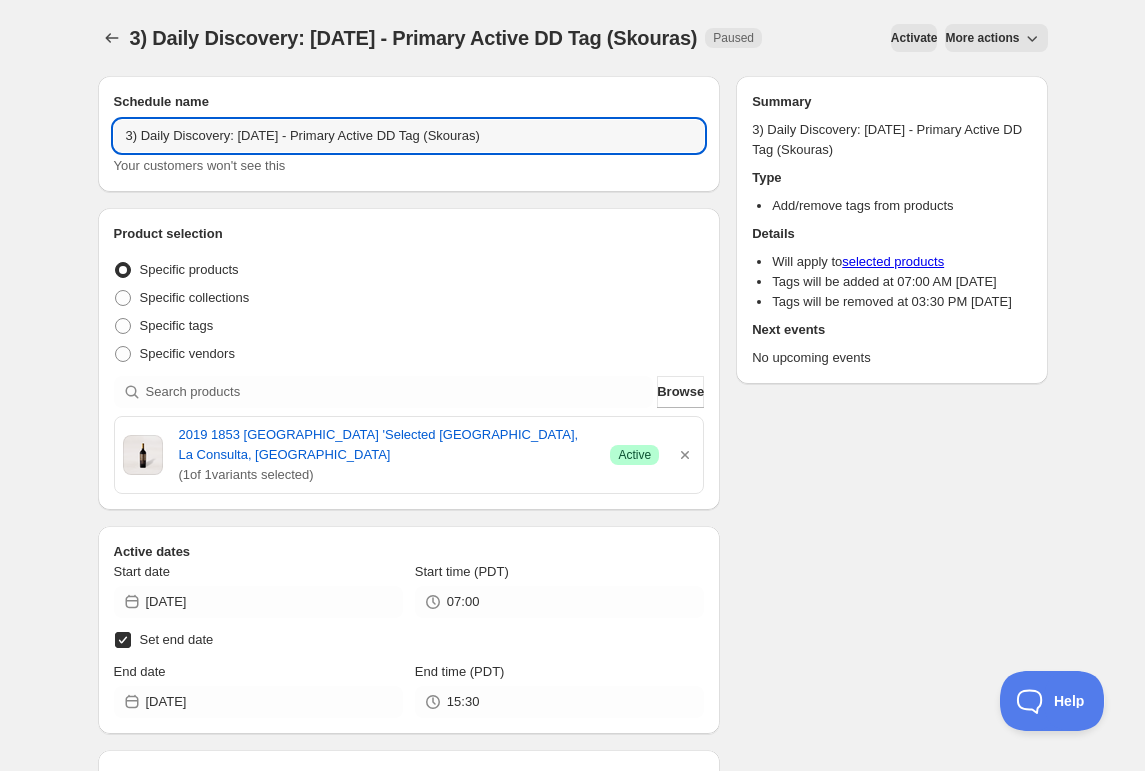 drag, startPoint x: 689, startPoint y: 455, endPoint x: 670, endPoint y: 448, distance: 20.248457 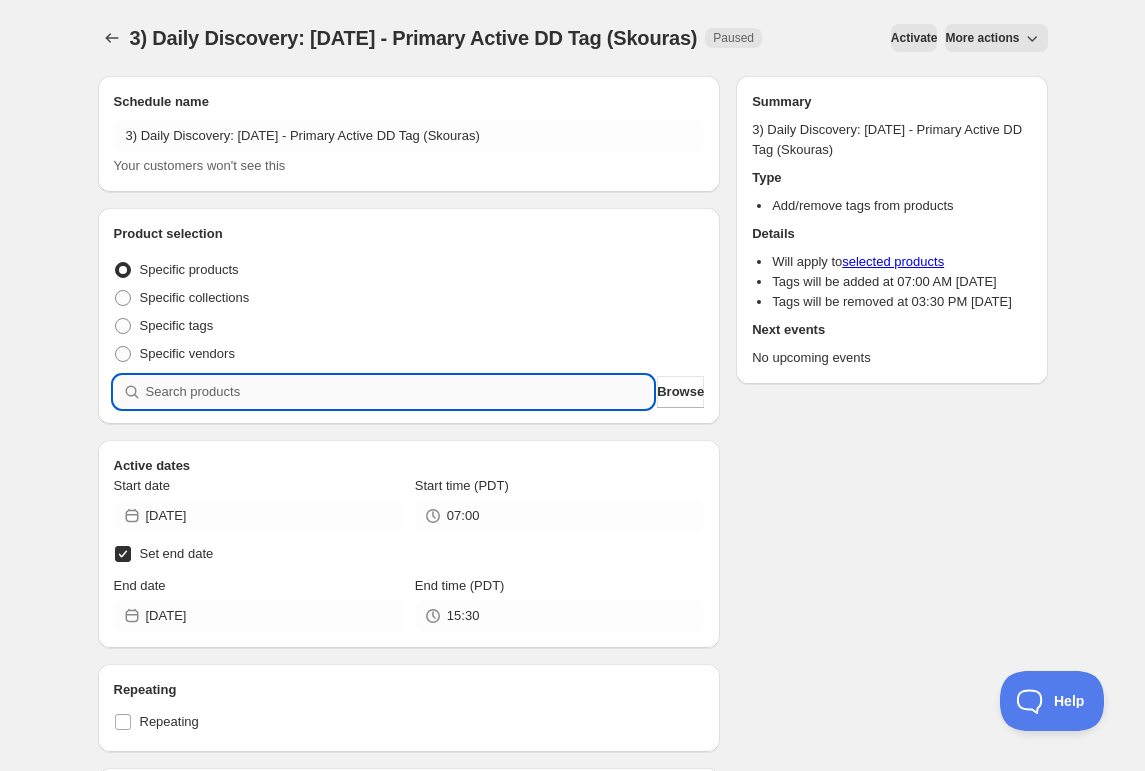 click at bounding box center (400, 392) 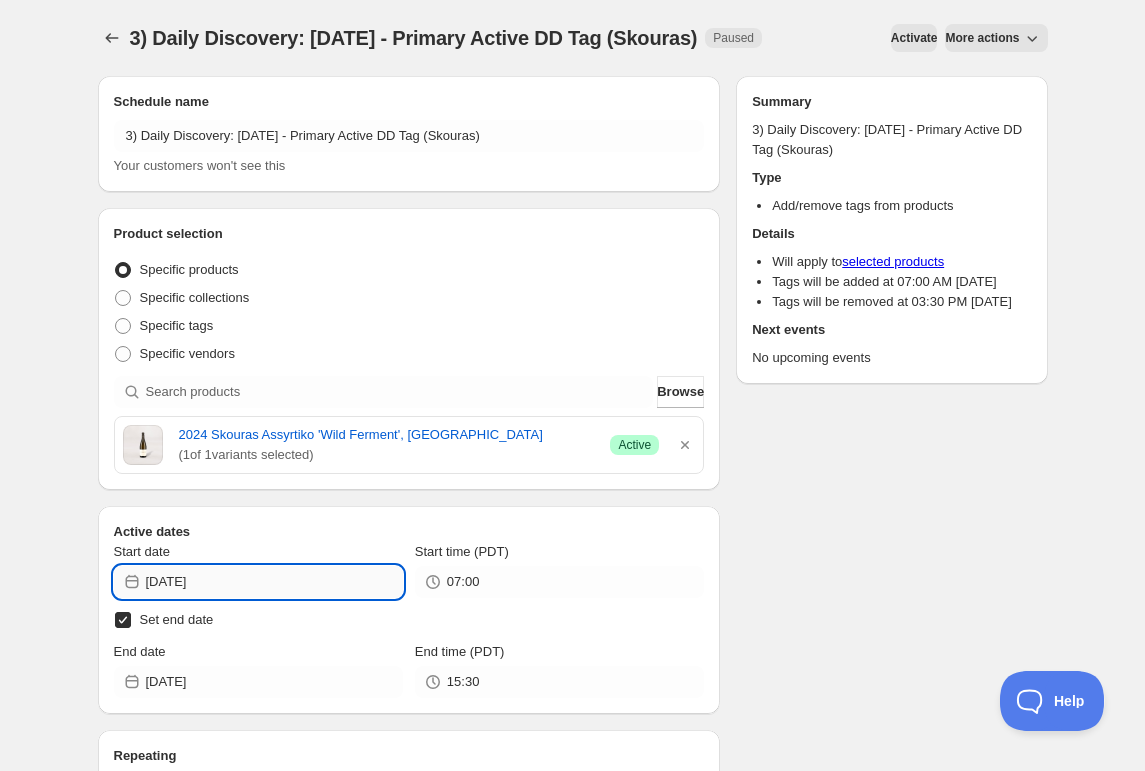 click on "[DATE]" at bounding box center (274, 582) 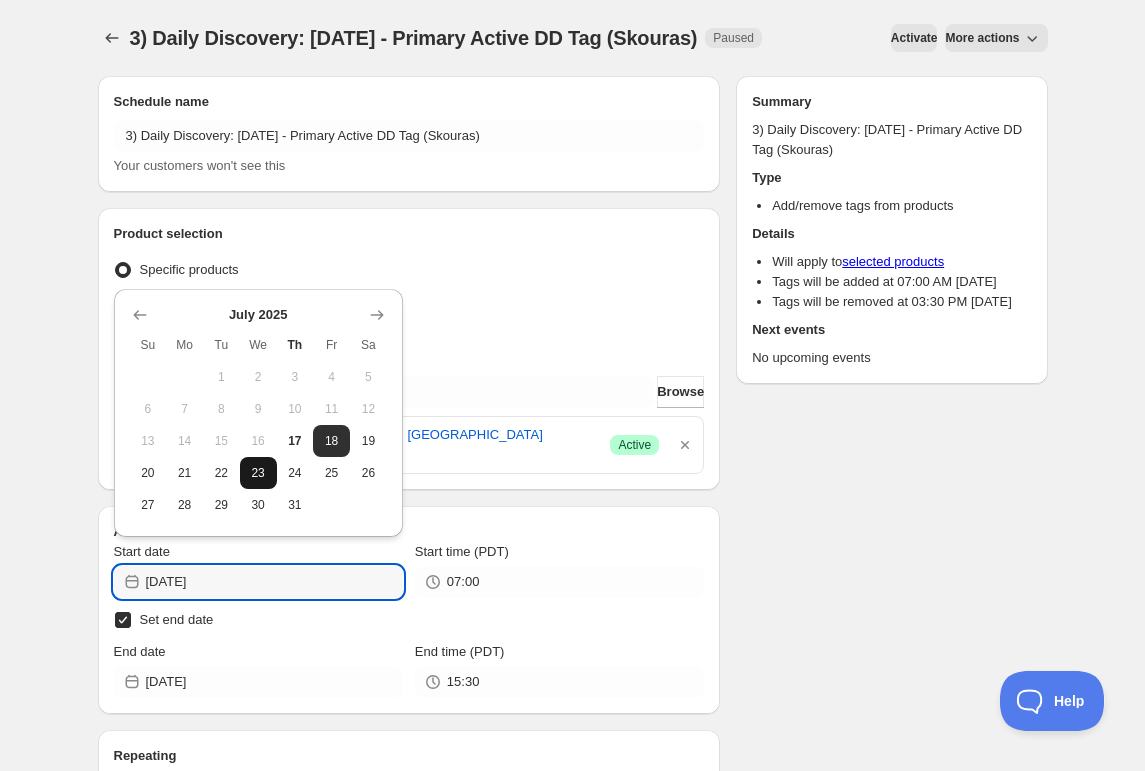 click on "23" at bounding box center (258, 473) 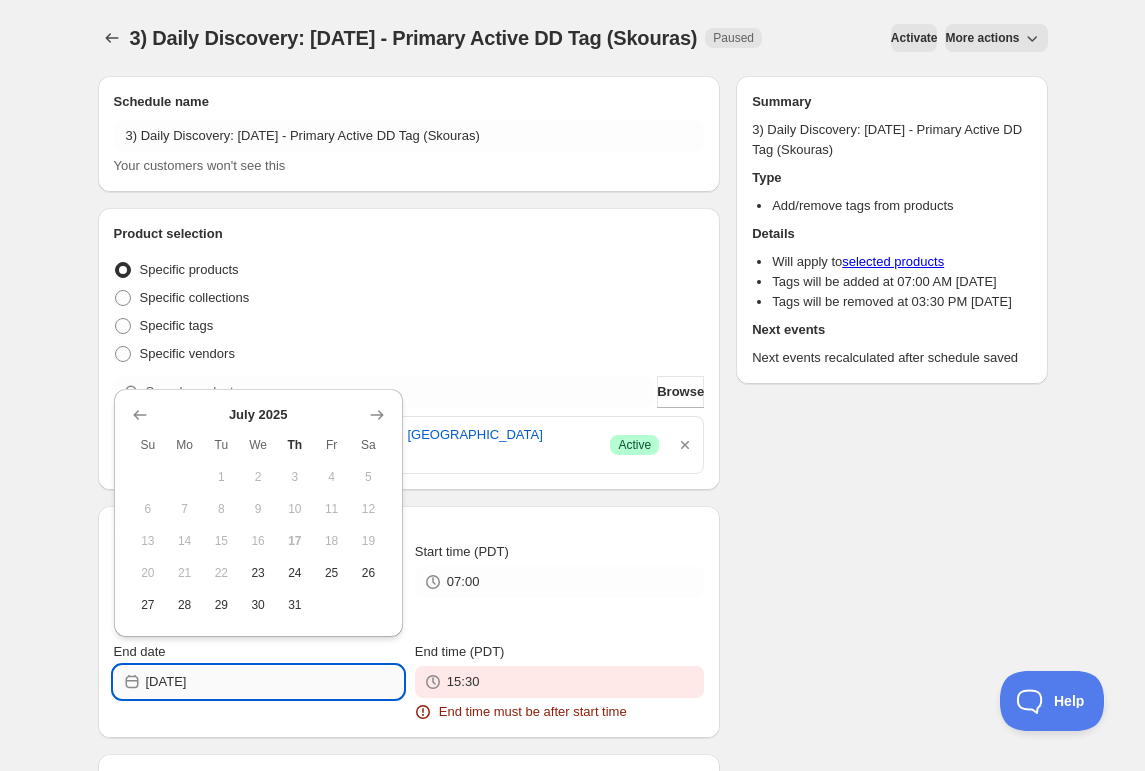 click on "[DATE]" at bounding box center [274, 682] 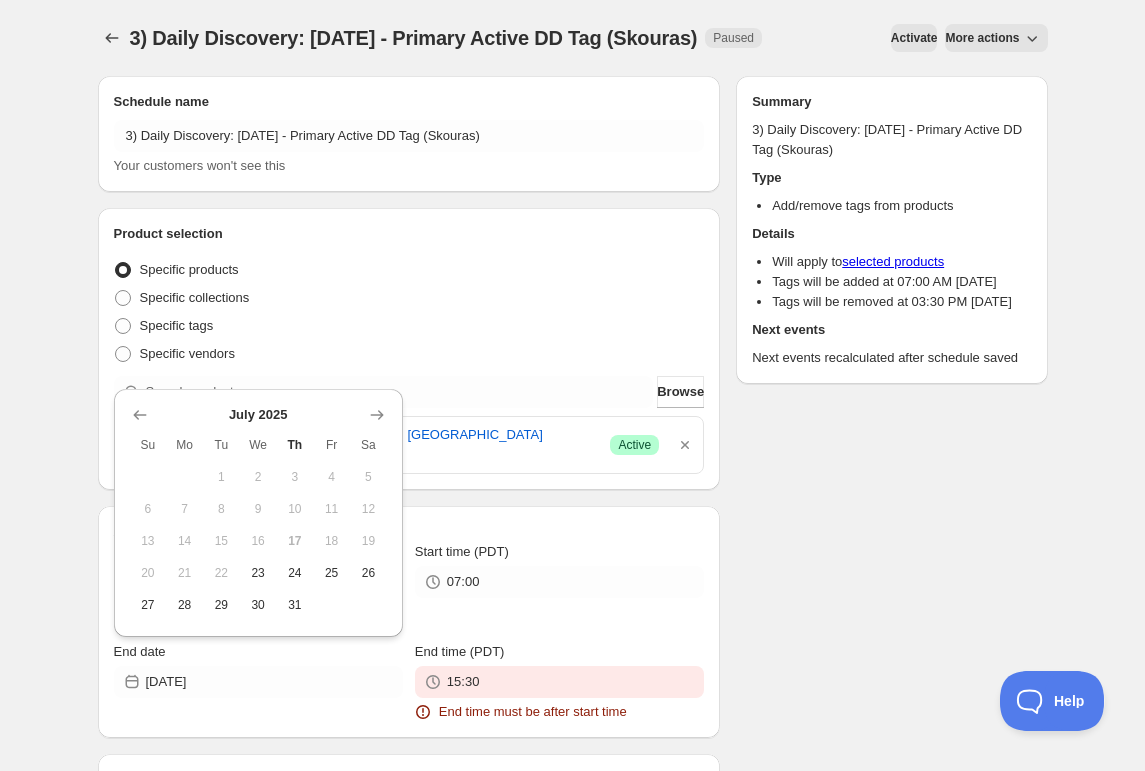 click 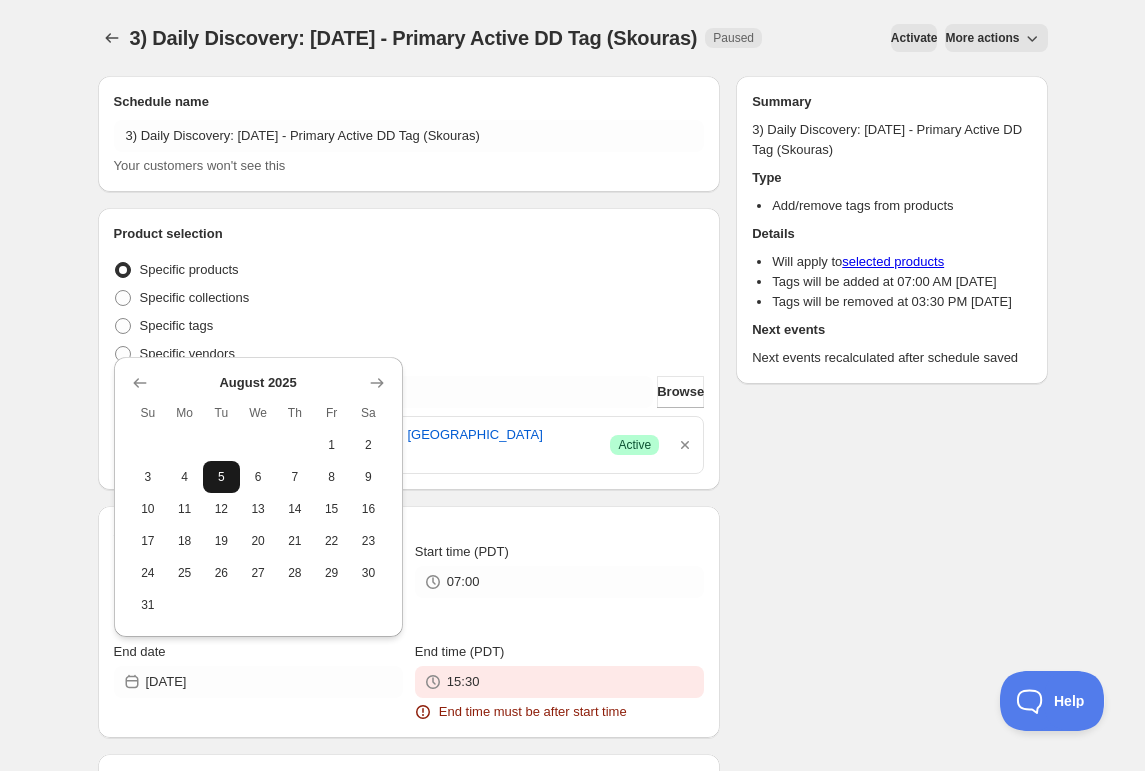 click on "5" at bounding box center [221, 477] 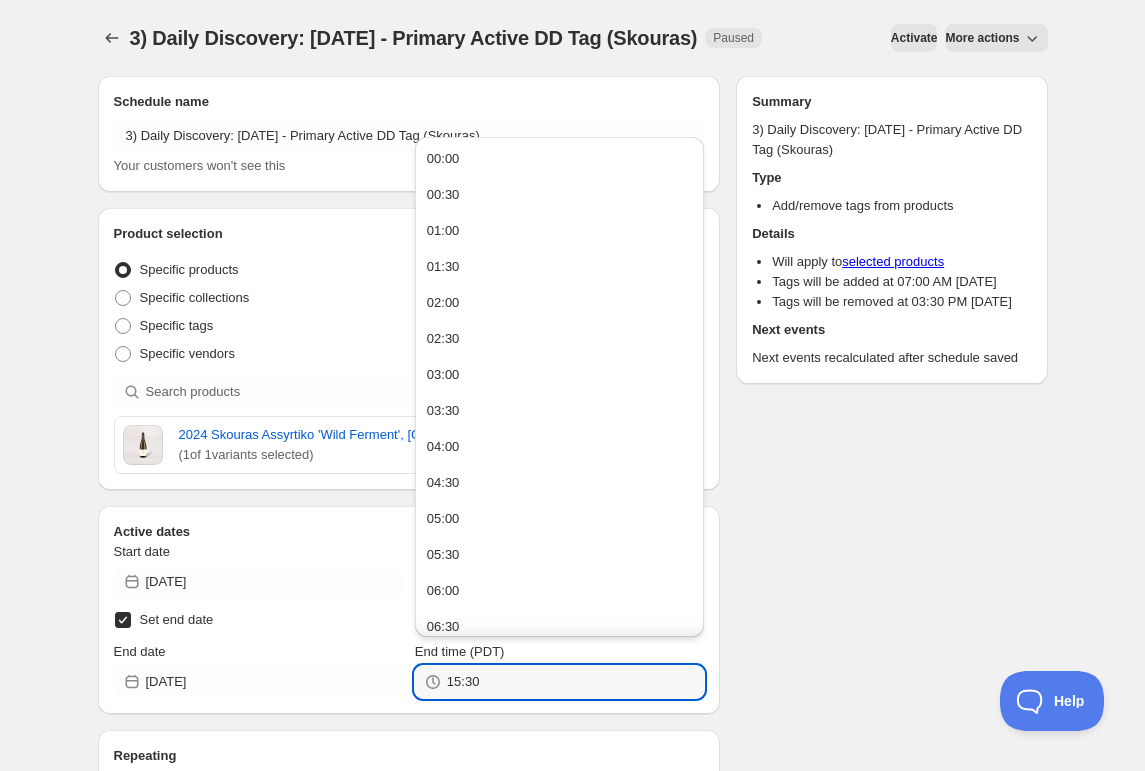 drag, startPoint x: 474, startPoint y: 687, endPoint x: 138, endPoint y: 680, distance: 336.0729 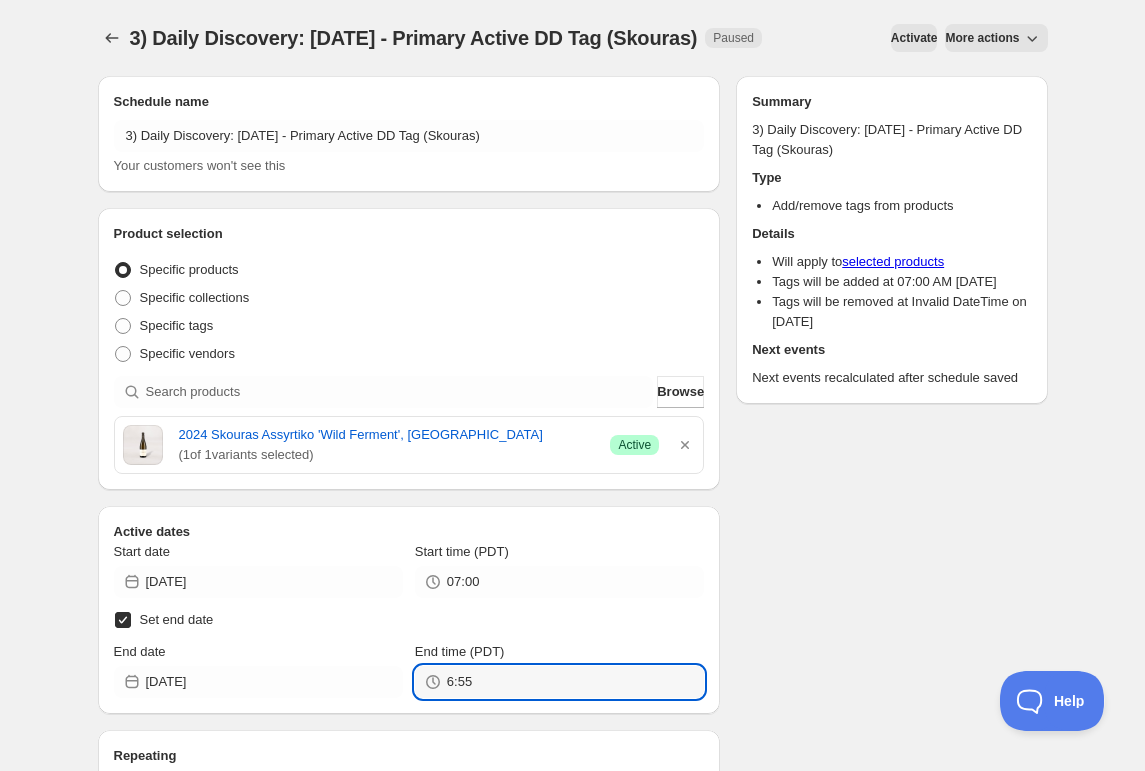 type on "06:55" 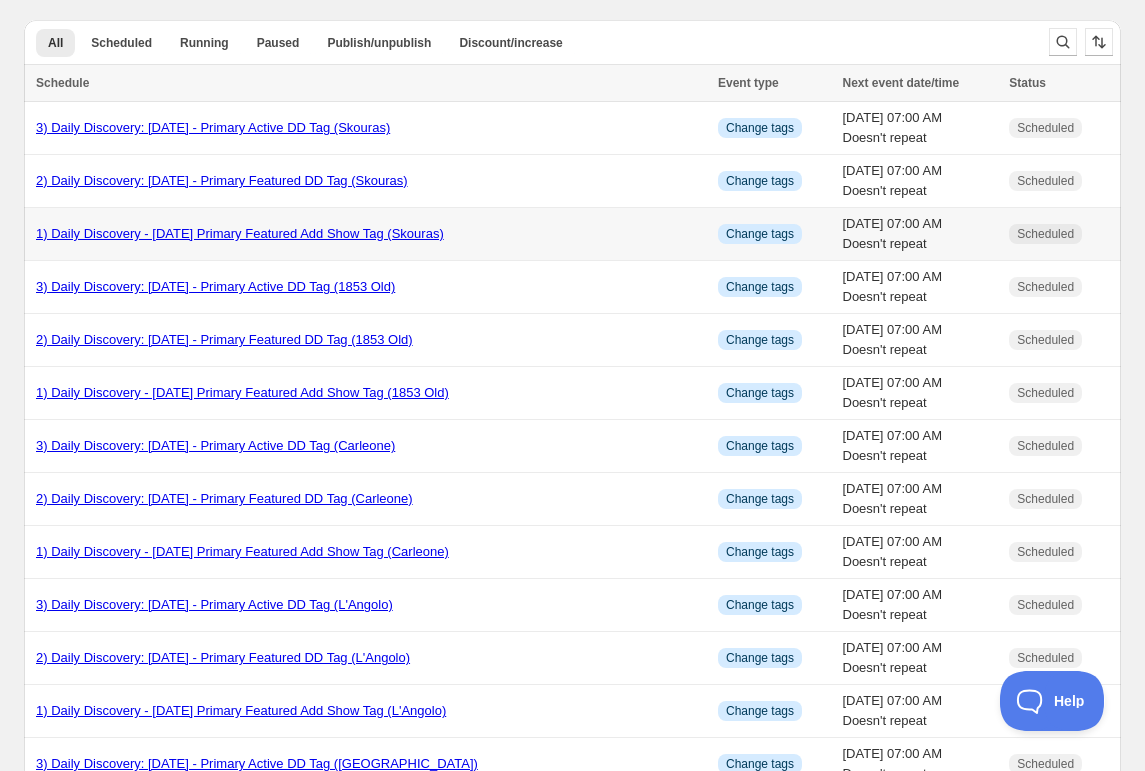 click on "1) Daily Discovery - [DATE] Primary Featured Add Show Tag (Skouras)" at bounding box center [240, 233] 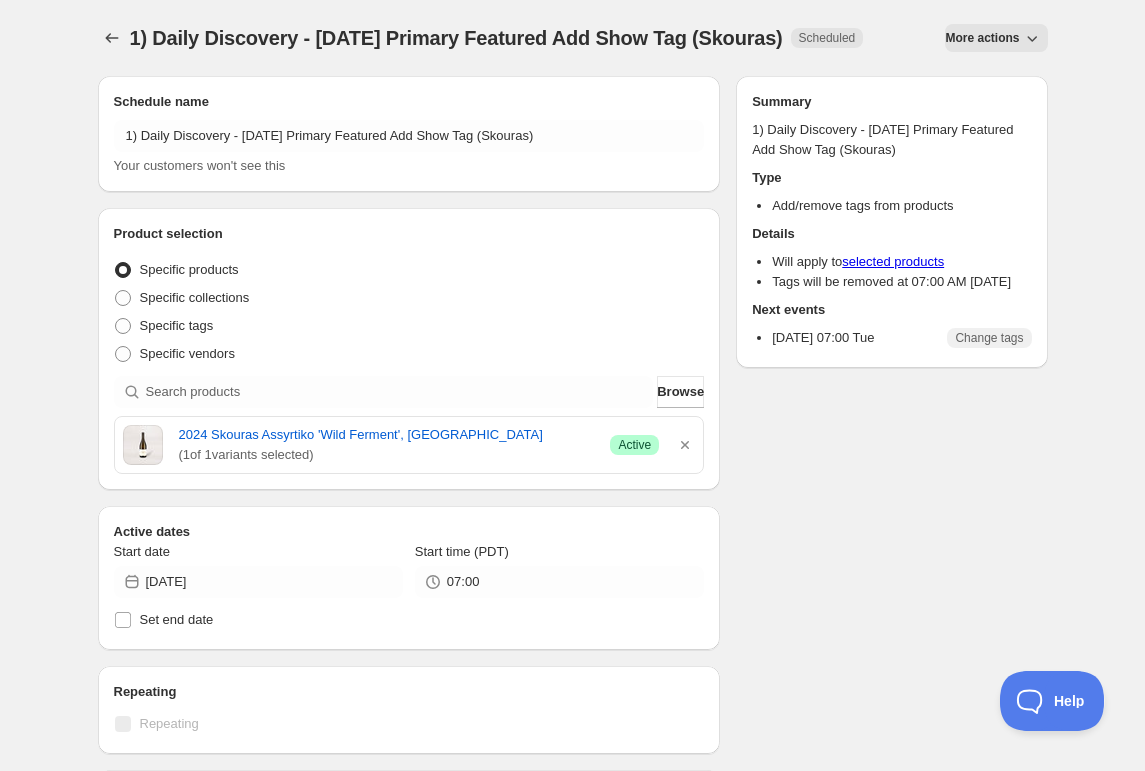 click on "More actions" at bounding box center (982, 38) 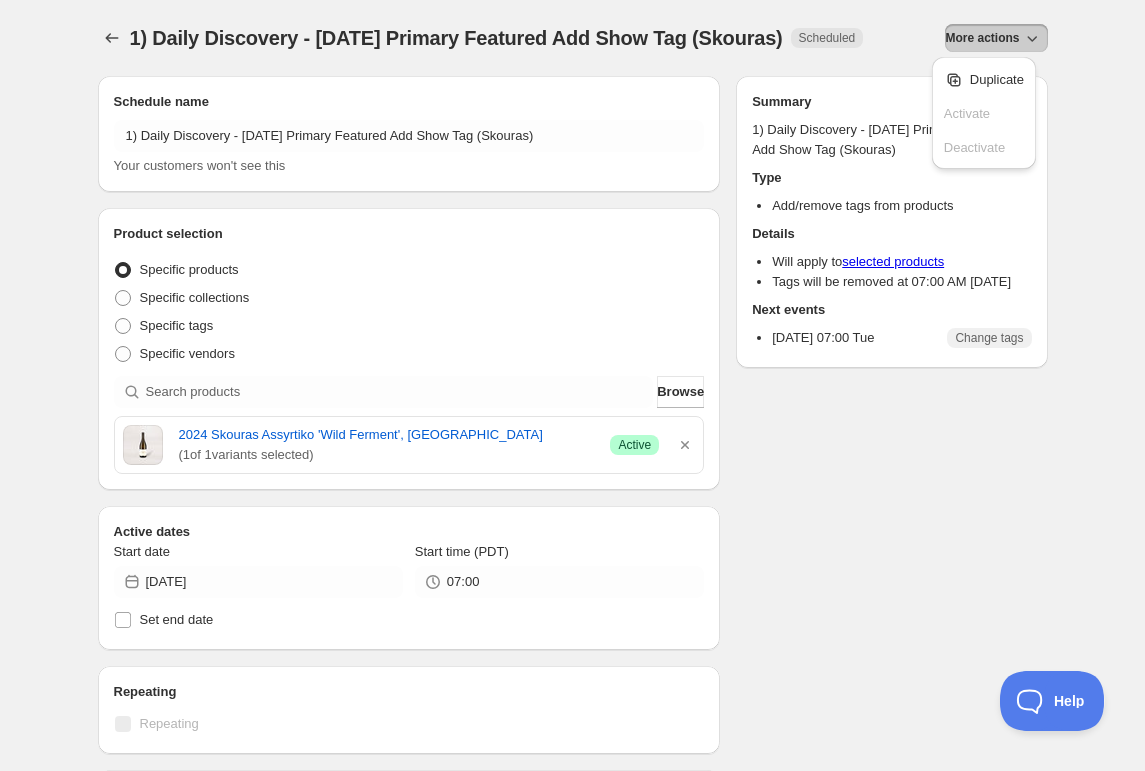 click on "Duplicate" at bounding box center (997, 80) 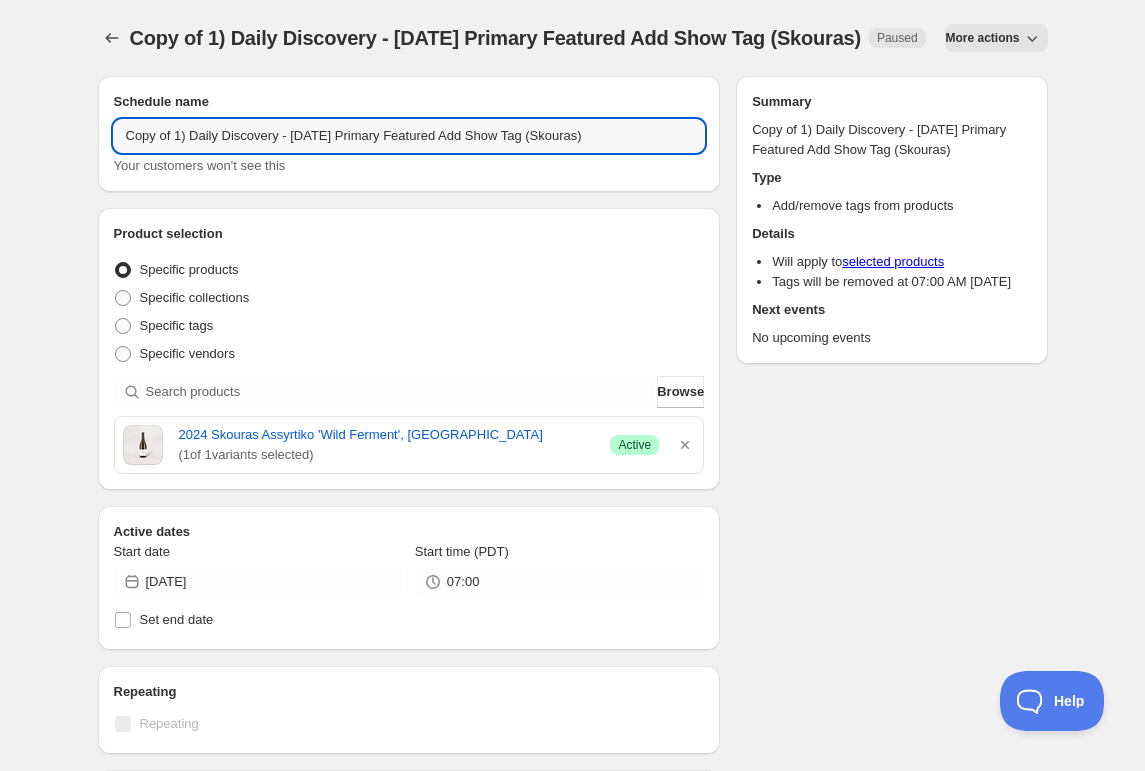 drag, startPoint x: 177, startPoint y: 160, endPoint x: 188, endPoint y: 173, distance: 17.029387 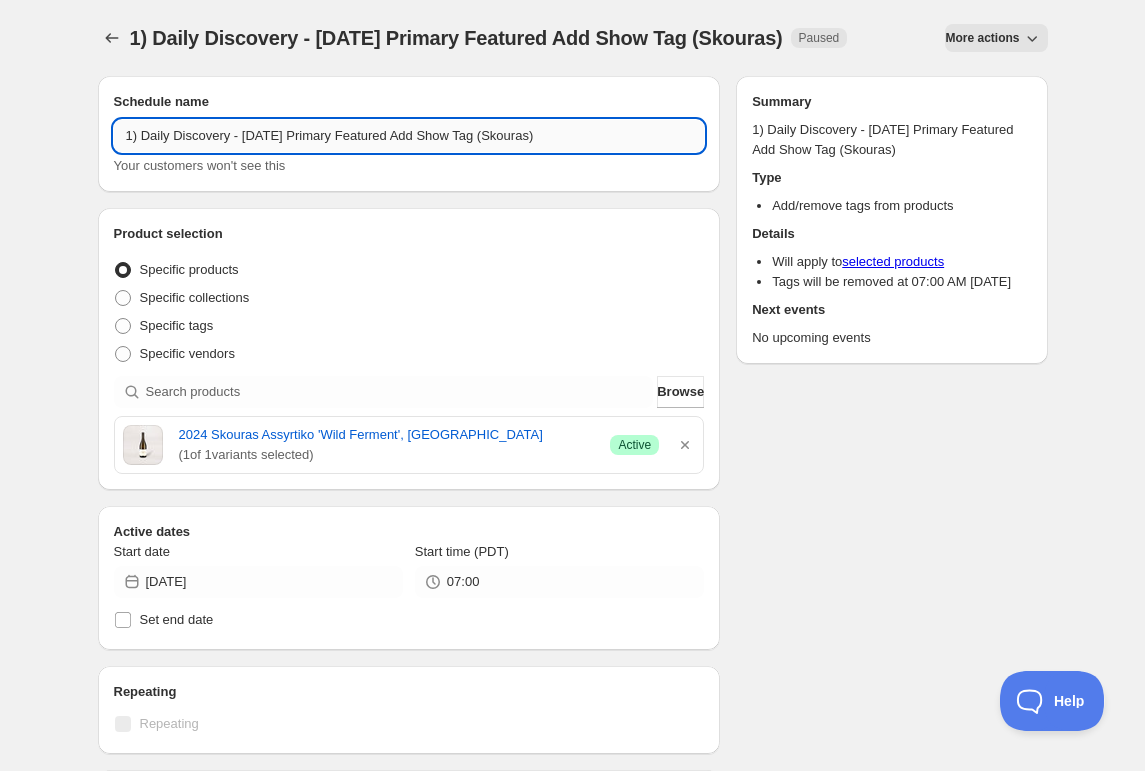 drag, startPoint x: 291, startPoint y: 131, endPoint x: 290, endPoint y: 146, distance: 15.033297 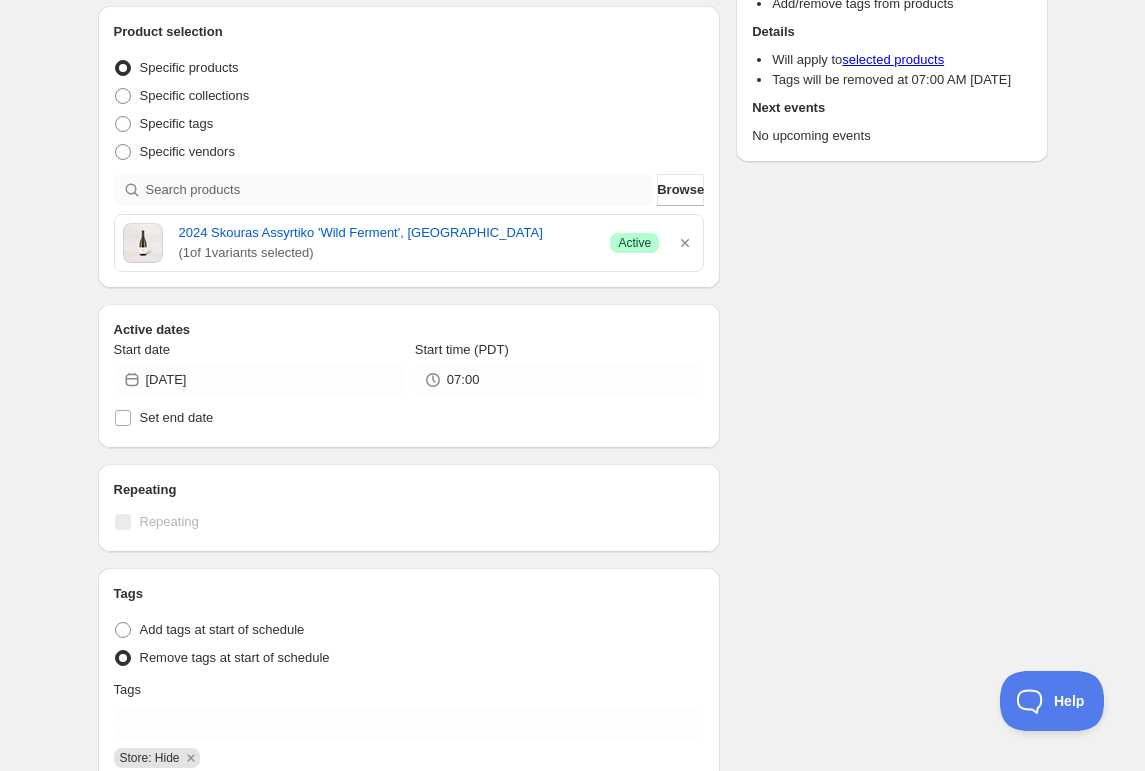 scroll, scrollTop: 173, scrollLeft: 0, axis: vertical 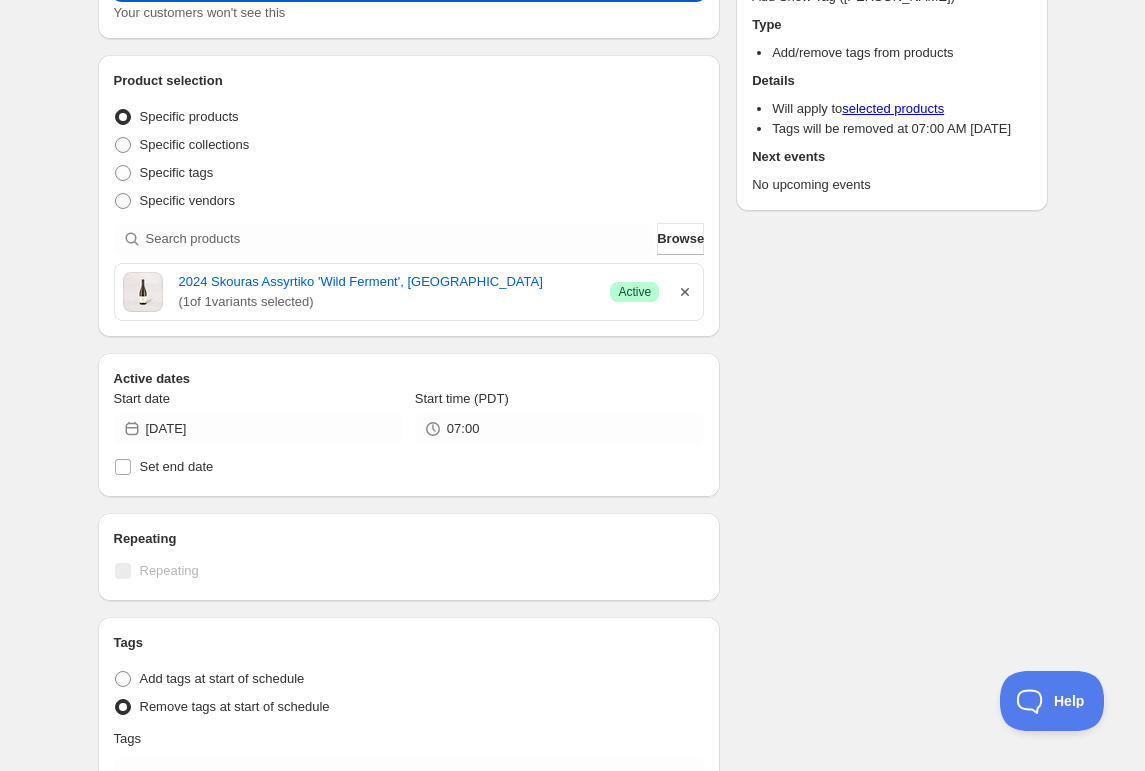 type on "1) Daily Discovery - [DATE] Primary Featured Add Show Tag ([PERSON_NAME])" 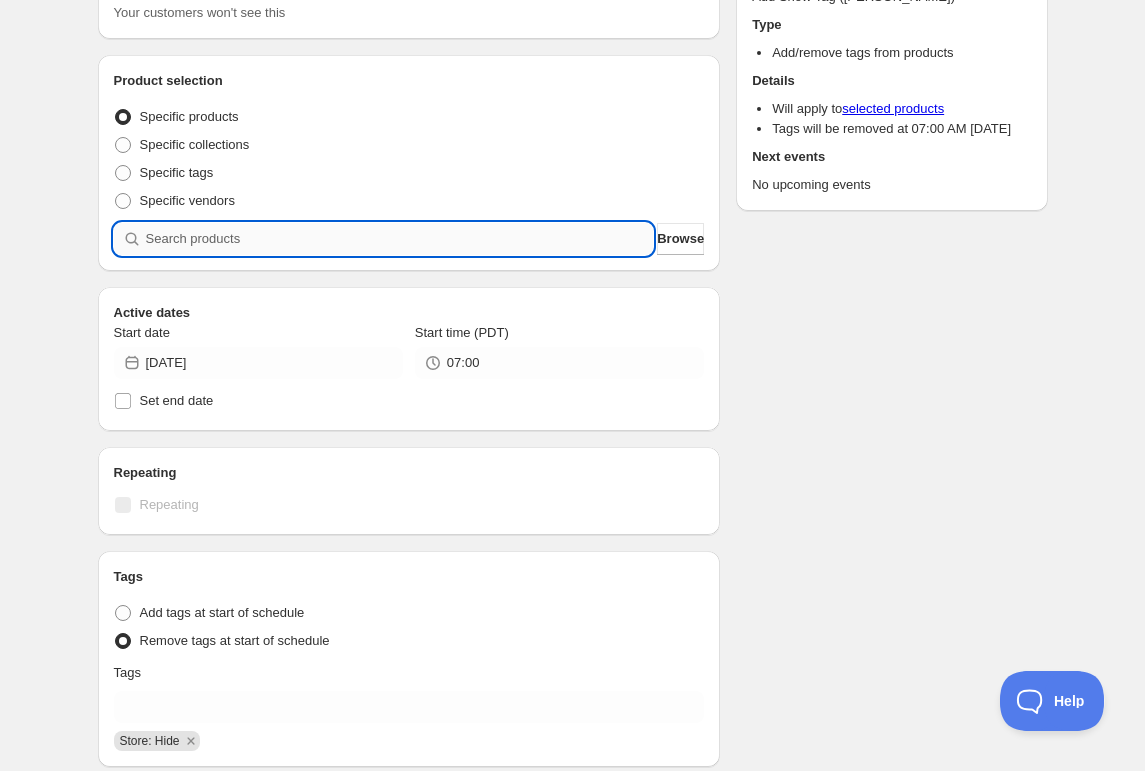 click at bounding box center [400, 239] 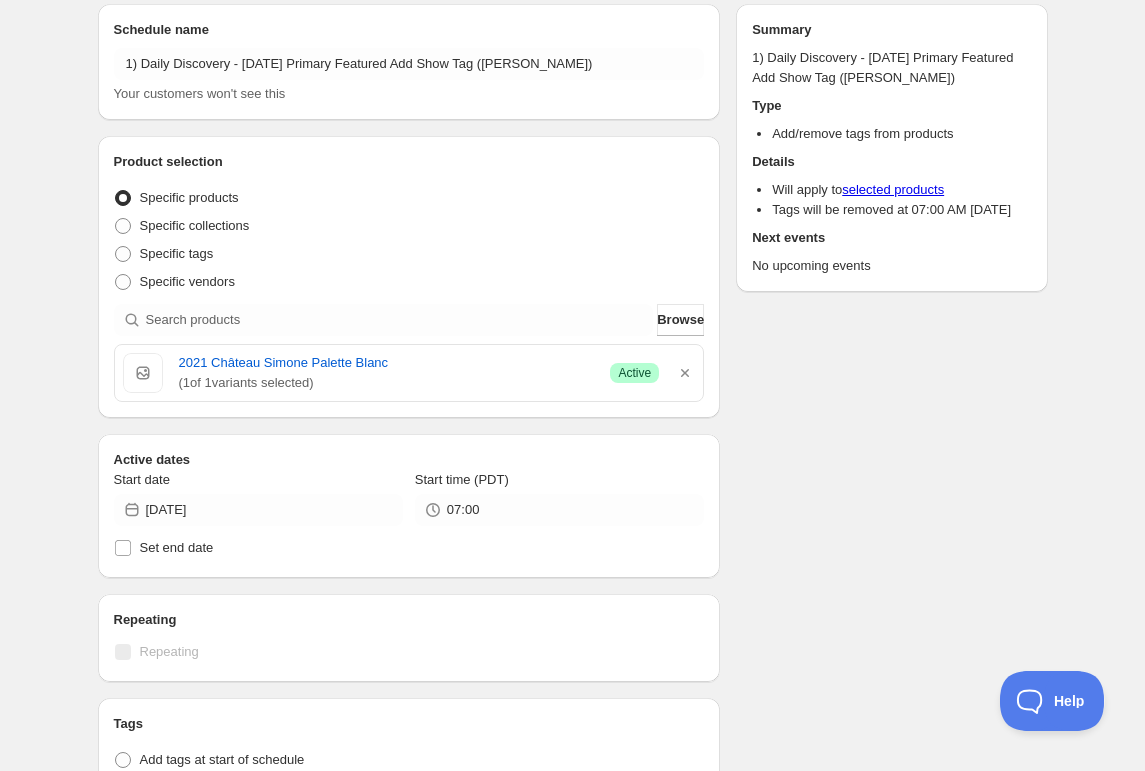 scroll, scrollTop: 93, scrollLeft: 0, axis: vertical 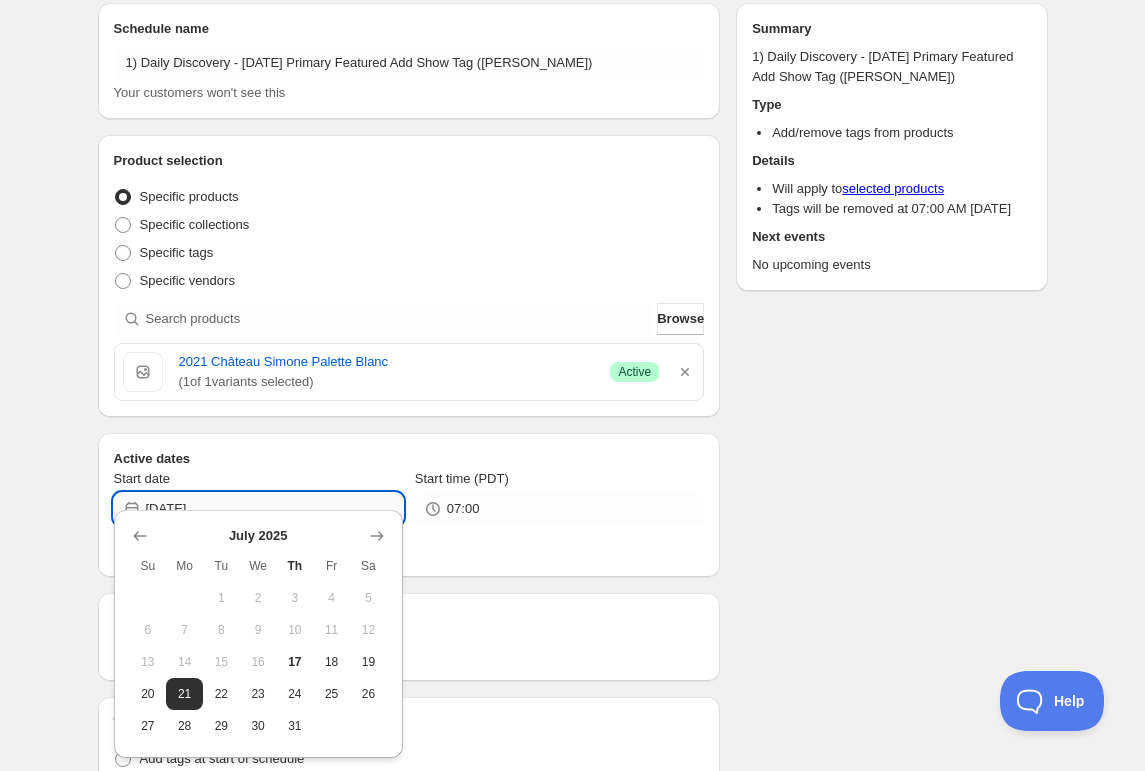 click on "[DATE]" at bounding box center [274, 509] 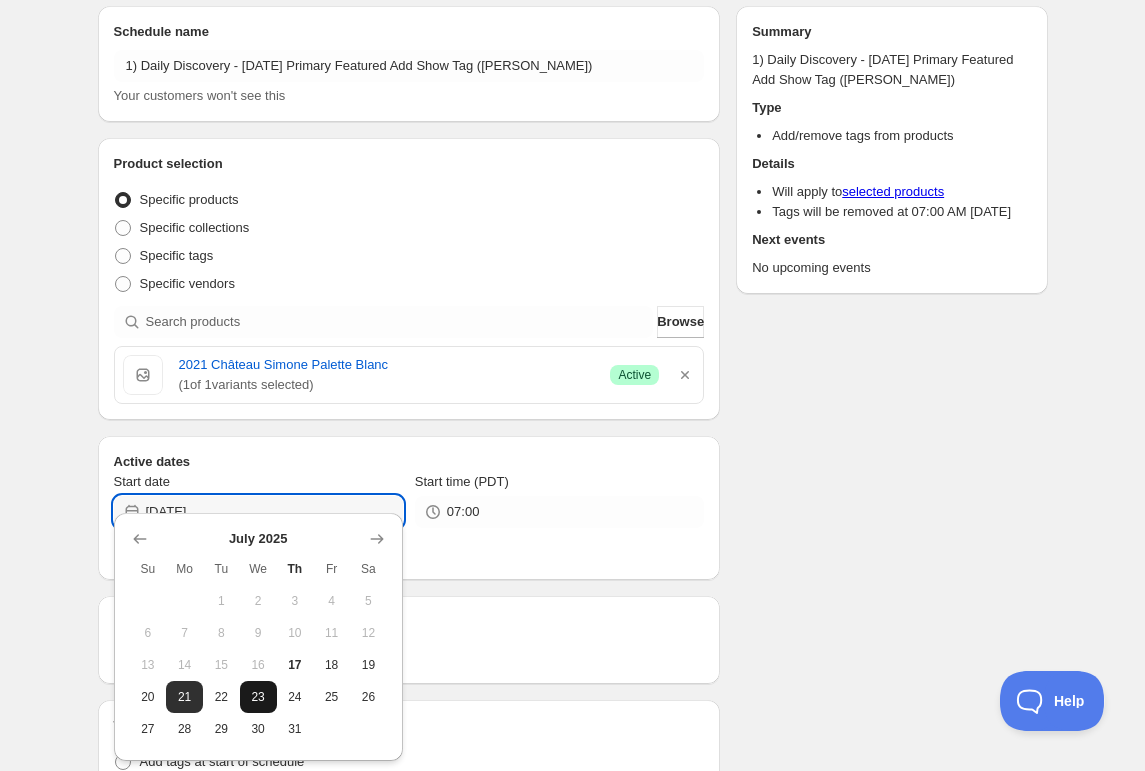 click on "23" at bounding box center (258, 697) 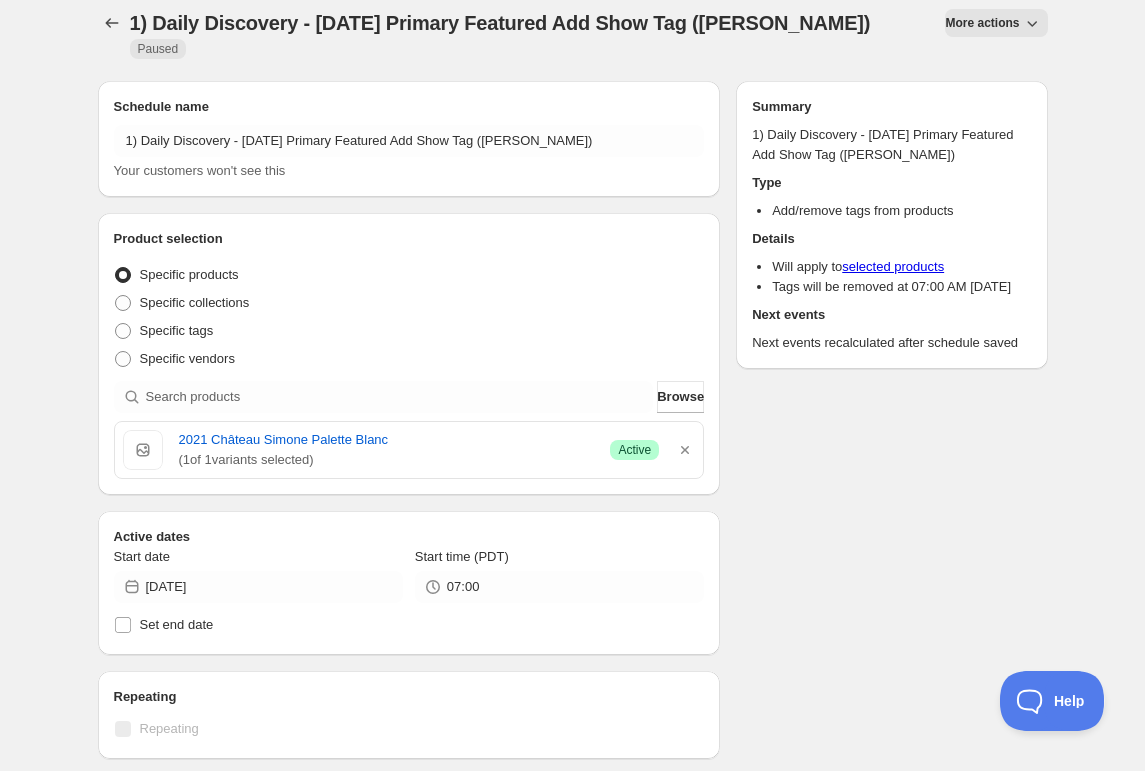 scroll, scrollTop: 0, scrollLeft: 0, axis: both 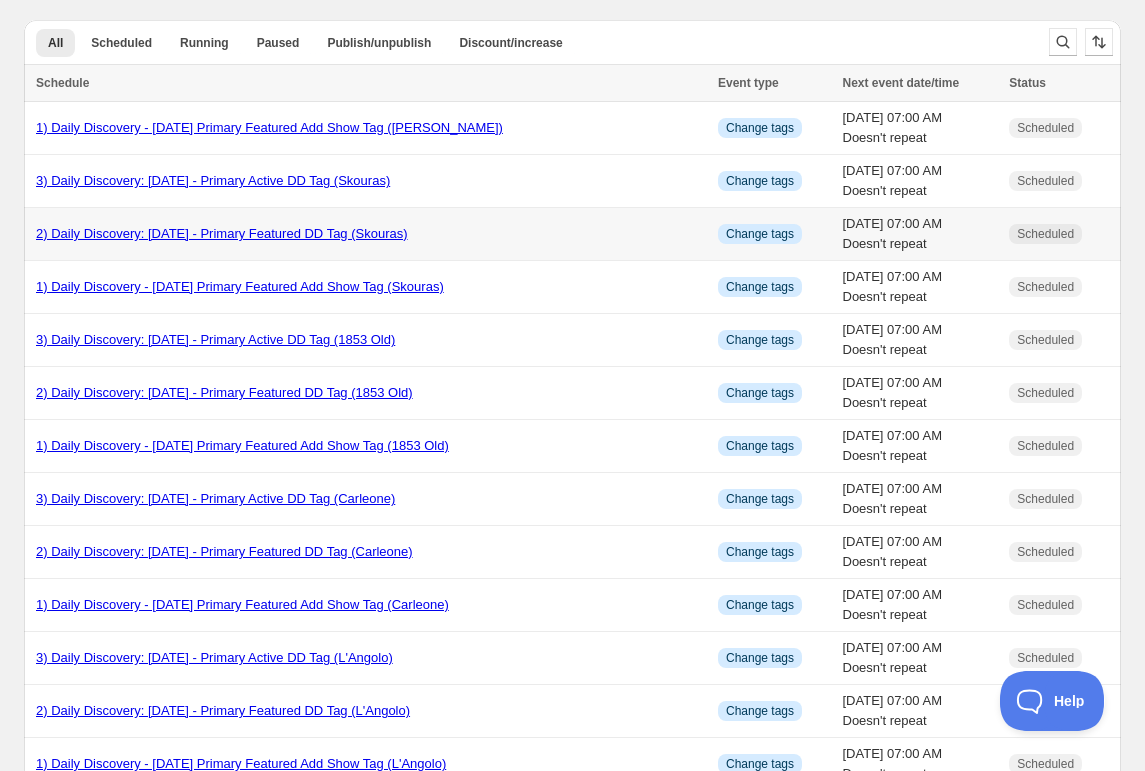 click on "2) Daily Discovery: [DATE] - Primary Featured DD Tag (Skouras)" at bounding box center (222, 233) 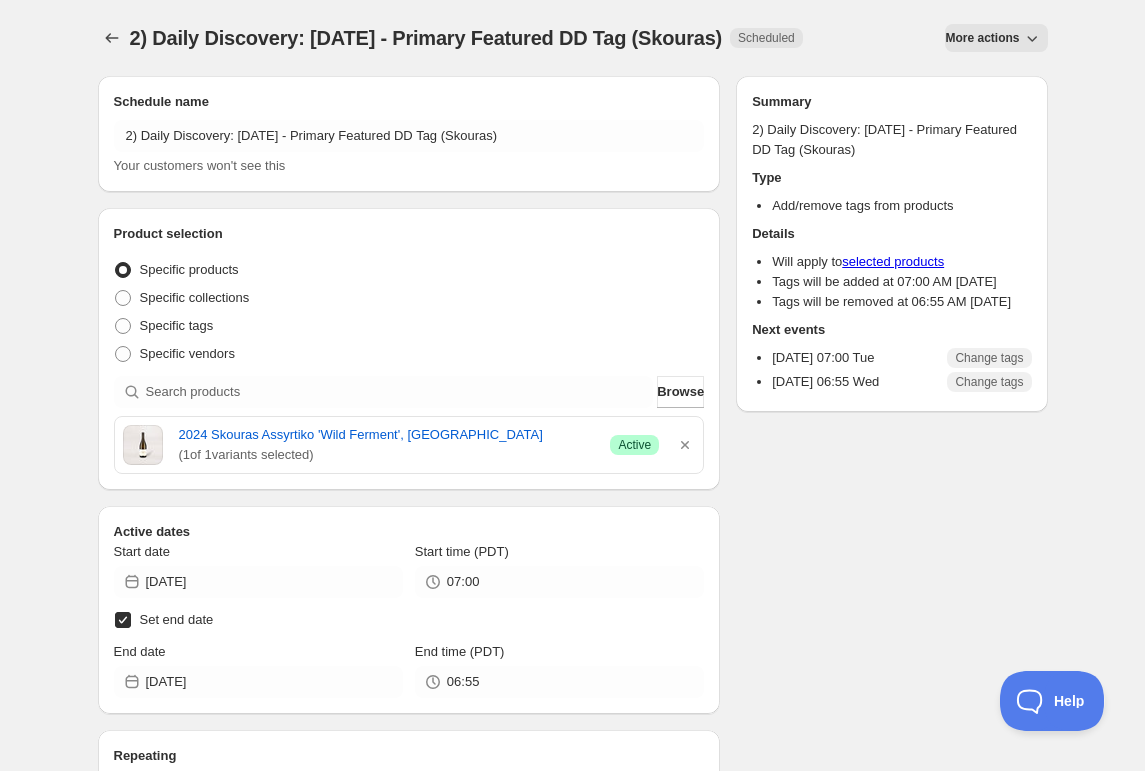 click on "More actions" at bounding box center [982, 38] 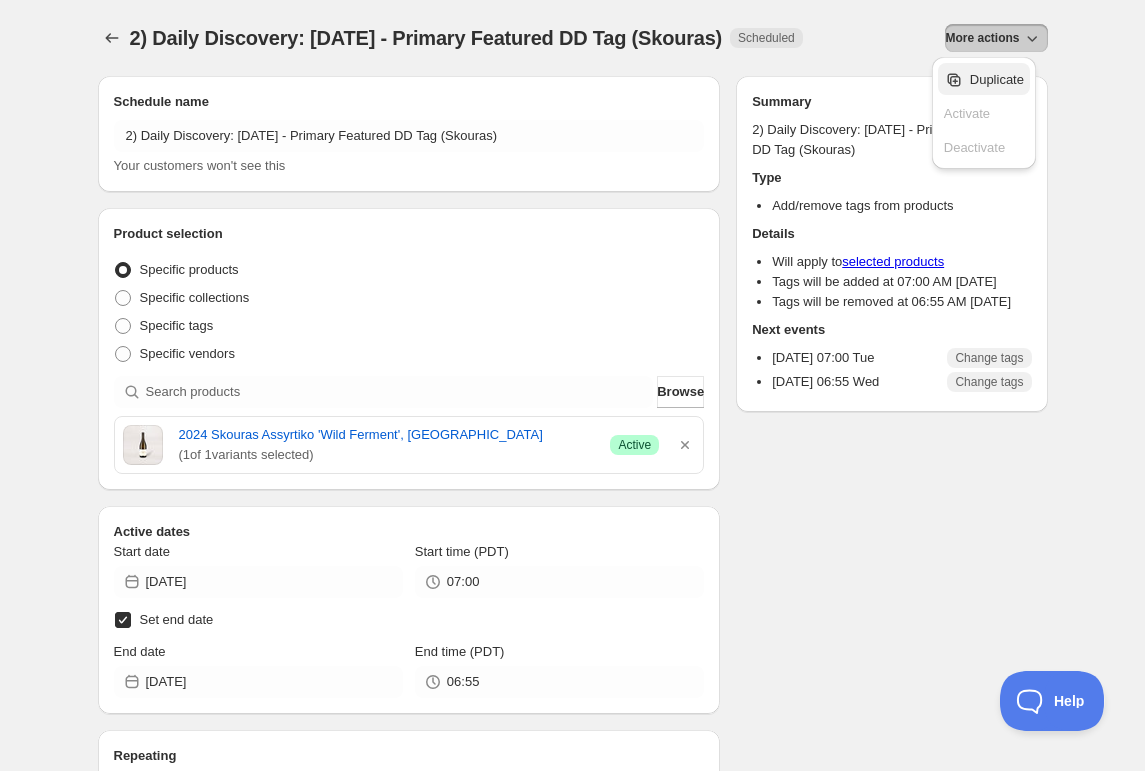 click on "Duplicate" at bounding box center [997, 79] 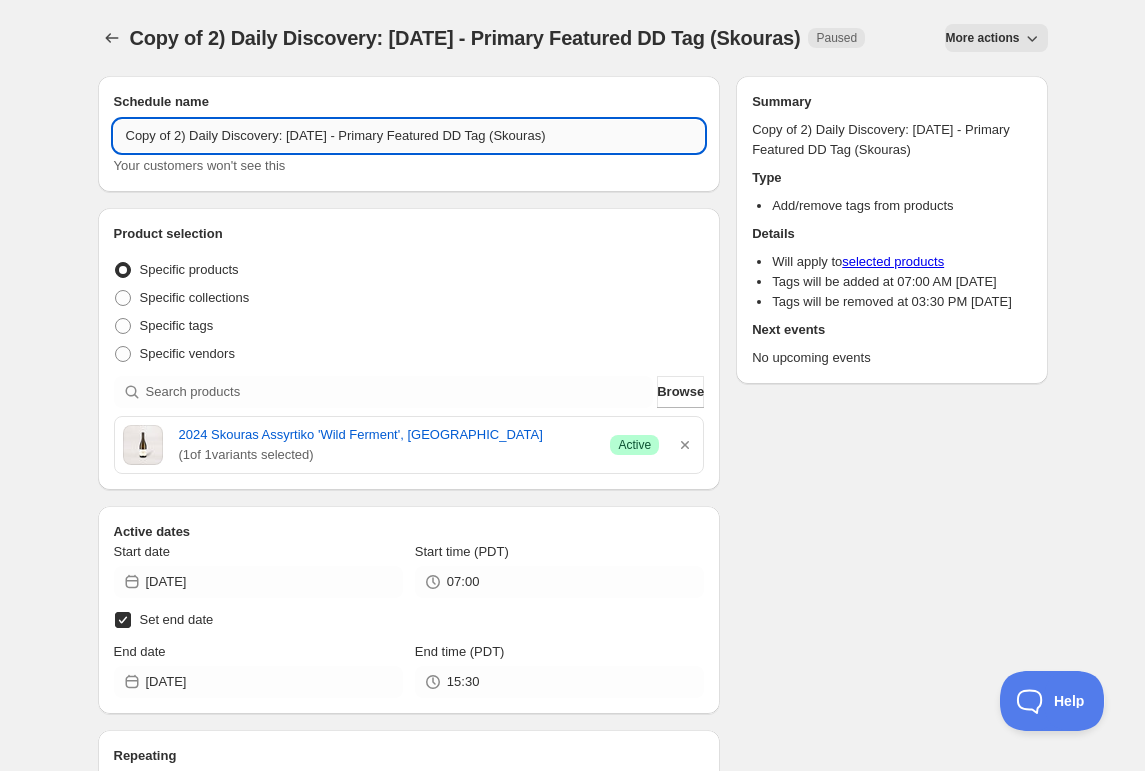 click on "Copy of 2) Daily Discovery: [DATE] - Primary Featured DD Tag (Skouras)" at bounding box center (409, 136) 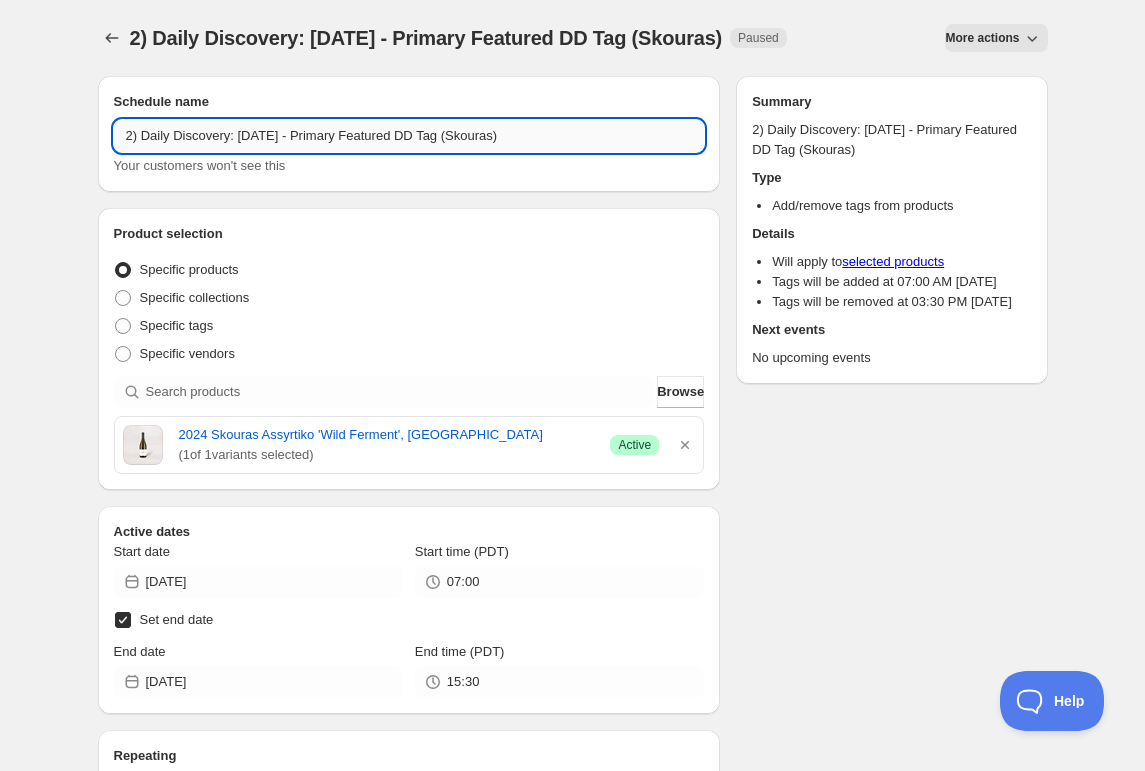 click on "2) Daily Discovery: [DATE] - Primary Featured DD Tag (Skouras)" at bounding box center [409, 136] 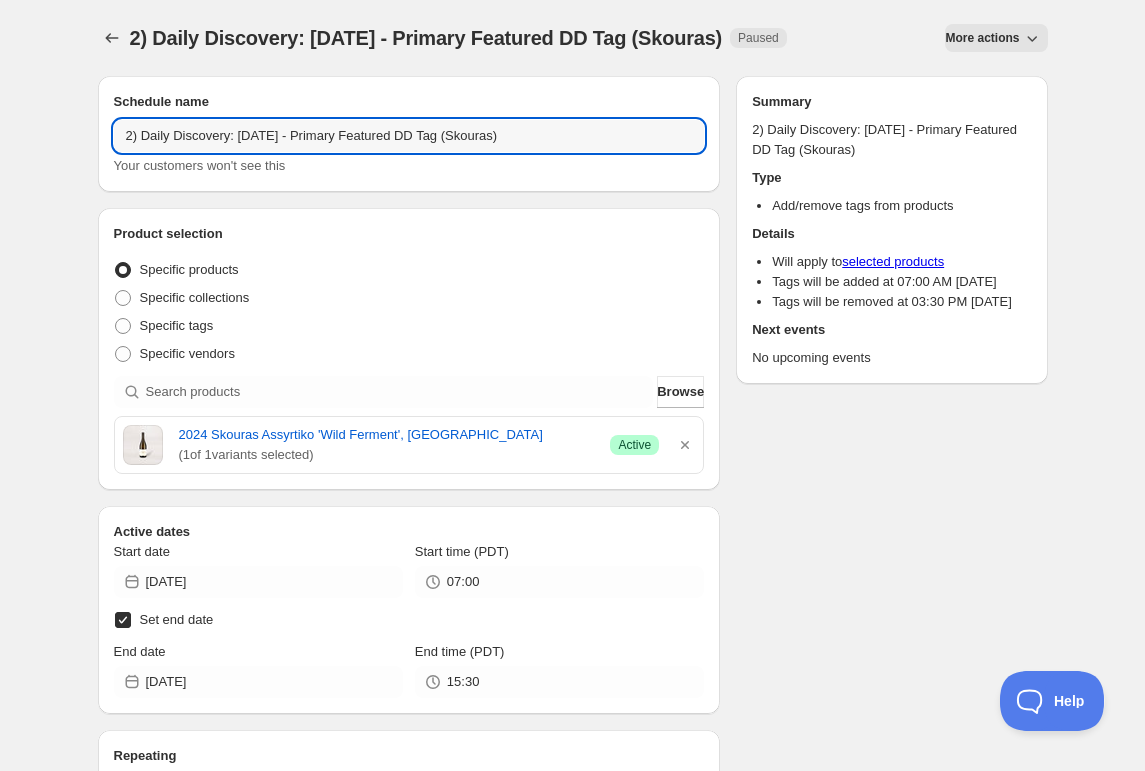 scroll, scrollTop: 60, scrollLeft: 0, axis: vertical 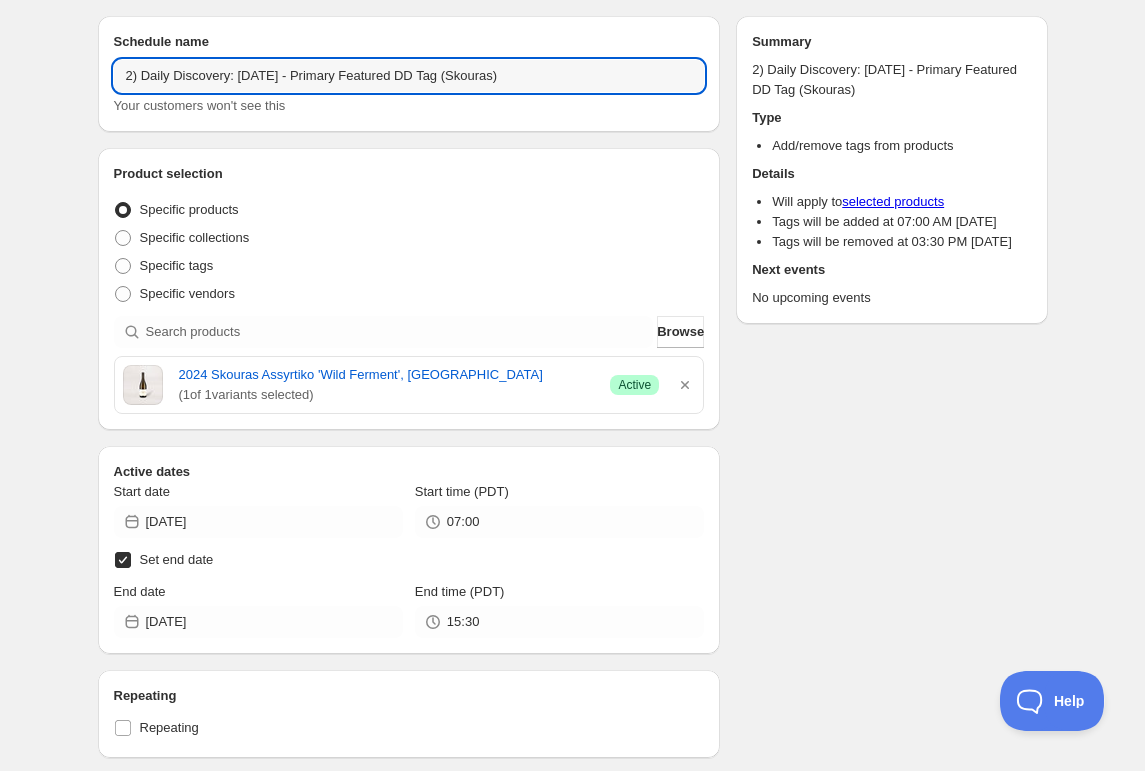 drag, startPoint x: 547, startPoint y: 75, endPoint x: 523, endPoint y: 164, distance: 92.17918 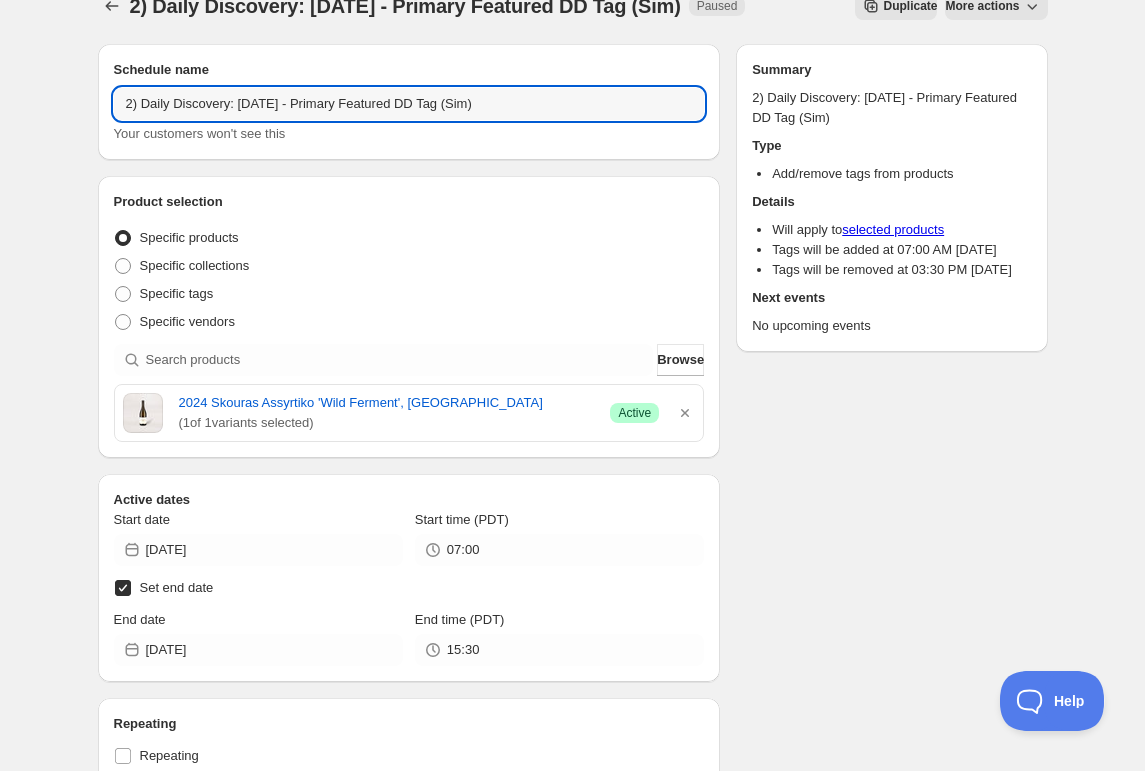 scroll, scrollTop: 60, scrollLeft: 0, axis: vertical 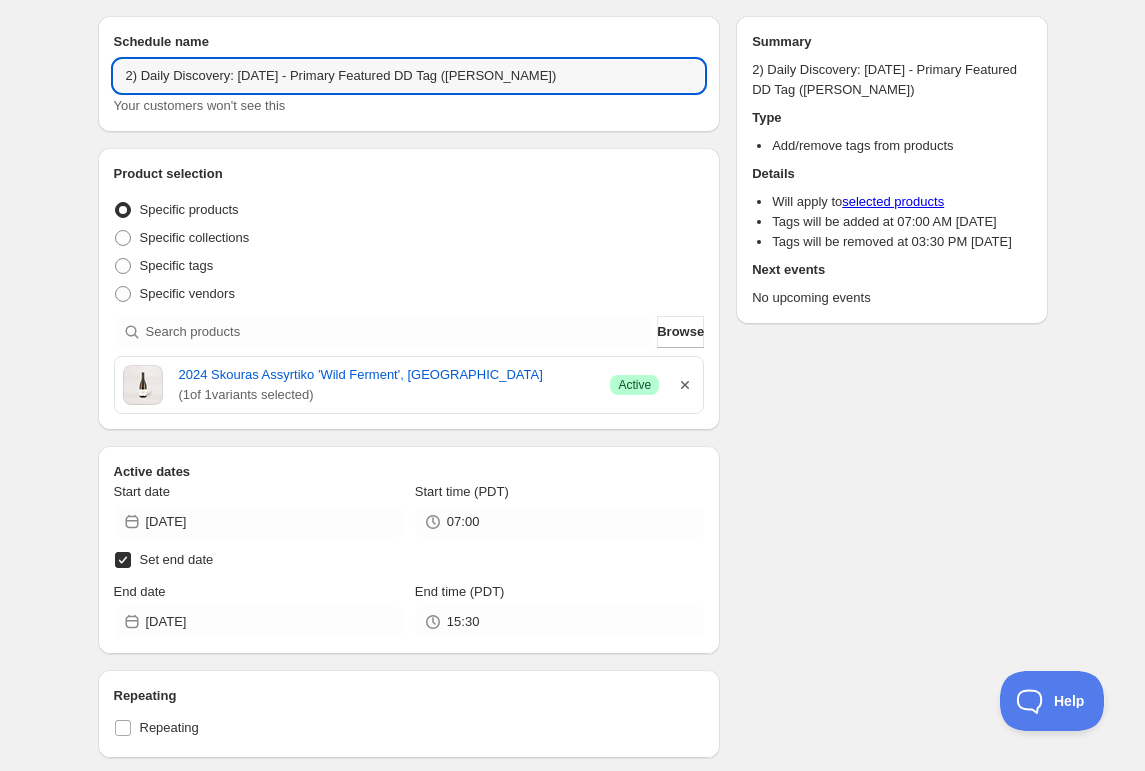 type on "2) Daily Discovery: [DATE] - Primary Featured DD Tag ([PERSON_NAME])" 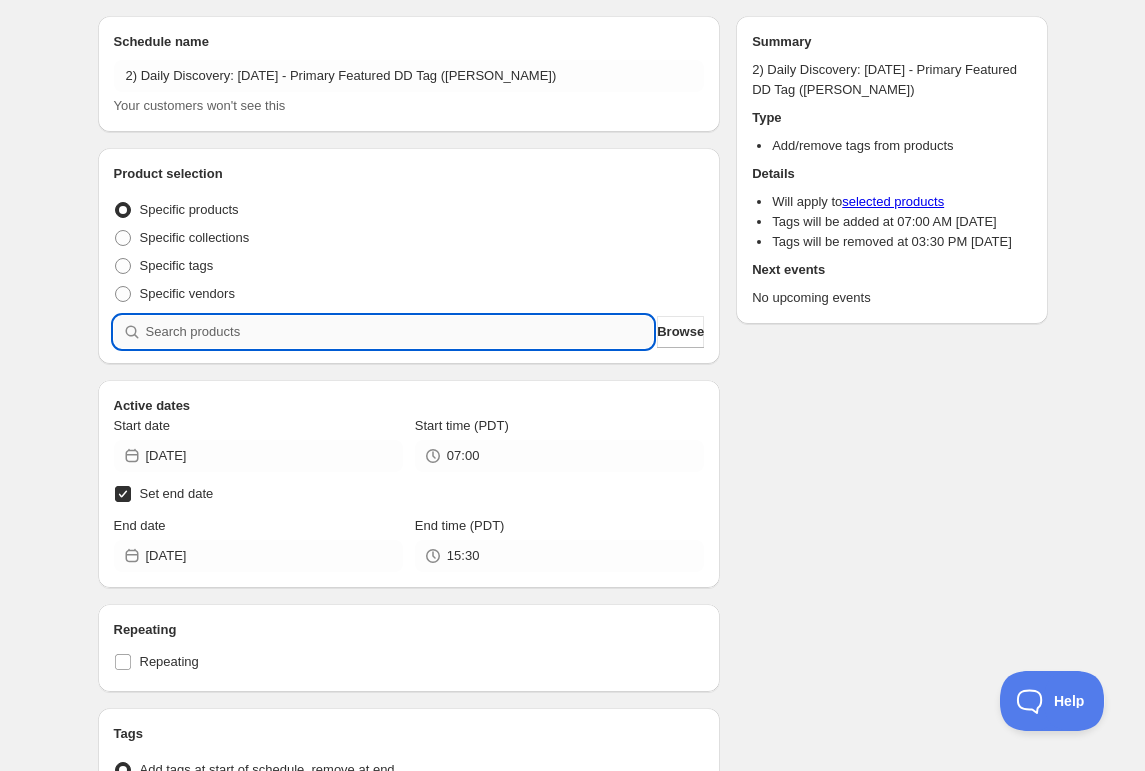click at bounding box center (400, 332) 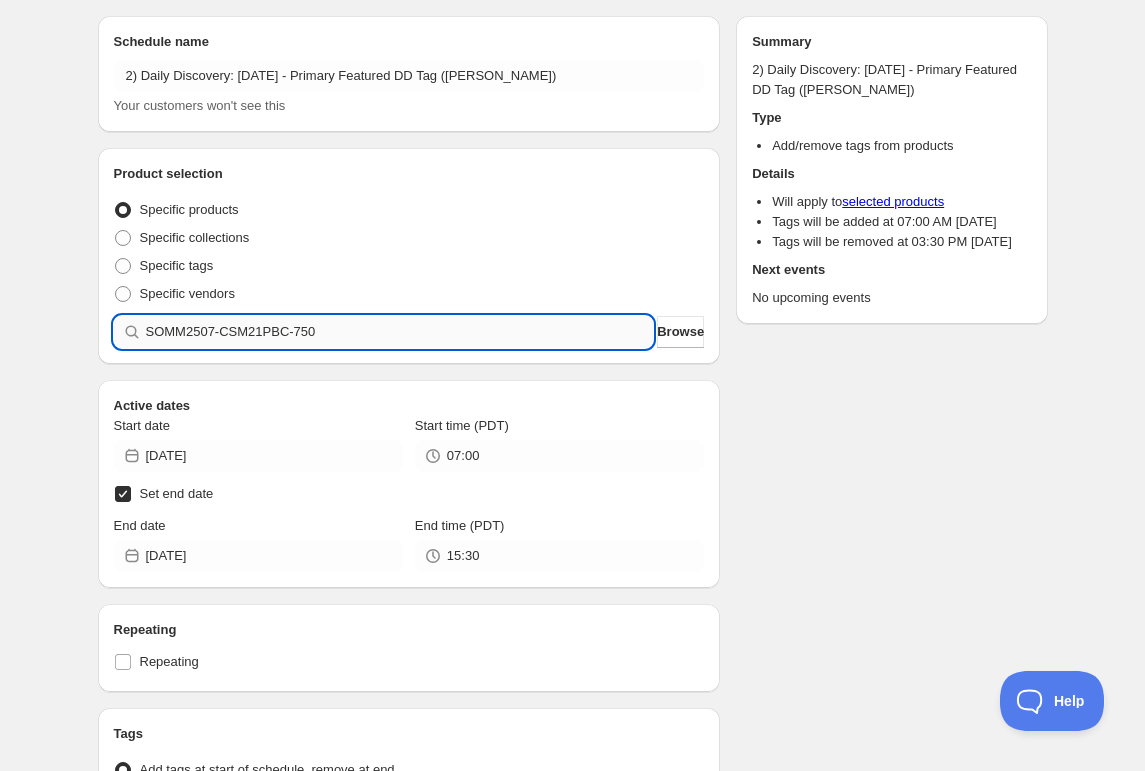 type 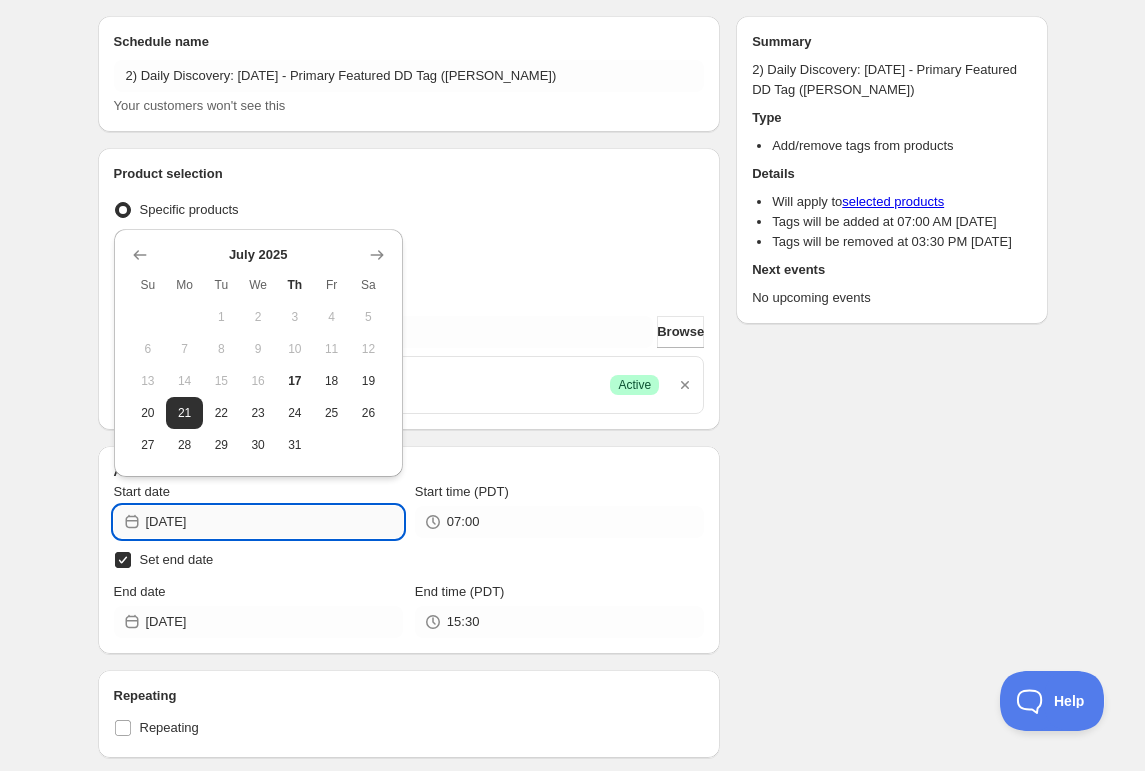 click on "[DATE]" at bounding box center [274, 522] 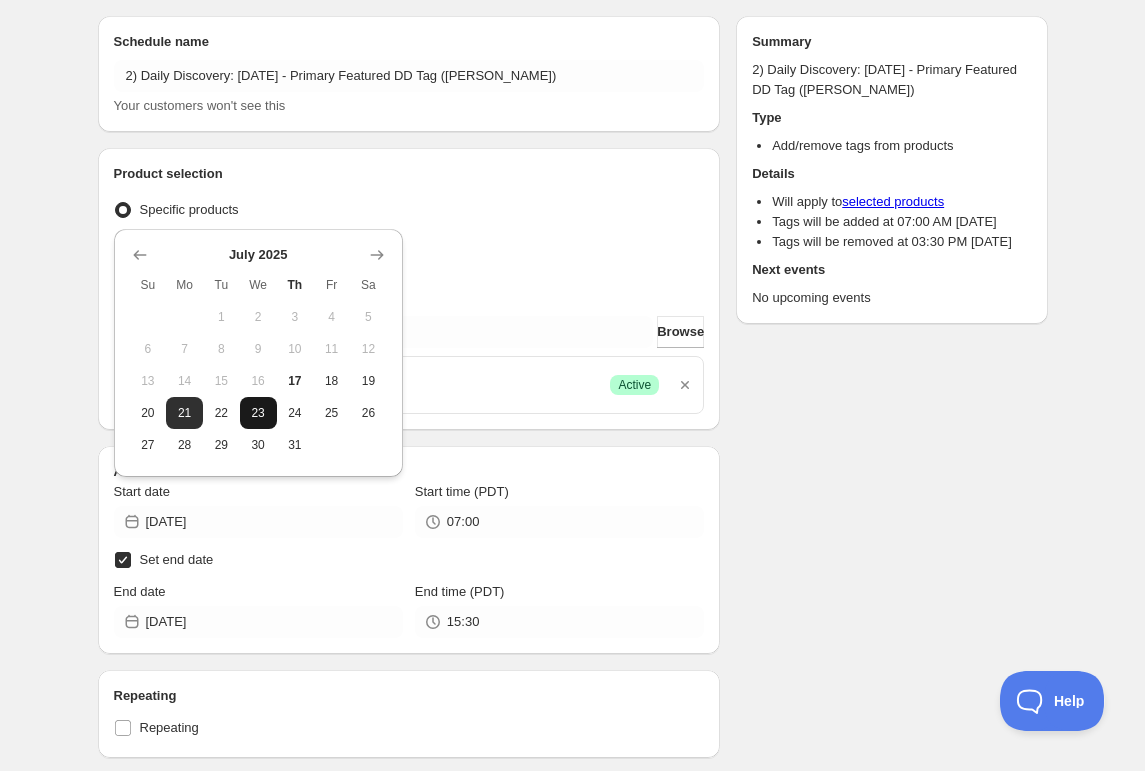 click on "23" at bounding box center [258, 413] 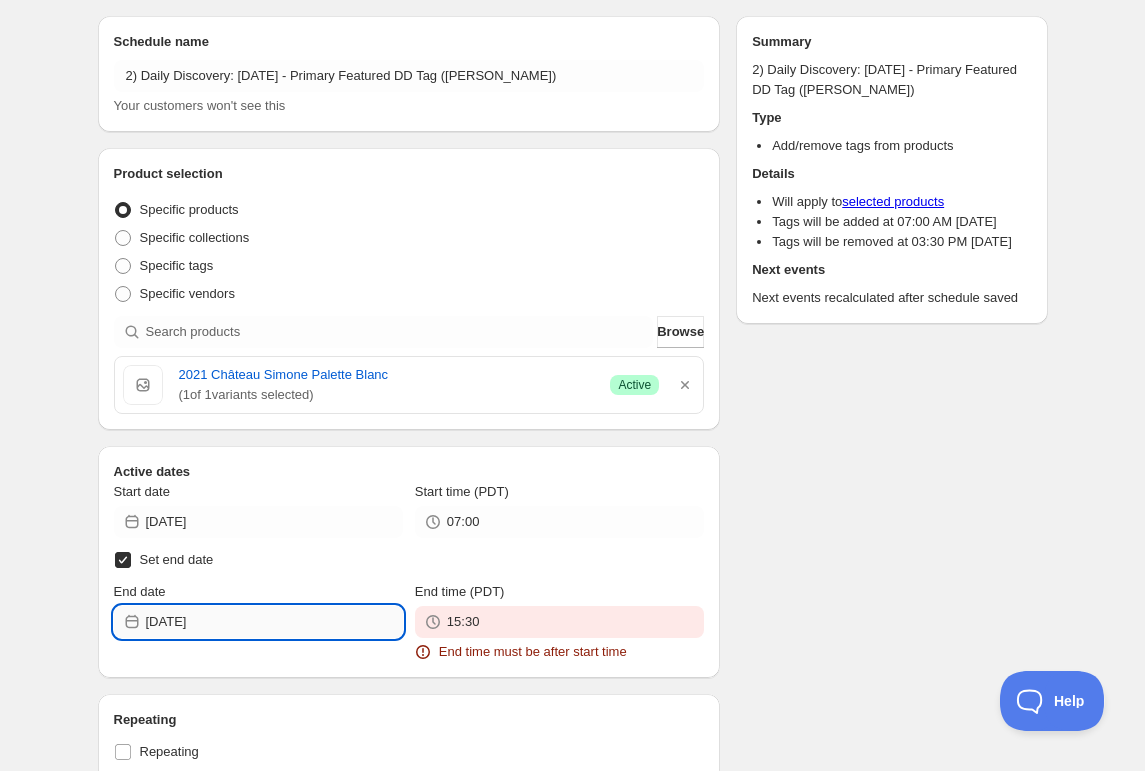 click on "[DATE]" at bounding box center [274, 622] 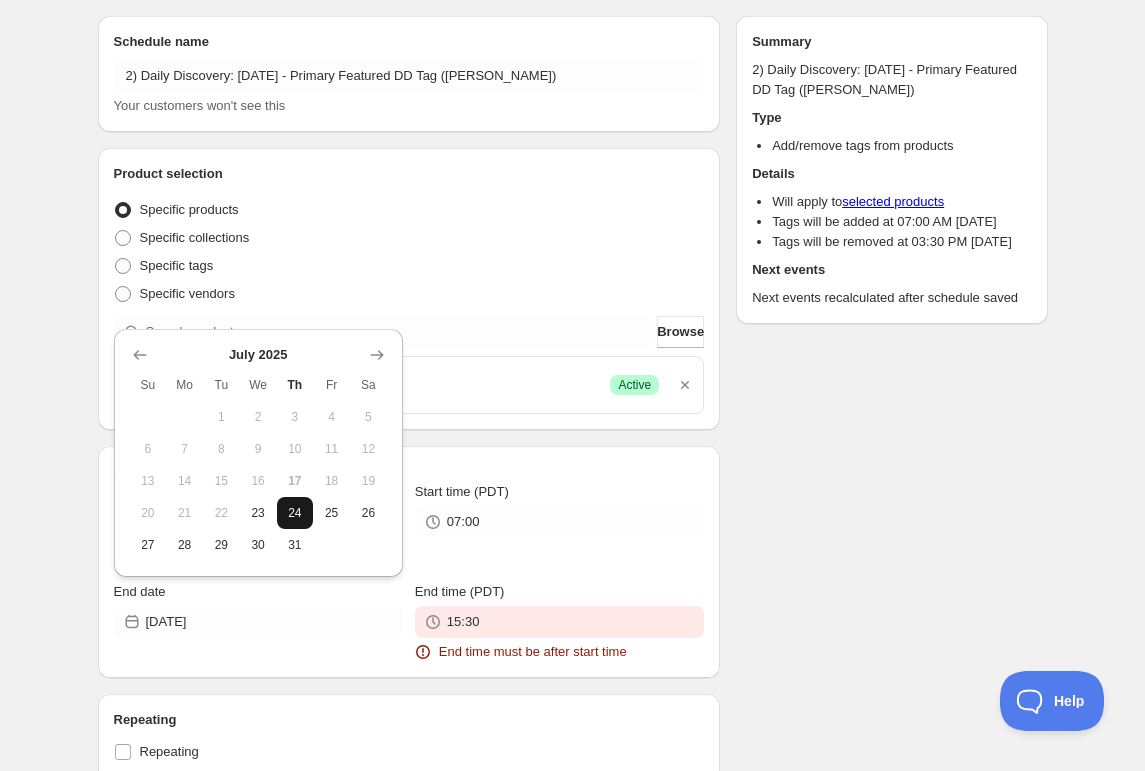 click on "24" at bounding box center (295, 513) 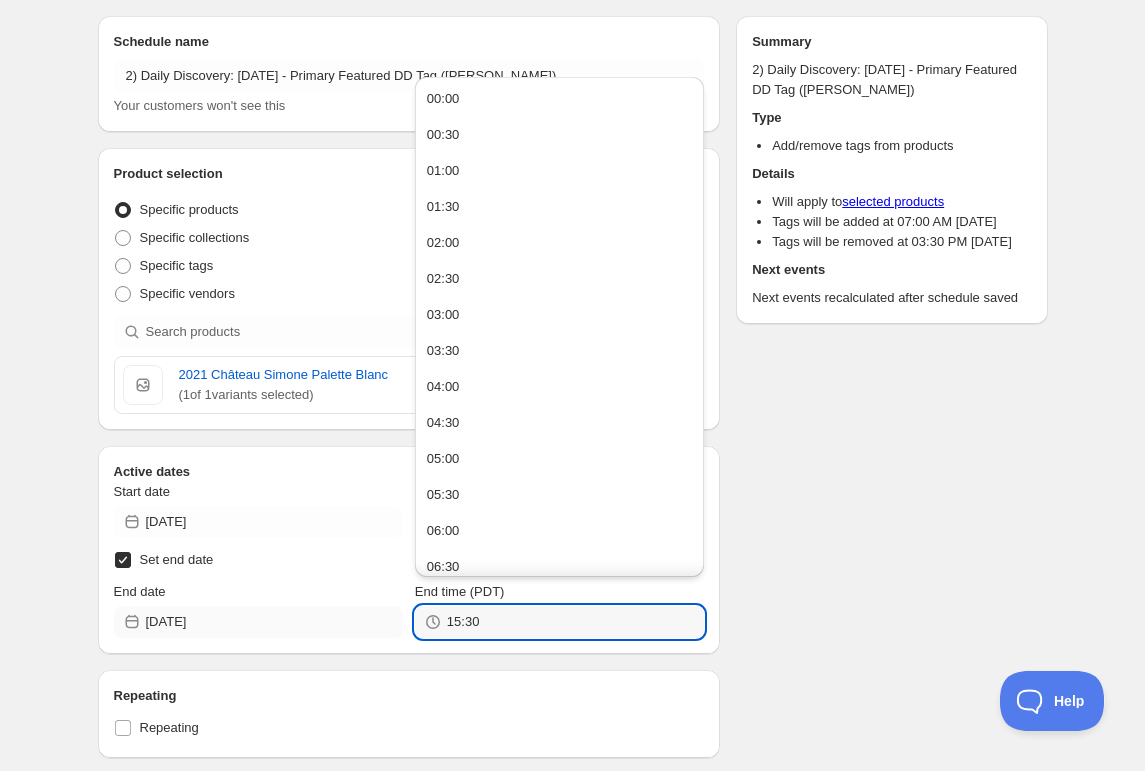 drag, startPoint x: 493, startPoint y: 624, endPoint x: 210, endPoint y: 620, distance: 283.02826 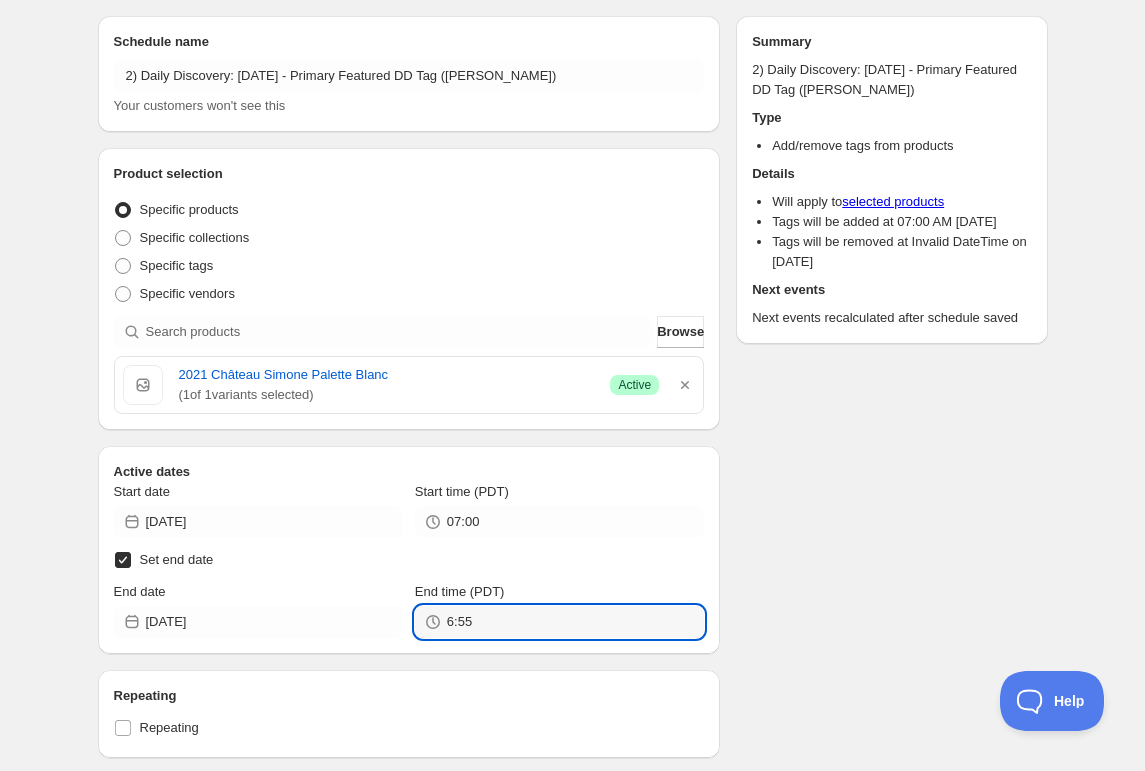 type on "06:55" 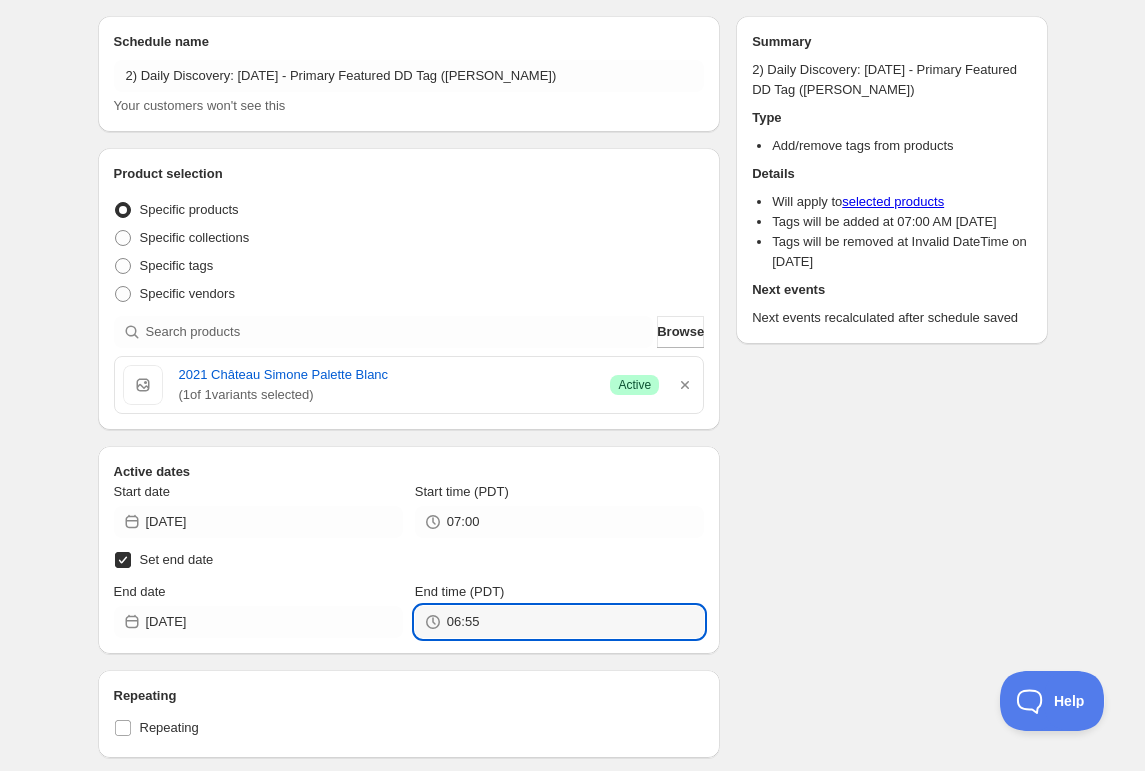 click on "Active dates" at bounding box center (409, 472) 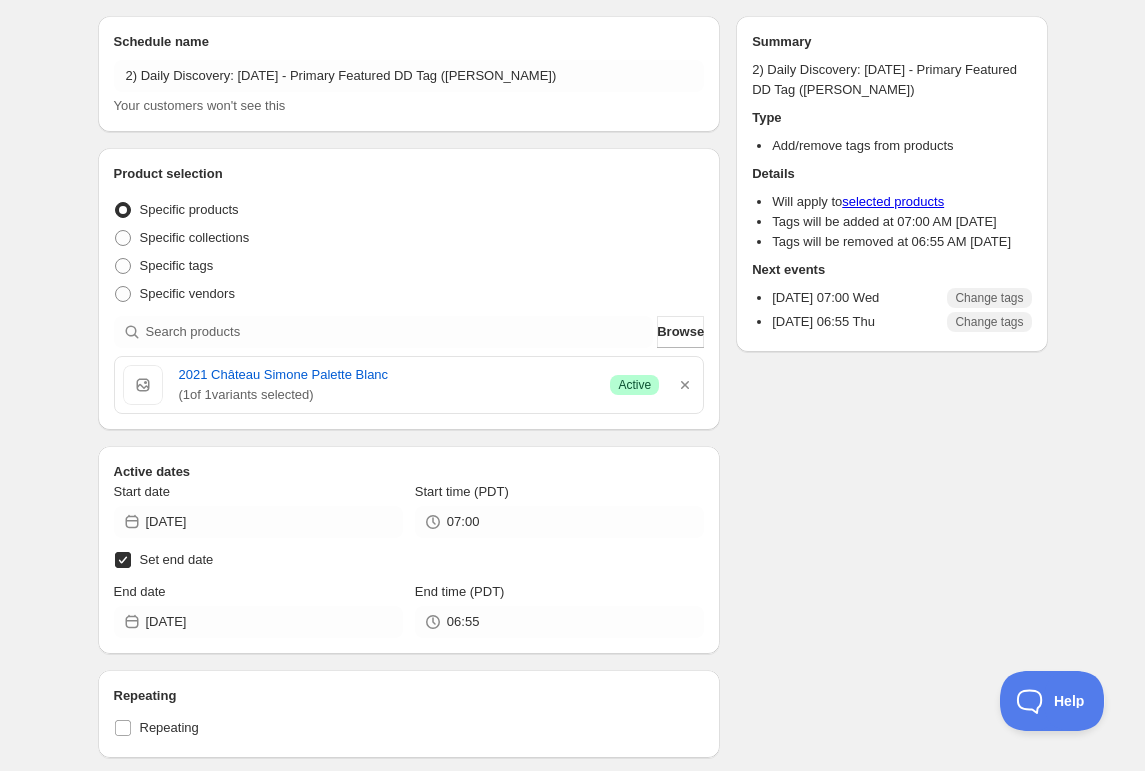 scroll, scrollTop: 0, scrollLeft: 0, axis: both 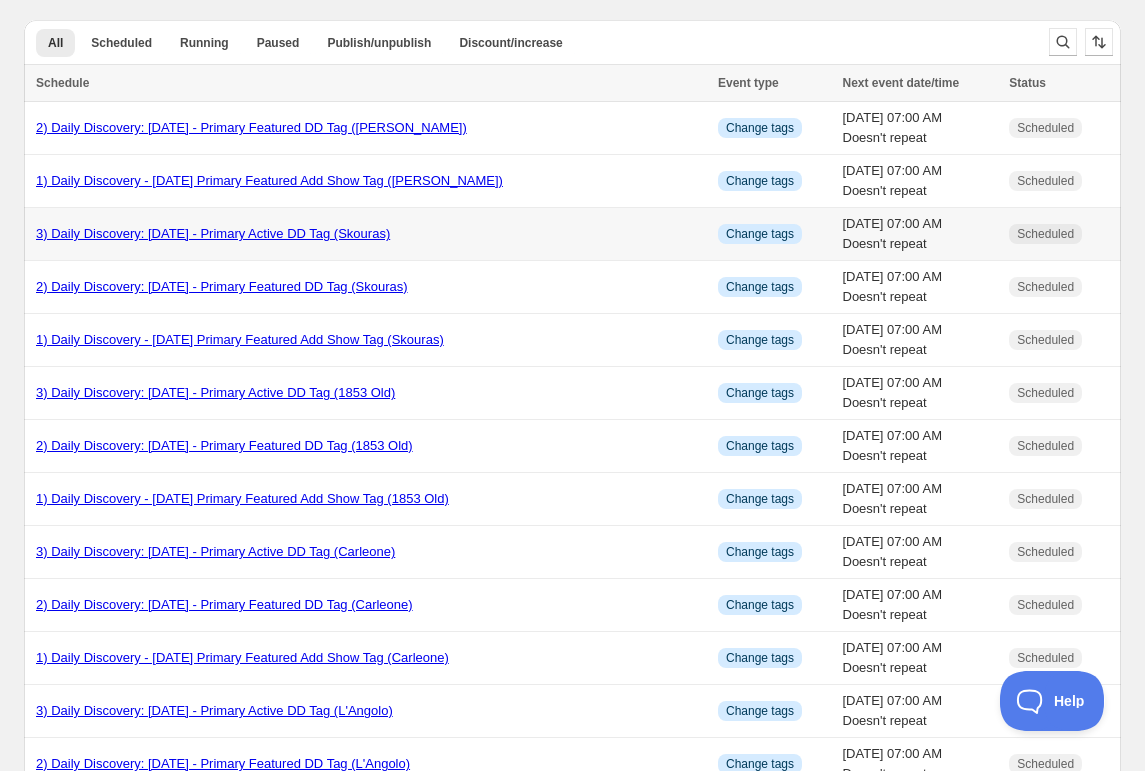 click on "3) Daily Discovery: [DATE] - Primary Active DD Tag (Skouras)" at bounding box center (213, 233) 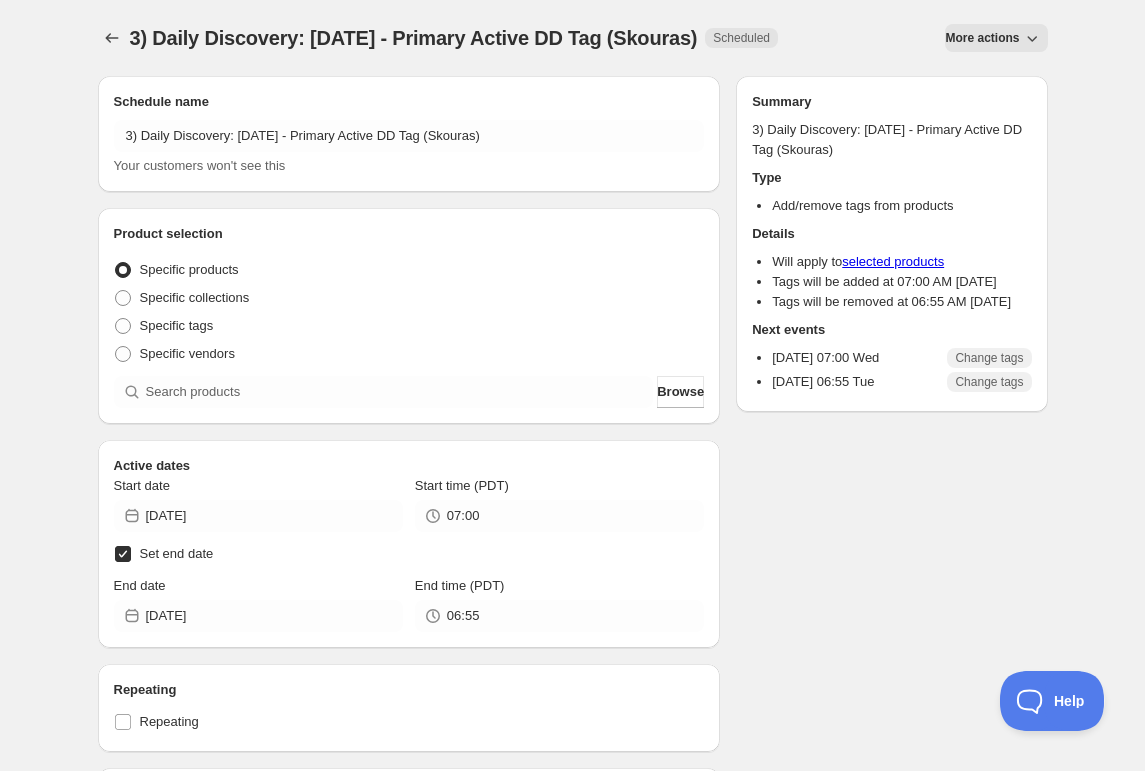 click on "More actions" at bounding box center [982, 38] 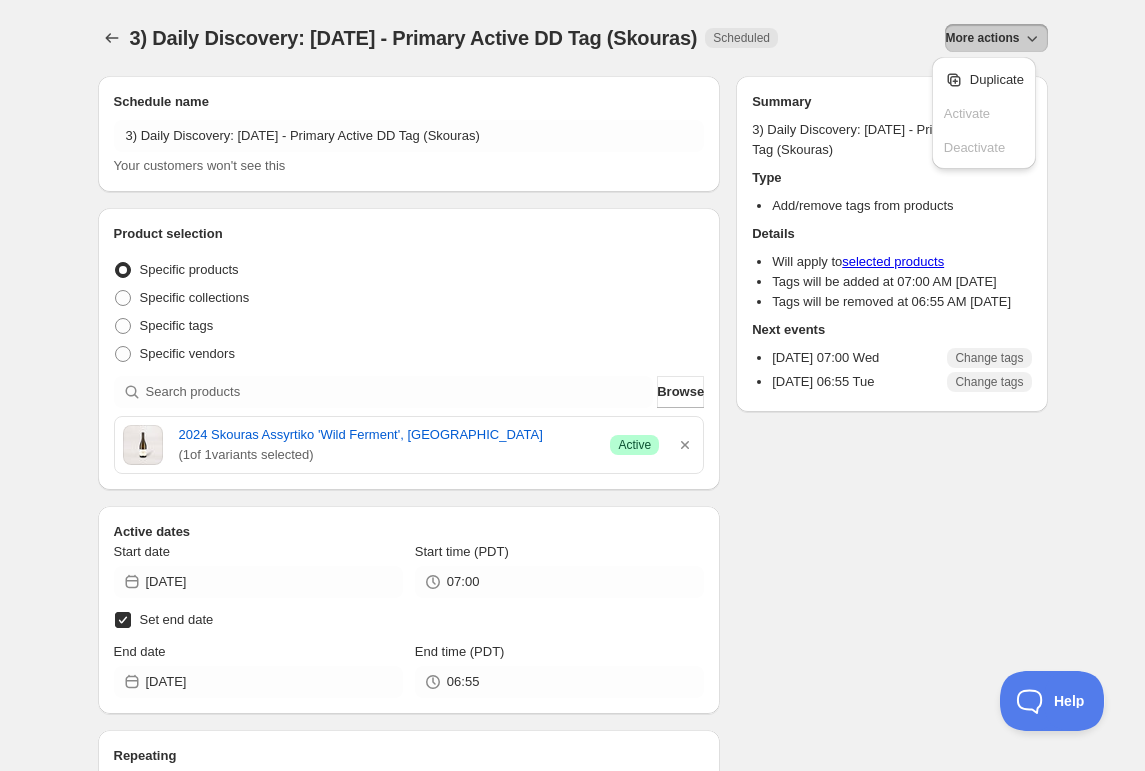 click on "Duplicate" at bounding box center (997, 79) 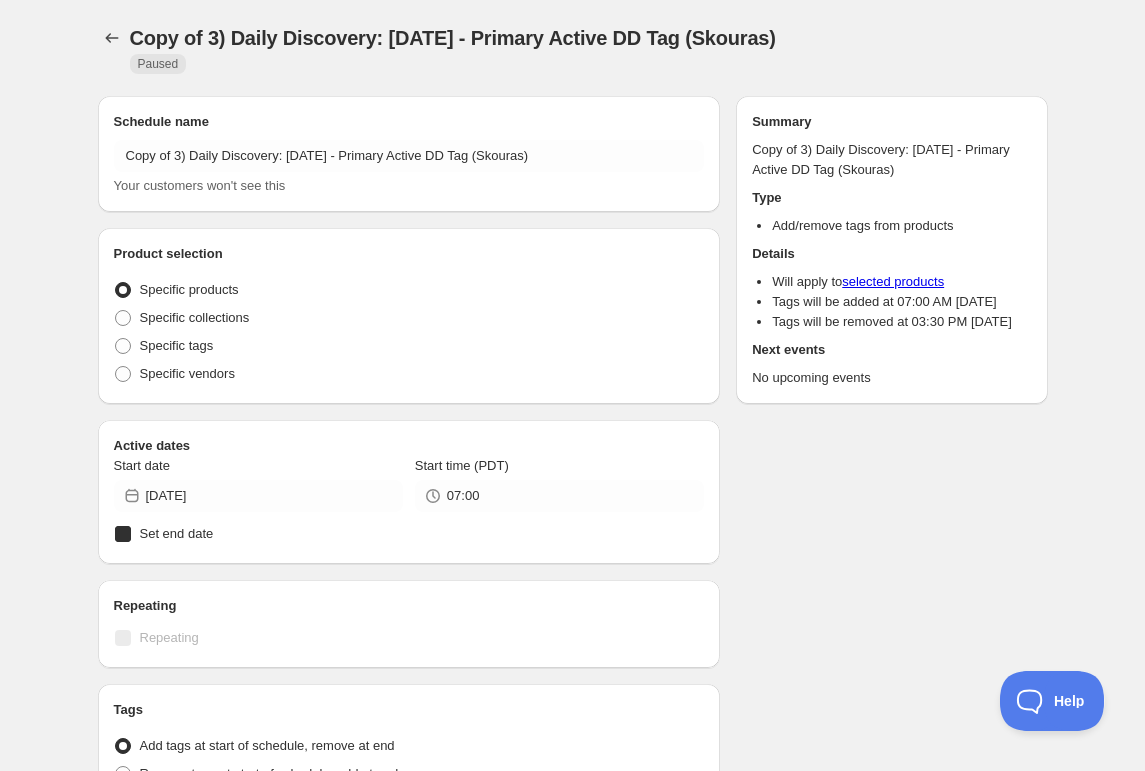 radio on "true" 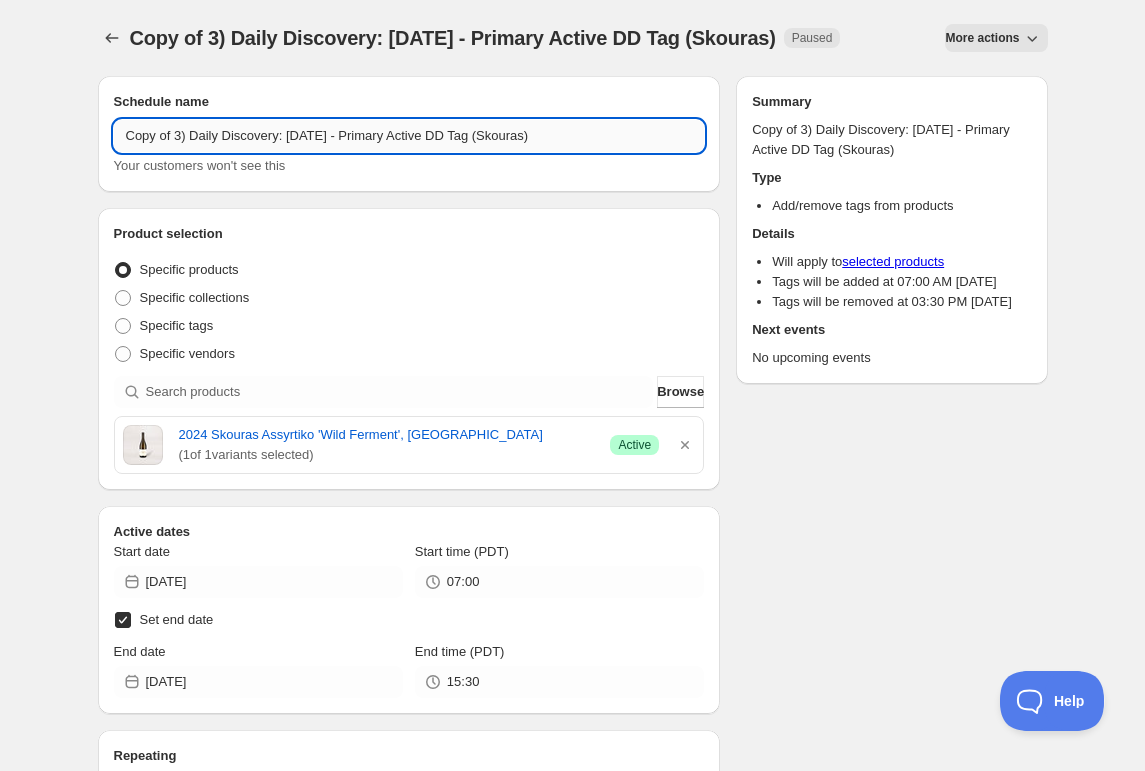 click on "Copy of 3) Daily Discovery: [DATE] - Primary Active DD Tag (Skouras)" at bounding box center (409, 136) 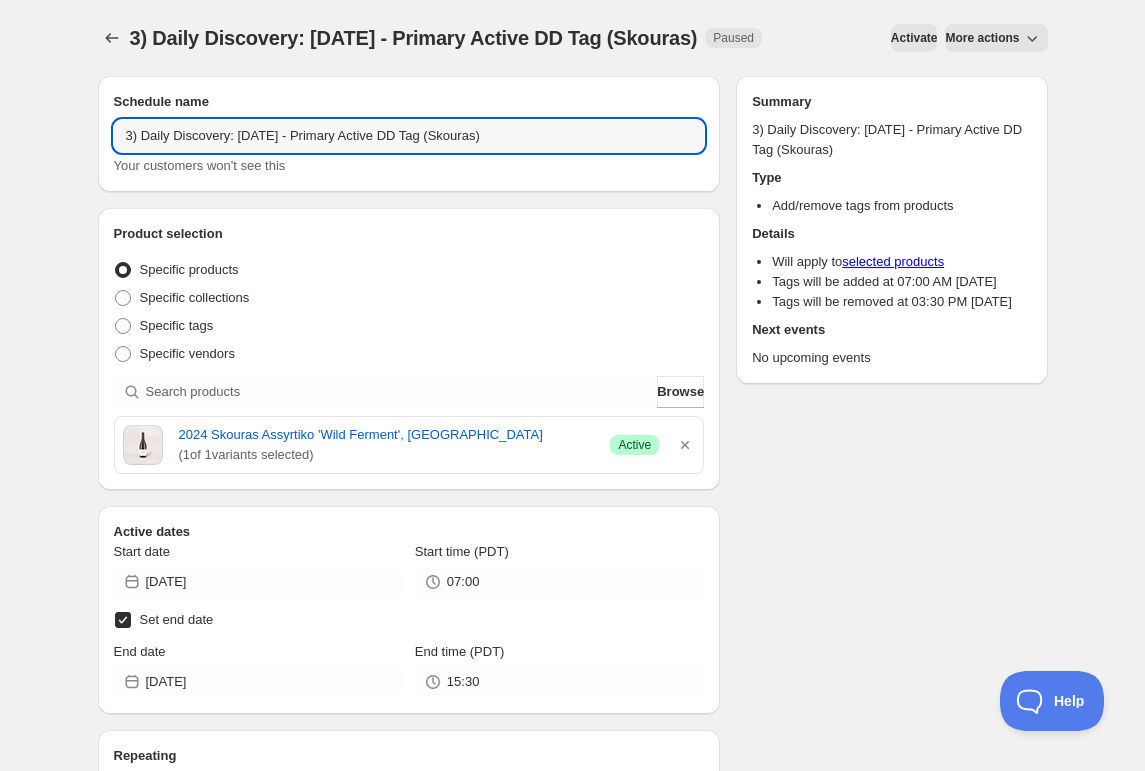 drag, startPoint x: 288, startPoint y: 137, endPoint x: 272, endPoint y: 162, distance: 29.681644 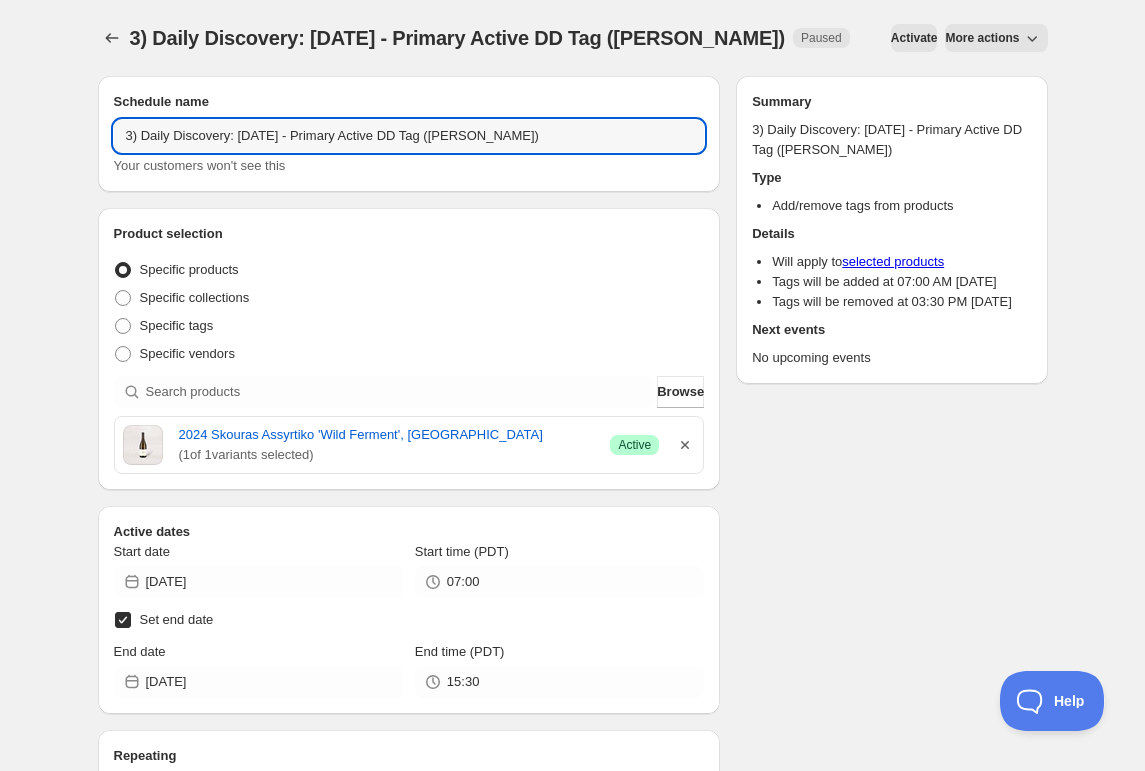 type on "3) Daily Discovery: [DATE] - Primary Active DD Tag ([PERSON_NAME])" 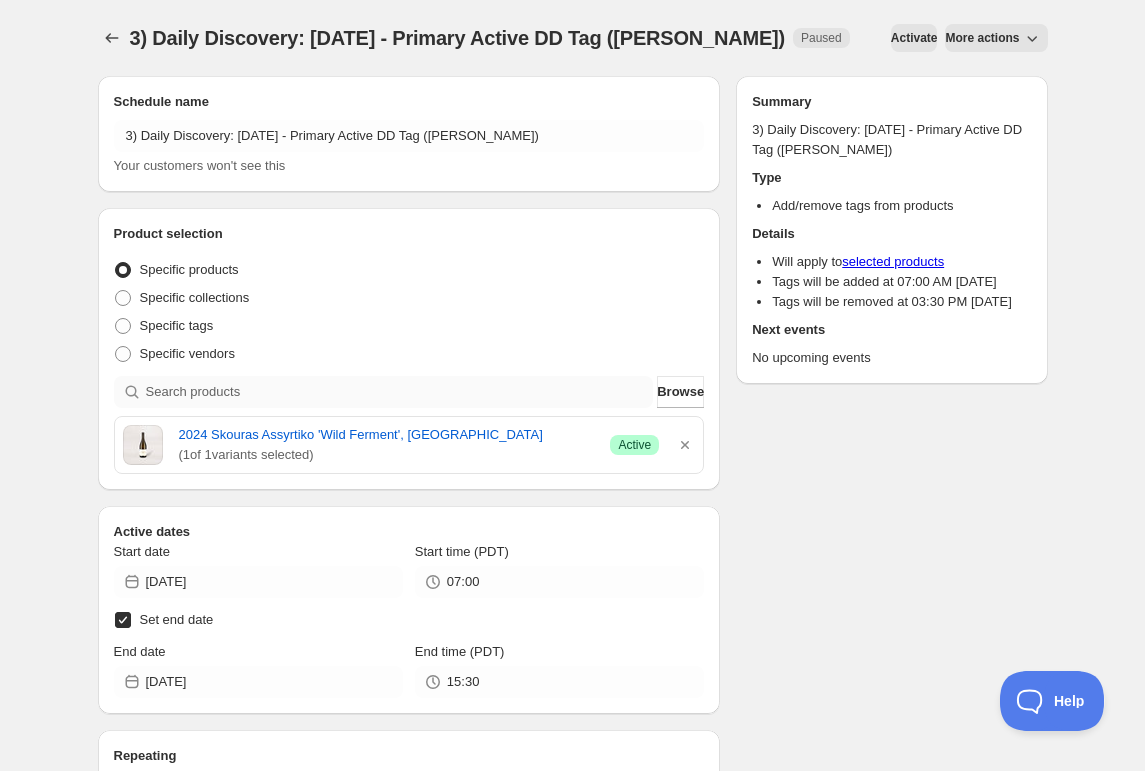 drag, startPoint x: 687, startPoint y: 452, endPoint x: 379, endPoint y: 401, distance: 312.19385 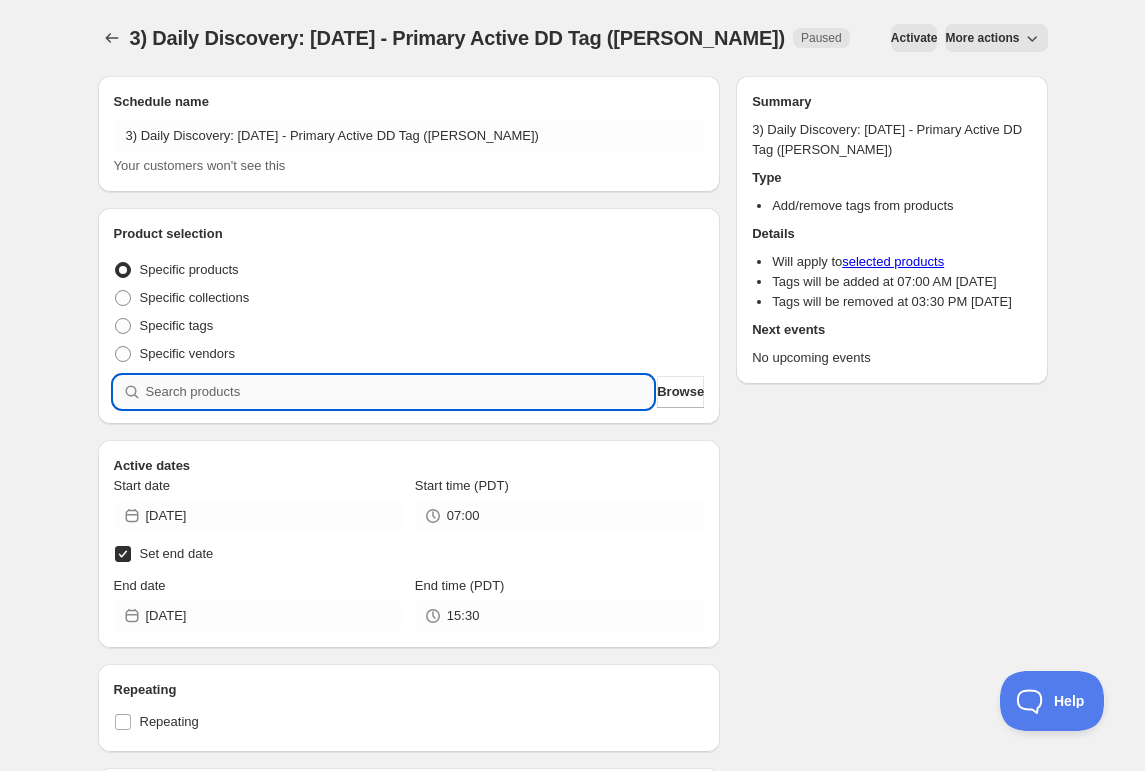 click at bounding box center (400, 392) 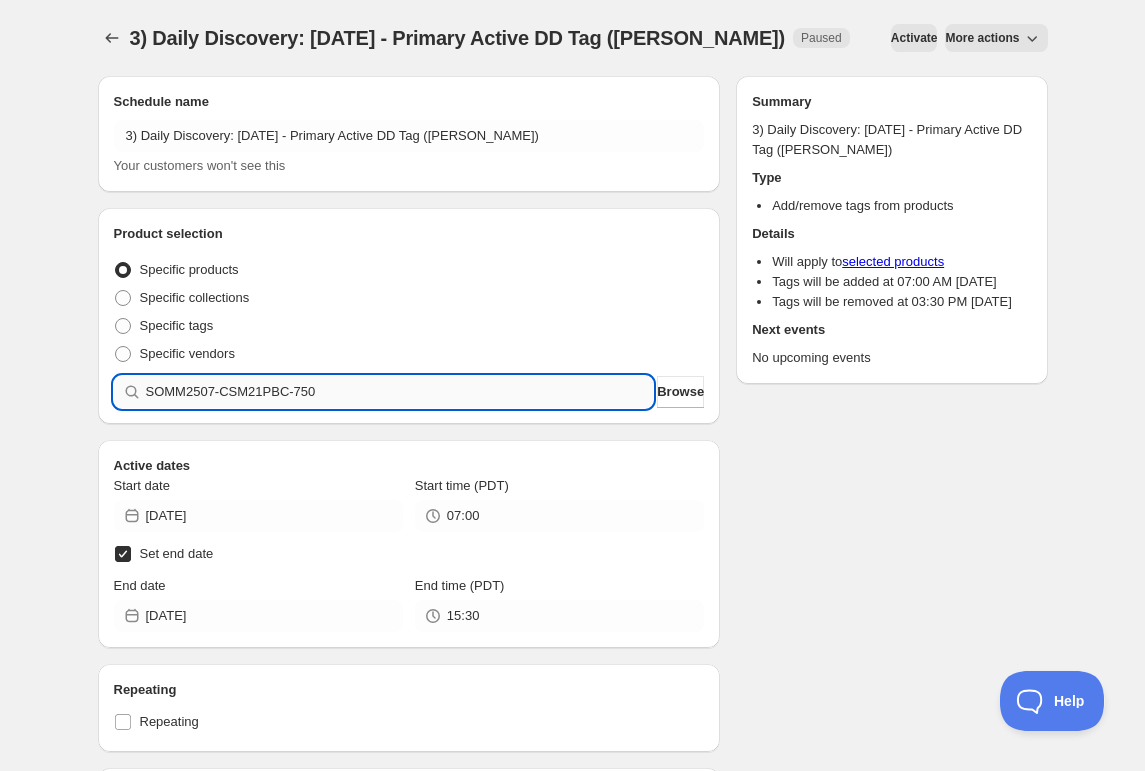 type 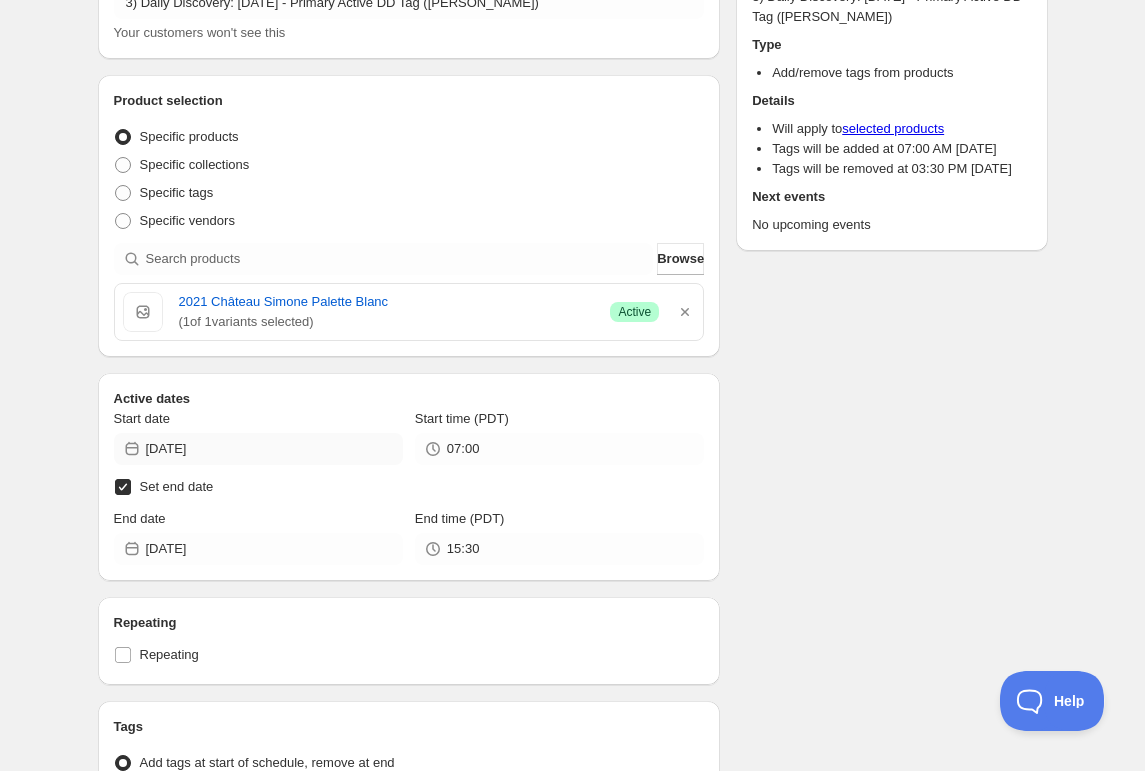 scroll, scrollTop: 141, scrollLeft: 0, axis: vertical 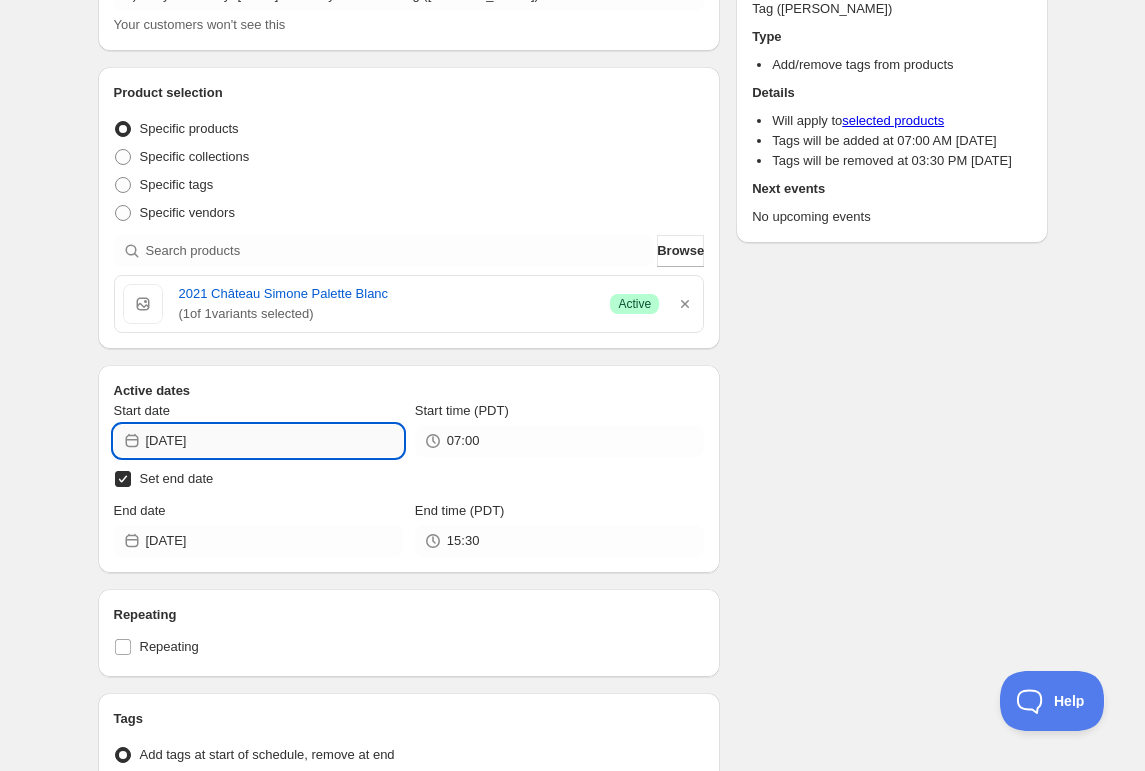 click on "[DATE]" at bounding box center (274, 441) 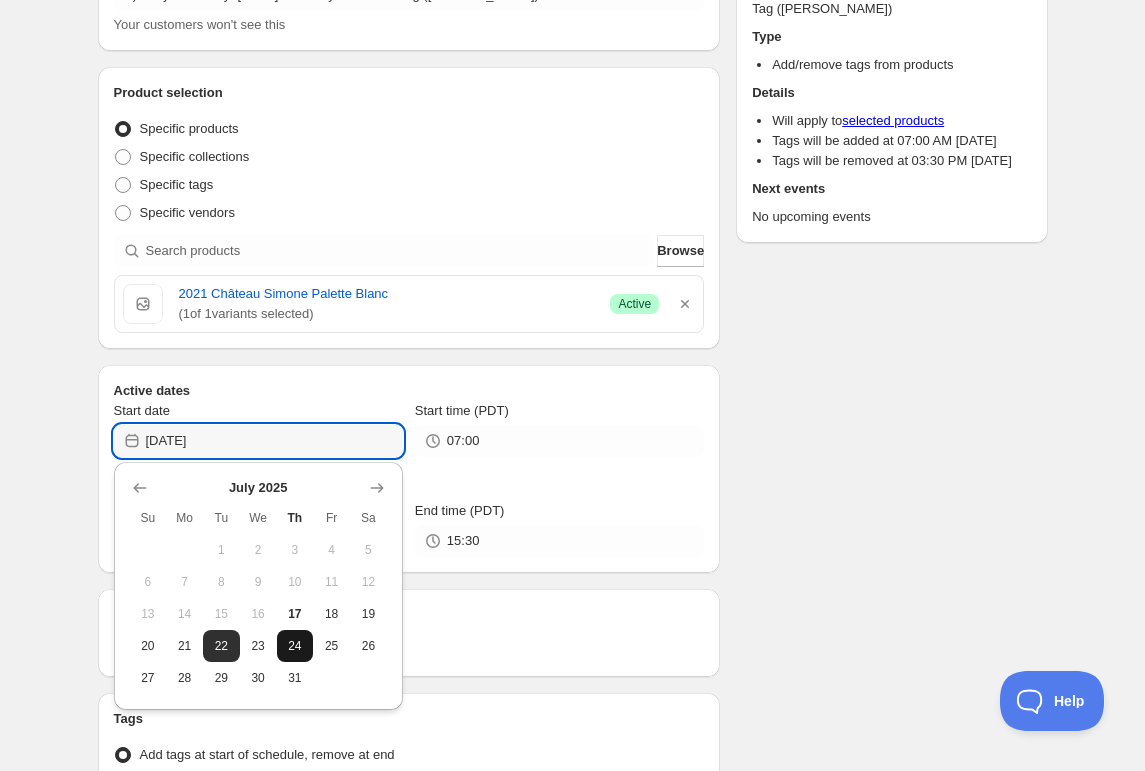 click on "24" at bounding box center [295, 646] 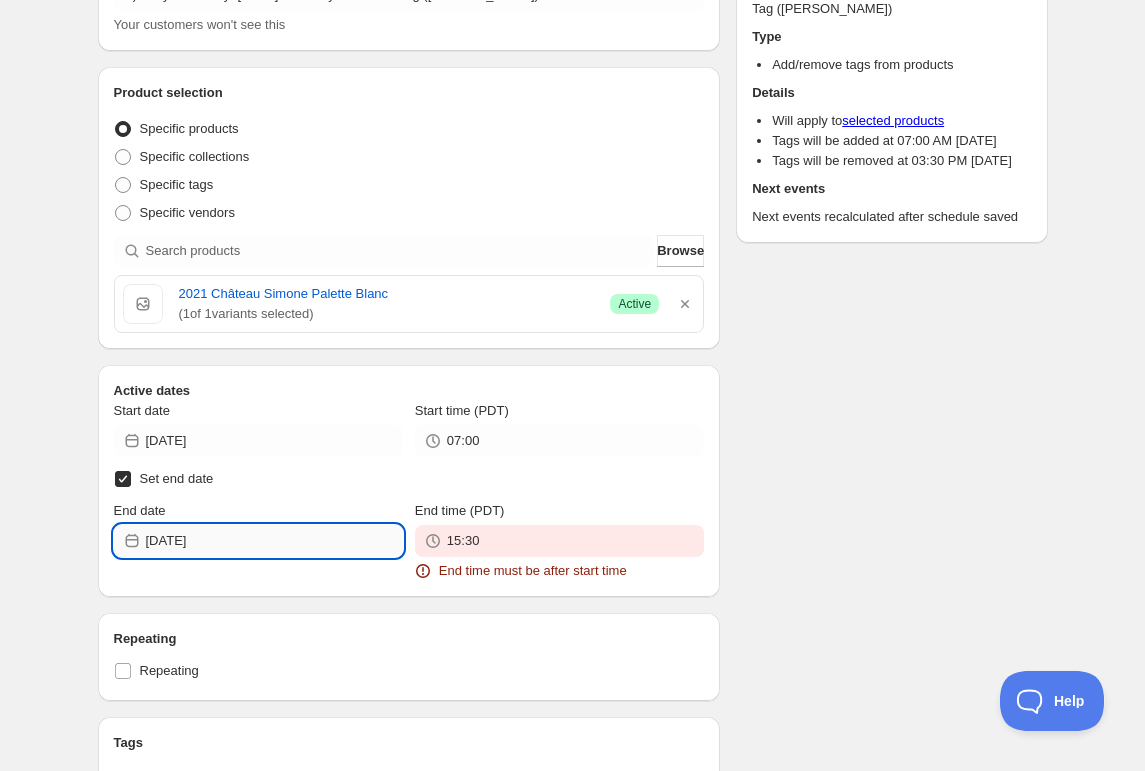 click on "[DATE]" at bounding box center [274, 541] 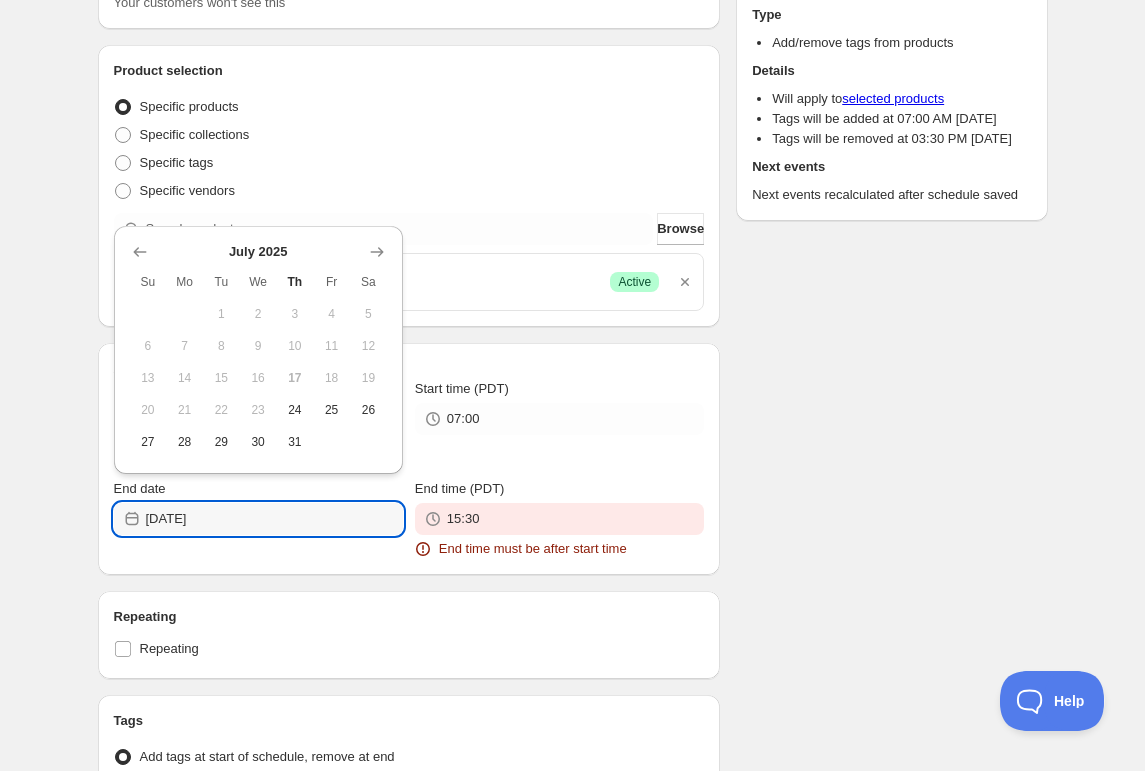 scroll, scrollTop: 164, scrollLeft: 0, axis: vertical 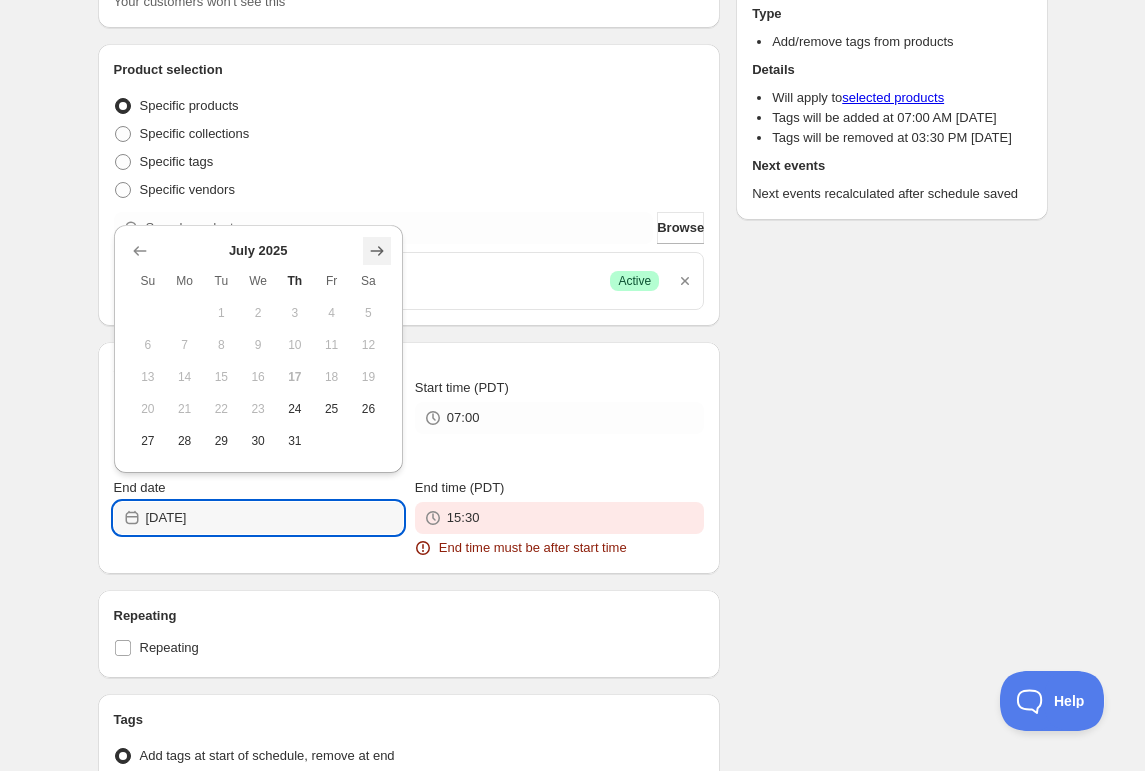 click 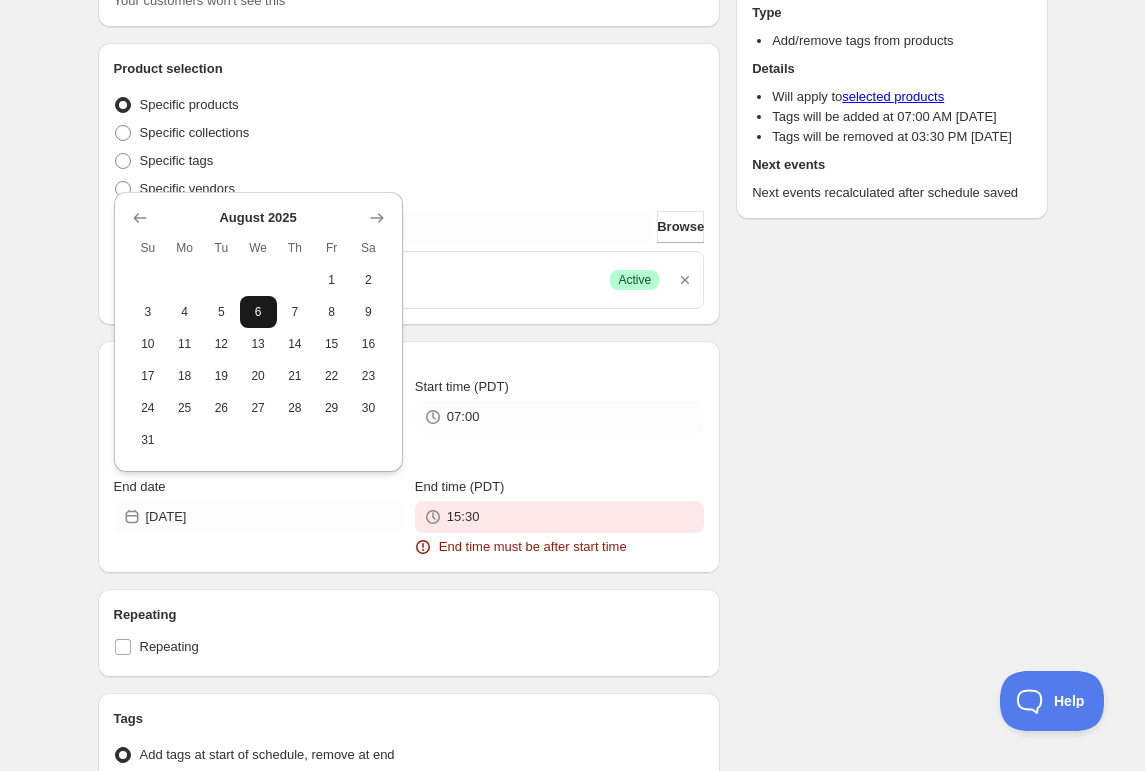 click on "6" at bounding box center (258, 312) 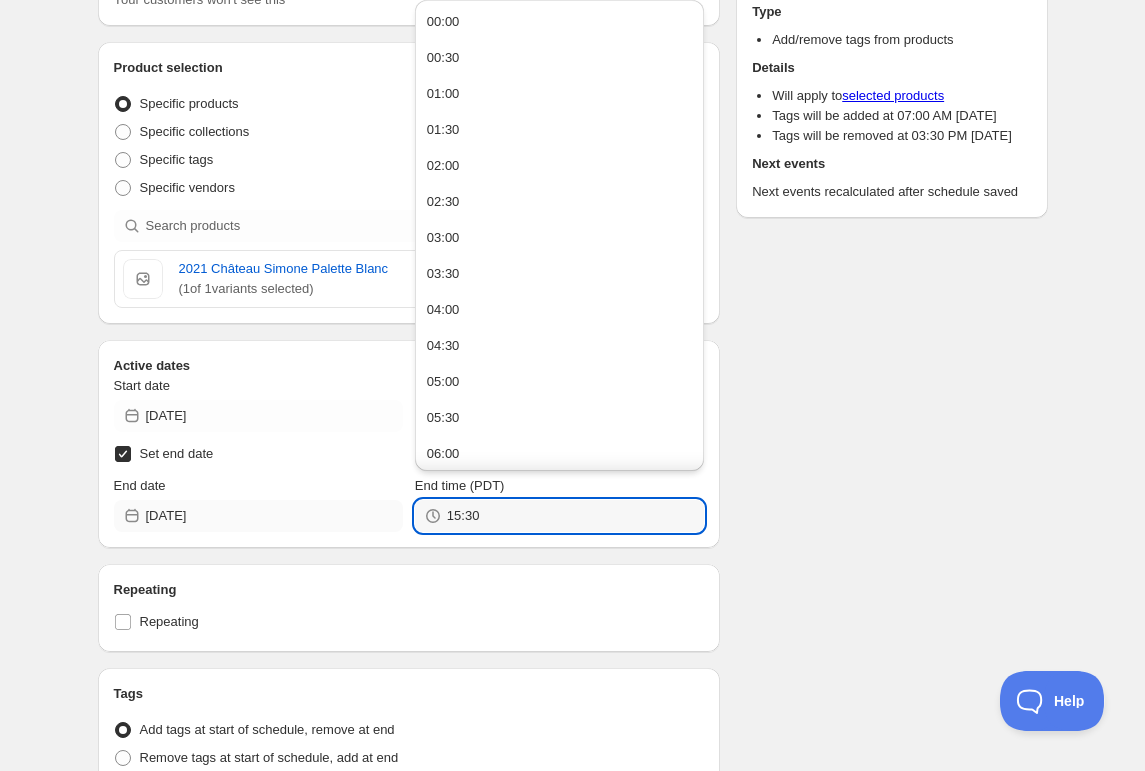 drag, startPoint x: 172, startPoint y: 507, endPoint x: 145, endPoint y: 506, distance: 27.018513 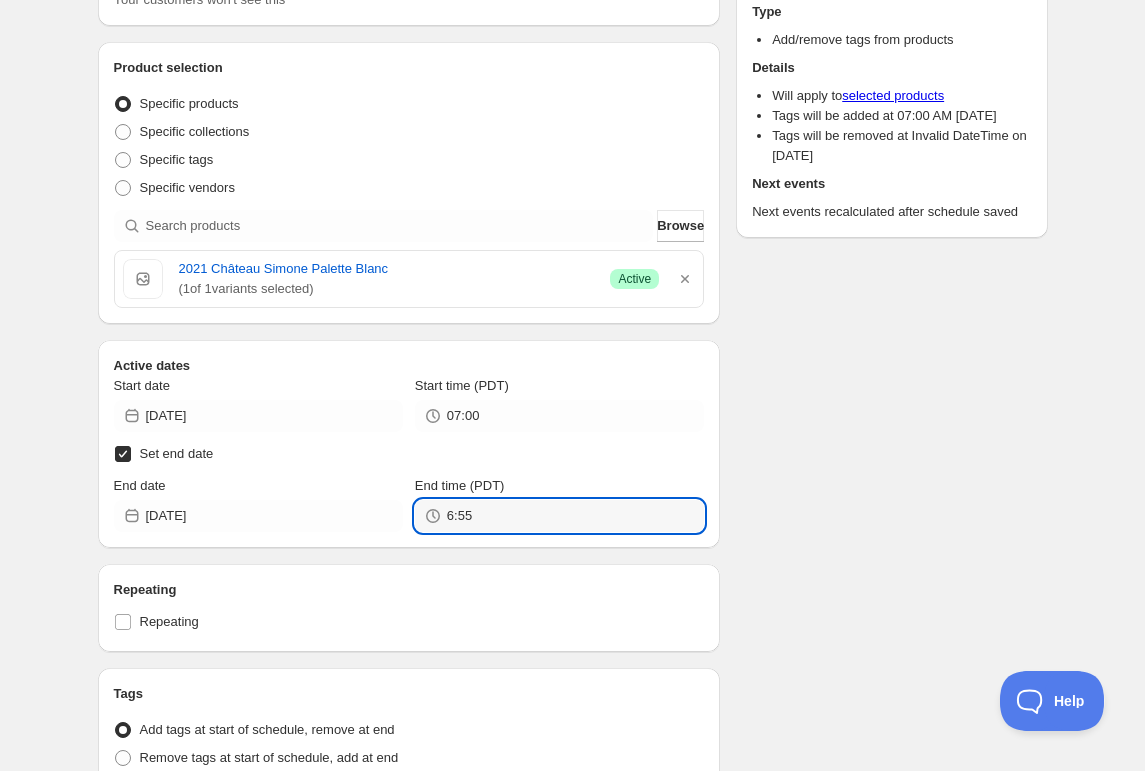 type on "06:55" 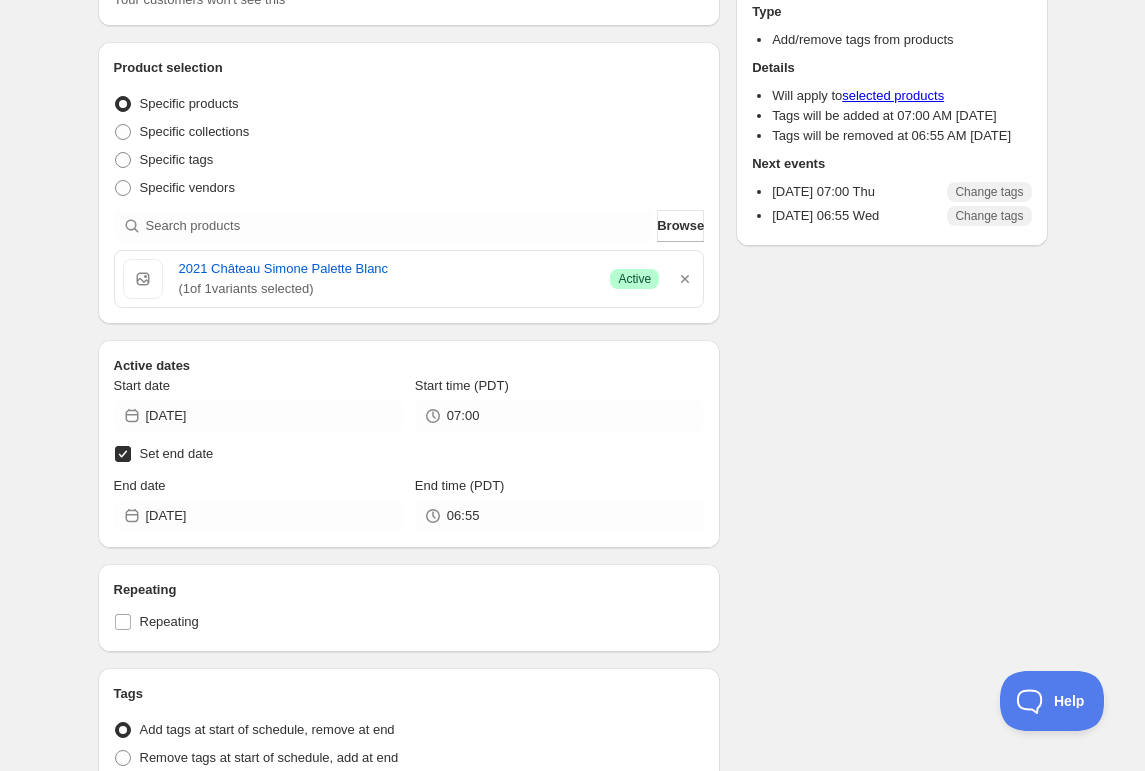 scroll, scrollTop: 0, scrollLeft: 0, axis: both 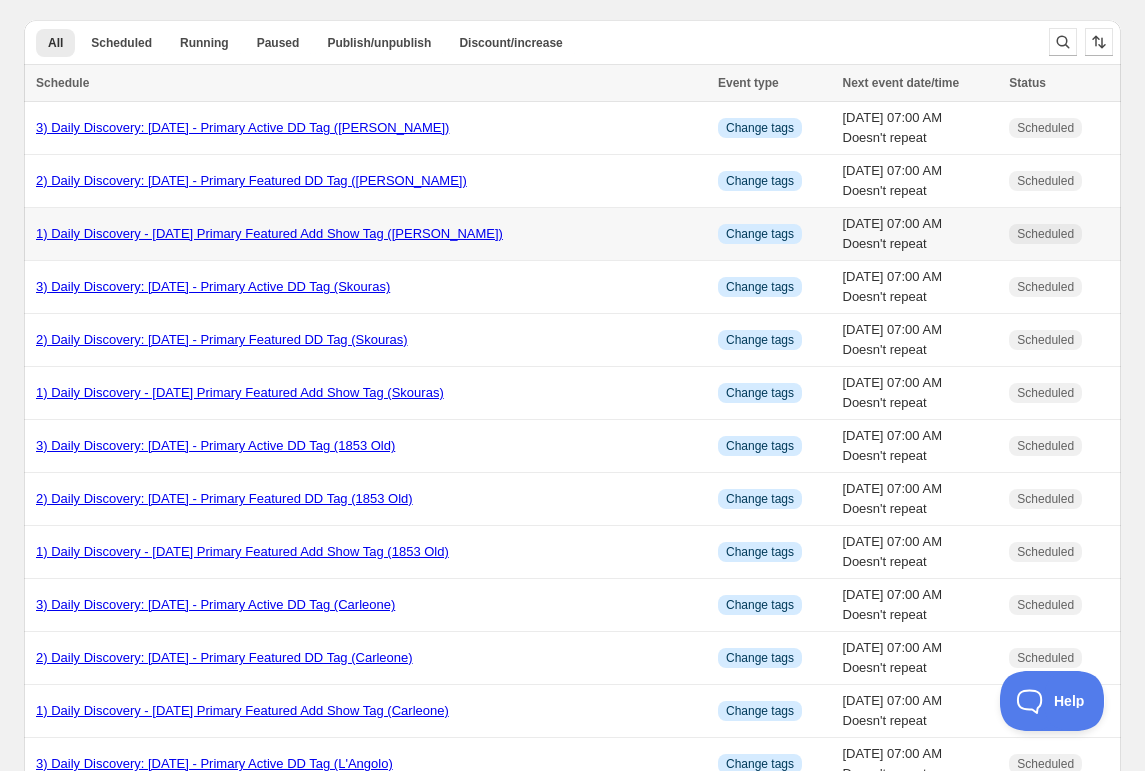 click on "1) Daily Discovery - [DATE] Primary Featured Add Show Tag ([PERSON_NAME])" at bounding box center (269, 233) 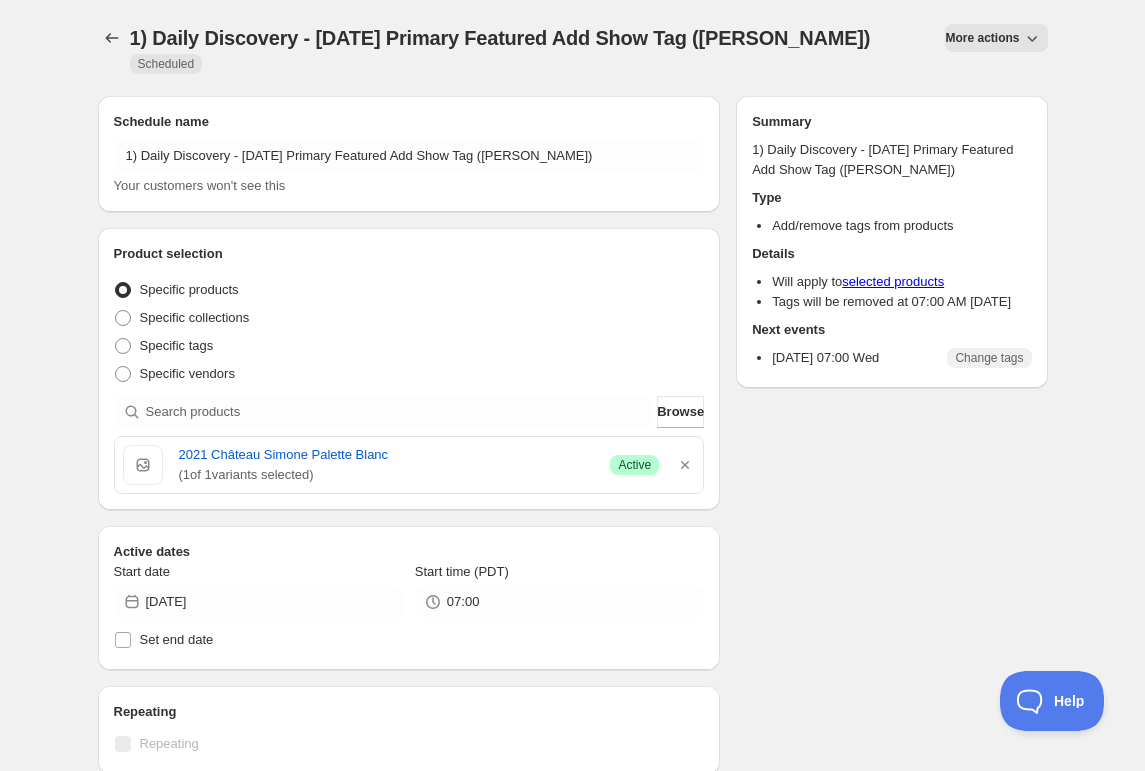 click on "More actions" at bounding box center (982, 38) 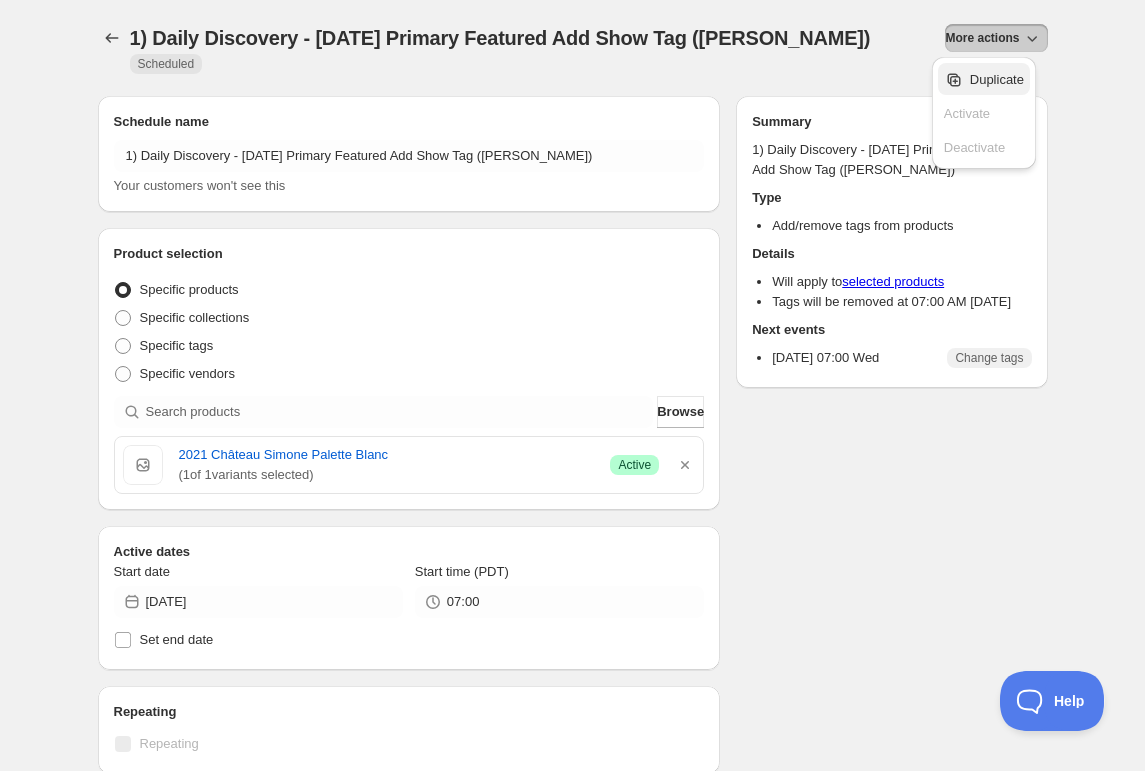 click on "Duplicate" at bounding box center (997, 79) 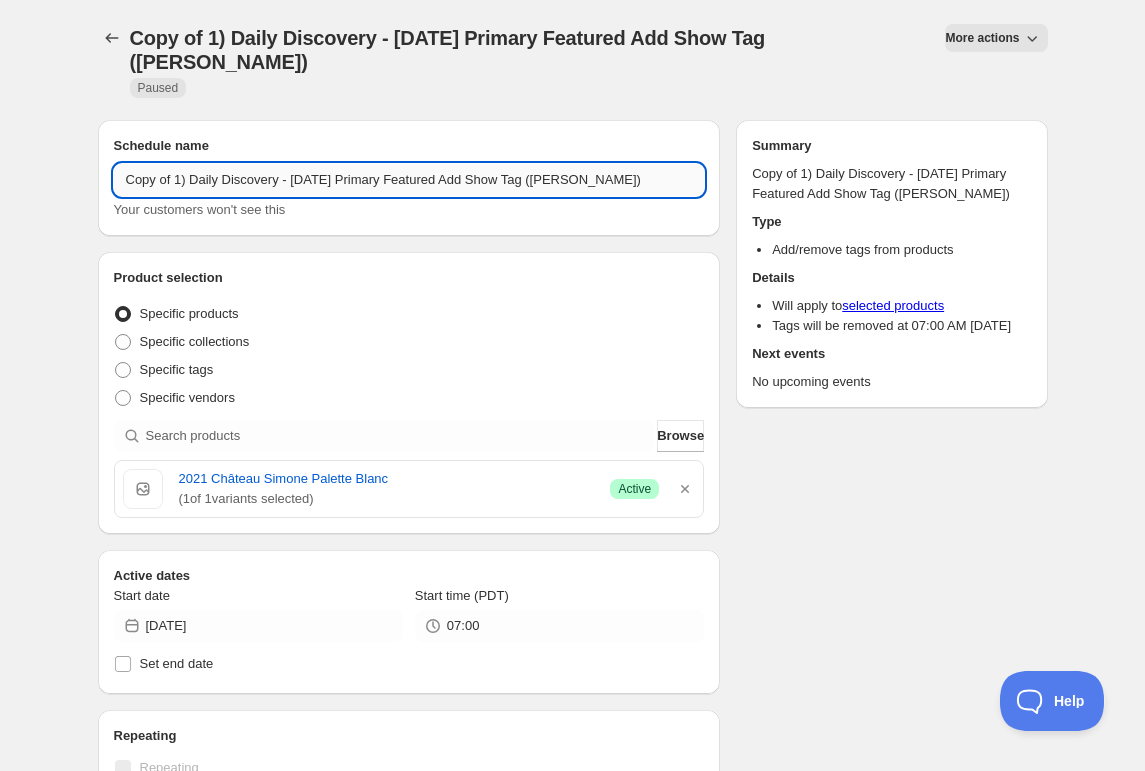 click on "Copy of 1) Daily Discovery - [DATE] Primary Featured Add Show Tag ([PERSON_NAME])" at bounding box center (409, 180) 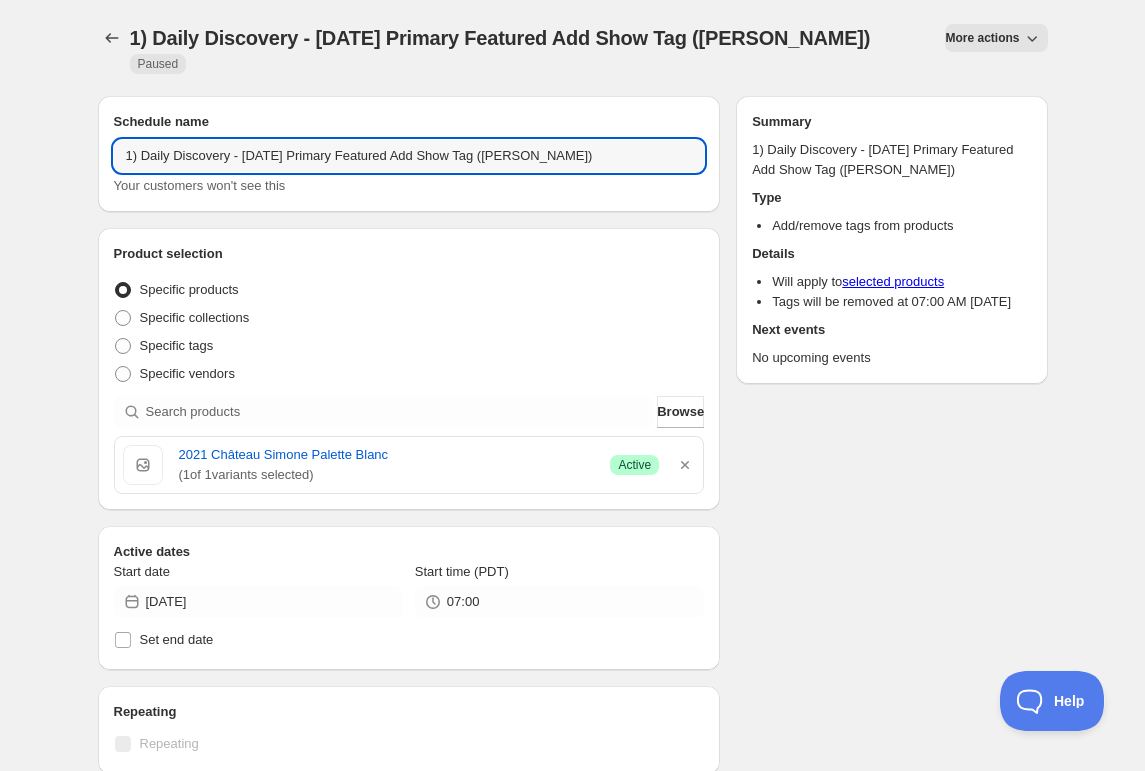 drag, startPoint x: 289, startPoint y: 135, endPoint x: 289, endPoint y: 180, distance: 45 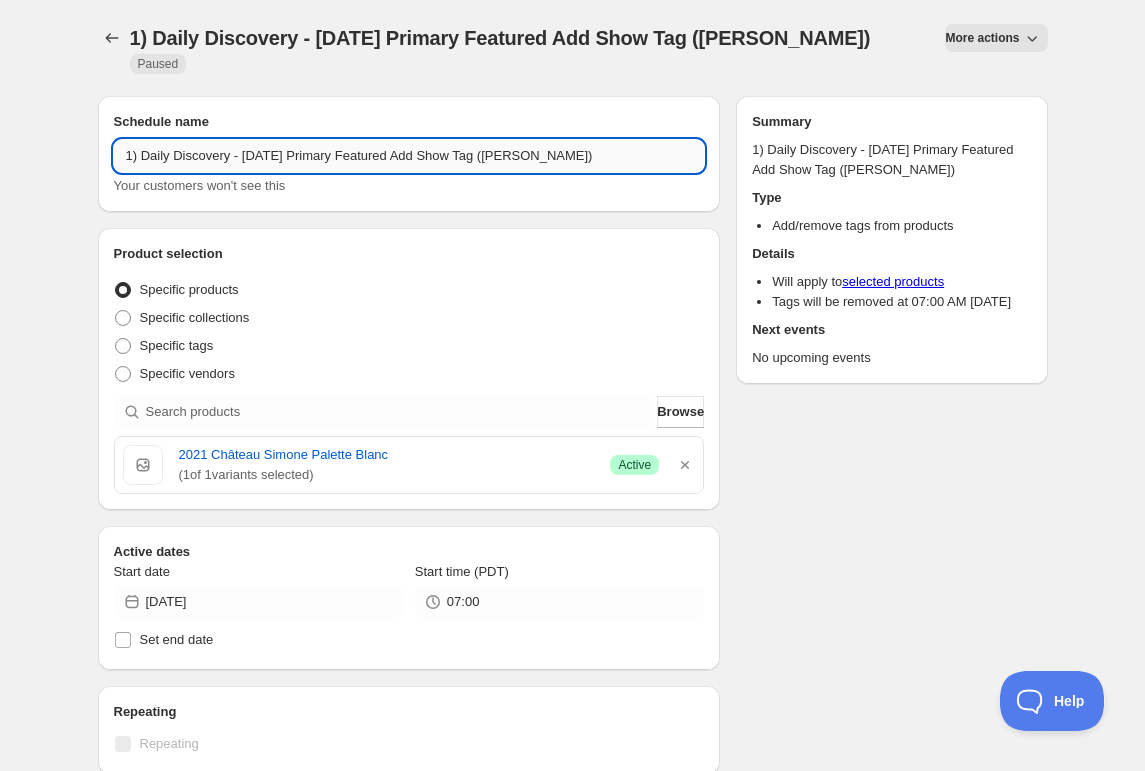 drag, startPoint x: 580, startPoint y: 136, endPoint x: 578, endPoint y: 146, distance: 10.198039 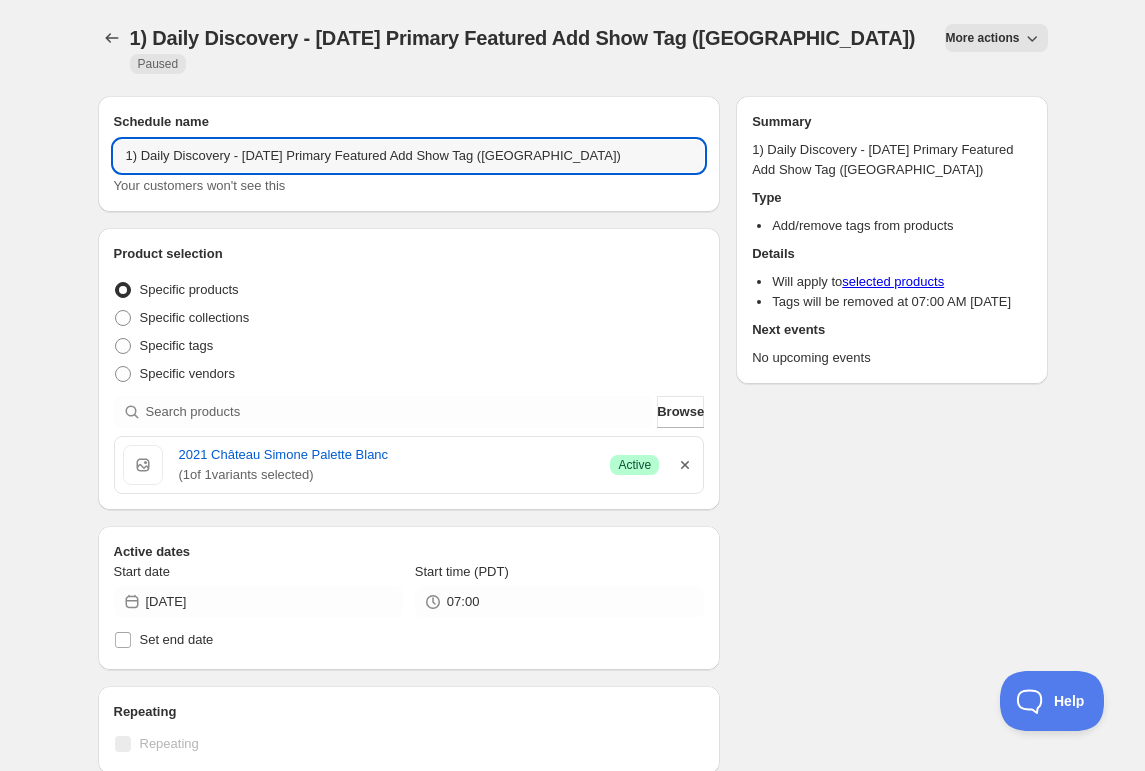 type on "1) Daily Discovery - [DATE] Primary Featured Add Show Tag ([GEOGRAPHIC_DATA])" 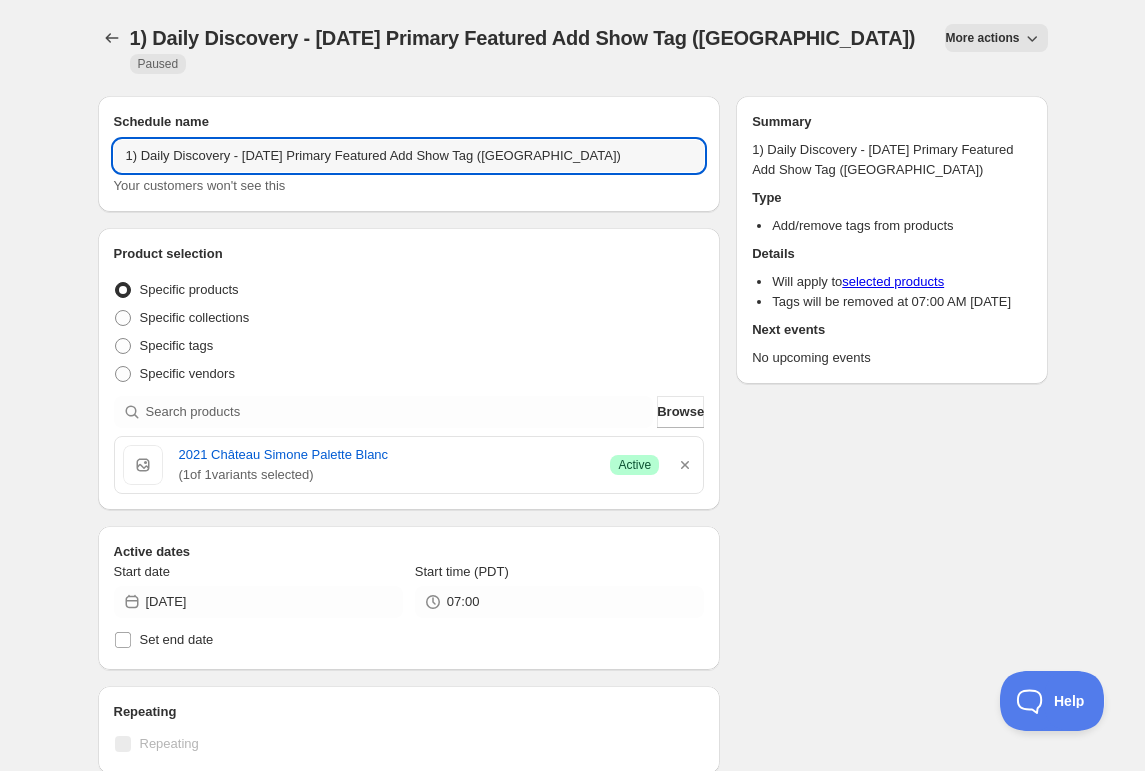 click 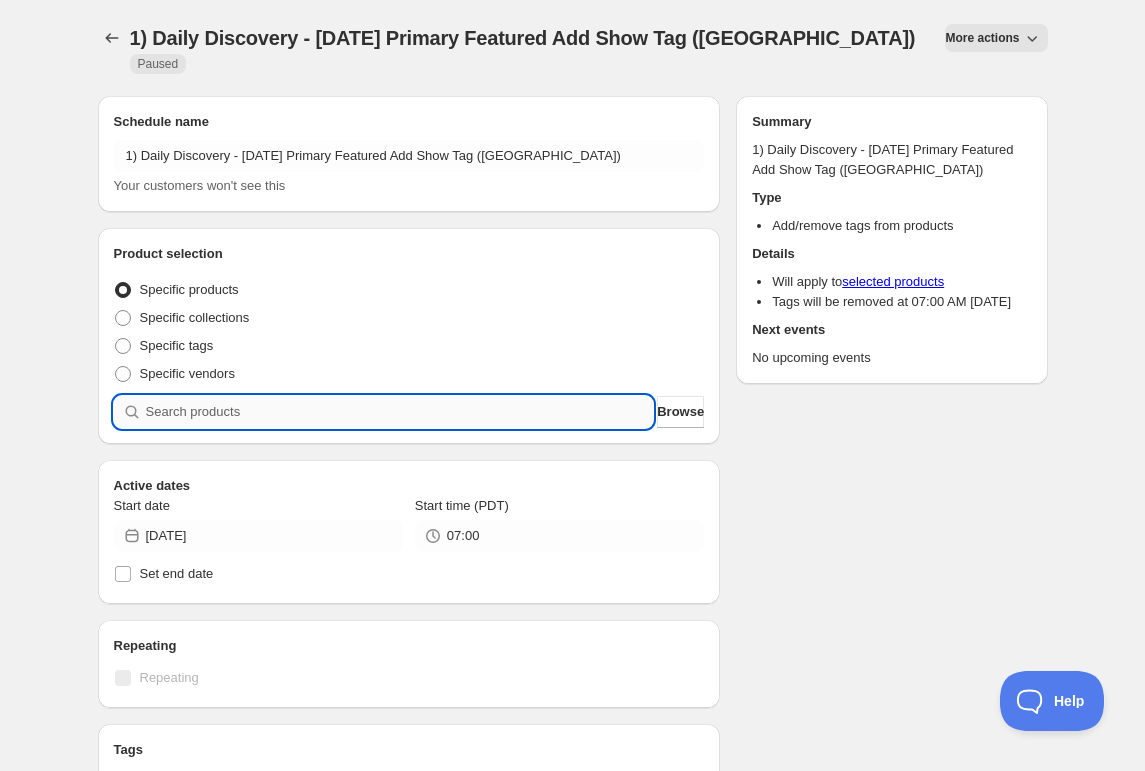 click at bounding box center (400, 412) 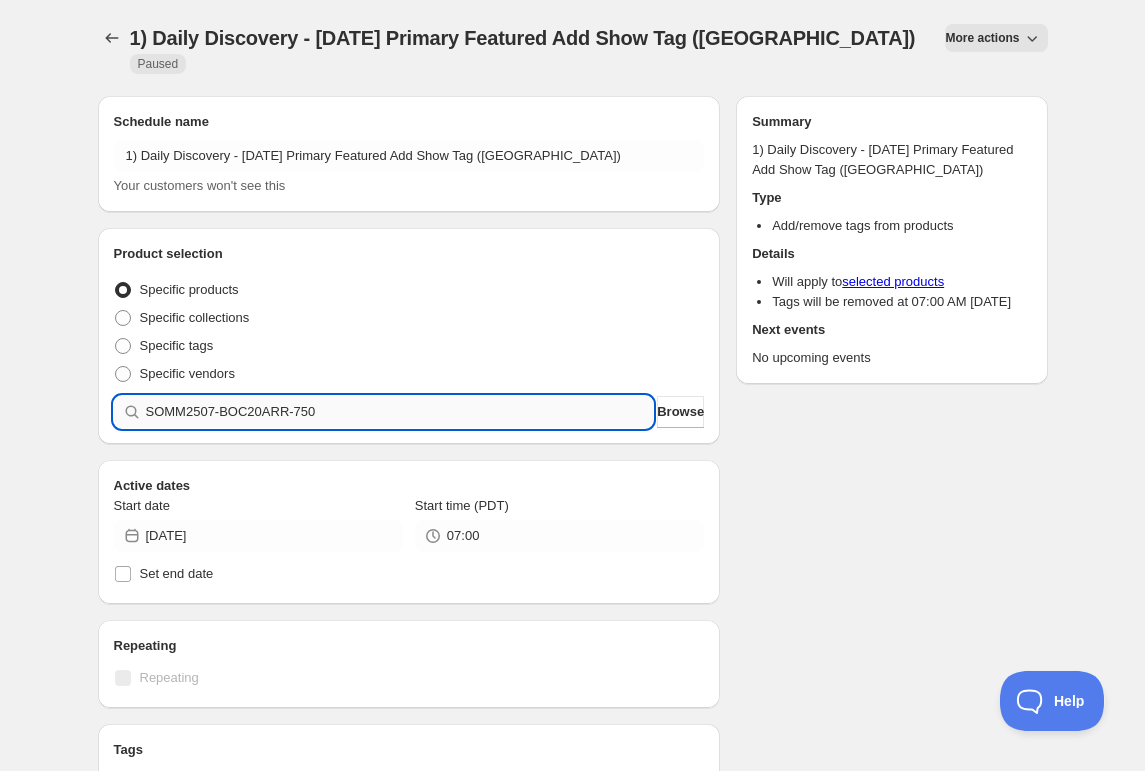 type 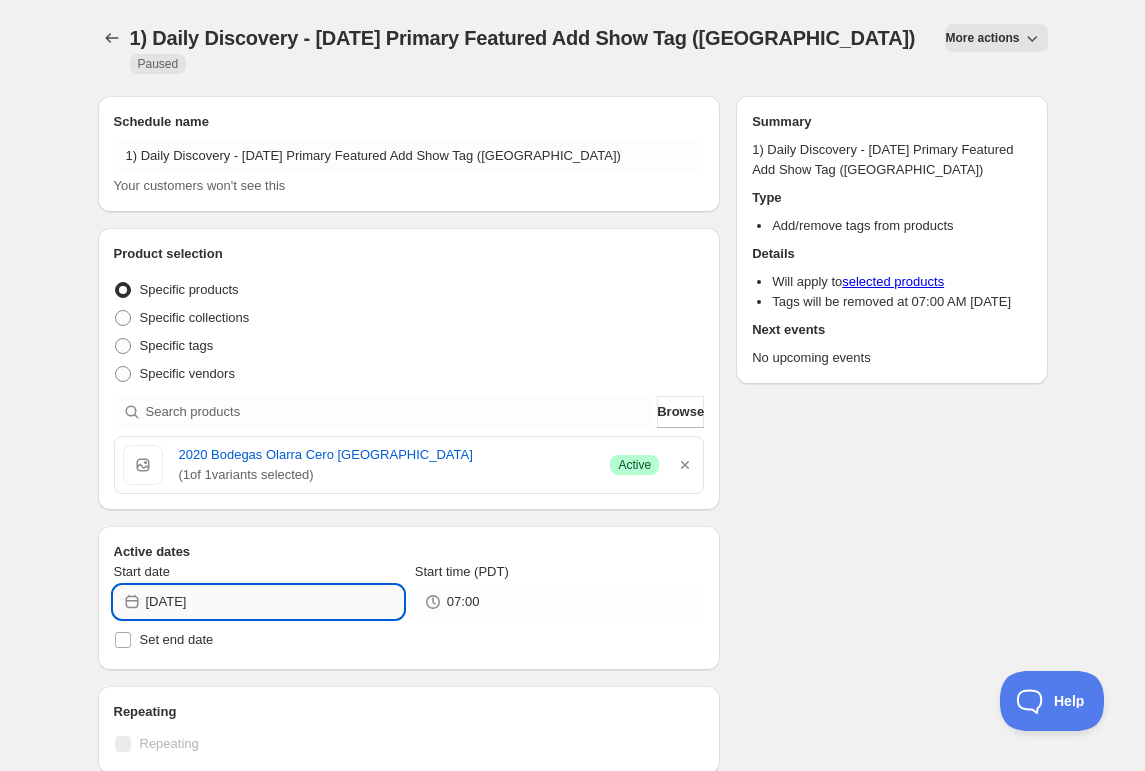 click on "[DATE]" at bounding box center [274, 602] 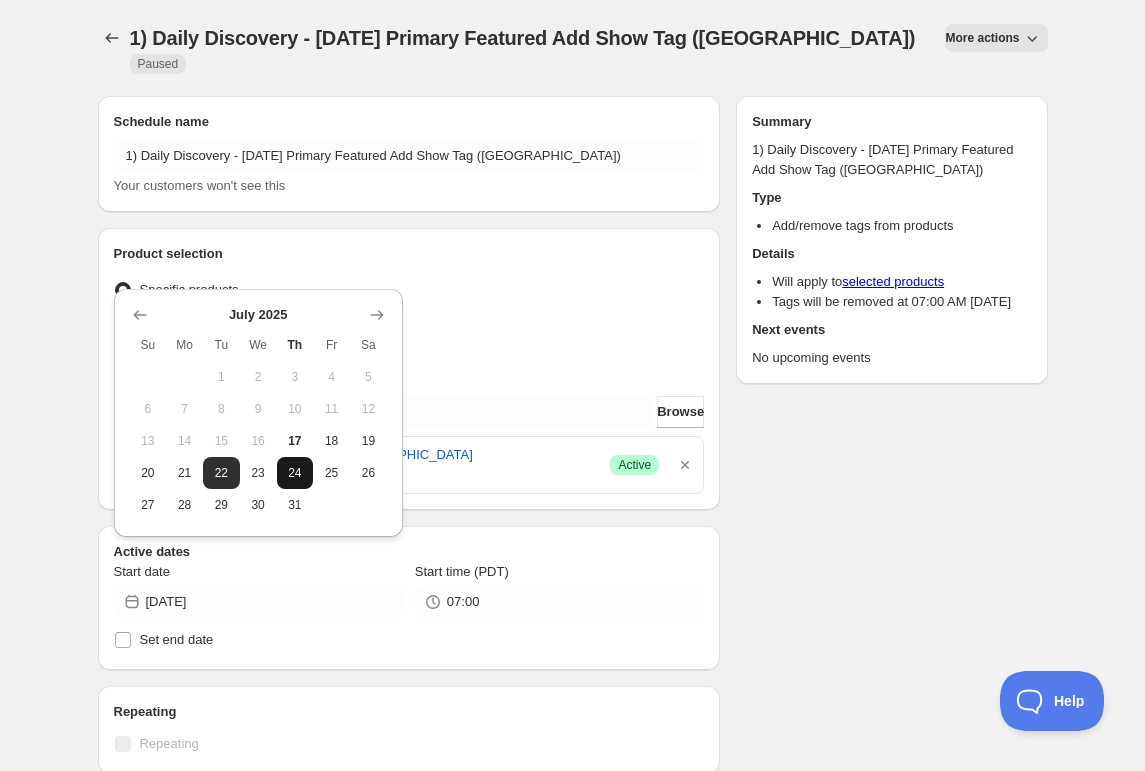 click on "24" at bounding box center [295, 473] 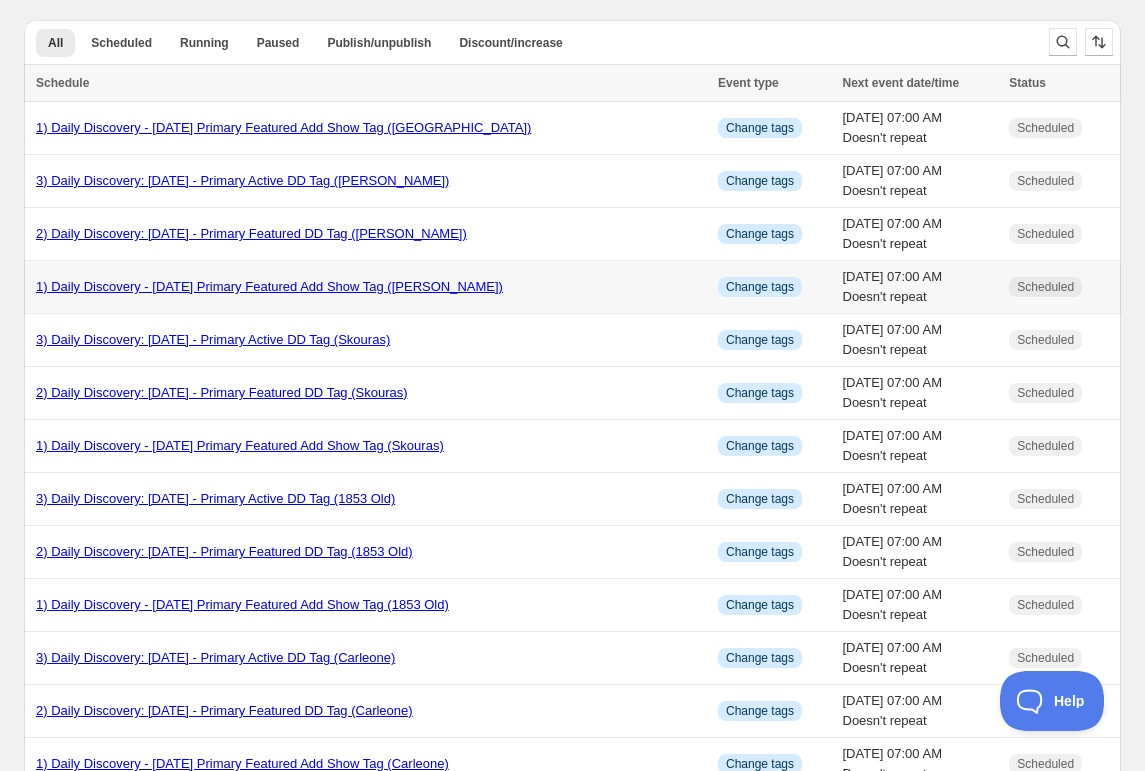 click on "1) Daily Discovery - [DATE] Primary Featured Add Show Tag ([PERSON_NAME])" at bounding box center [269, 286] 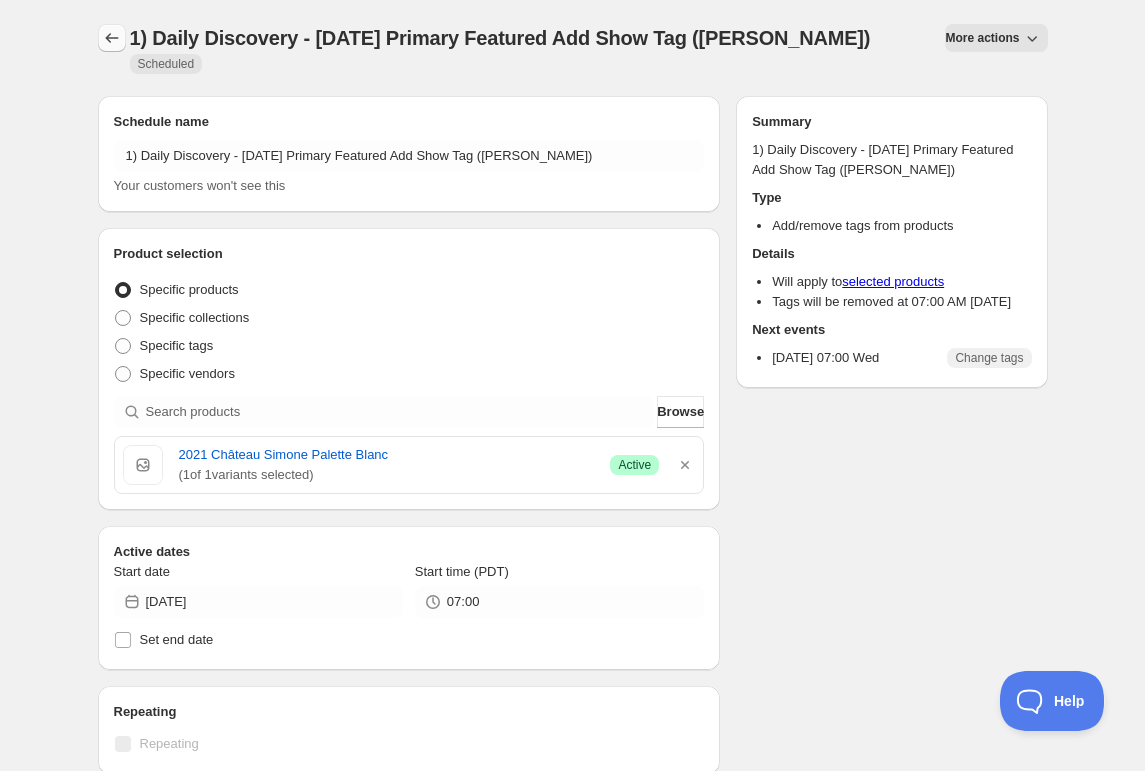 click 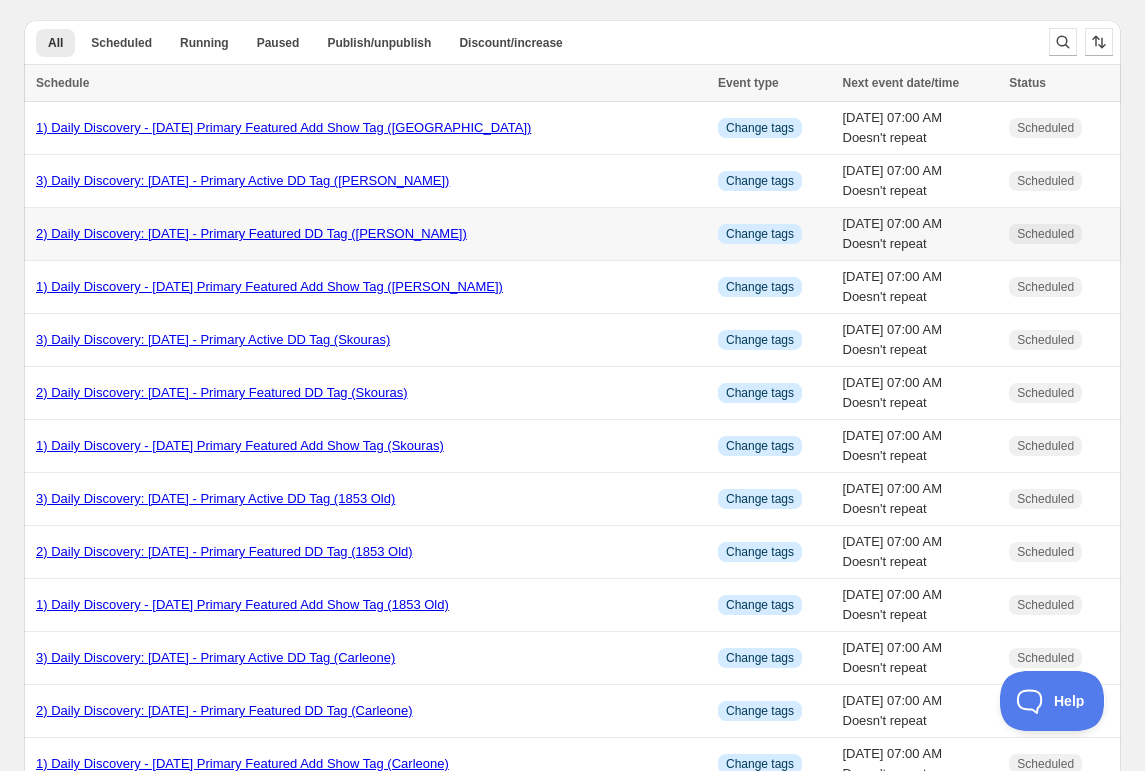 click on "2) Daily Discovery: [DATE] - Primary Featured DD Tag ([PERSON_NAME])" at bounding box center (371, 234) 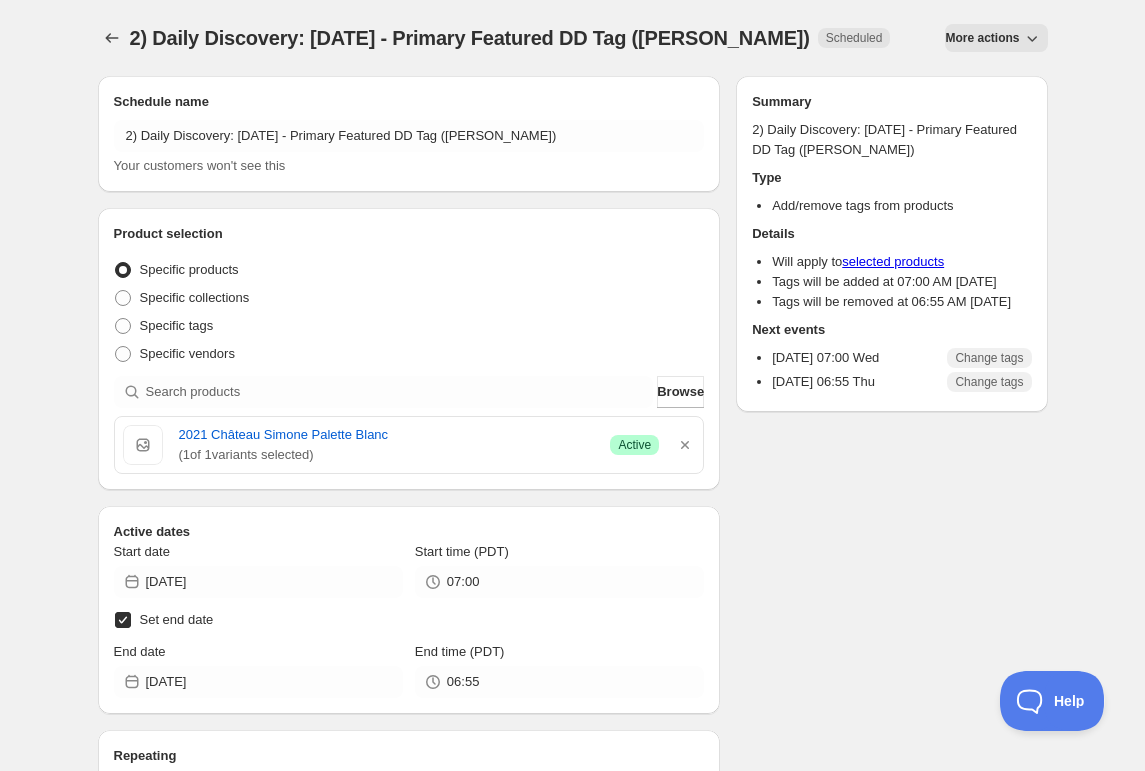 click on "More actions" at bounding box center (982, 38) 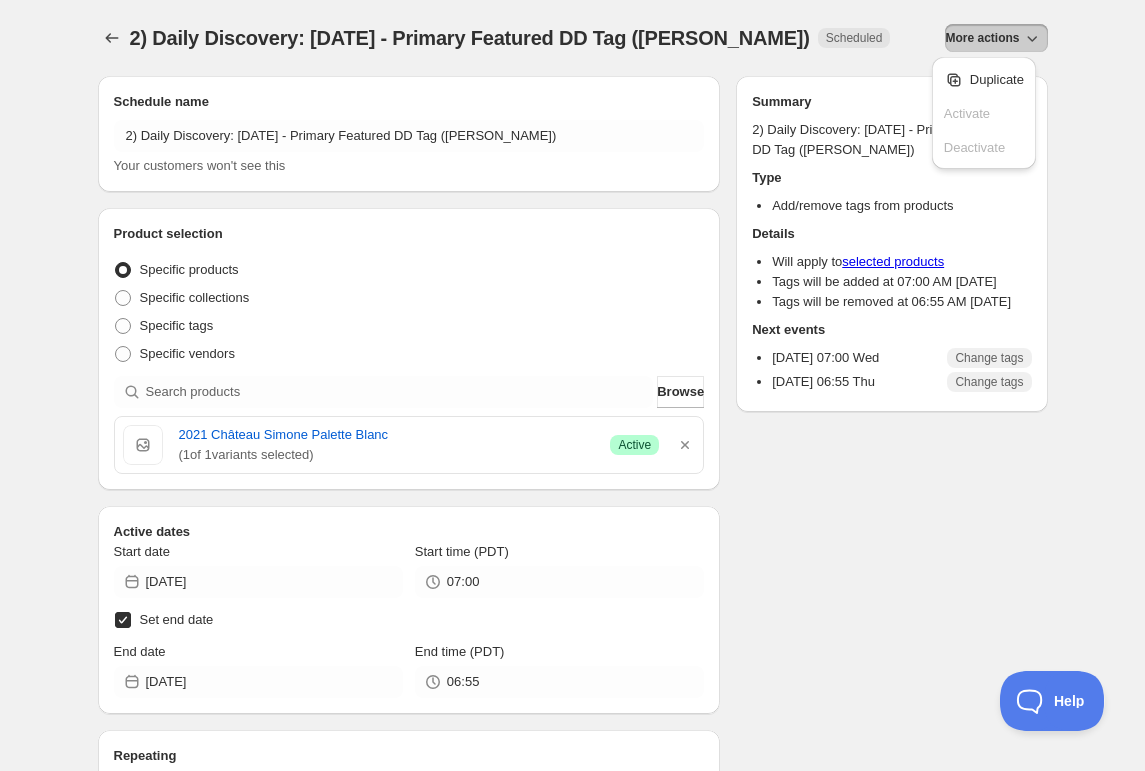 click on "Duplicate" at bounding box center (997, 80) 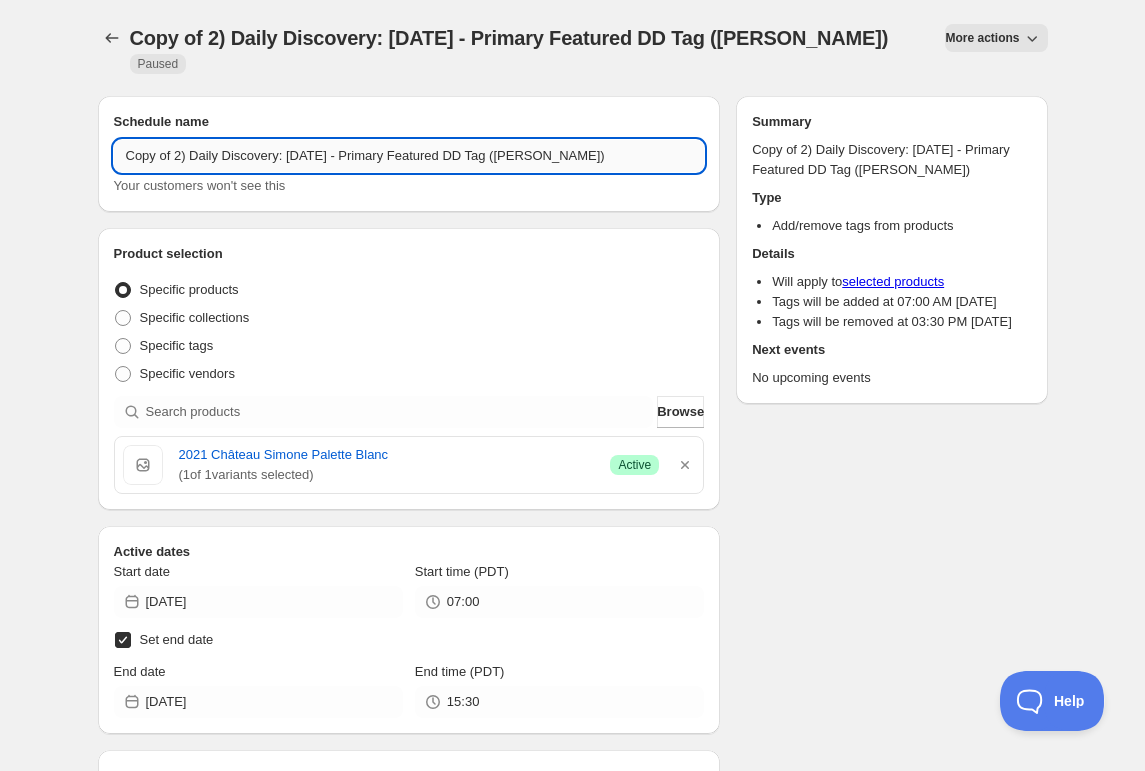 click on "Copy of 2) Daily Discovery: [DATE] - Primary Featured DD Tag ([PERSON_NAME])" at bounding box center [409, 156] 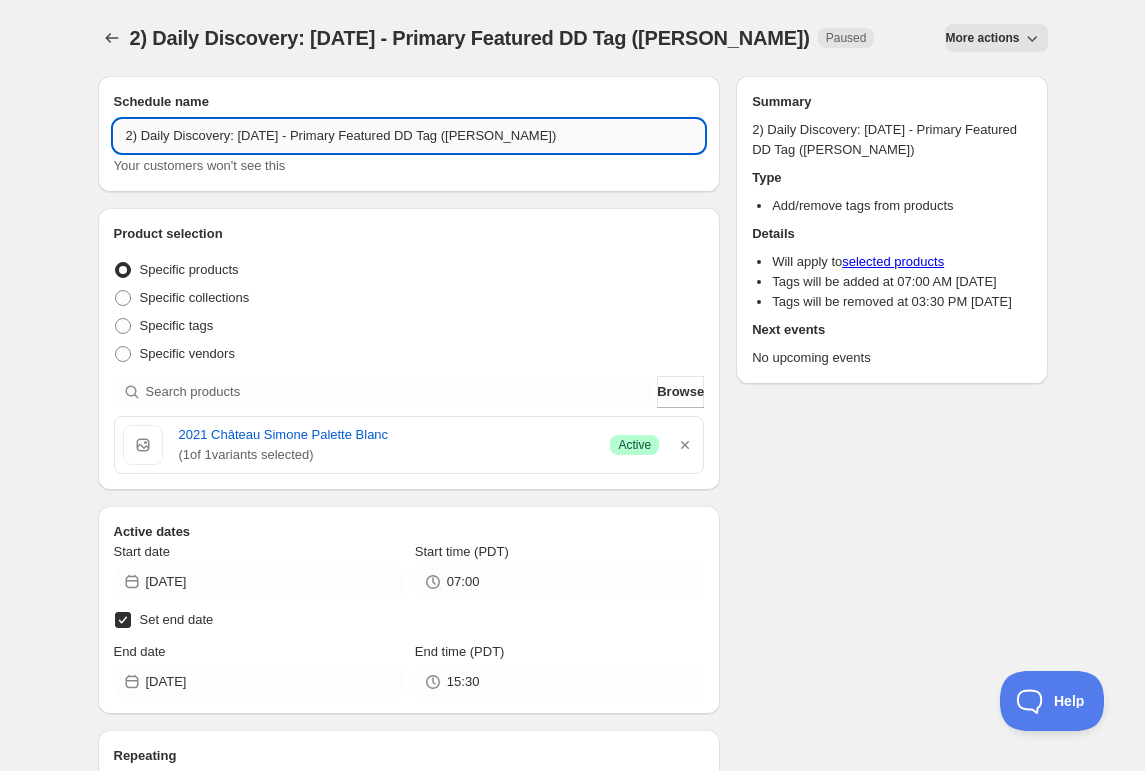 drag, startPoint x: 286, startPoint y: 135, endPoint x: 284, endPoint y: 149, distance: 14.142136 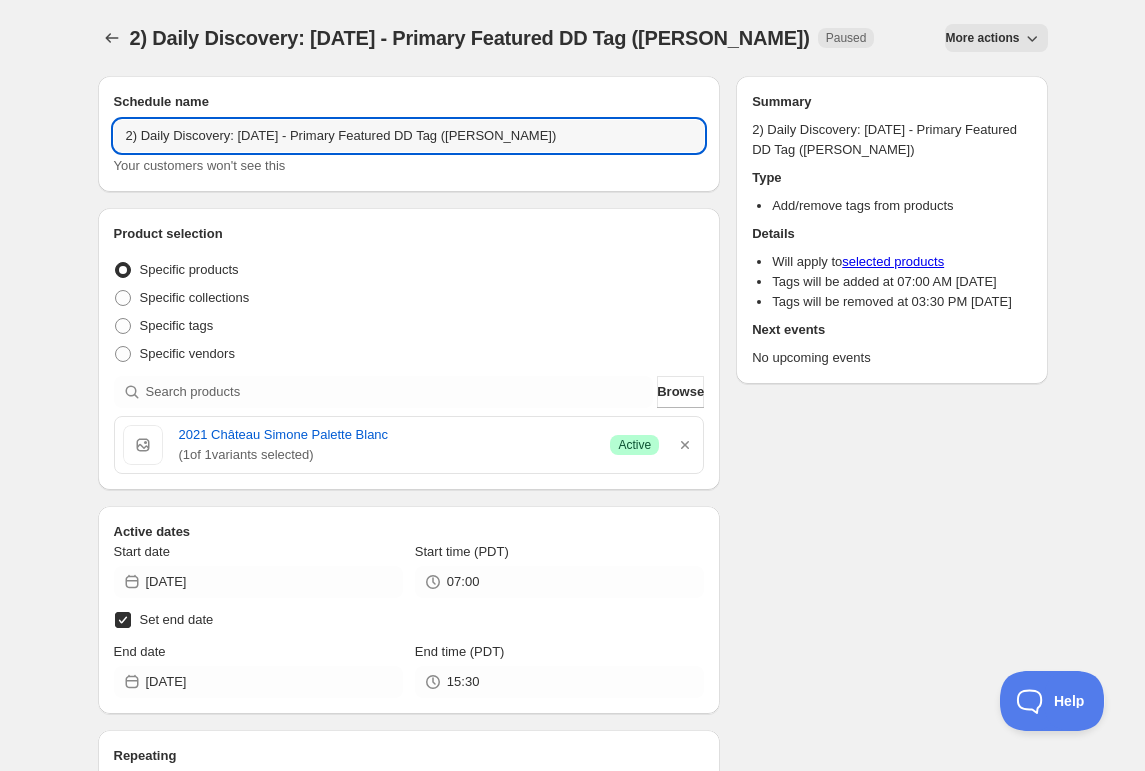 drag, startPoint x: 541, startPoint y: 136, endPoint x: 542, endPoint y: 157, distance: 21.023796 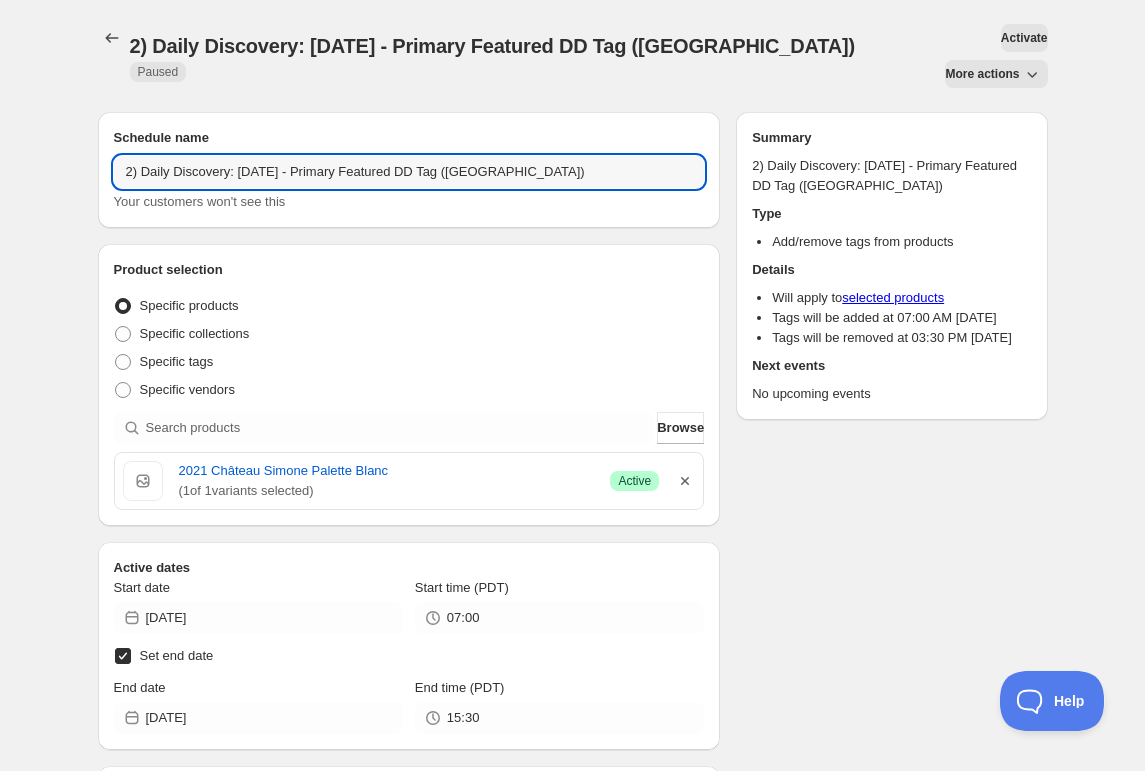 type on "2) Daily Discovery: [DATE] - Primary Featured DD Tag ([GEOGRAPHIC_DATA])" 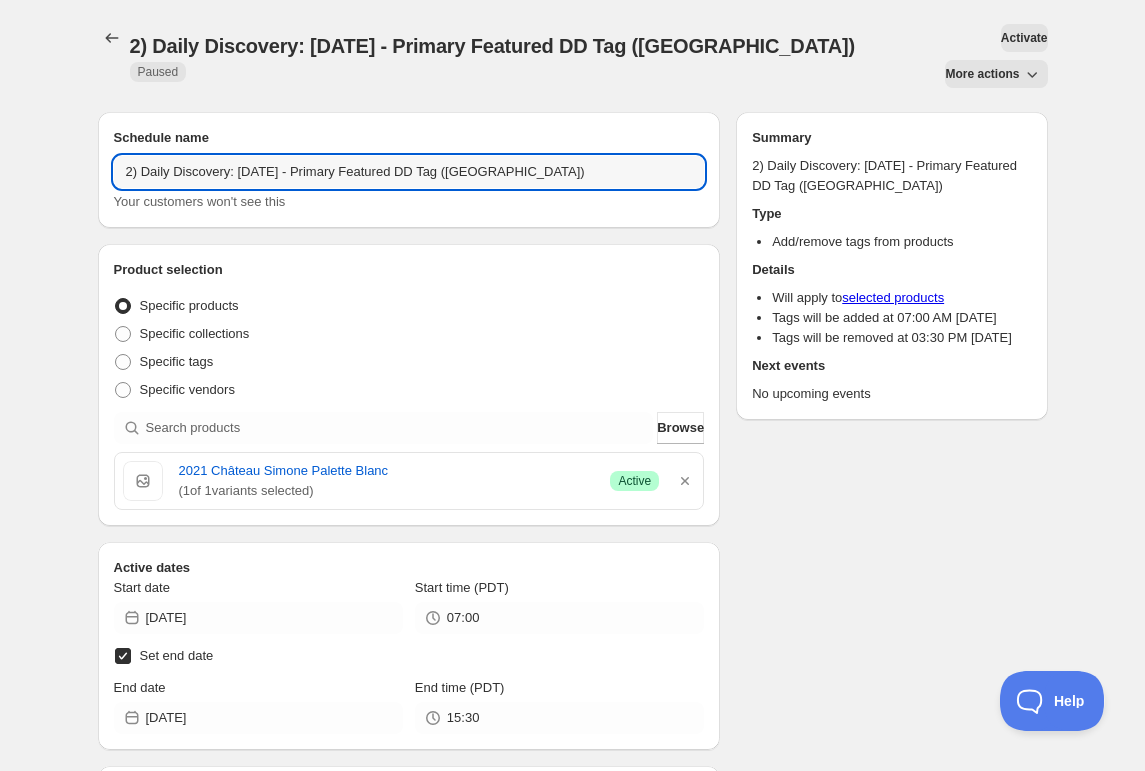 drag, startPoint x: 686, startPoint y: 441, endPoint x: 675, endPoint y: 439, distance: 11.18034 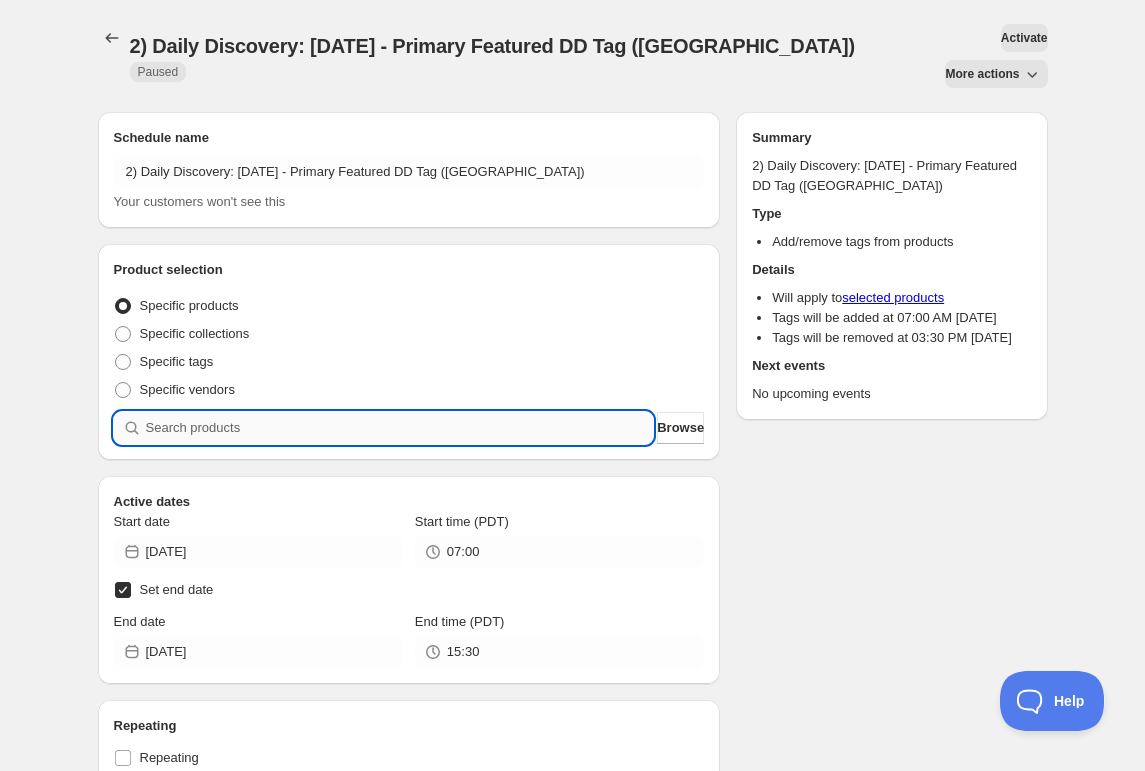 click at bounding box center (400, 428) 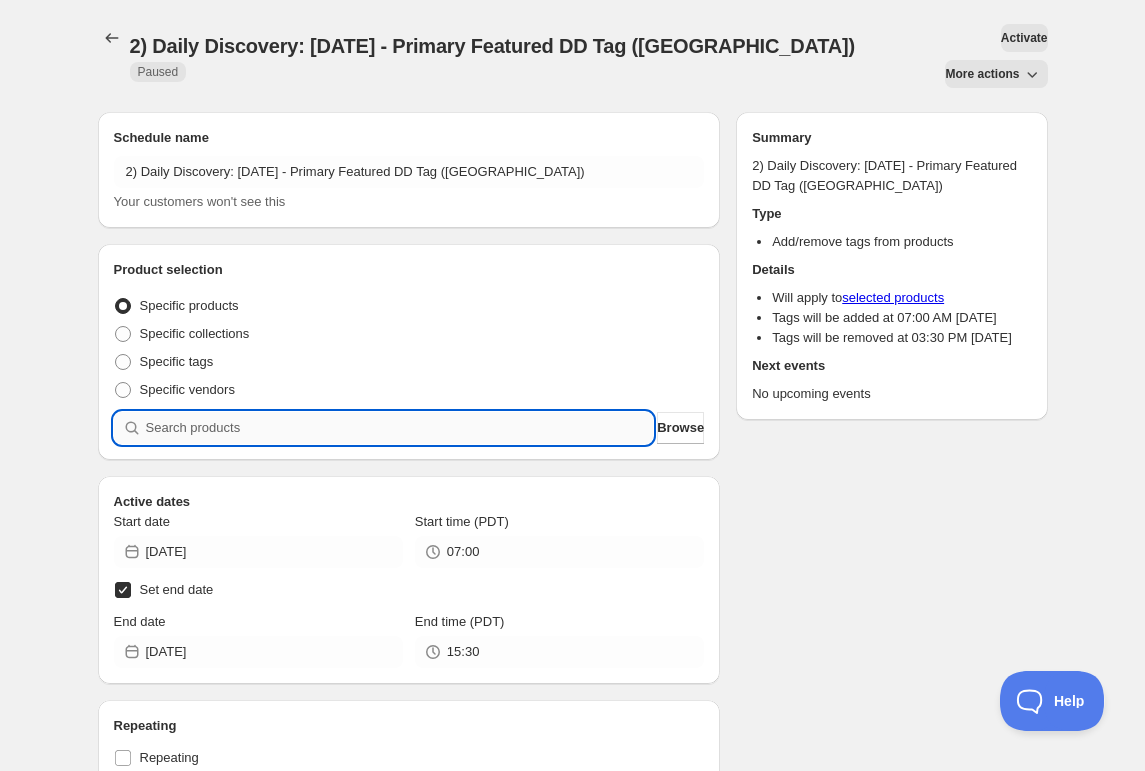 paste on "SOMM2507-BOC20ARR-750" 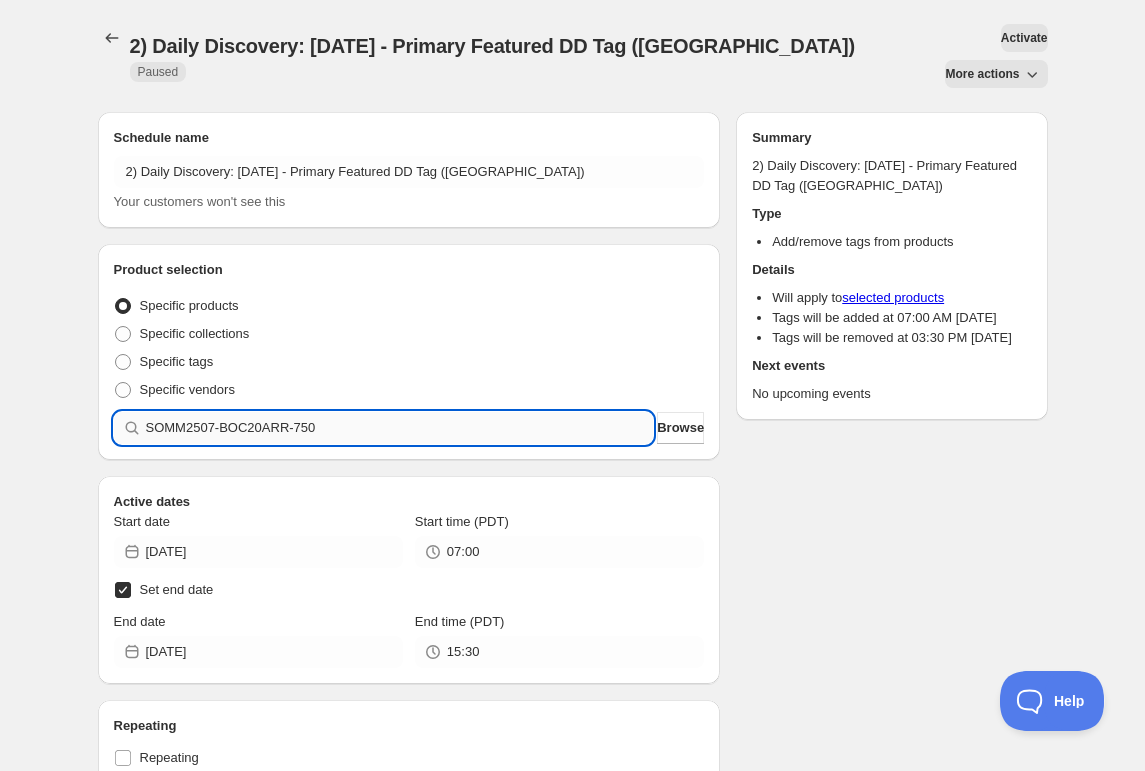 type 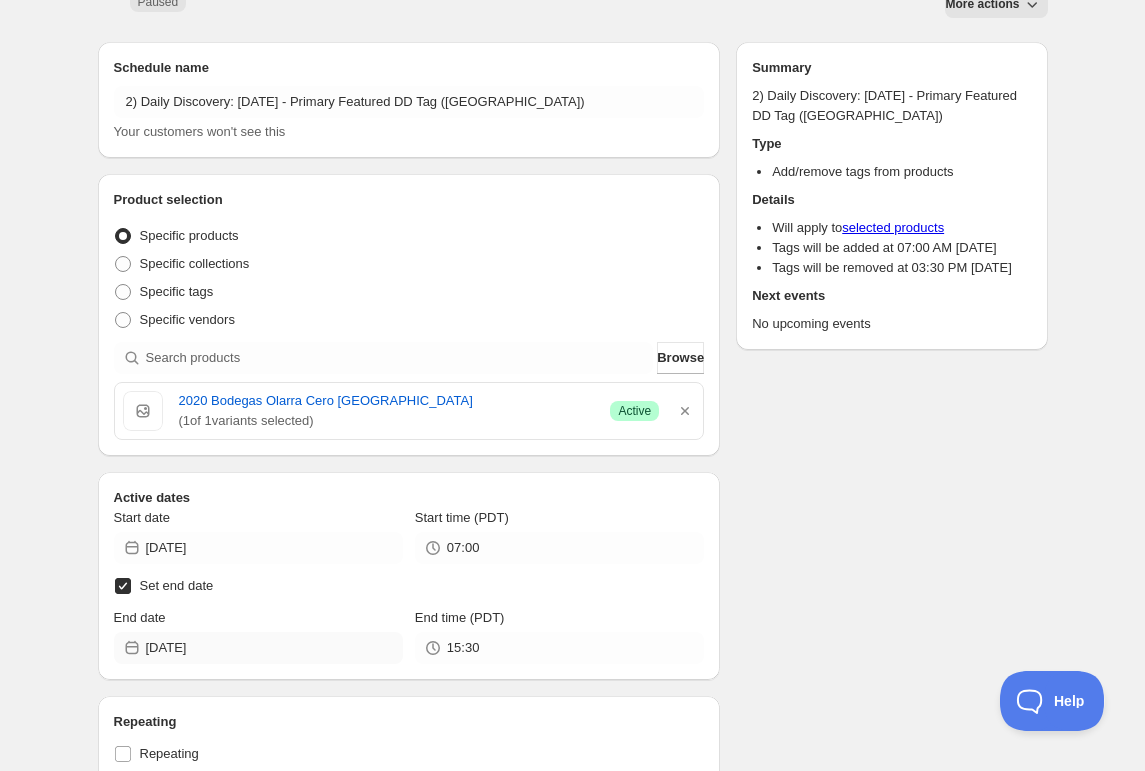 scroll, scrollTop: 79, scrollLeft: 0, axis: vertical 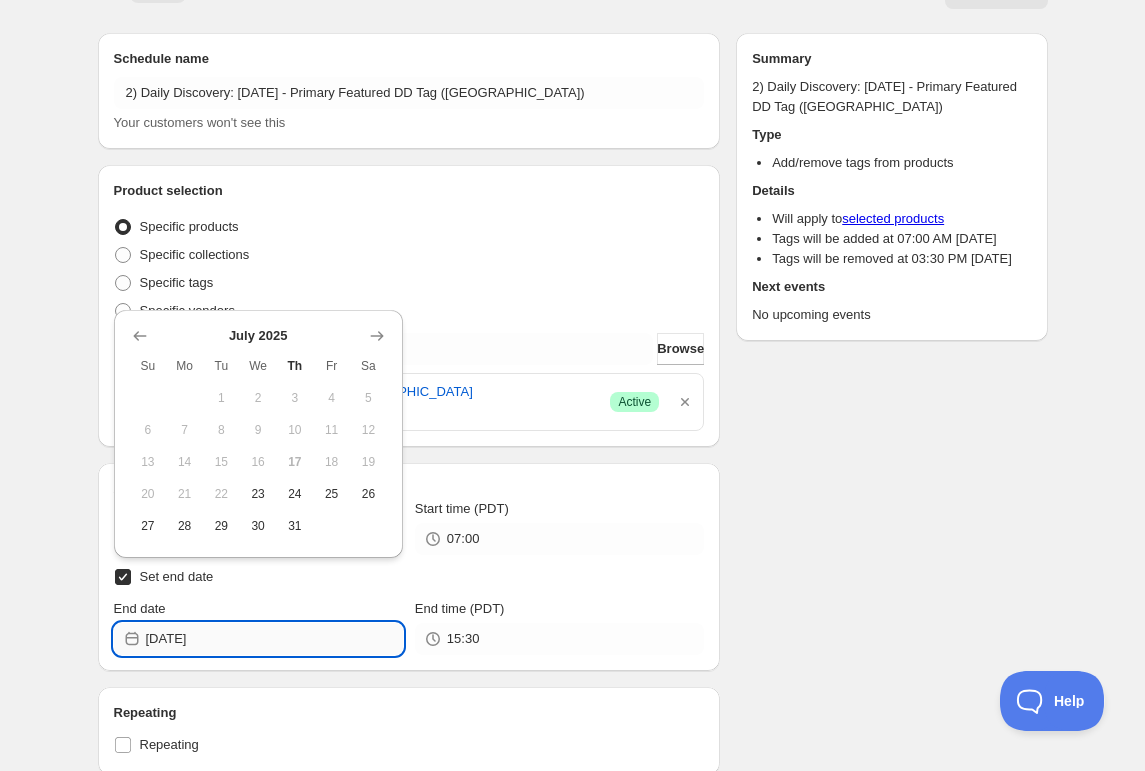 click on "[DATE]" at bounding box center [274, 639] 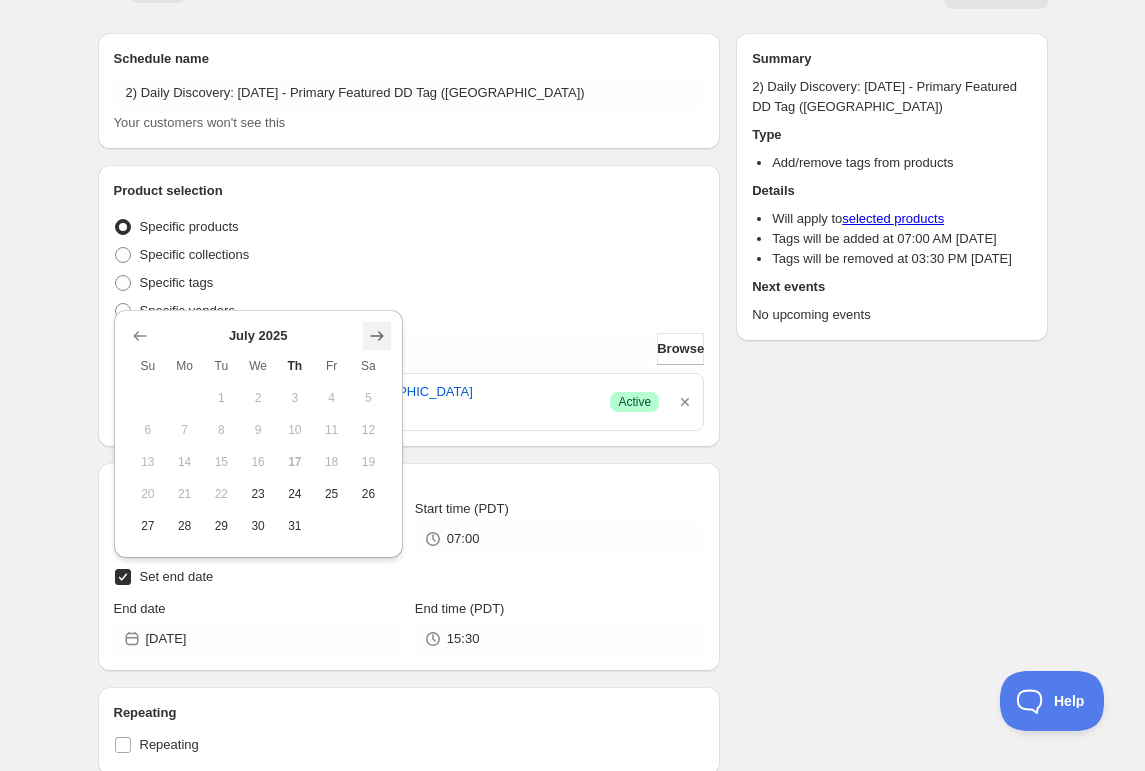 click 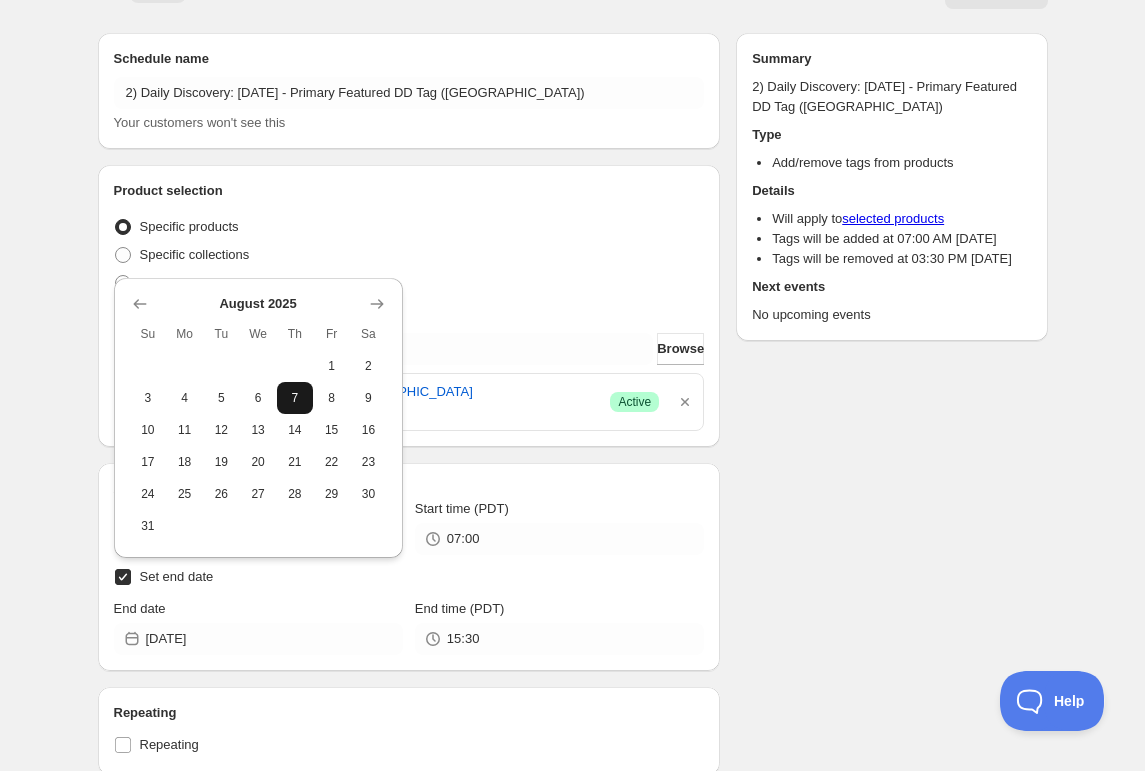 click on "7" at bounding box center [295, 398] 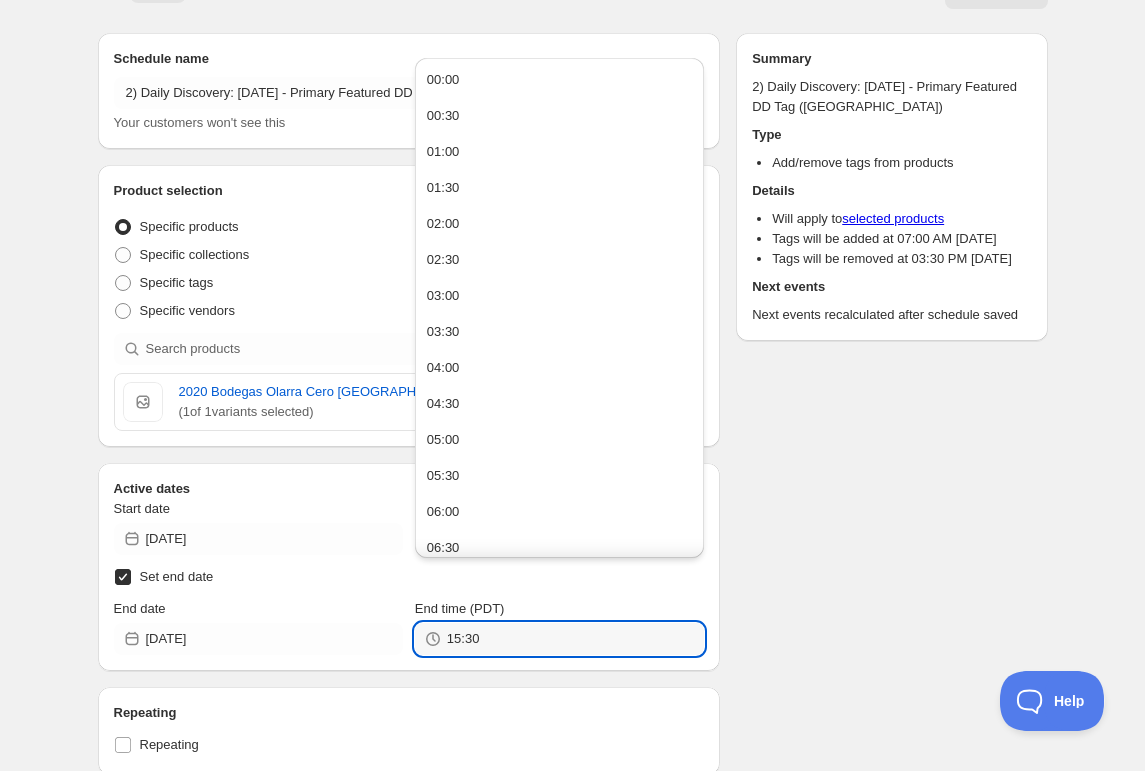 drag, startPoint x: 391, startPoint y: 591, endPoint x: 269, endPoint y: 577, distance: 122.80065 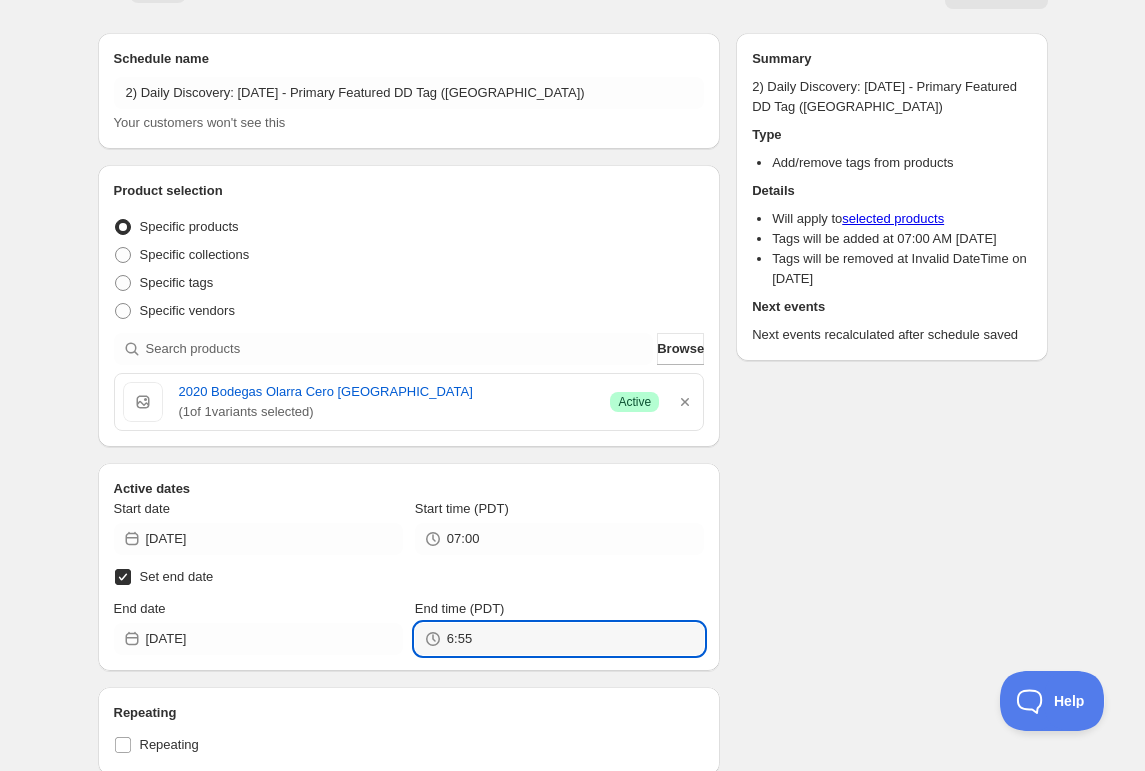 type on "06:55" 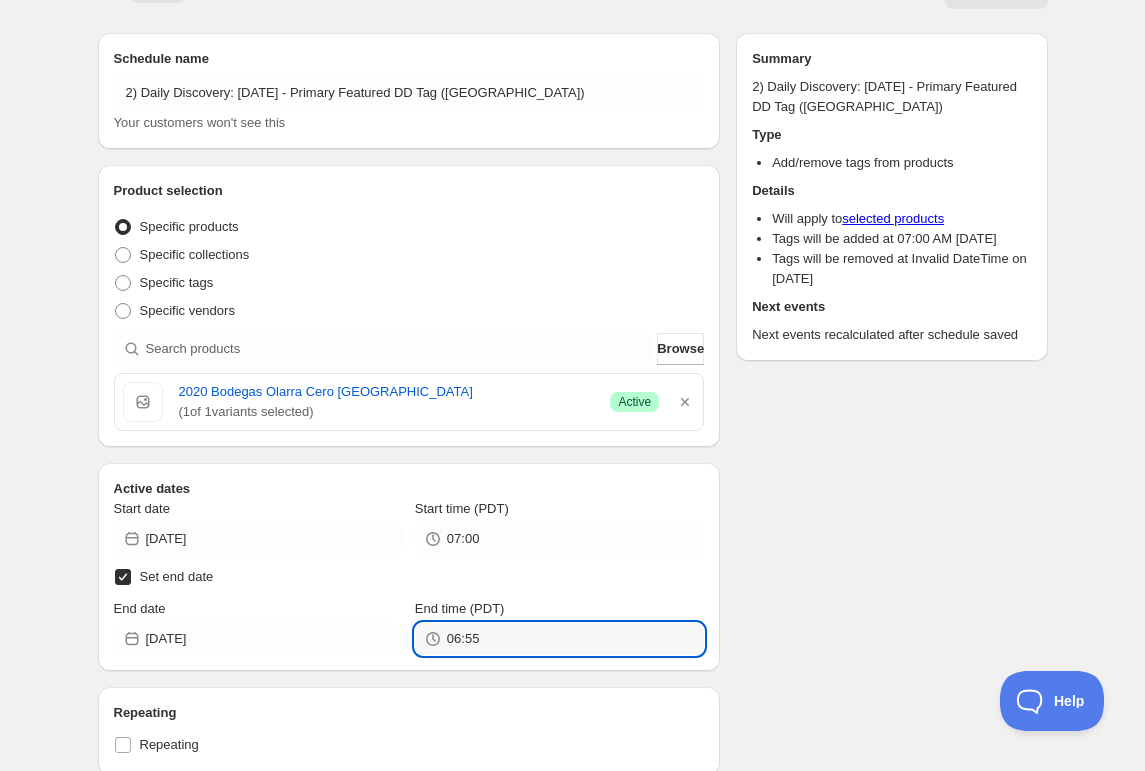 drag, startPoint x: 319, startPoint y: 540, endPoint x: 309, endPoint y: 530, distance: 14.142136 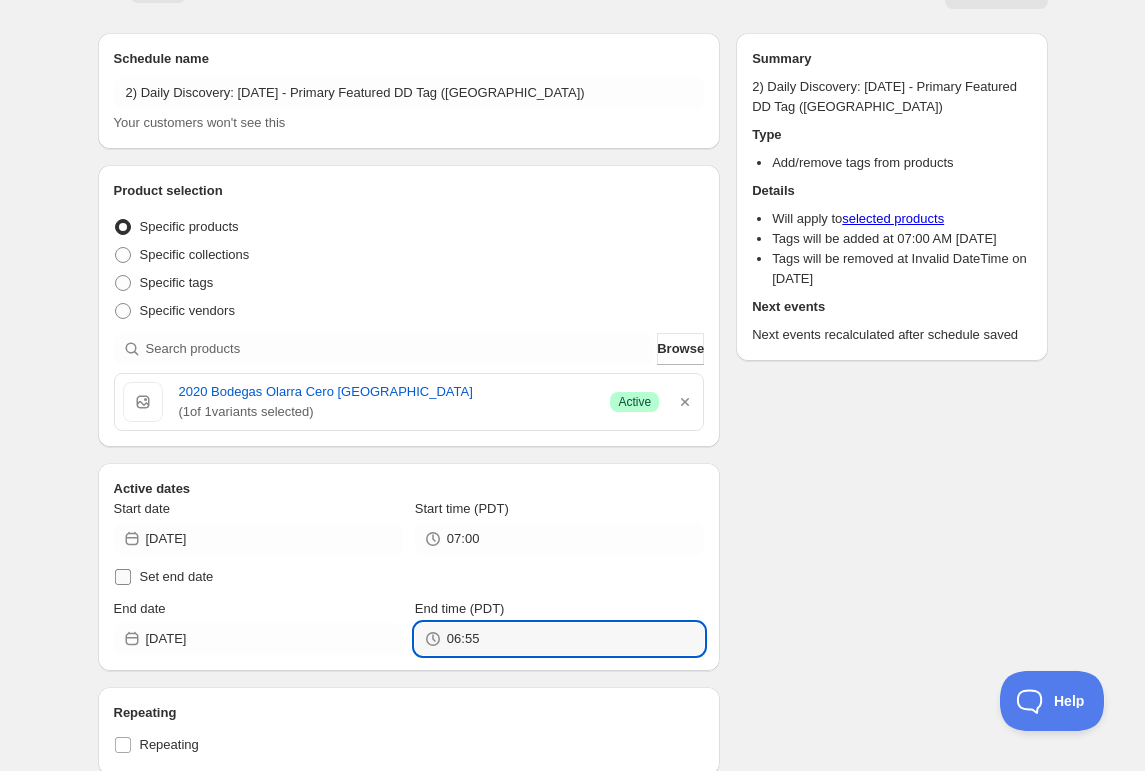 checkbox on "false" 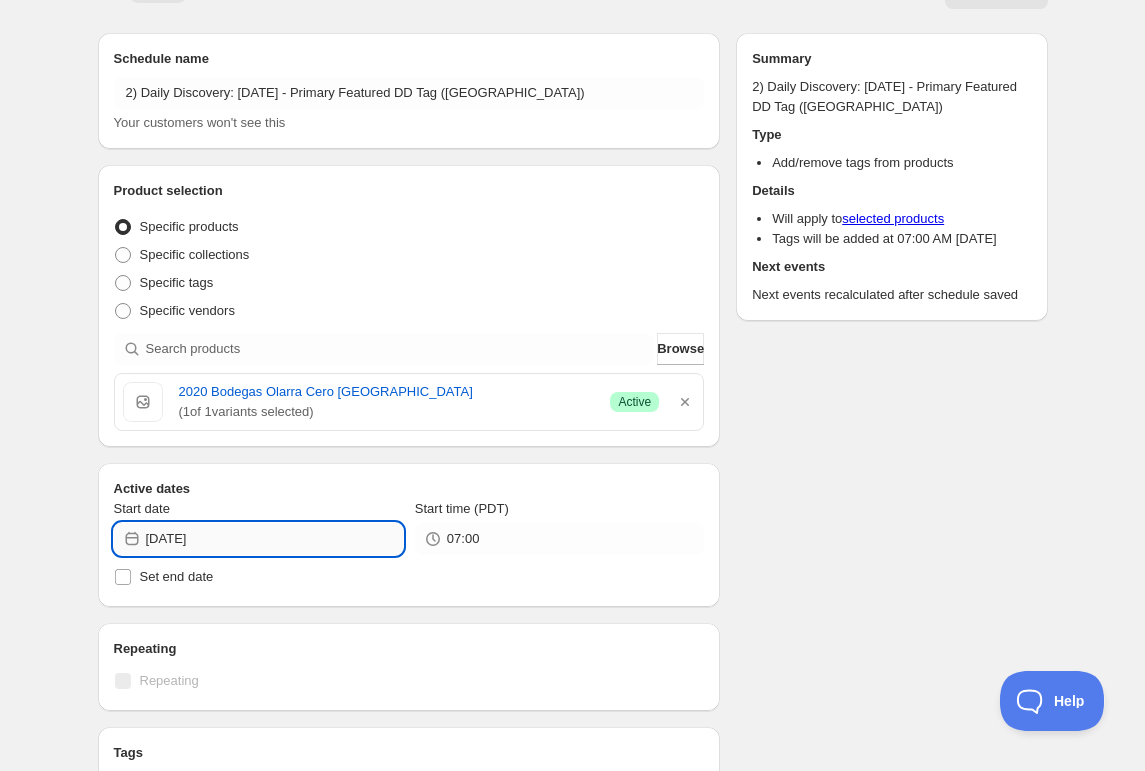 click on "[DATE]" at bounding box center (274, 539) 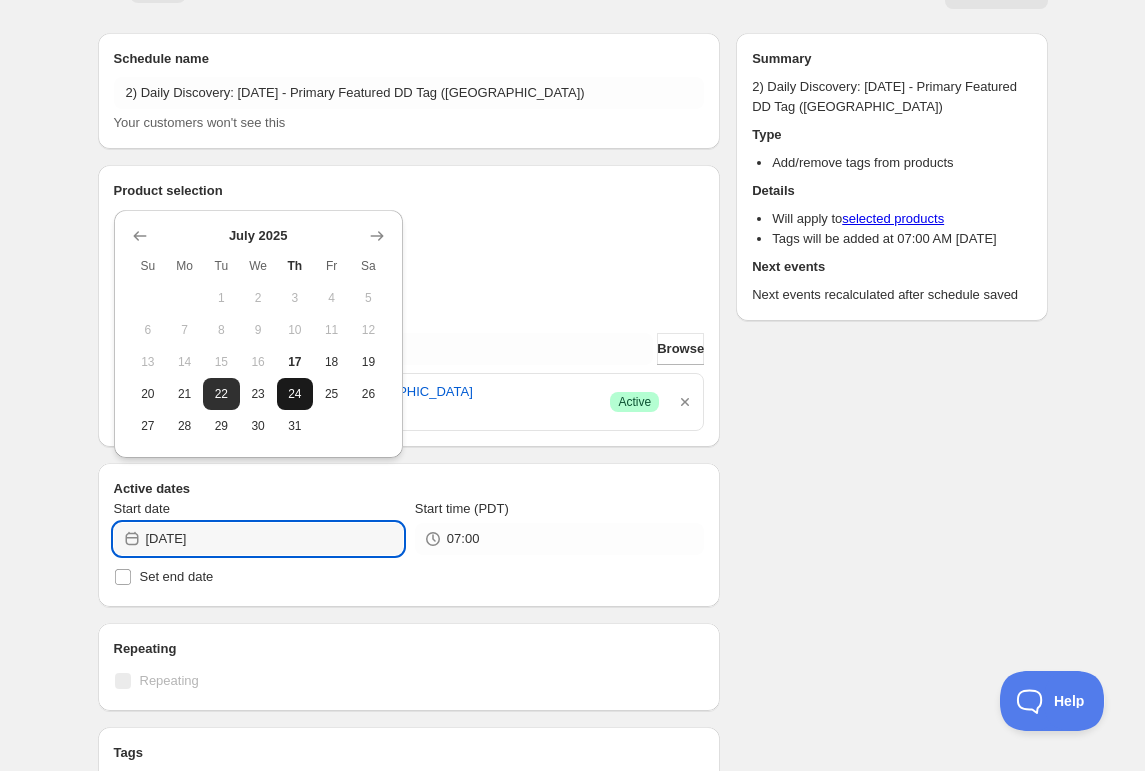 click on "24" at bounding box center [295, 394] 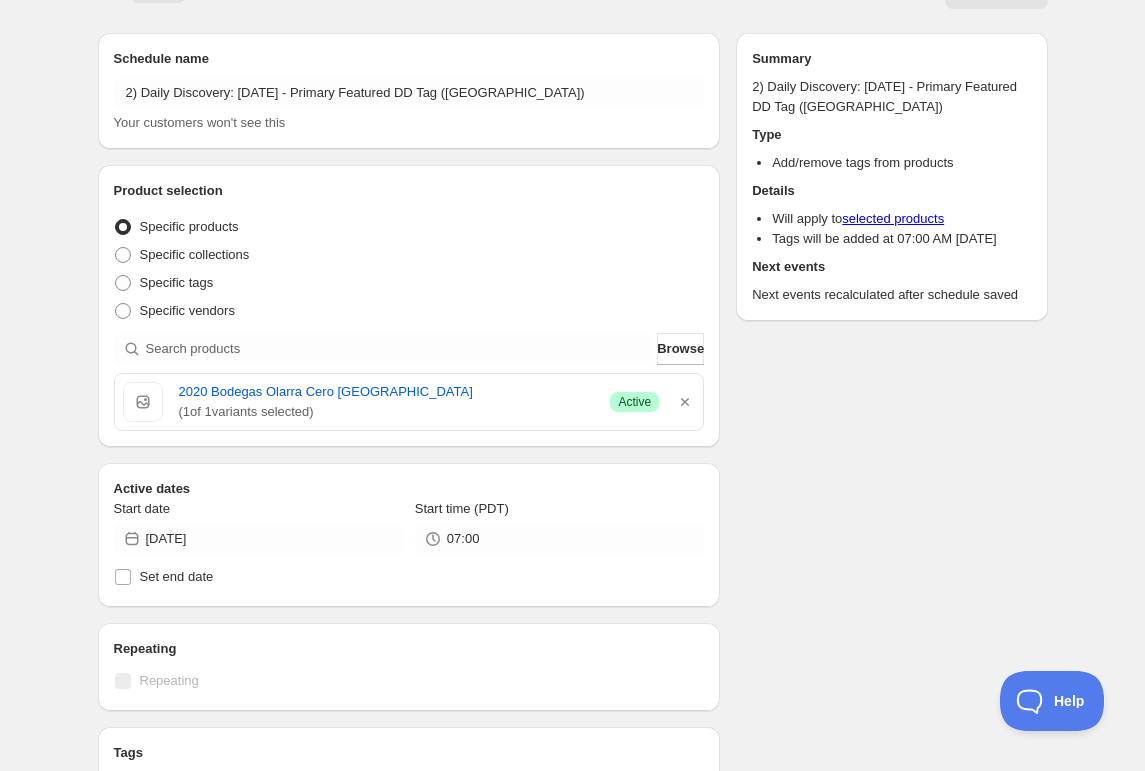 click on "Active dates" at bounding box center (409, 489) 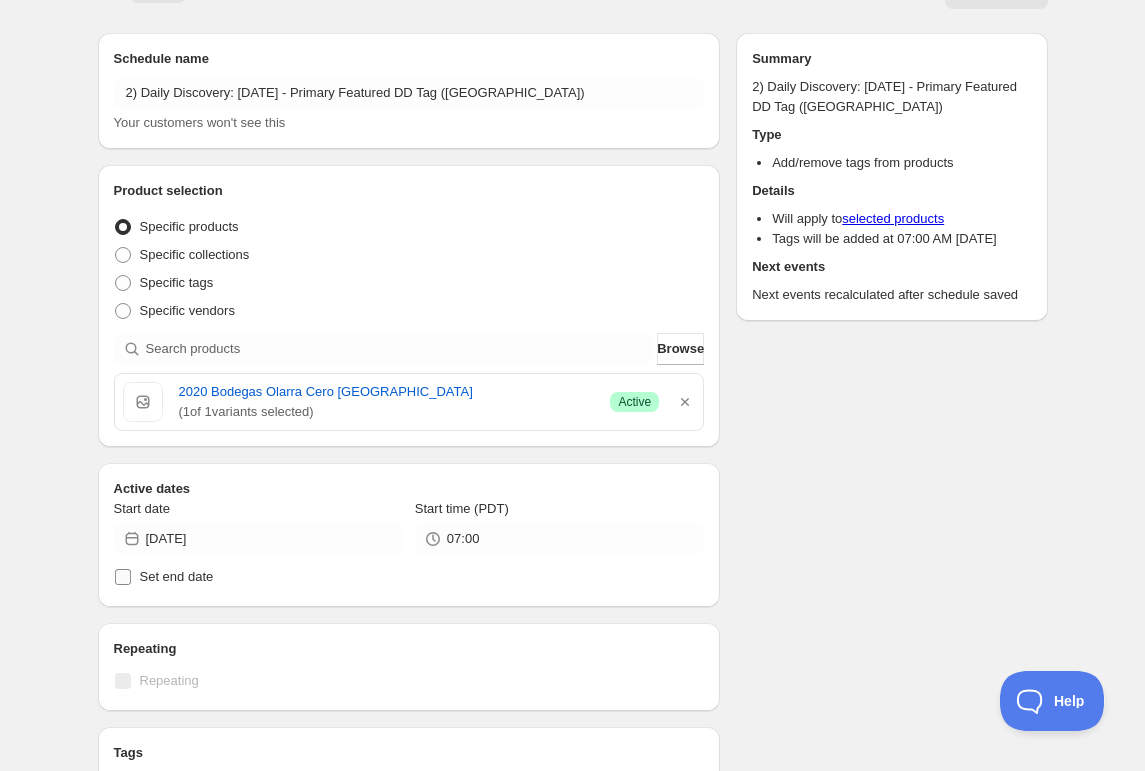 click on "Set end date" at bounding box center [123, 577] 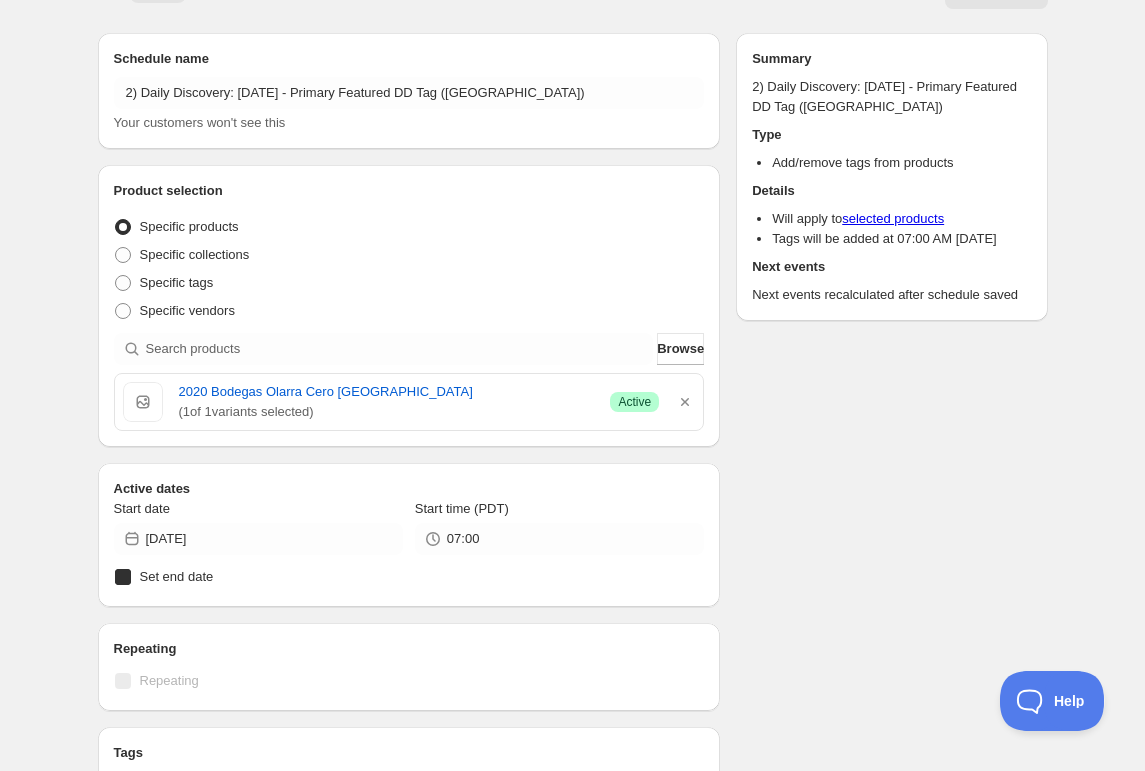 checkbox on "true" 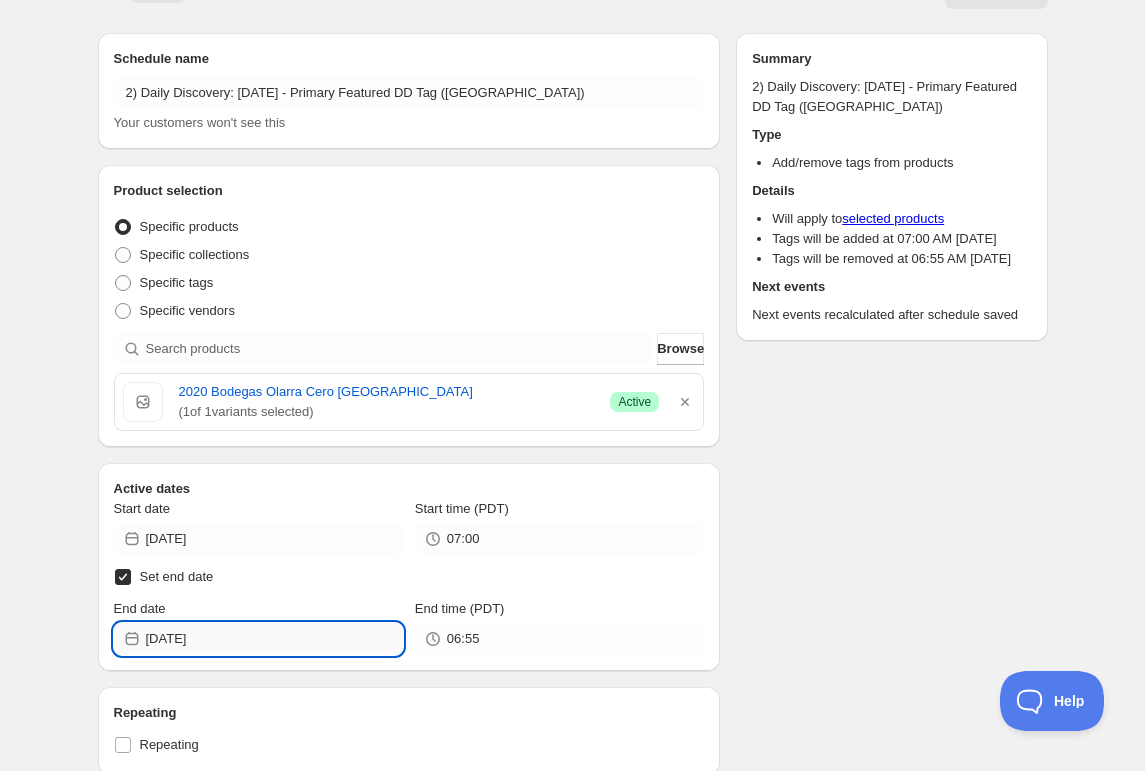 click on "[DATE]" at bounding box center [274, 639] 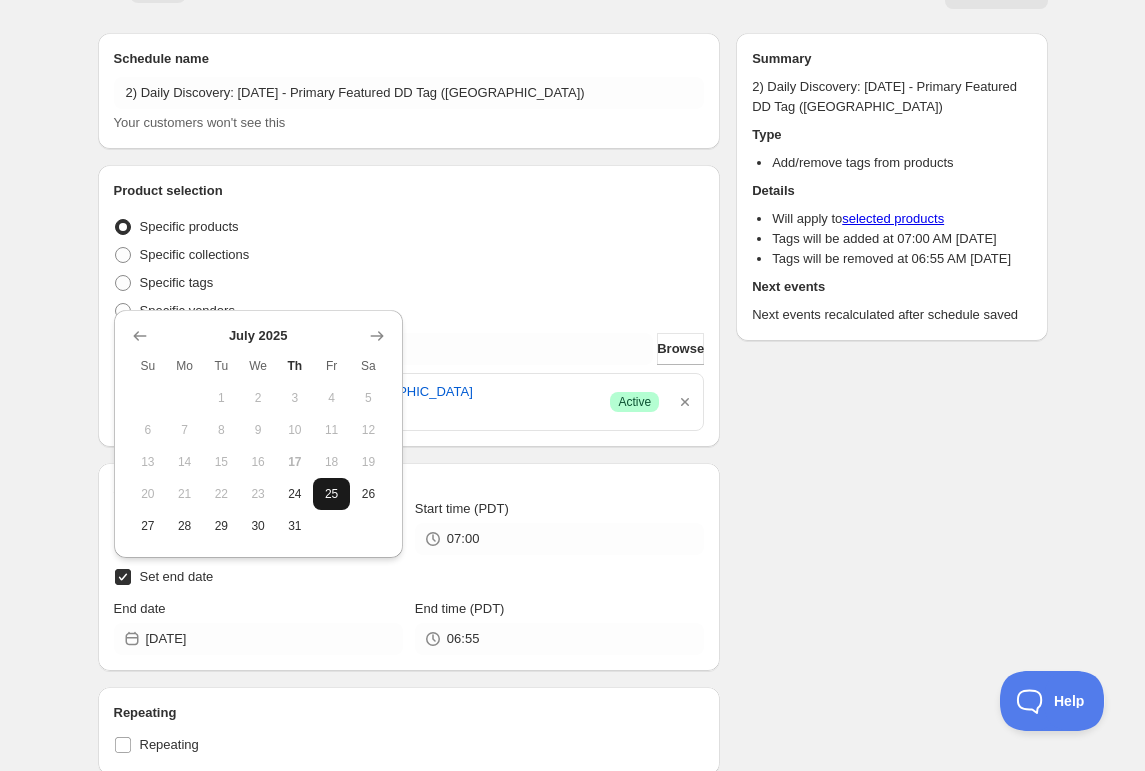 click on "25" at bounding box center (331, 494) 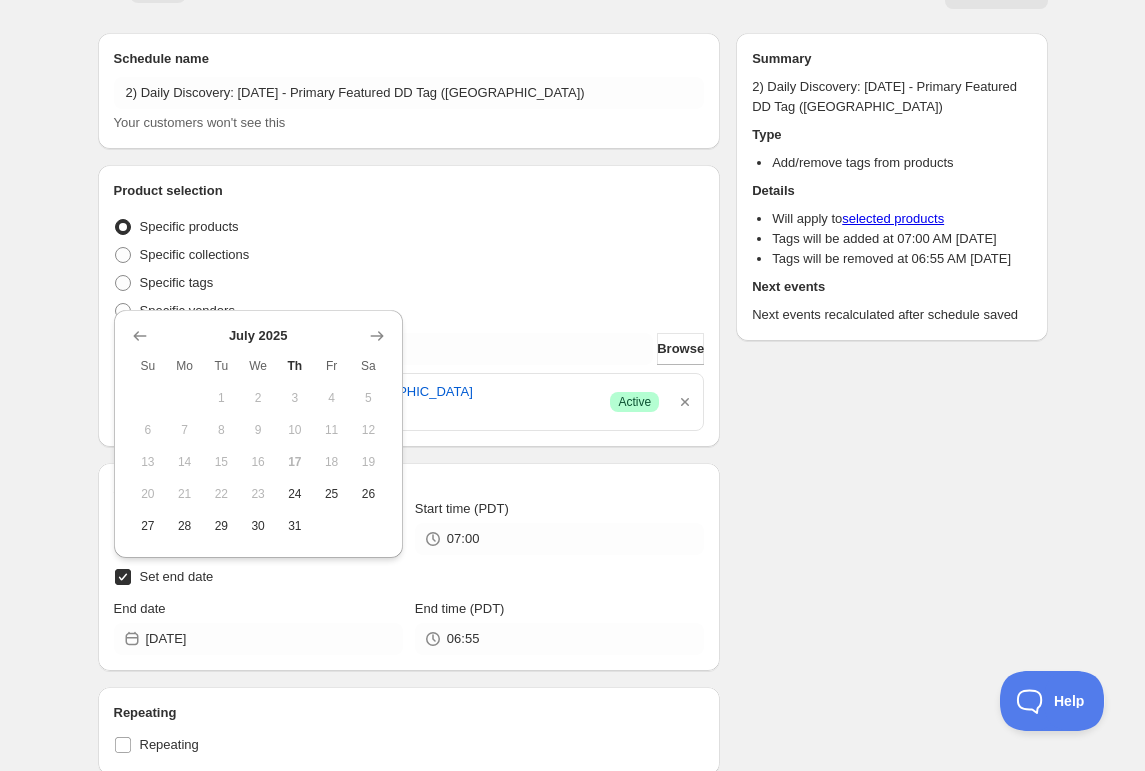 type on "[DATE]" 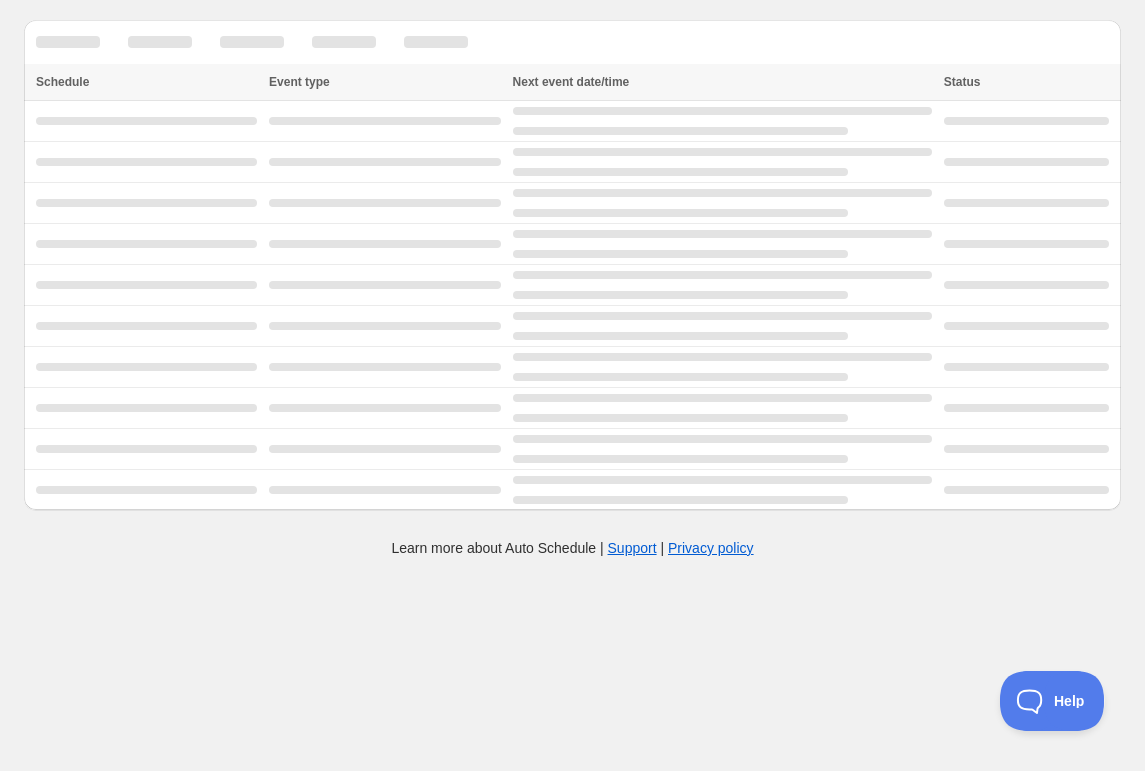 scroll, scrollTop: 0, scrollLeft: 0, axis: both 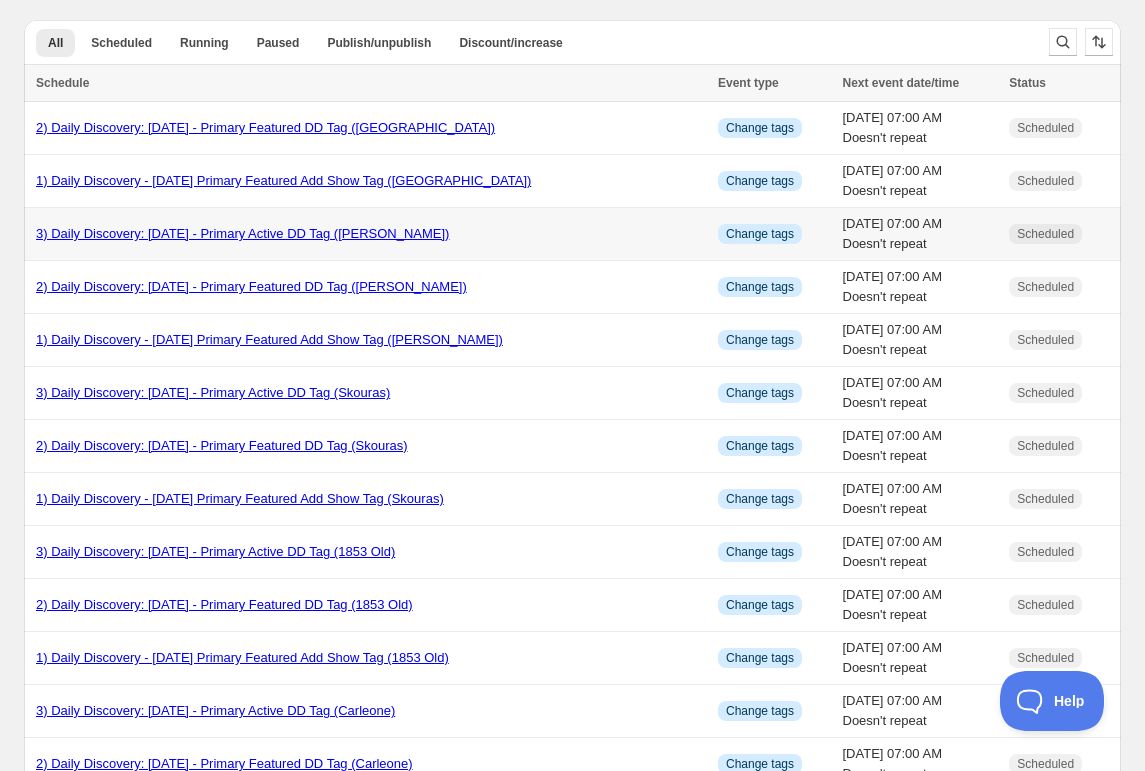 click on "3) Daily Discovery: [DATE] - Primary Active DD Tag ([PERSON_NAME])" at bounding box center [242, 233] 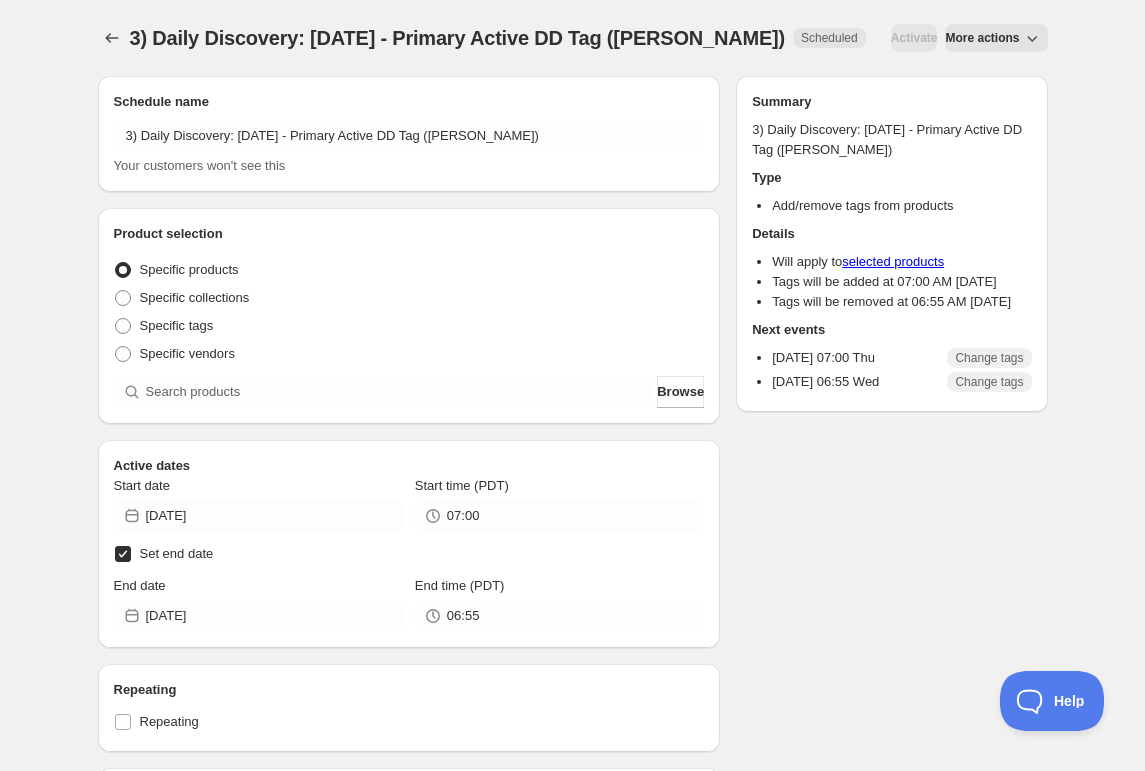 click on "More actions" at bounding box center [982, 38] 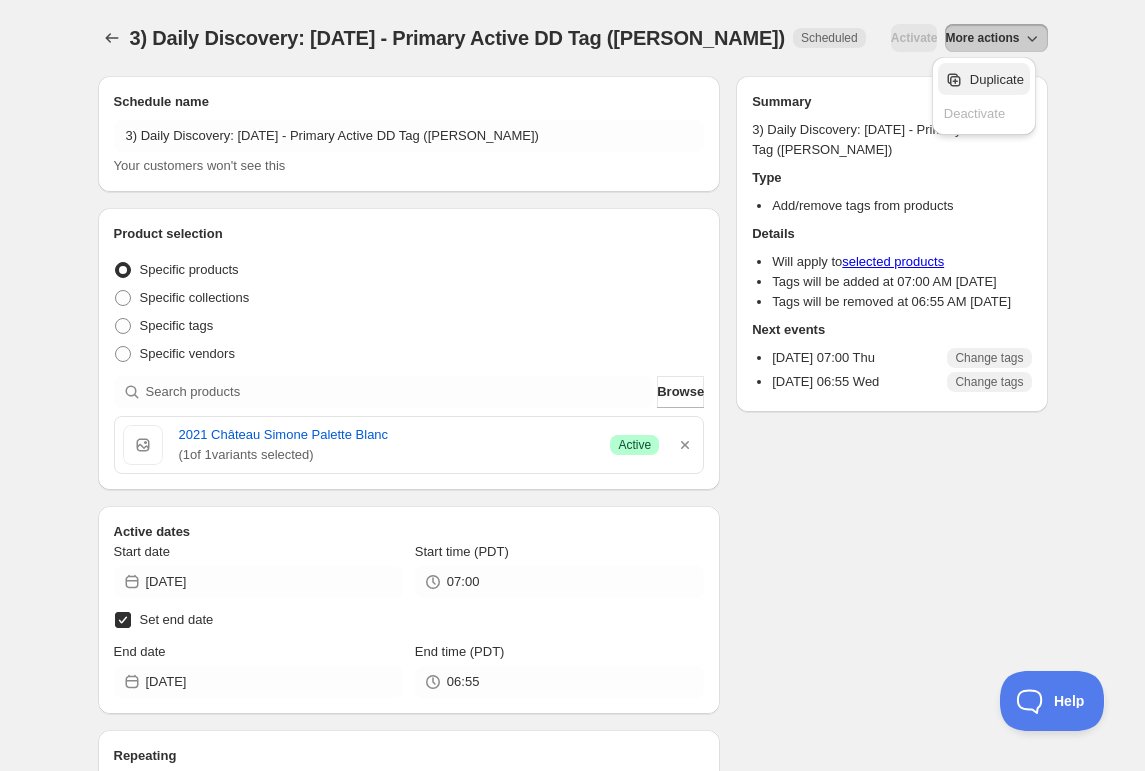 click on "Duplicate" at bounding box center (997, 79) 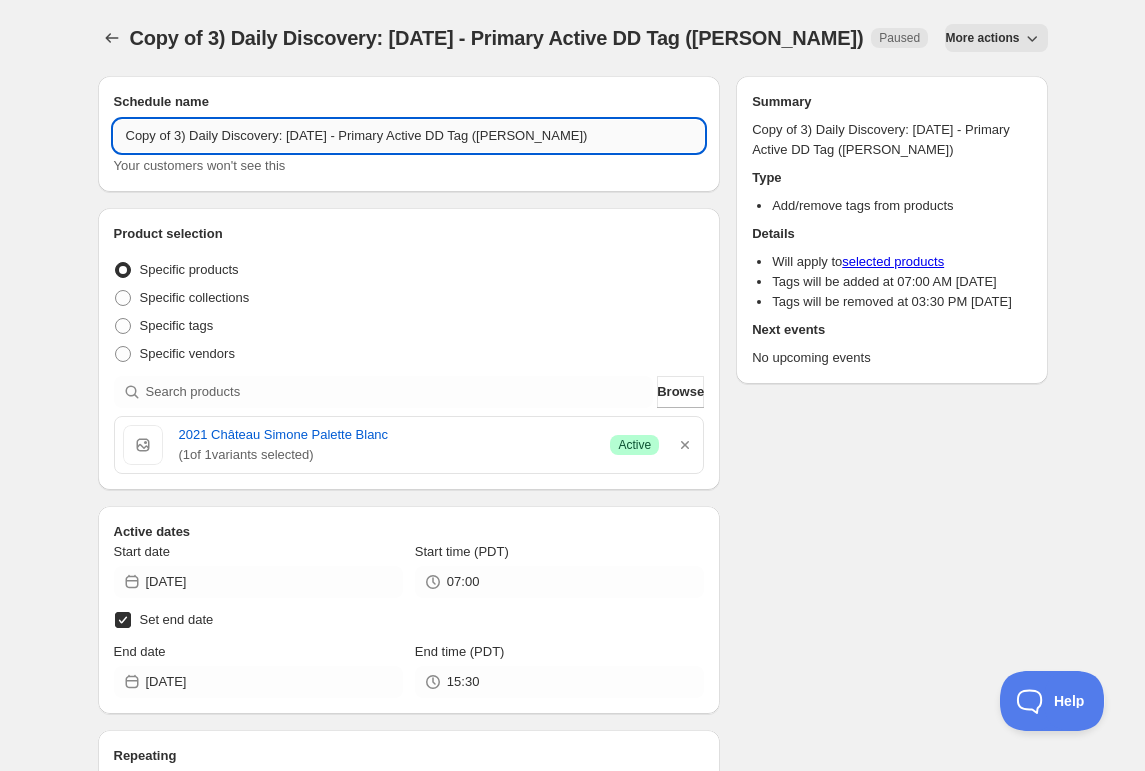 click on "Copy of 3) Daily Discovery: [DATE] - Primary Active DD Tag ([PERSON_NAME])" at bounding box center (409, 136) 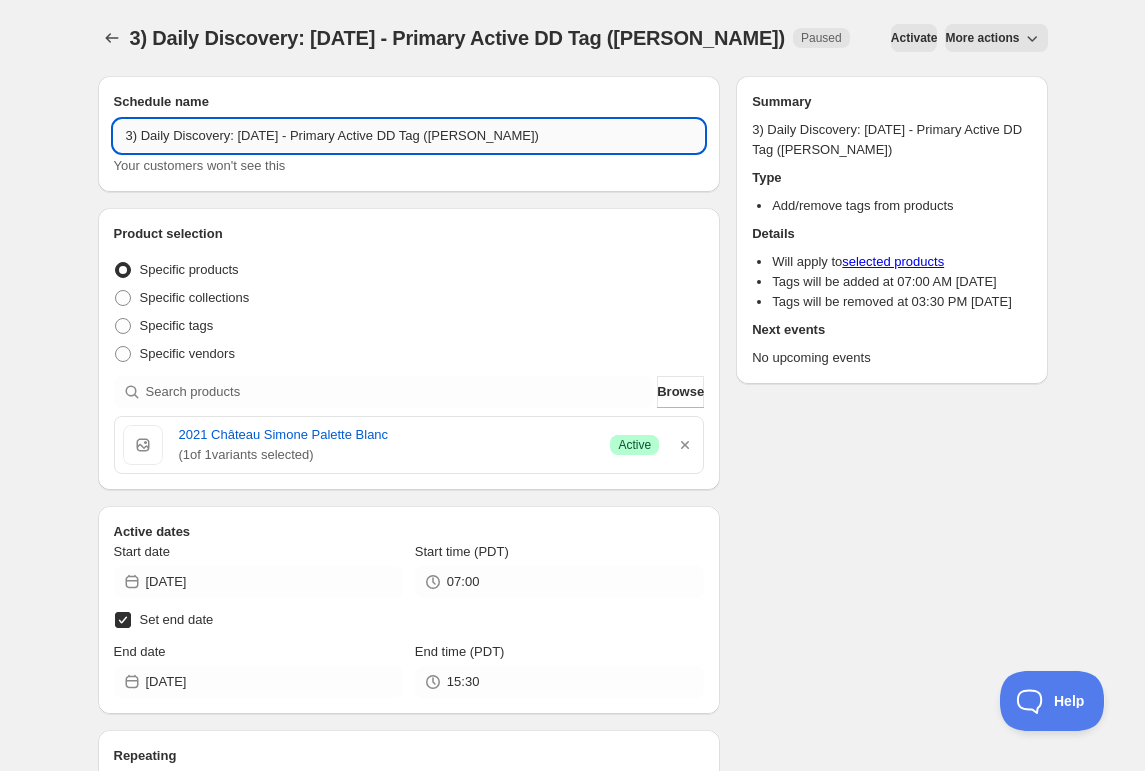 drag, startPoint x: 285, startPoint y: 133, endPoint x: 286, endPoint y: 147, distance: 14.035668 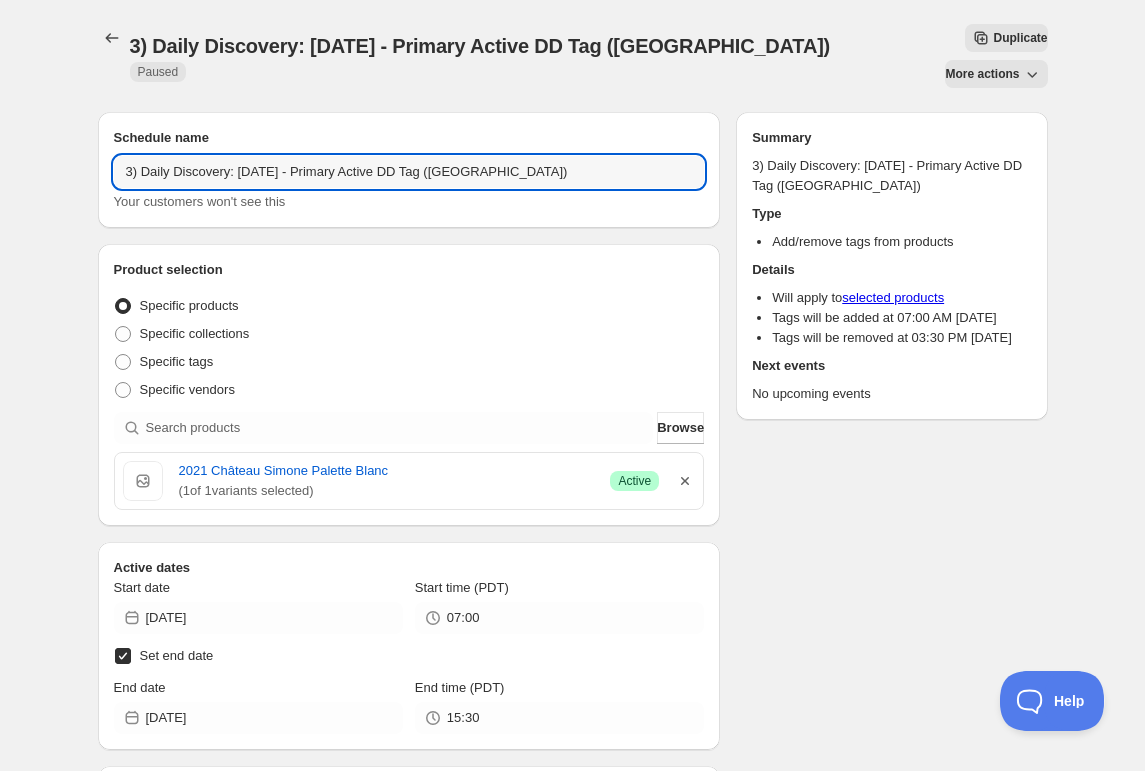 type on "3) Daily Discovery: [DATE] - Primary Active DD Tag ([GEOGRAPHIC_DATA])" 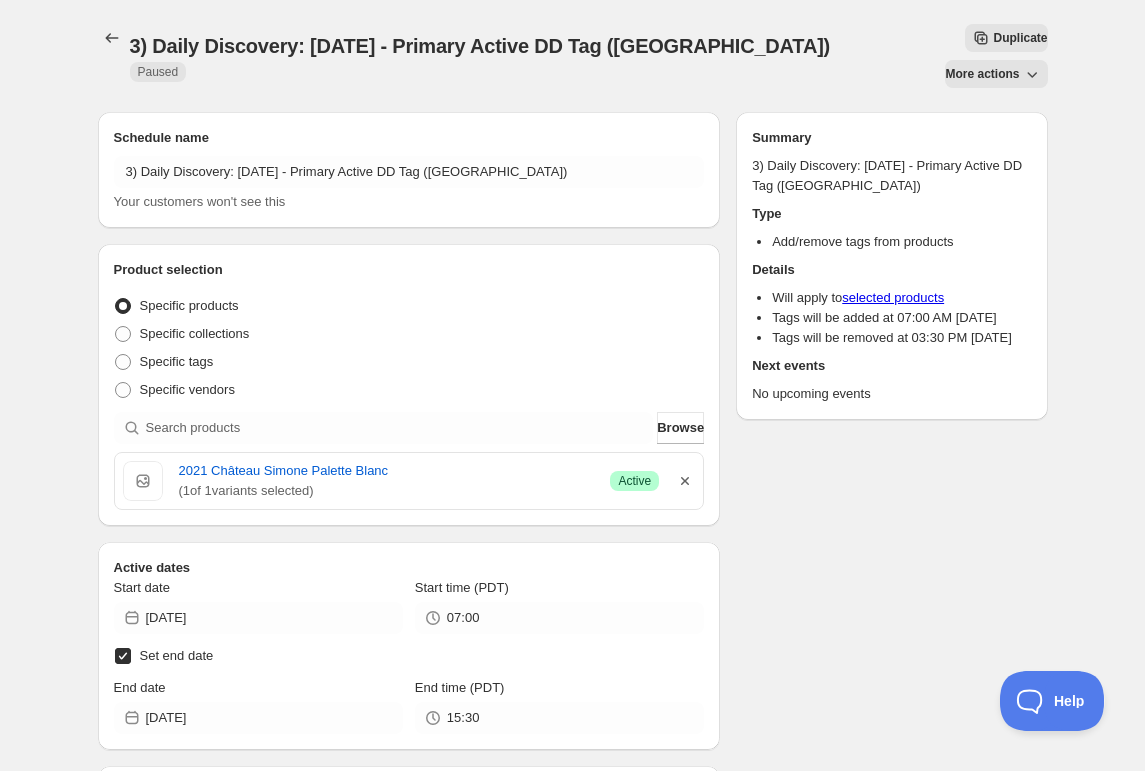 click 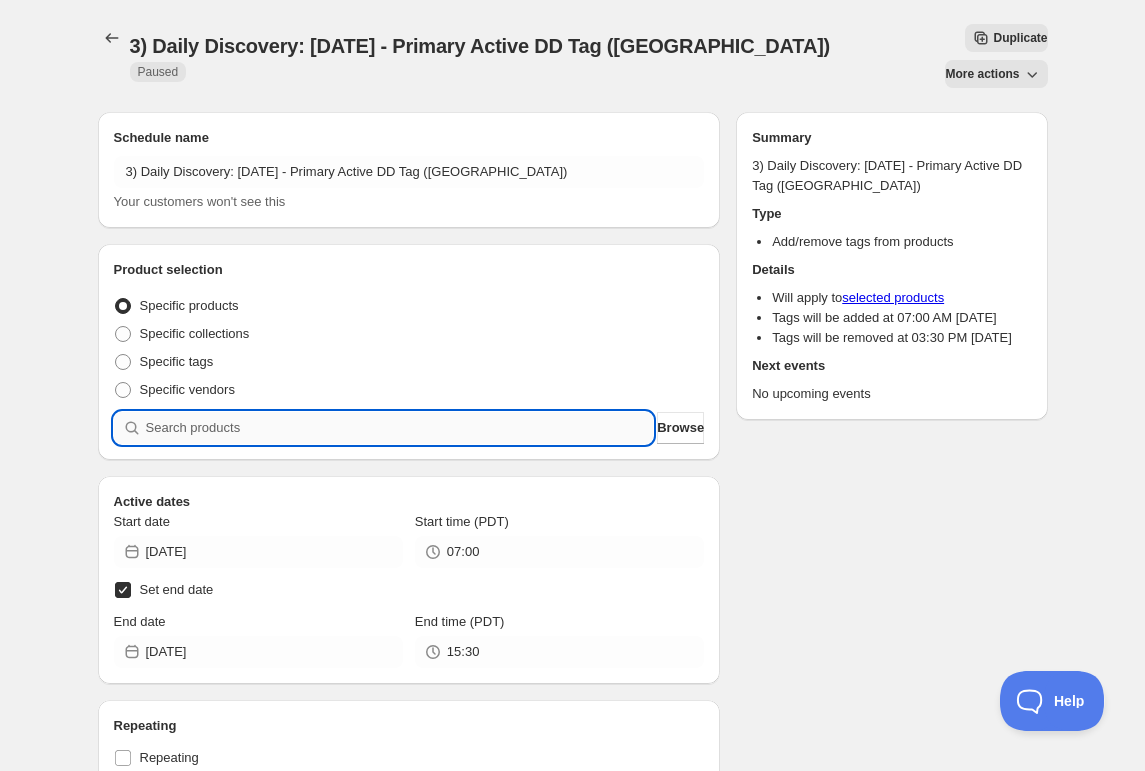 click at bounding box center (400, 428) 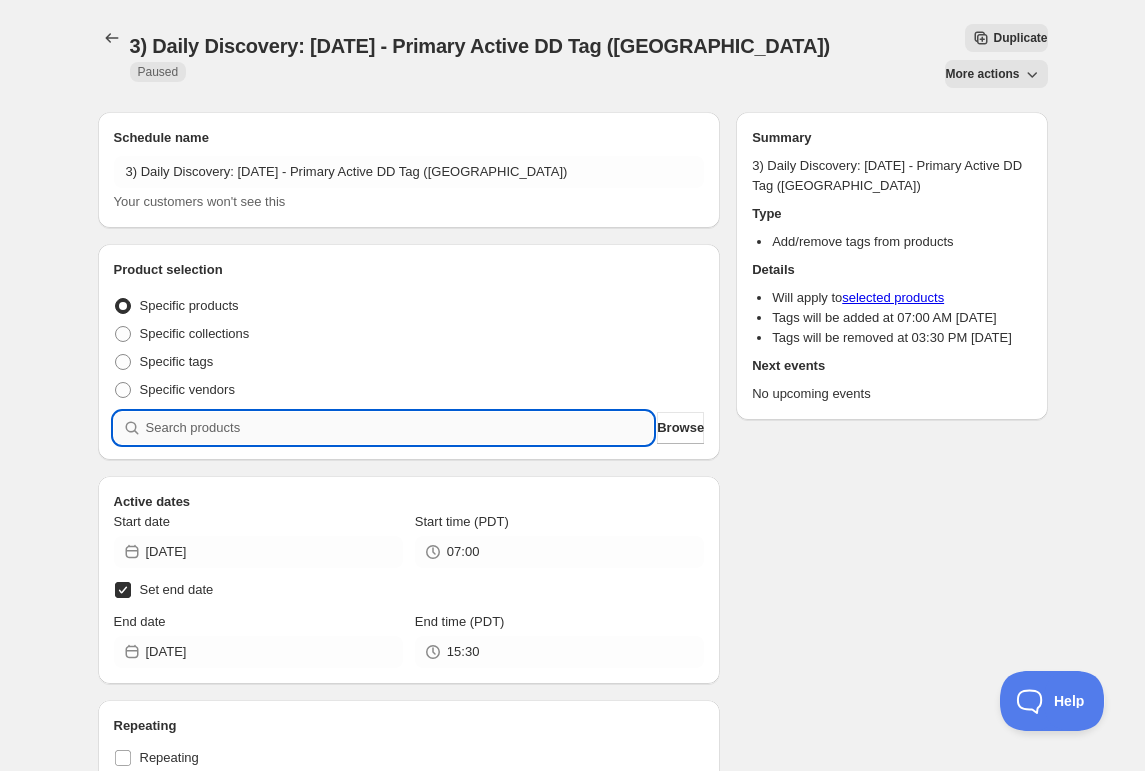 paste on "SOMM2507-BOC20ARR-750" 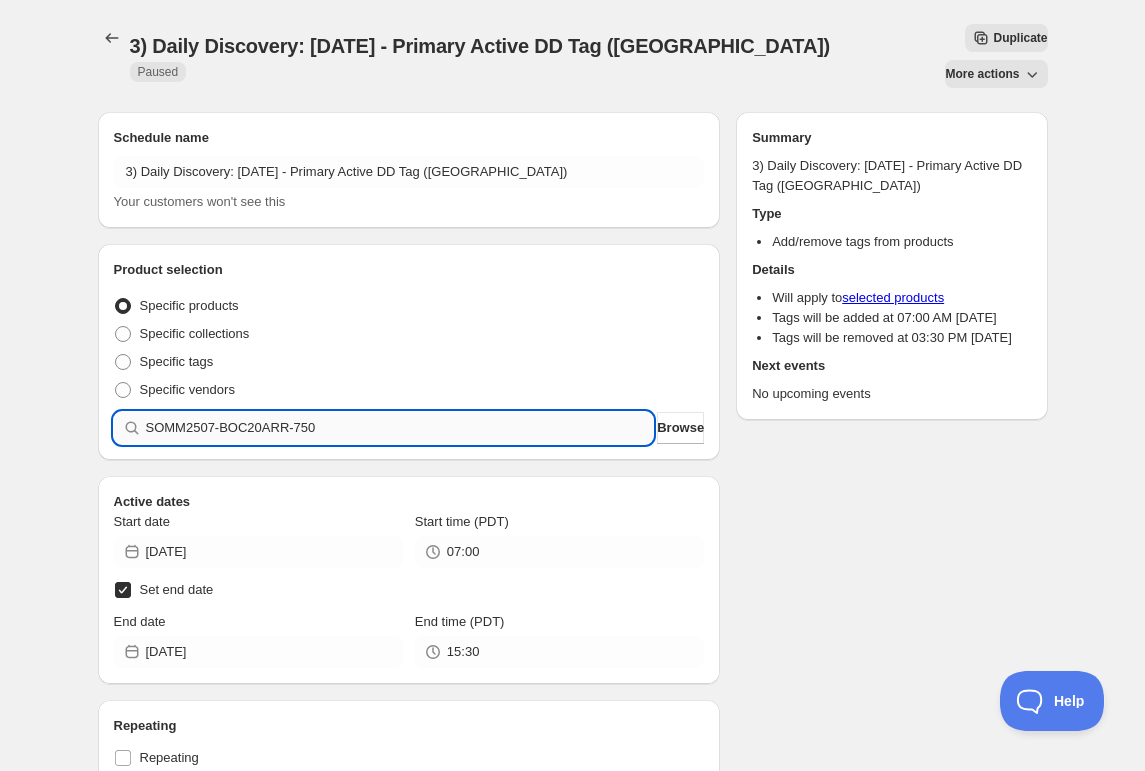 type 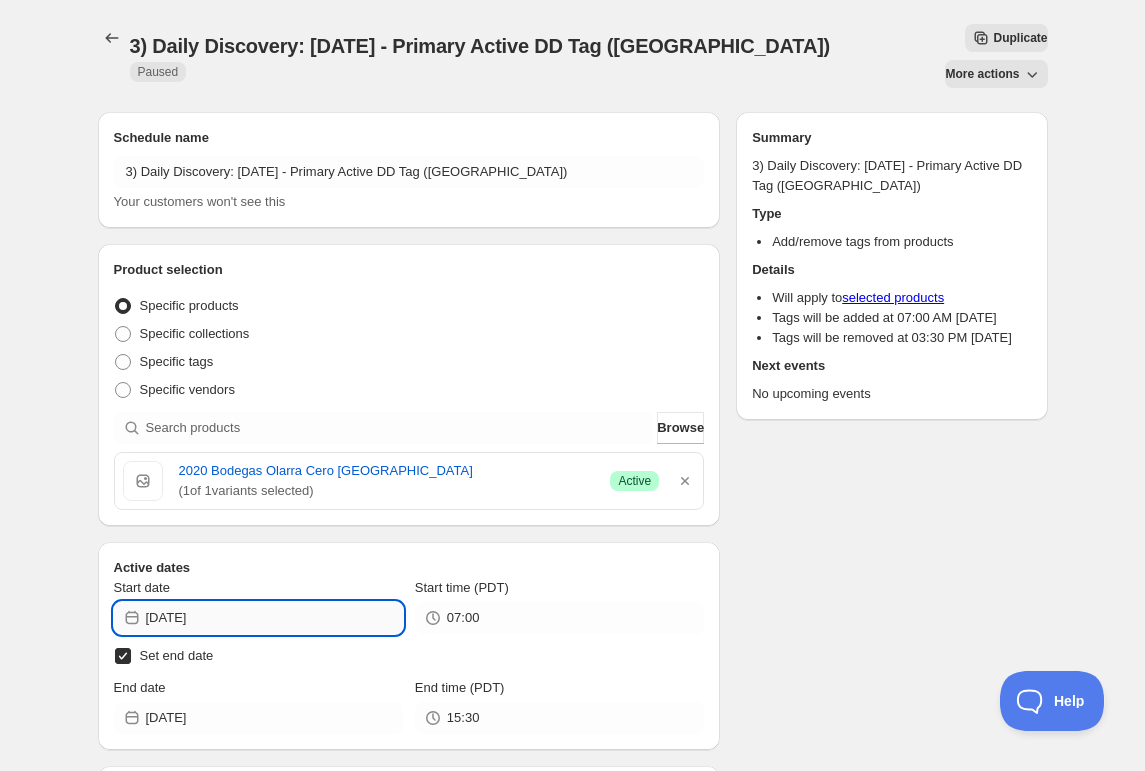 click on "[DATE]" at bounding box center (274, 618) 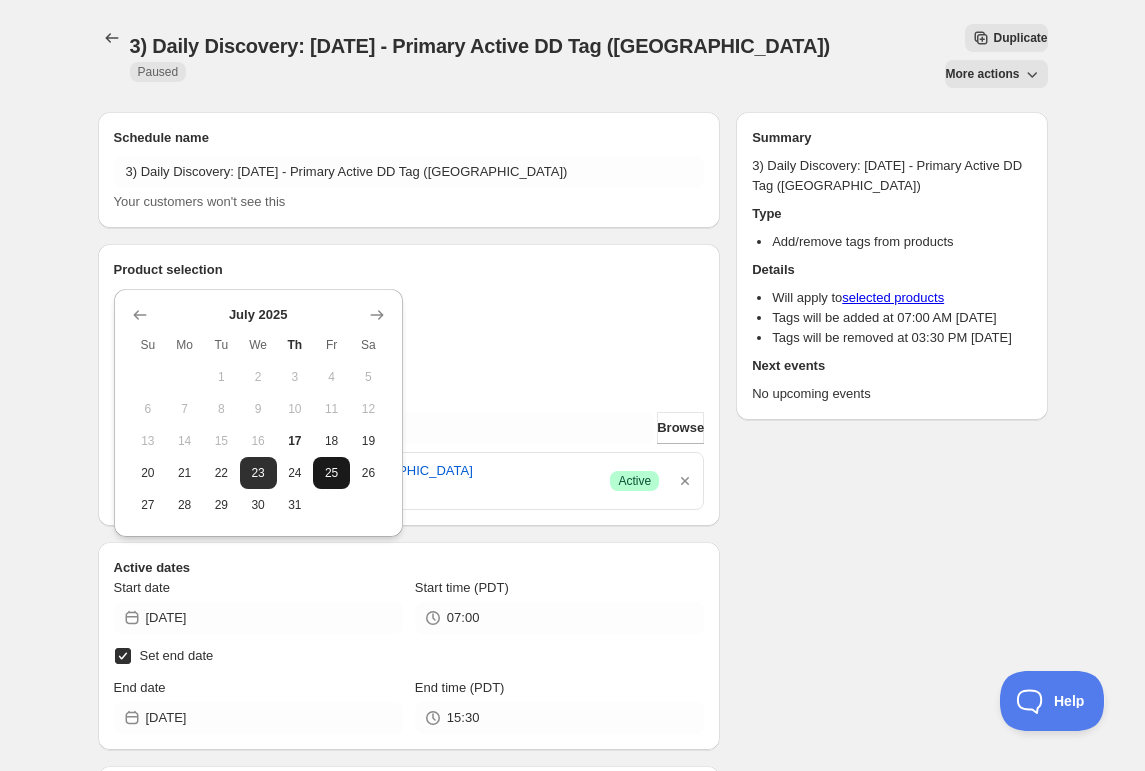 click on "25" at bounding box center [331, 473] 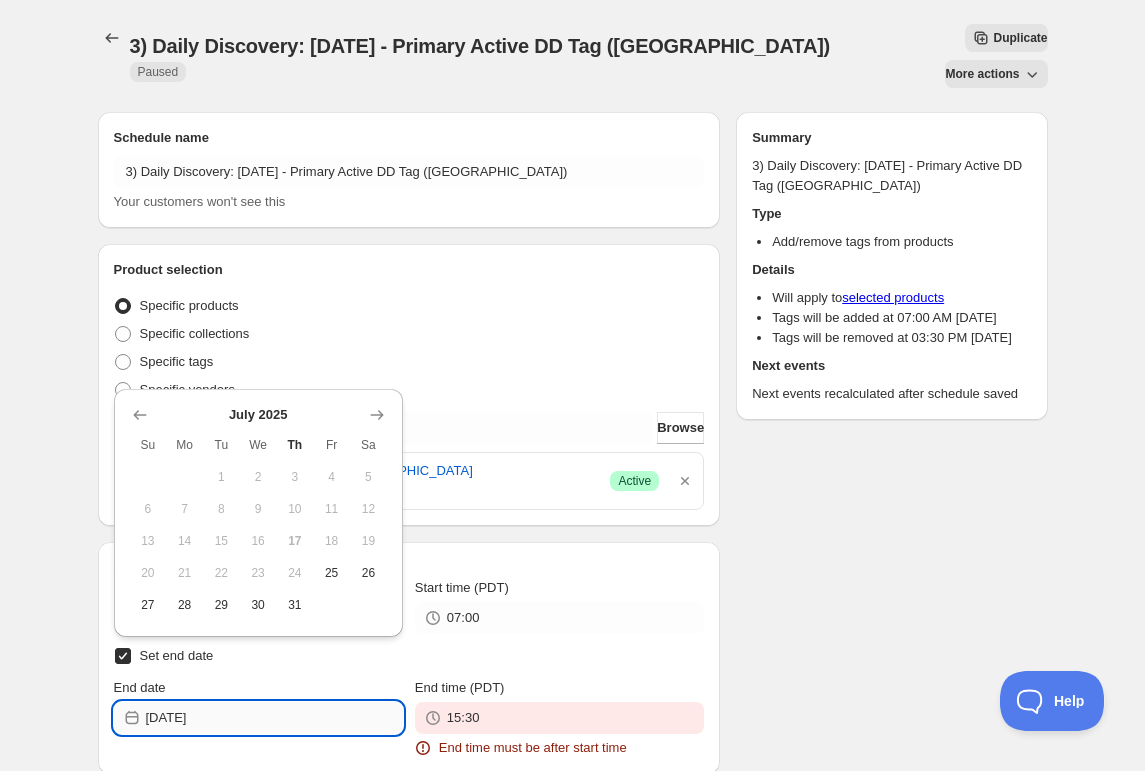 click on "[DATE]" at bounding box center [274, 718] 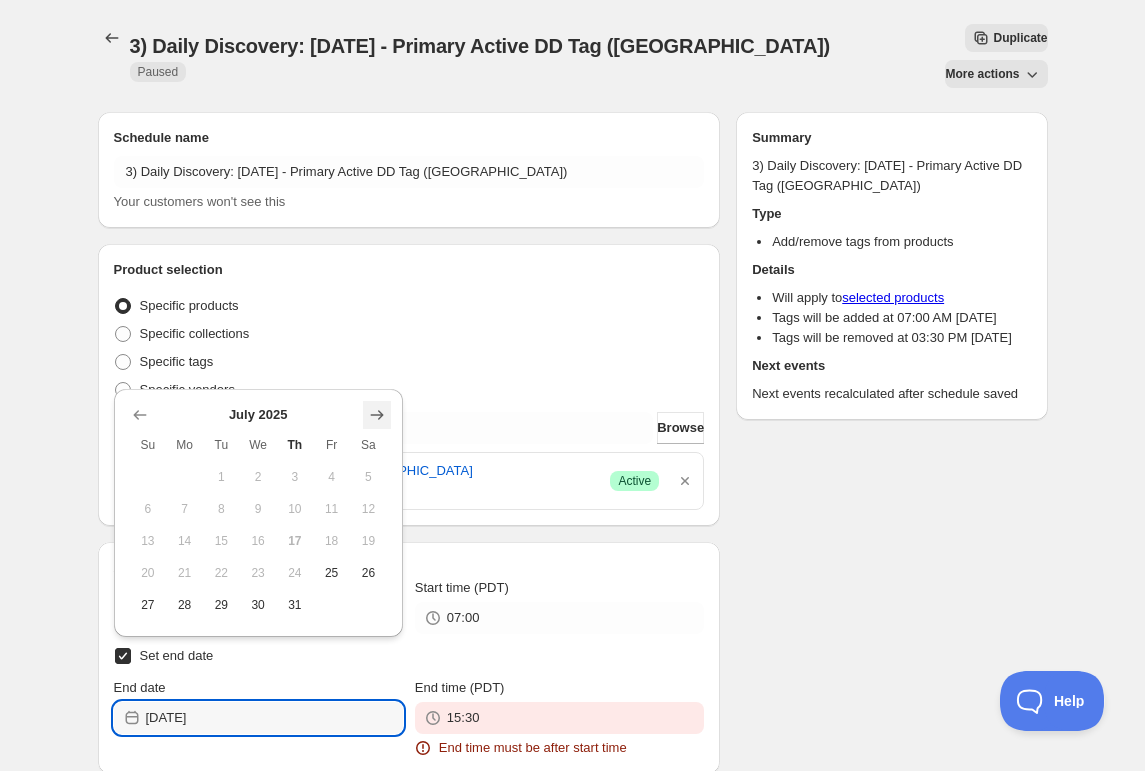 click 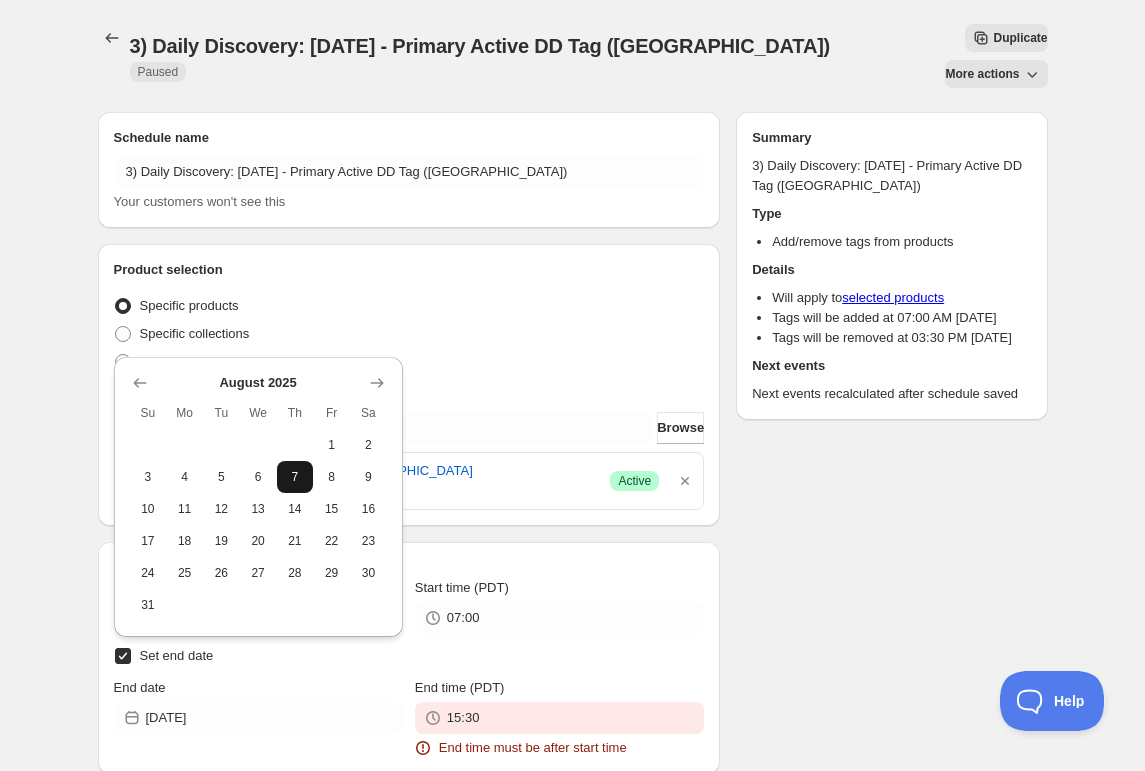 click on "7" at bounding box center (295, 477) 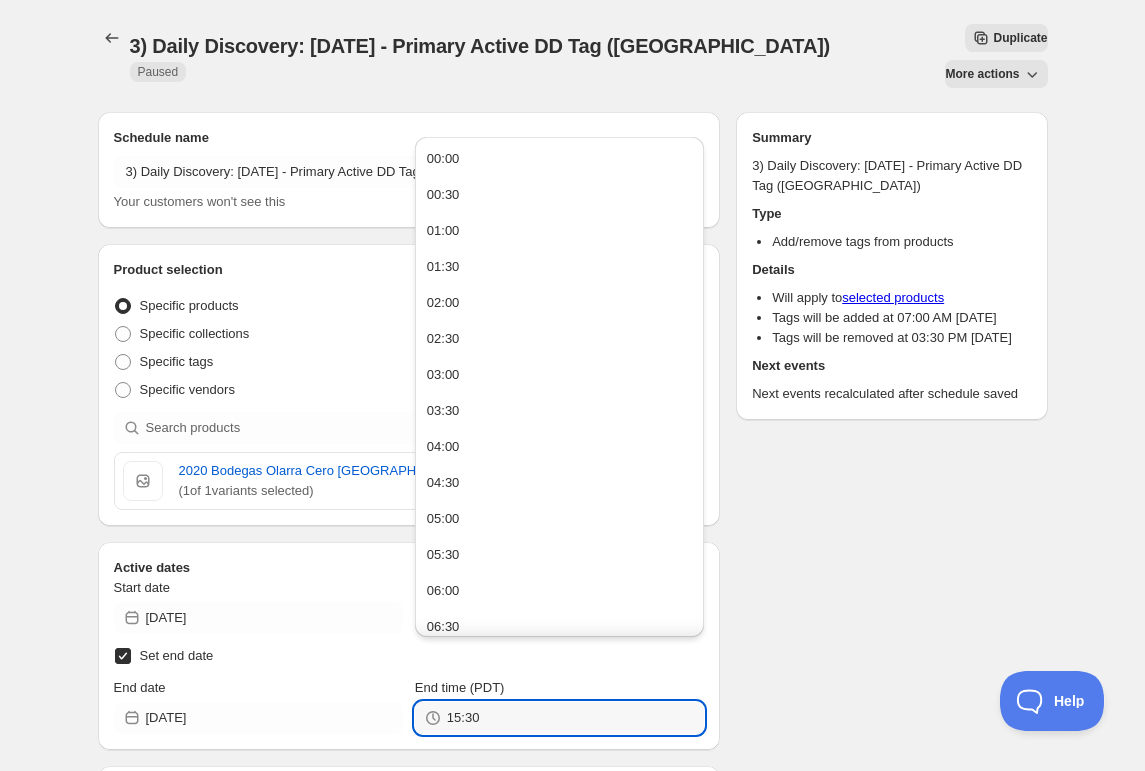 drag, startPoint x: 549, startPoint y: 687, endPoint x: 79, endPoint y: 680, distance: 470.05212 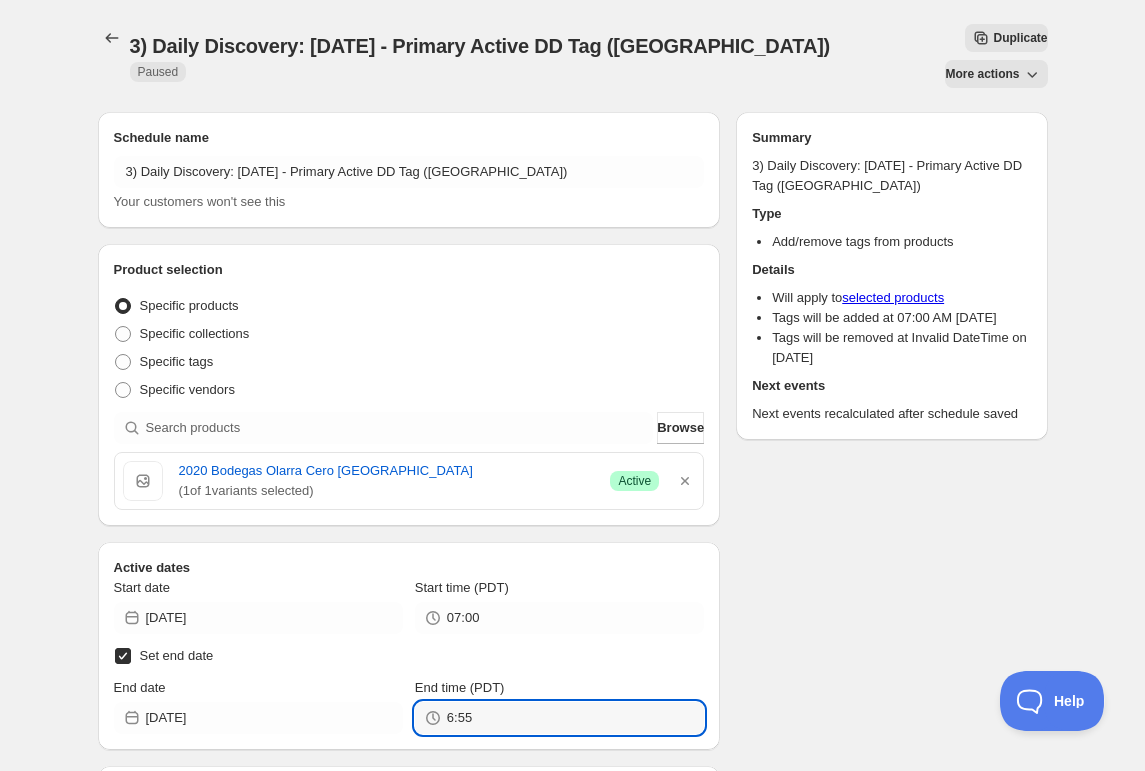 type on "06:55" 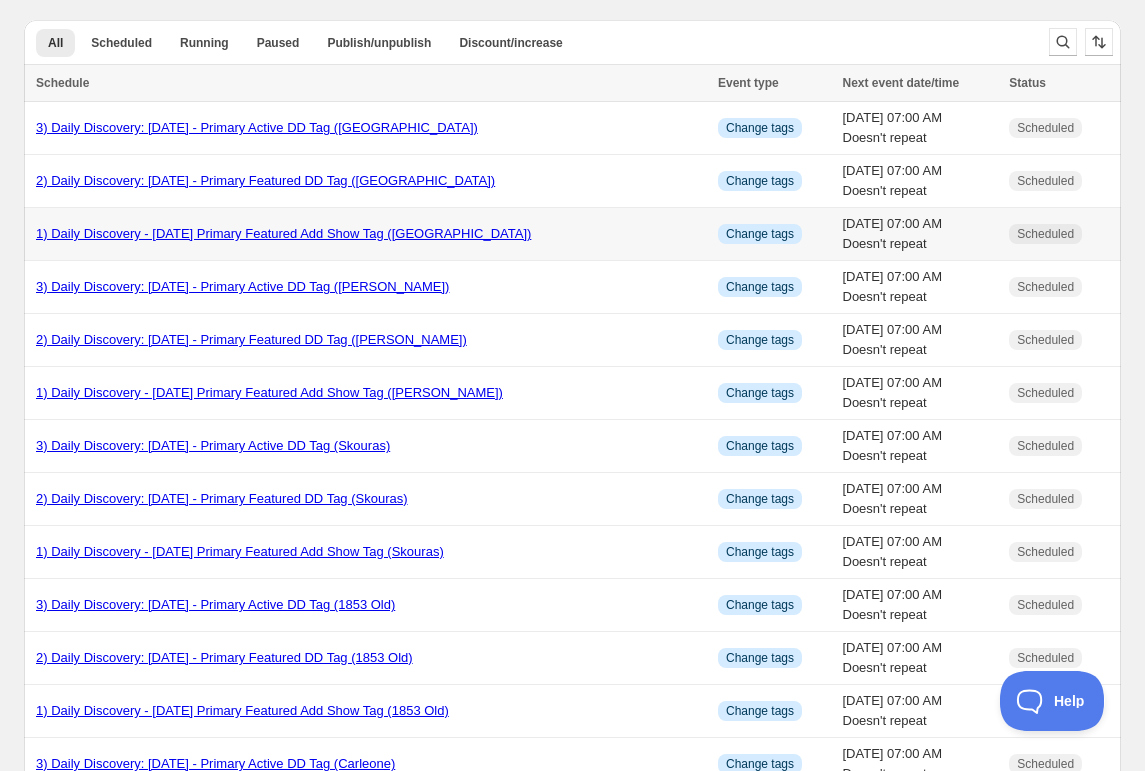 click on "1) Daily Discovery - [DATE] Primary Featured Add Show Tag ([GEOGRAPHIC_DATA])" at bounding box center [283, 233] 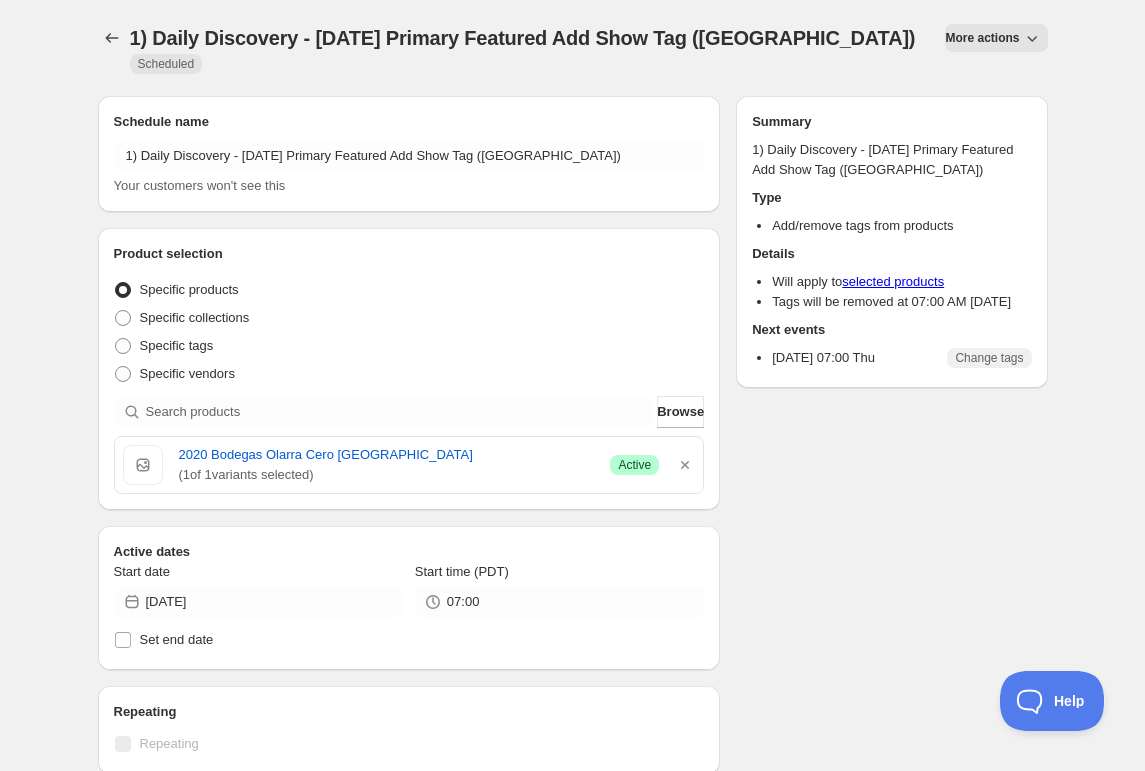 click on "More actions" at bounding box center [982, 38] 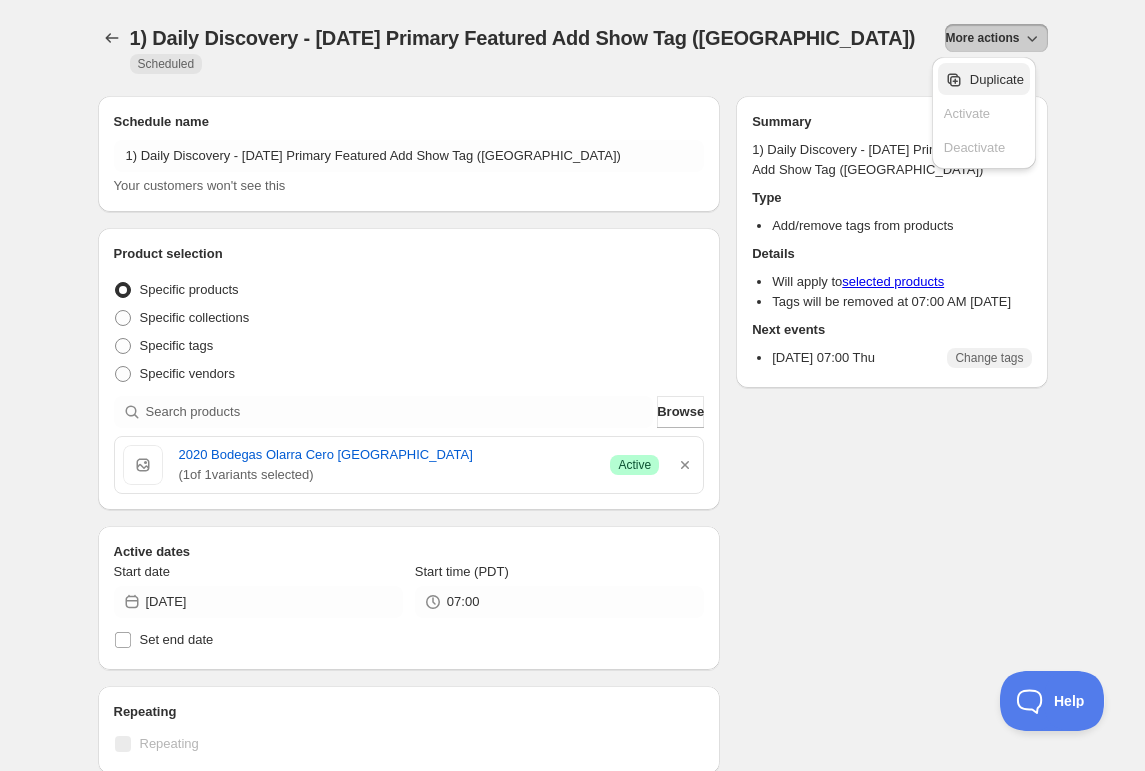click on "Duplicate" at bounding box center [997, 79] 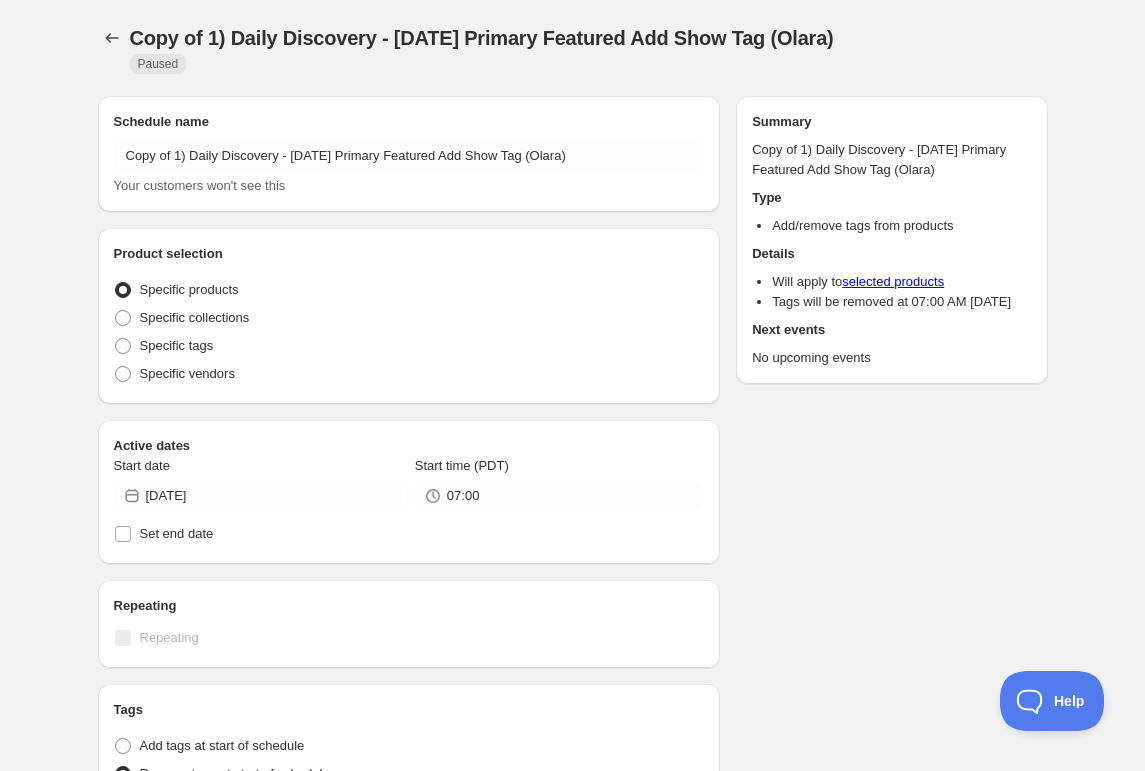 radio on "true" 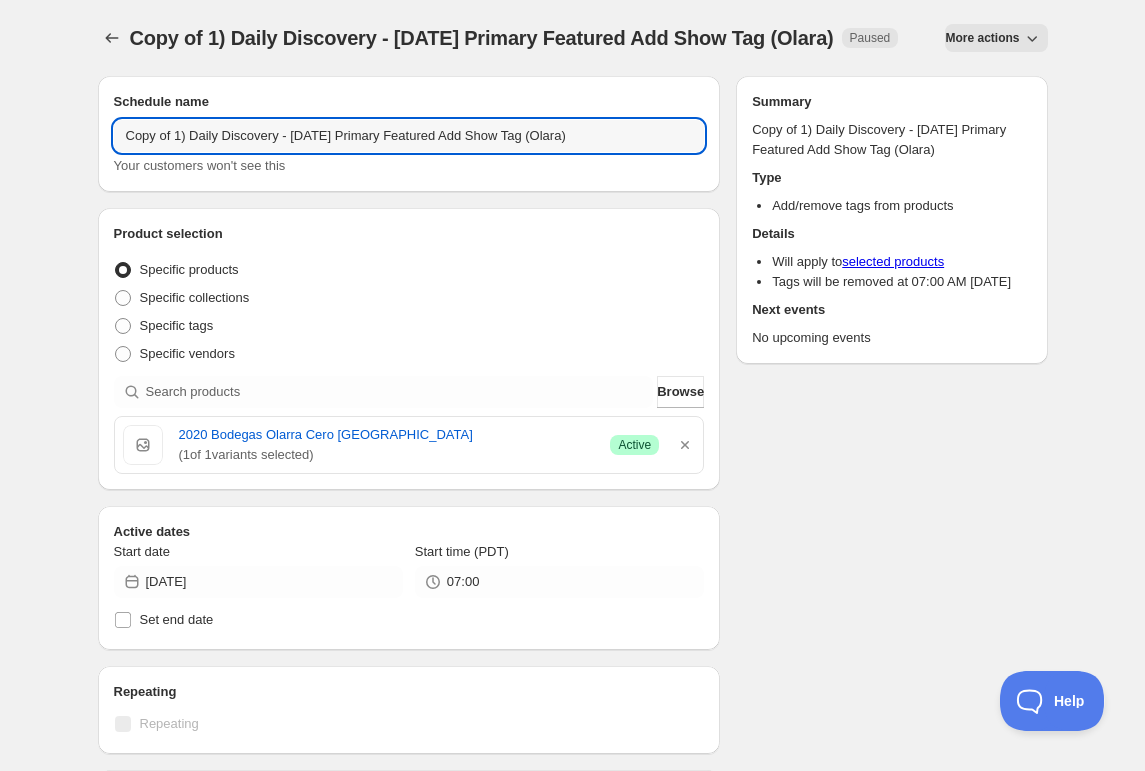 drag, startPoint x: 177, startPoint y: 158, endPoint x: 191, endPoint y: 188, distance: 33.105892 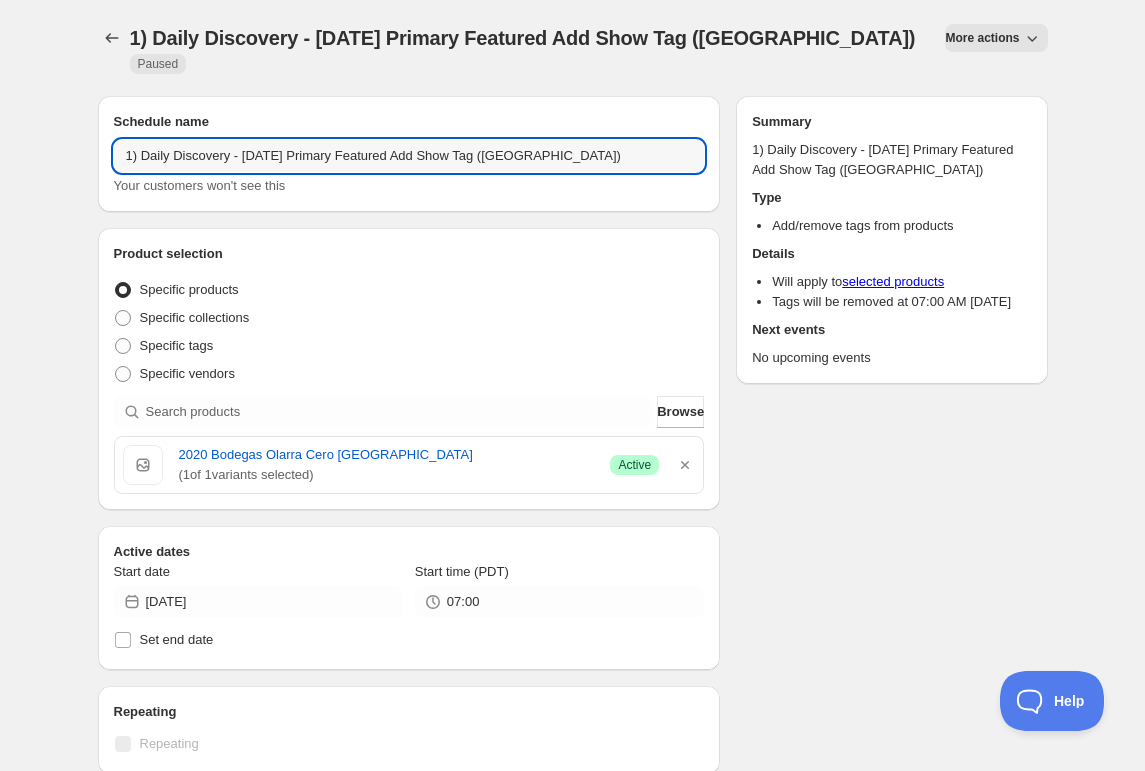 drag, startPoint x: 292, startPoint y: 134, endPoint x: 265, endPoint y: 185, distance: 57.706154 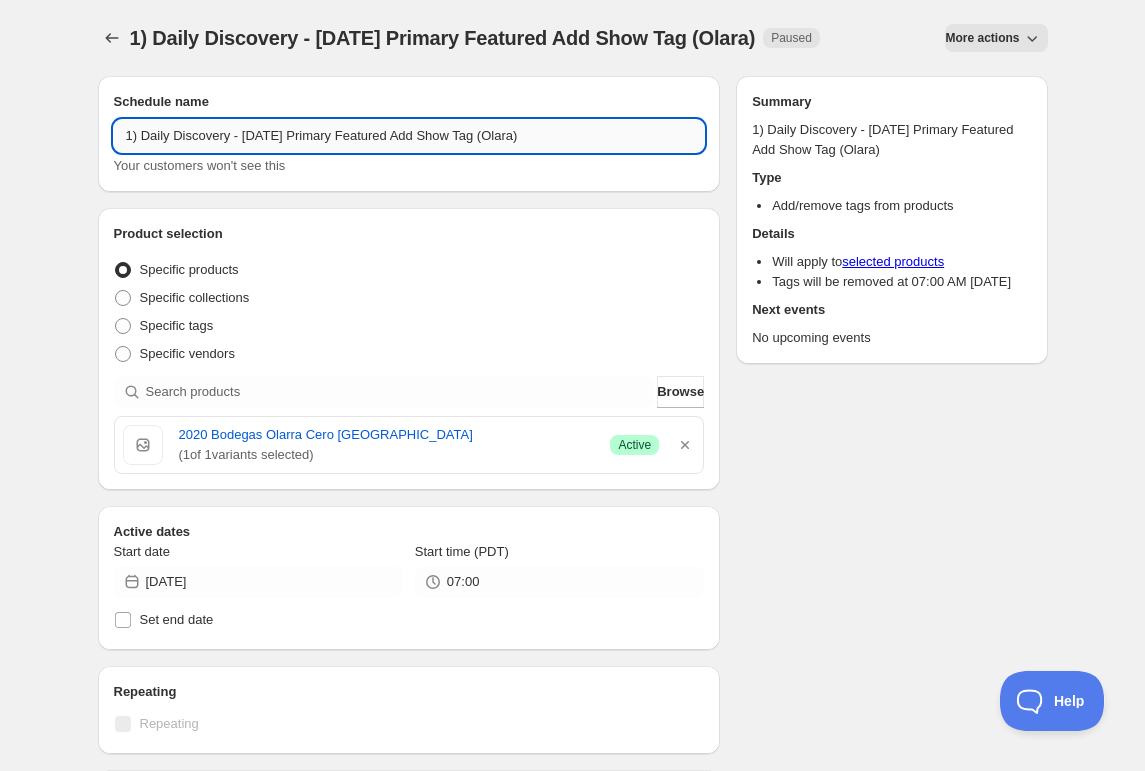 drag, startPoint x: 566, startPoint y: 133, endPoint x: 569, endPoint y: 146, distance: 13.341664 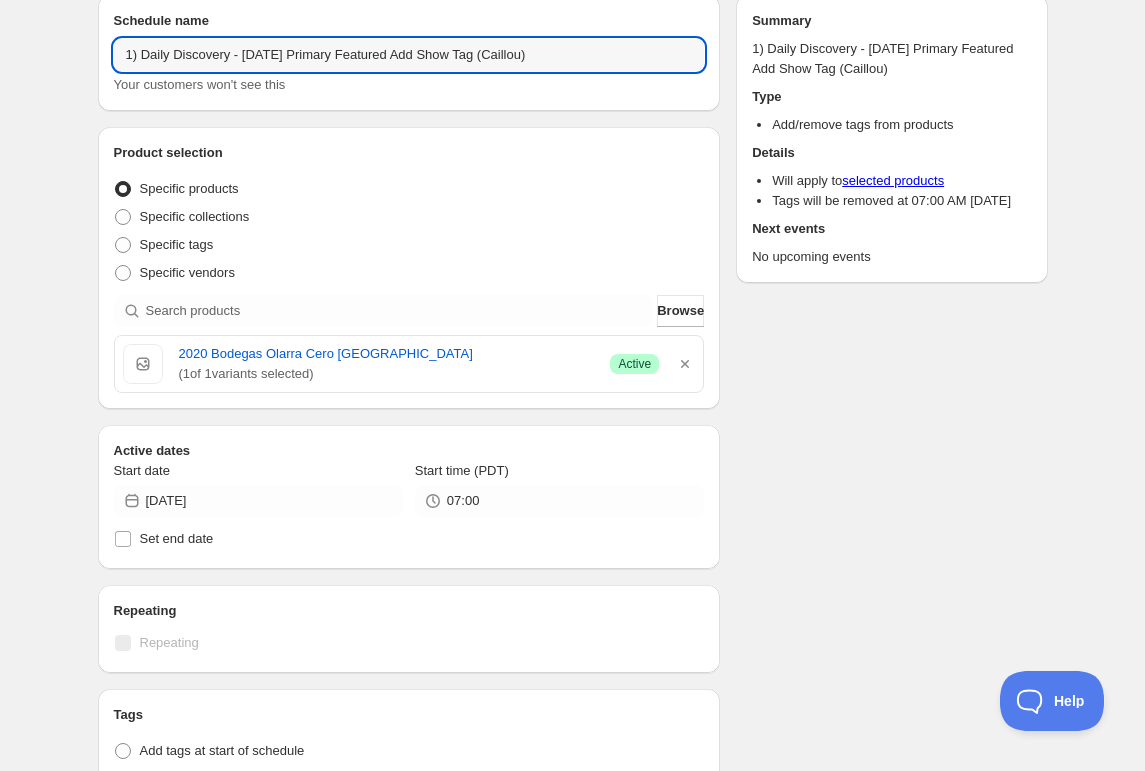 scroll, scrollTop: 100, scrollLeft: 0, axis: vertical 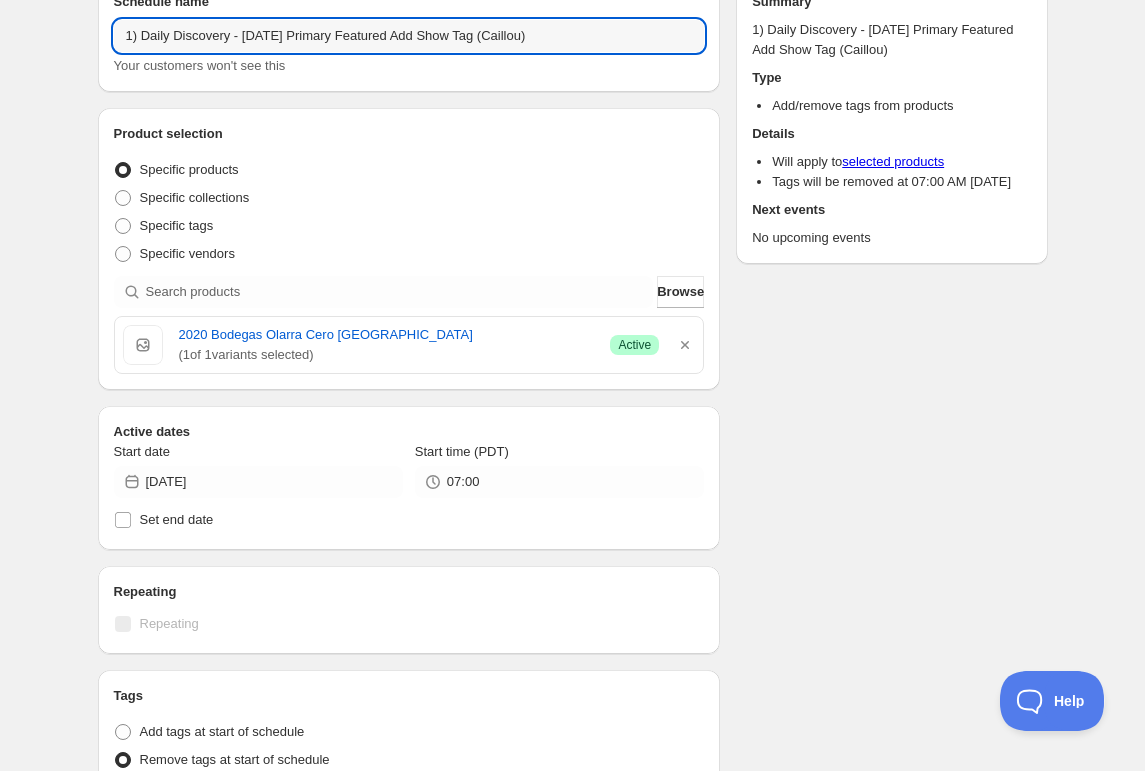 type on "1) Daily Discovery - [DATE] Primary Featured Add Show Tag (Caillou)" 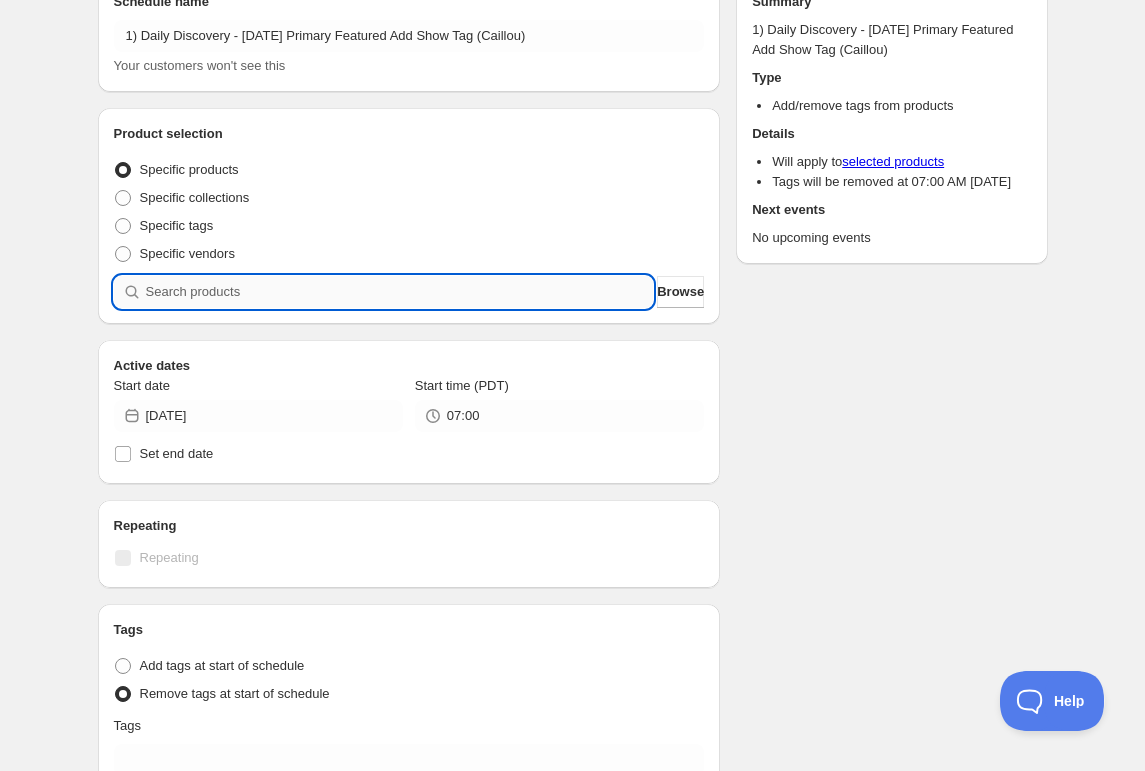 click at bounding box center (400, 292) 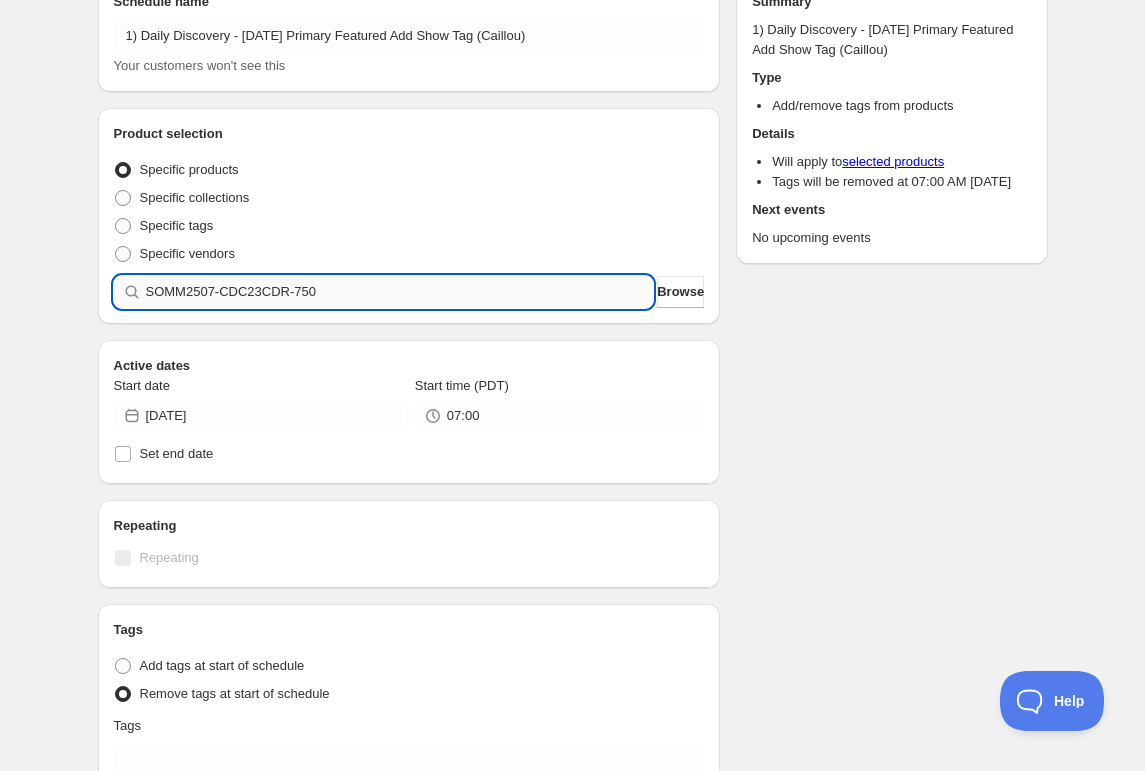 type 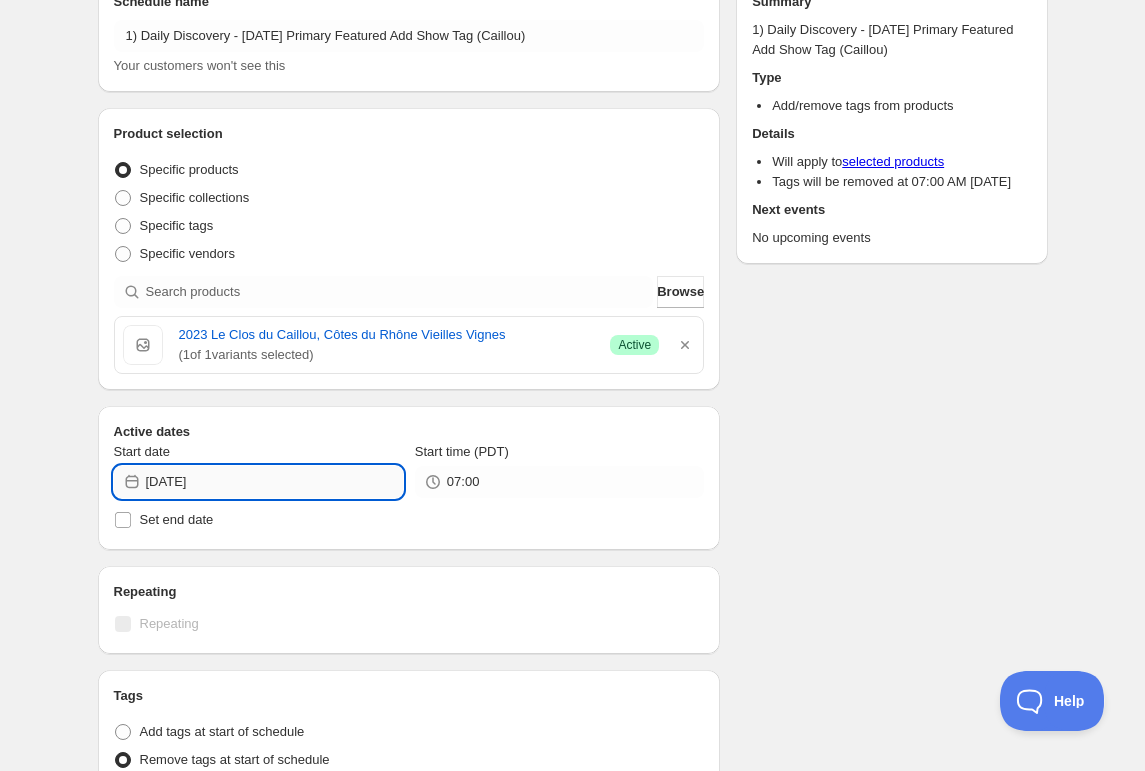 click on "[DATE]" at bounding box center [274, 482] 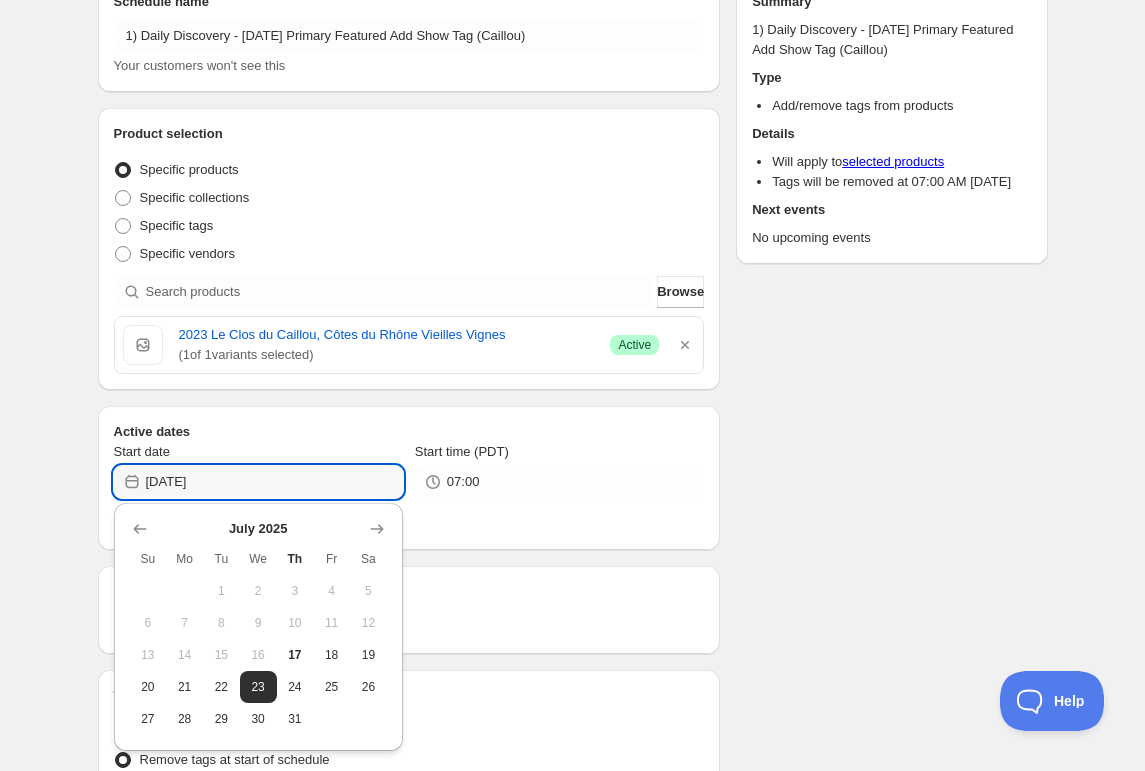 click on "25" at bounding box center (331, 687) 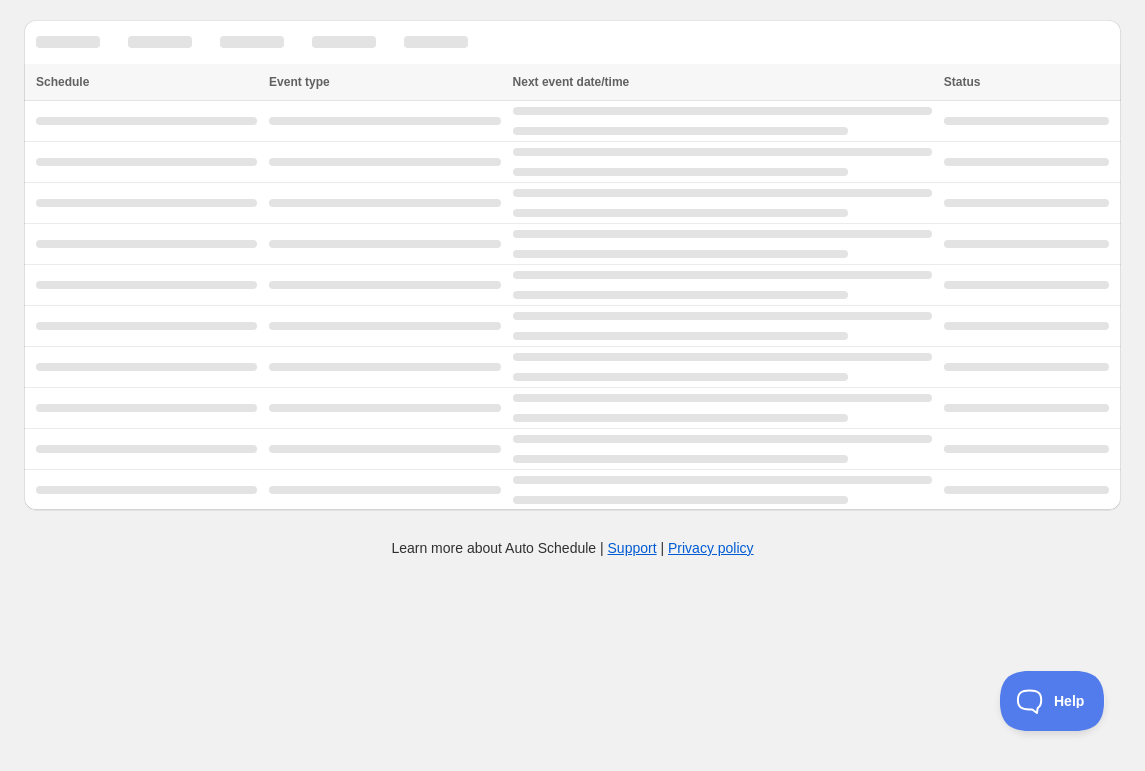 scroll, scrollTop: 0, scrollLeft: 0, axis: both 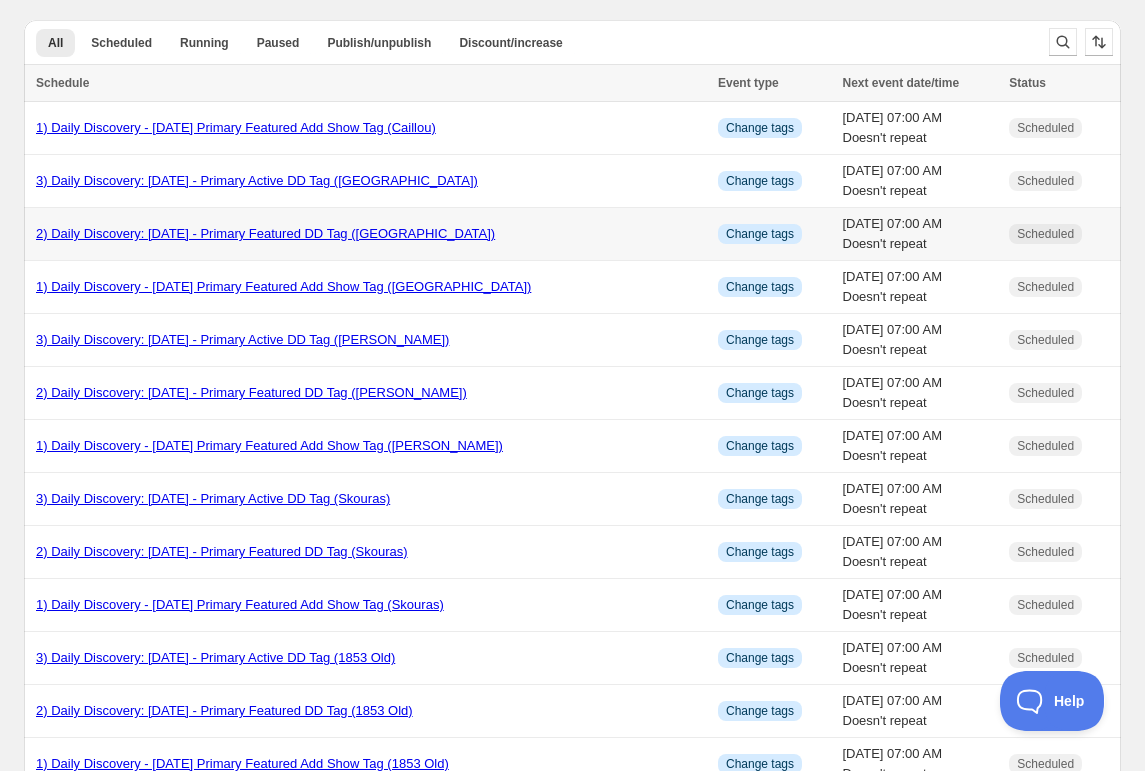click on "2) Daily Discovery: [DATE] - Primary Featured DD Tag ([GEOGRAPHIC_DATA])" at bounding box center (265, 233) 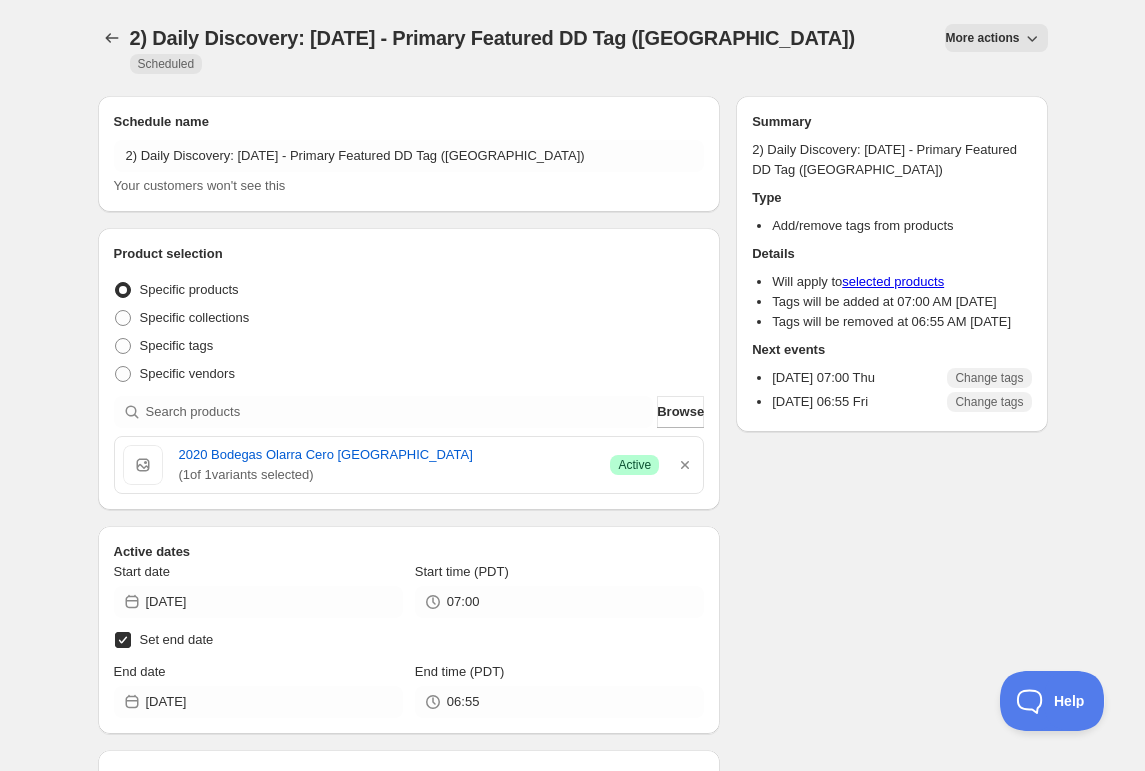 click on "More actions" at bounding box center [982, 38] 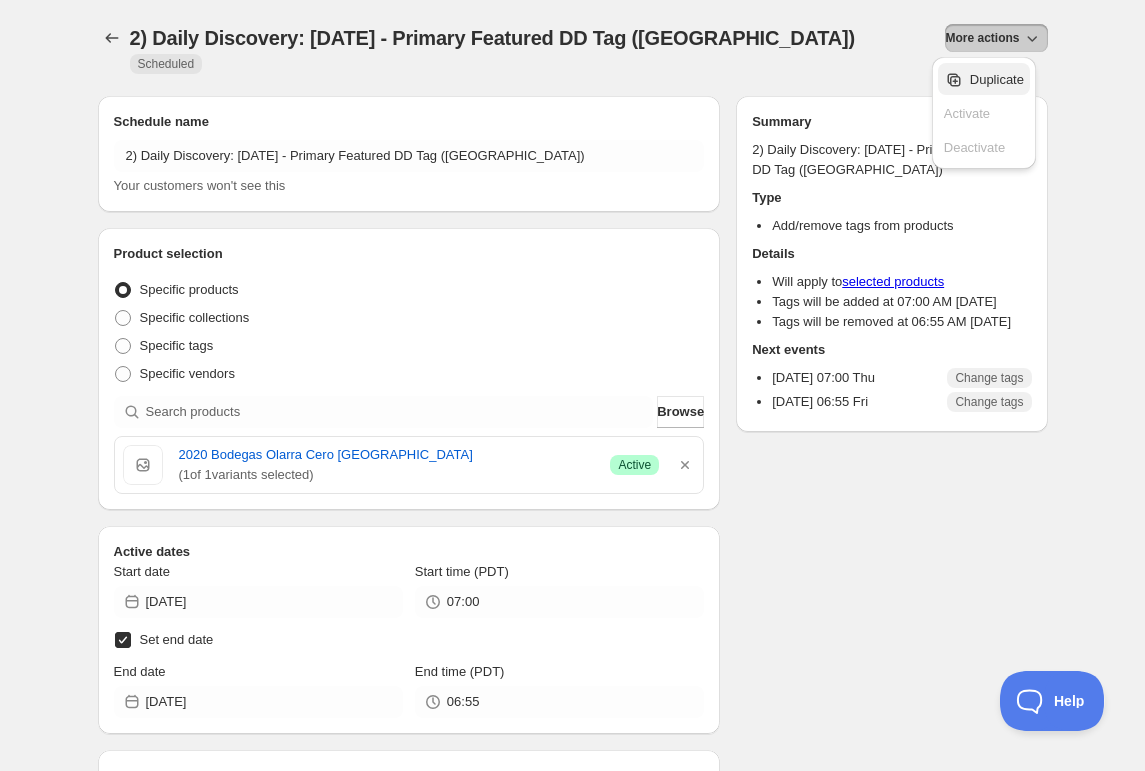 click on "Duplicate" at bounding box center (997, 79) 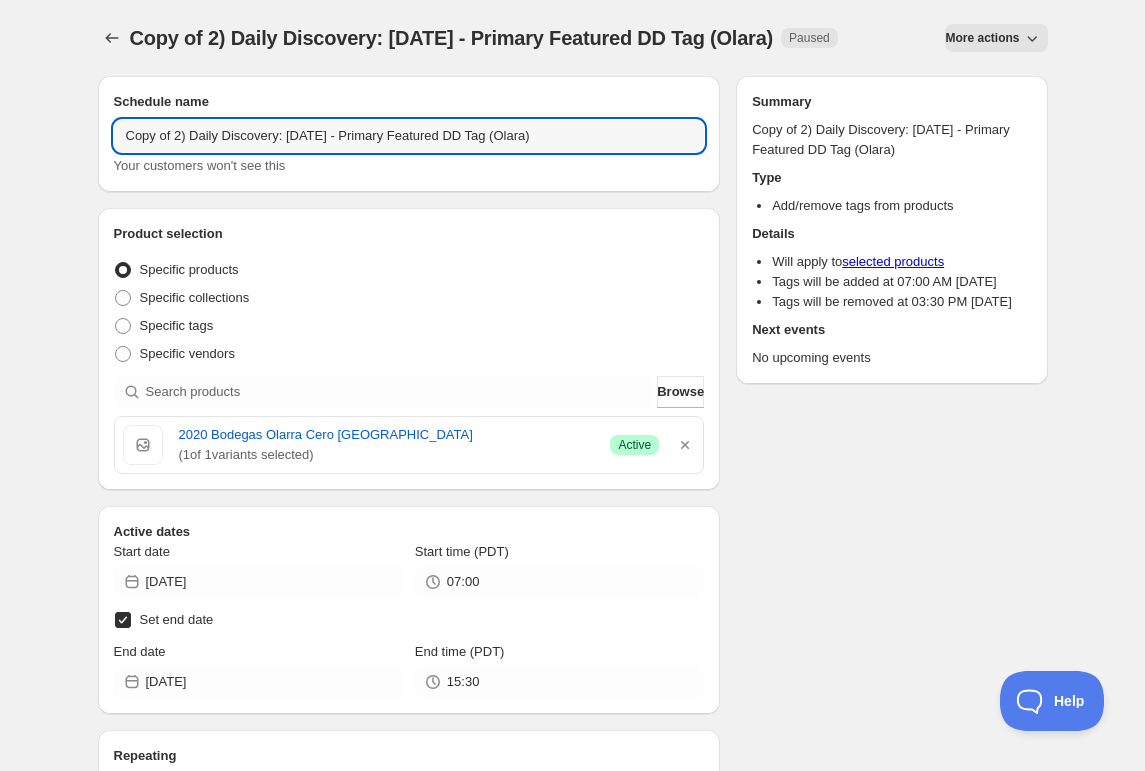 drag, startPoint x: 179, startPoint y: 139, endPoint x: 182, endPoint y: 162, distance: 23.194826 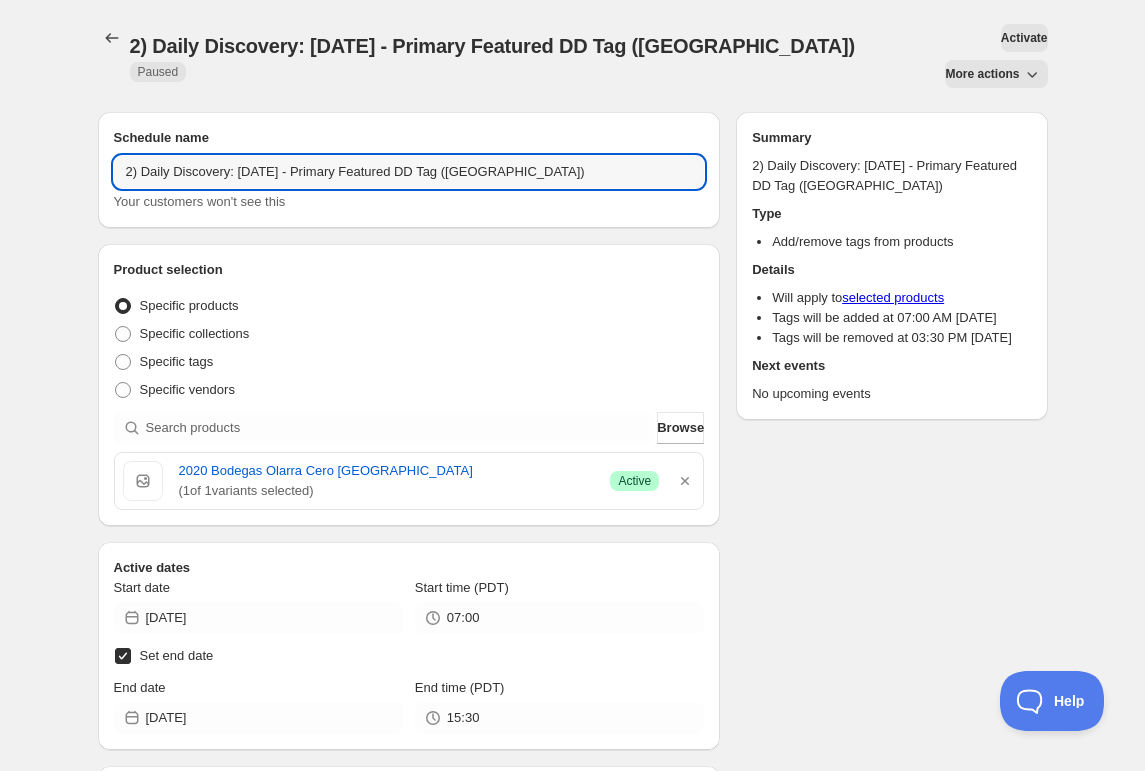 scroll, scrollTop: 2, scrollLeft: 0, axis: vertical 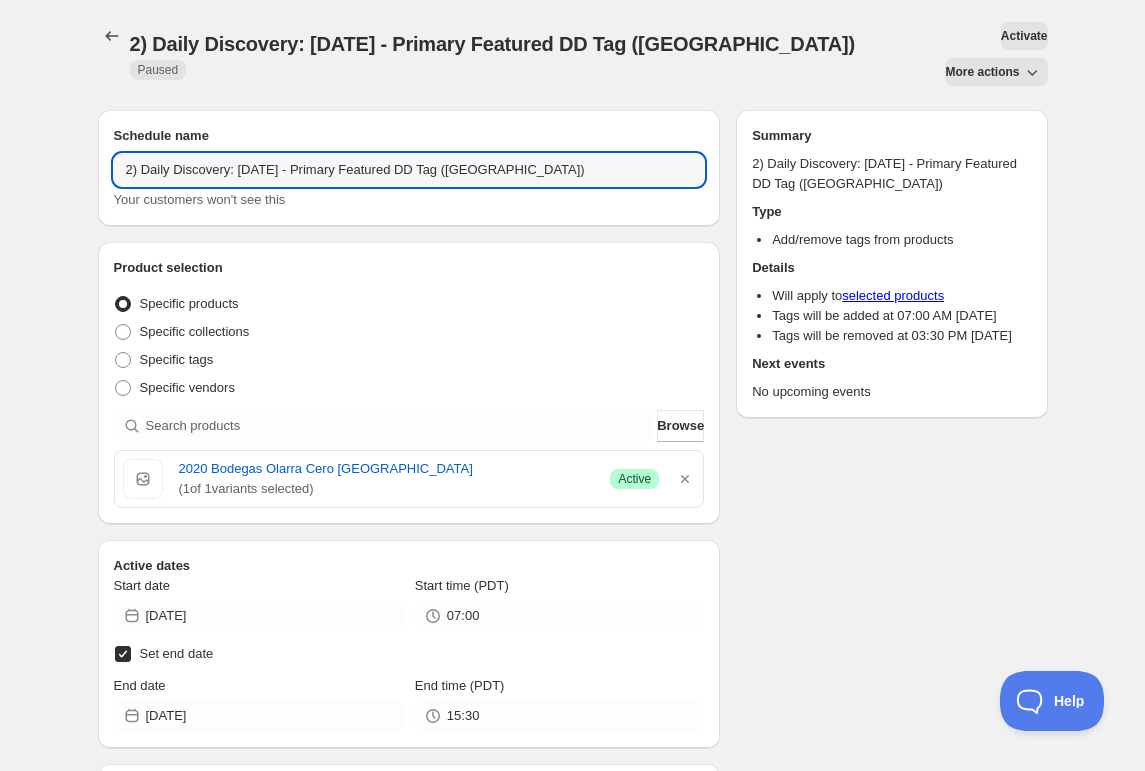 drag, startPoint x: 288, startPoint y: 131, endPoint x: 279, endPoint y: 177, distance: 46.872166 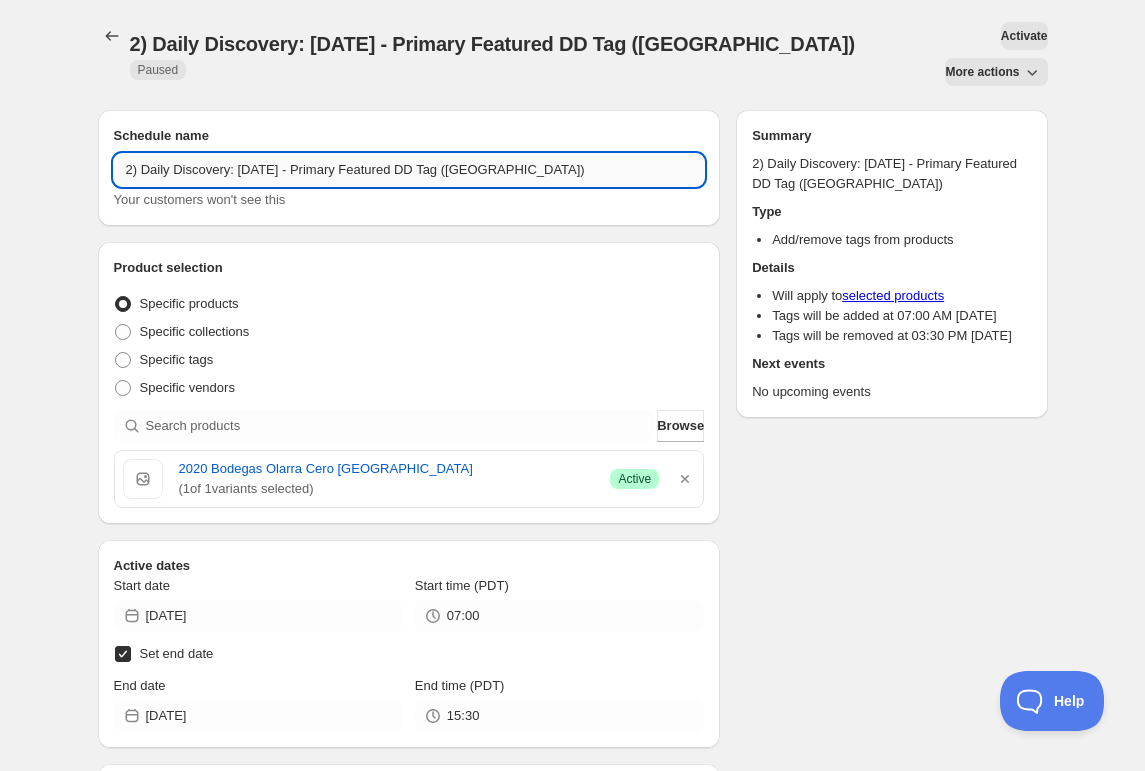 drag, startPoint x: 531, startPoint y: 134, endPoint x: 533, endPoint y: 173, distance: 39.051247 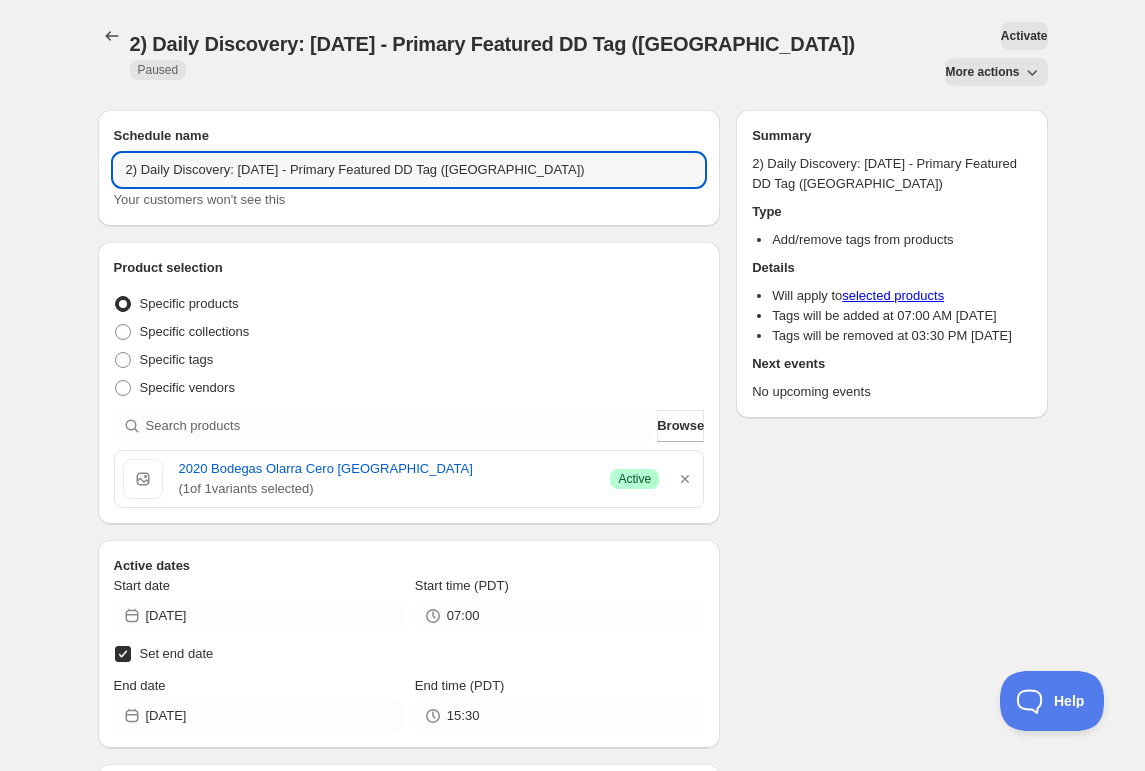scroll, scrollTop: 14, scrollLeft: 0, axis: vertical 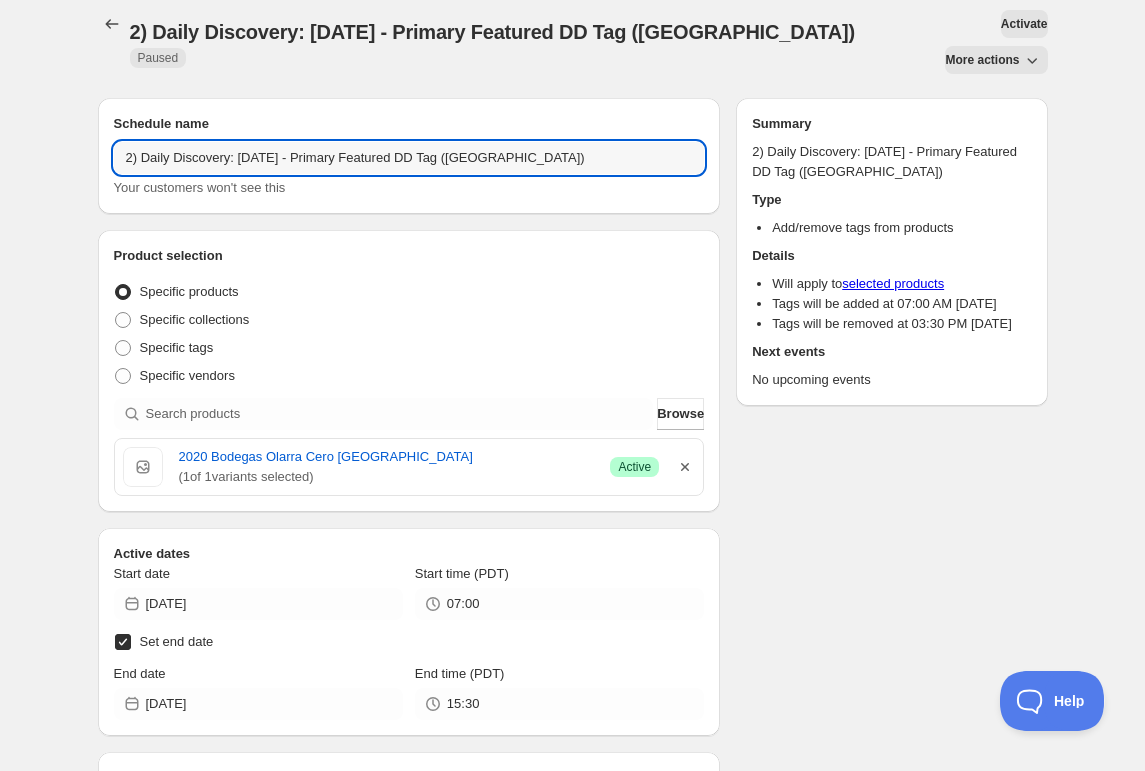 type on "2) Daily Discovery: [DATE] - Primary Featured DD Tag ([GEOGRAPHIC_DATA])" 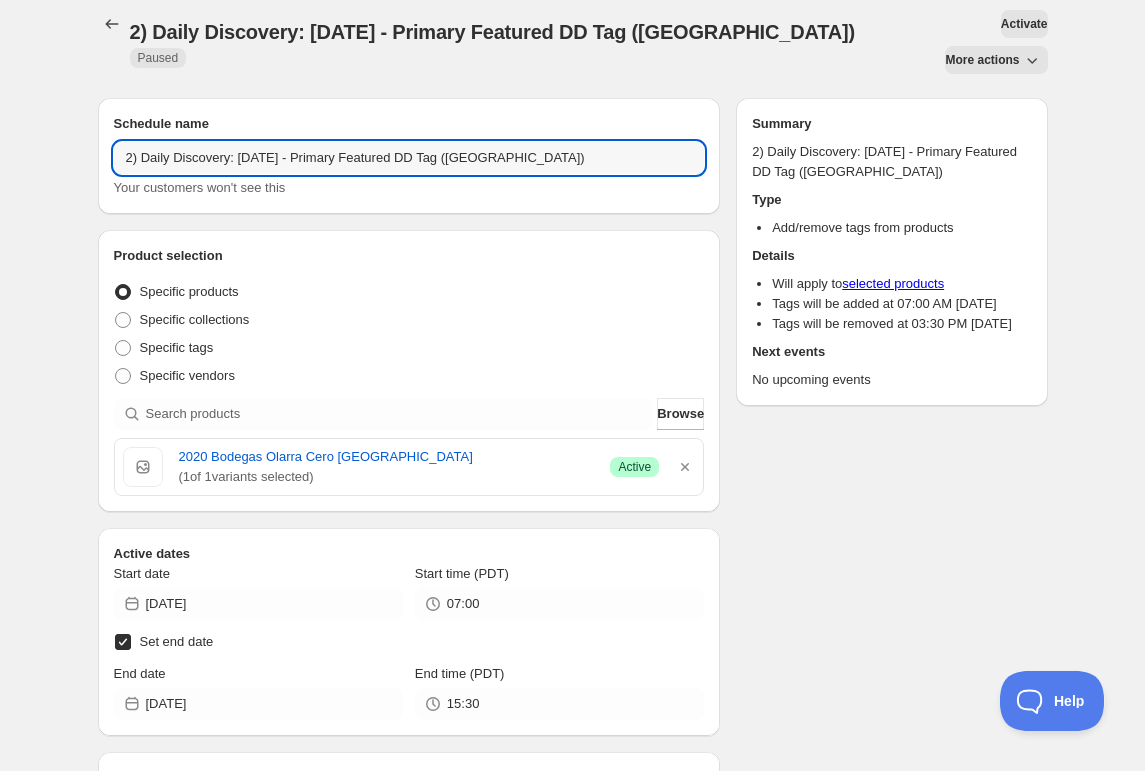 drag, startPoint x: 686, startPoint y: 430, endPoint x: 529, endPoint y: 394, distance: 161.07452 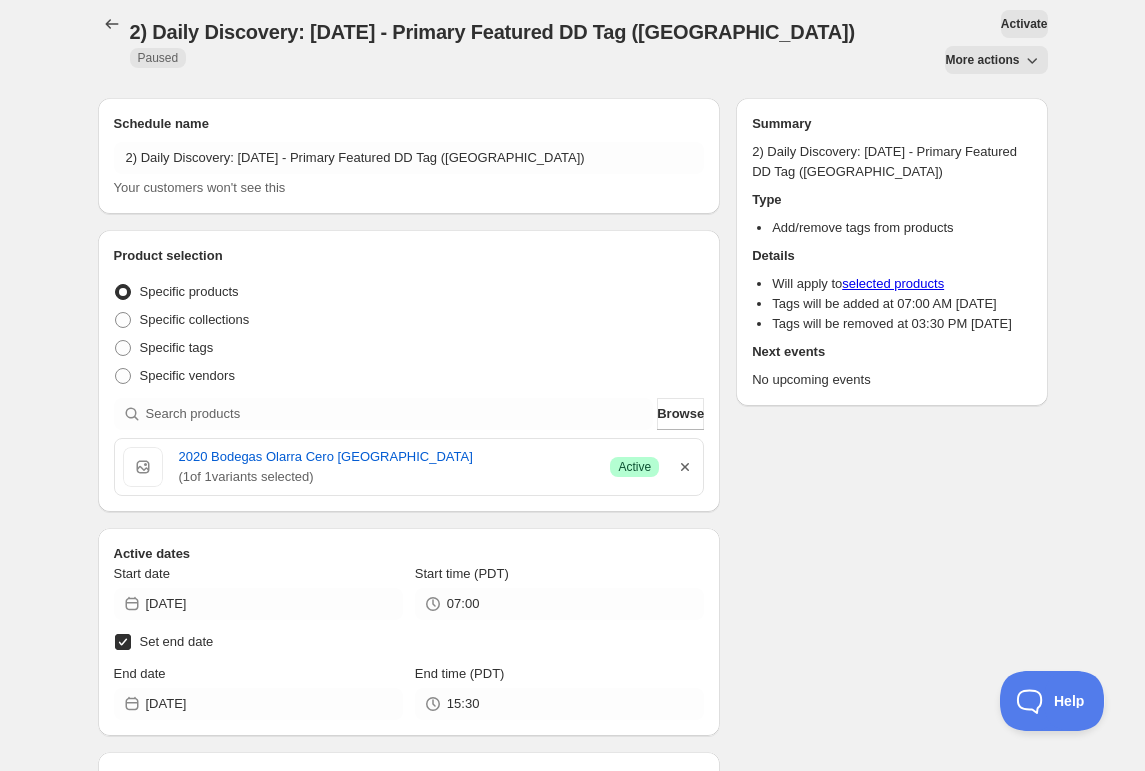 click 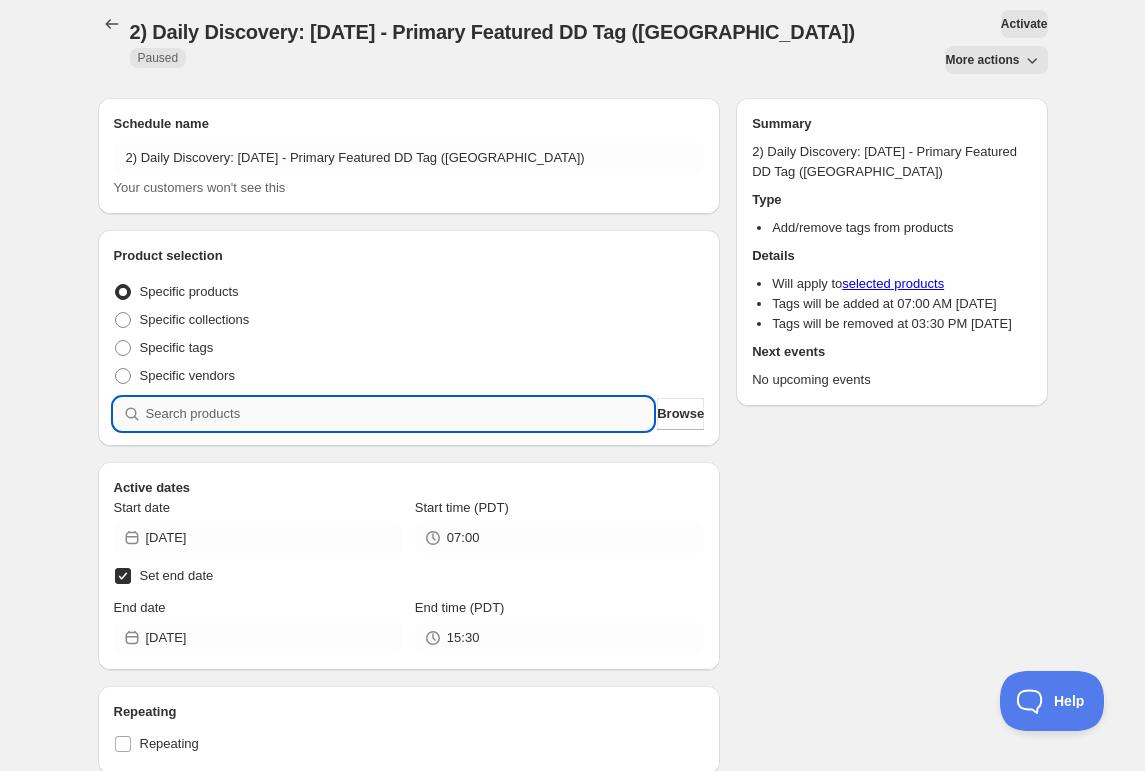 click at bounding box center [400, 414] 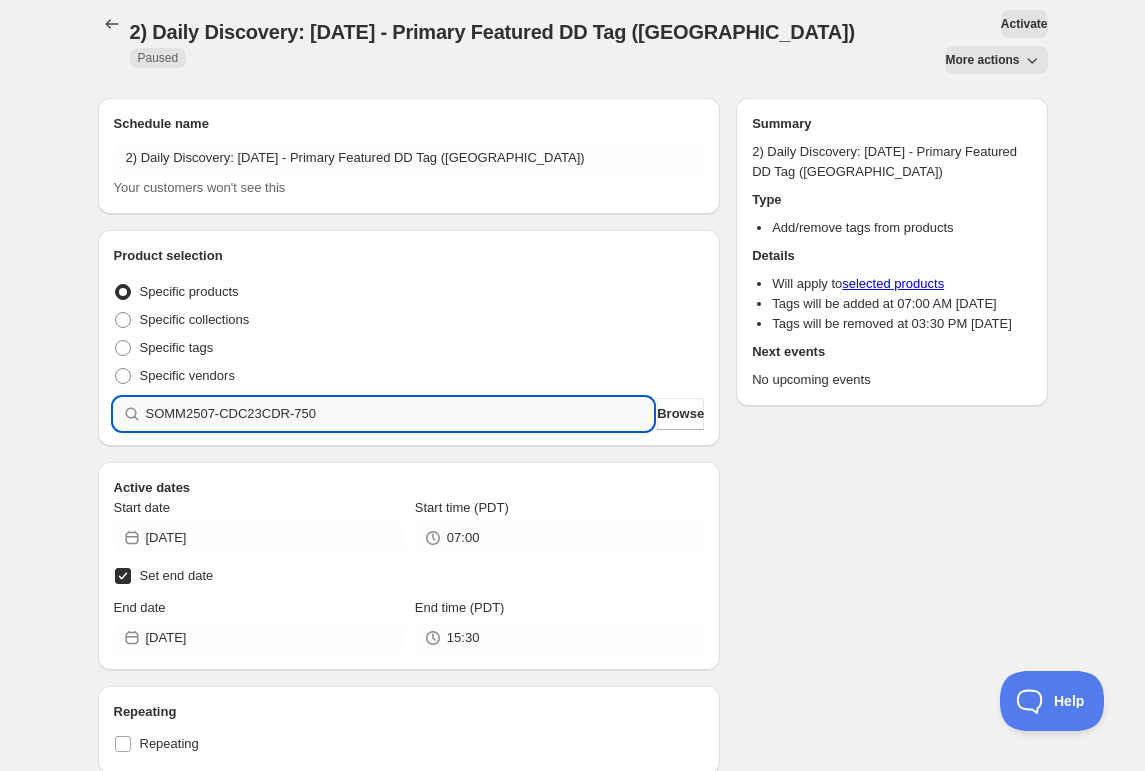 type 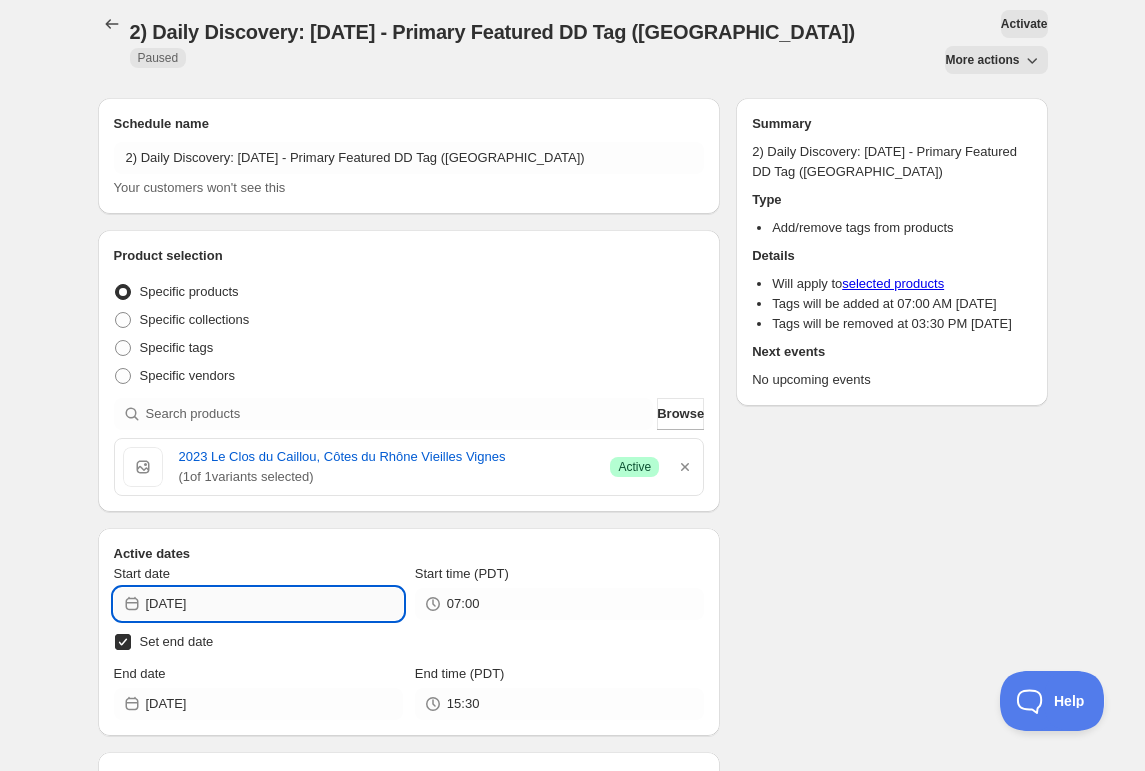 click on "[DATE]" at bounding box center (274, 604) 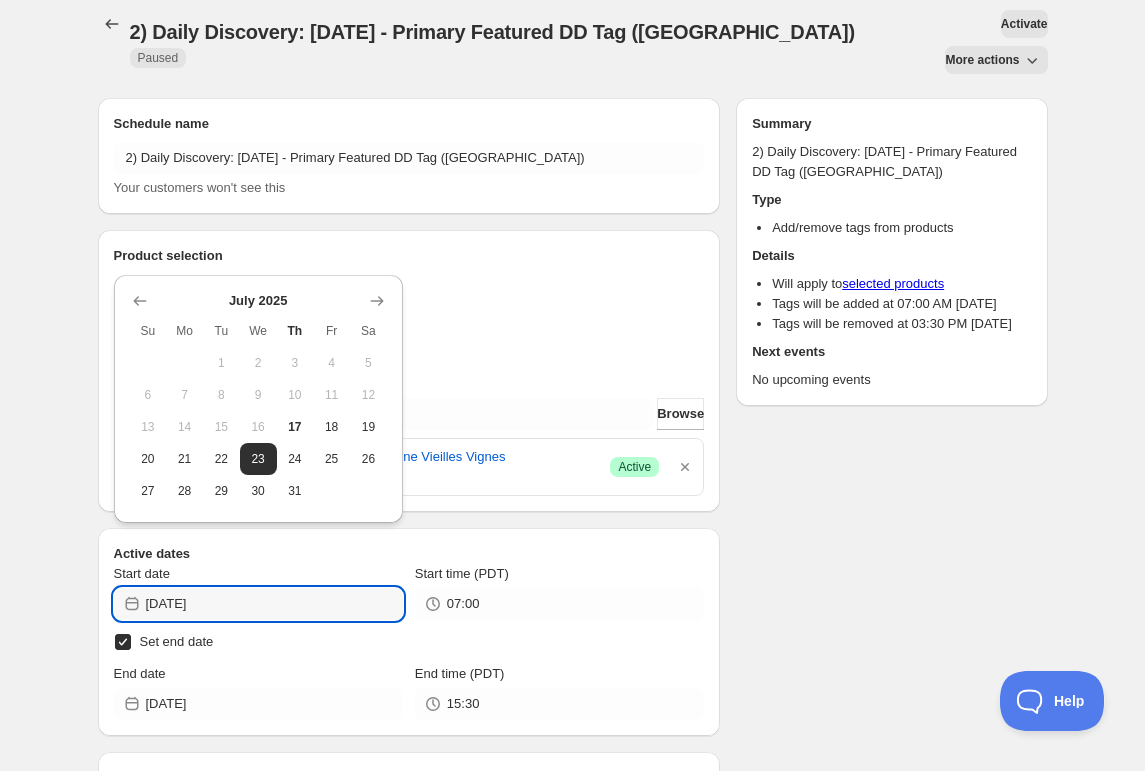drag, startPoint x: 326, startPoint y: 459, endPoint x: 317, endPoint y: 487, distance: 29.410883 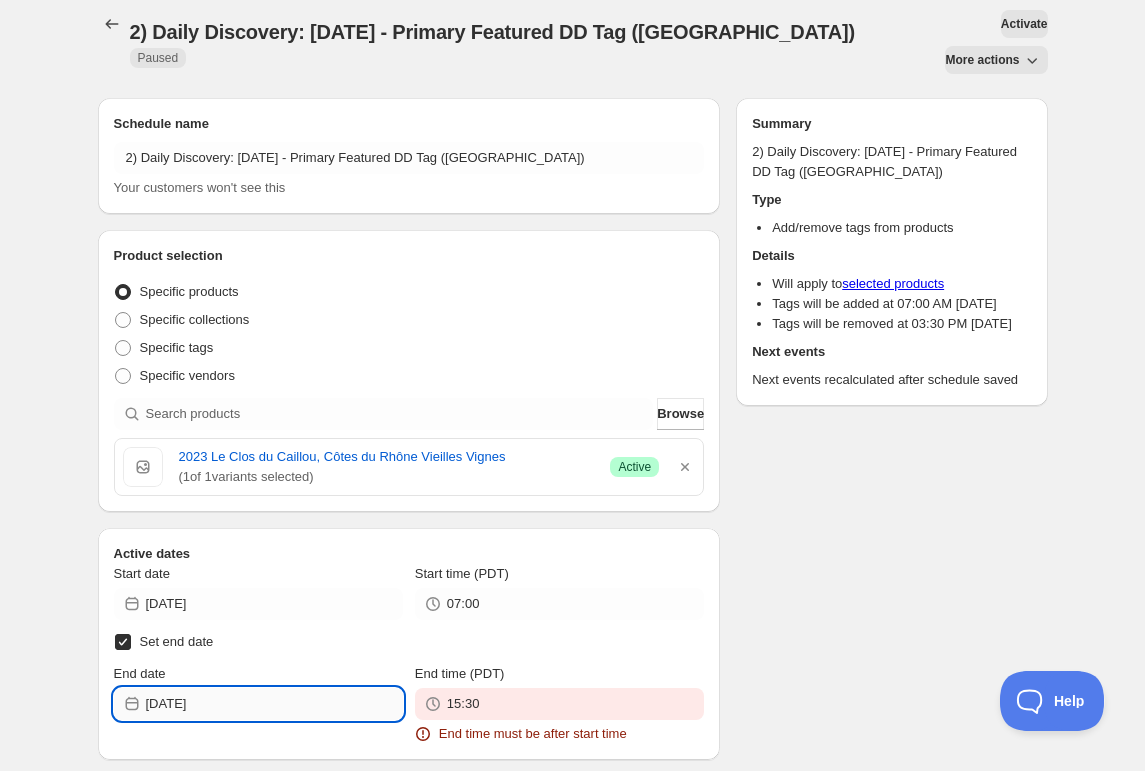 click on "[DATE]" at bounding box center (274, 704) 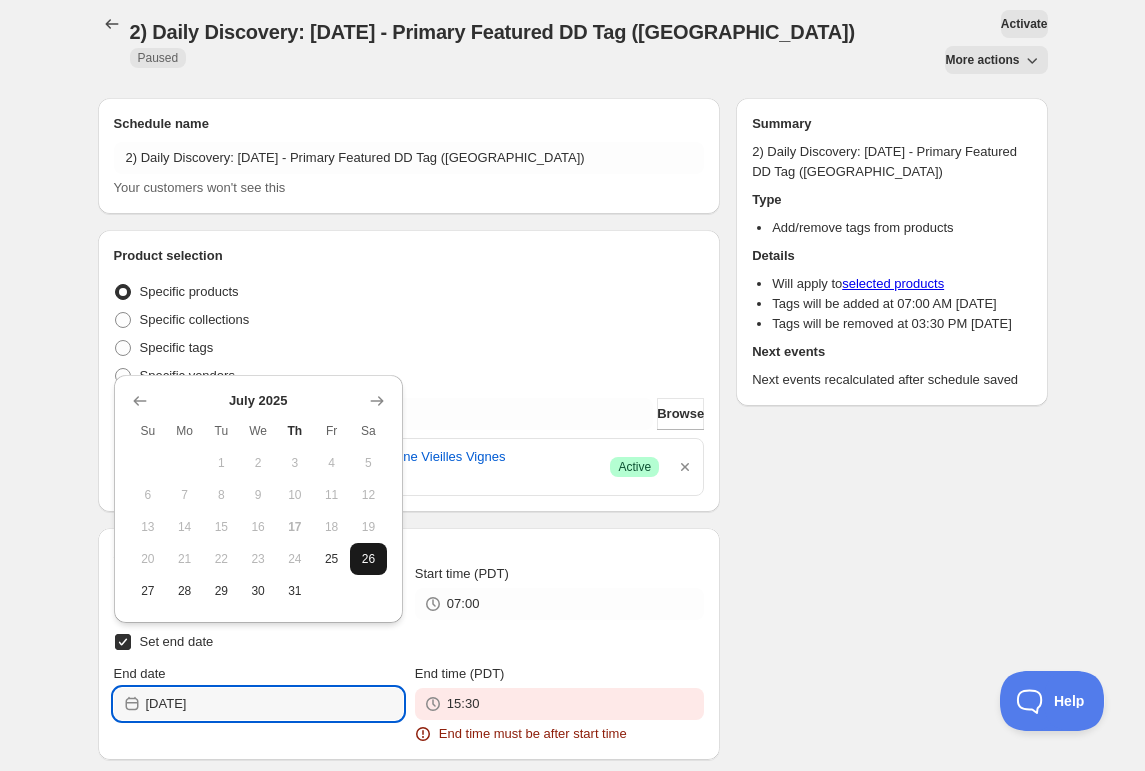 click on "26" at bounding box center (368, 559) 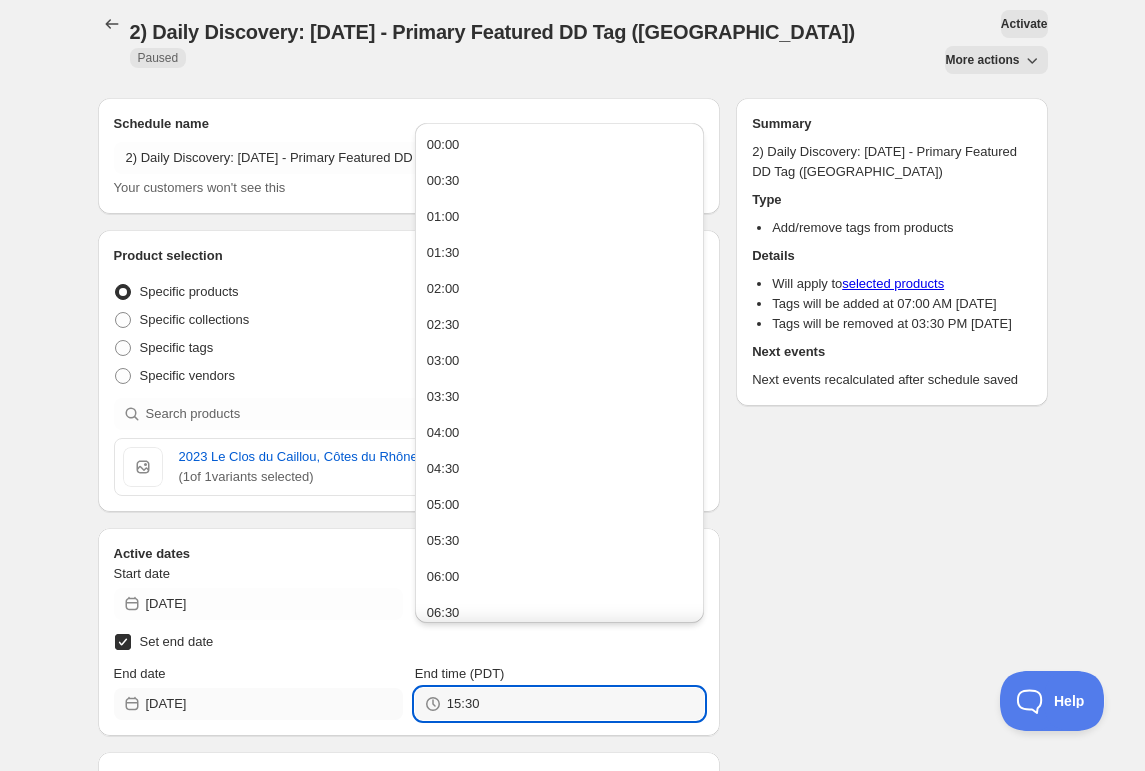drag, startPoint x: 478, startPoint y: 666, endPoint x: 298, endPoint y: 660, distance: 180.09998 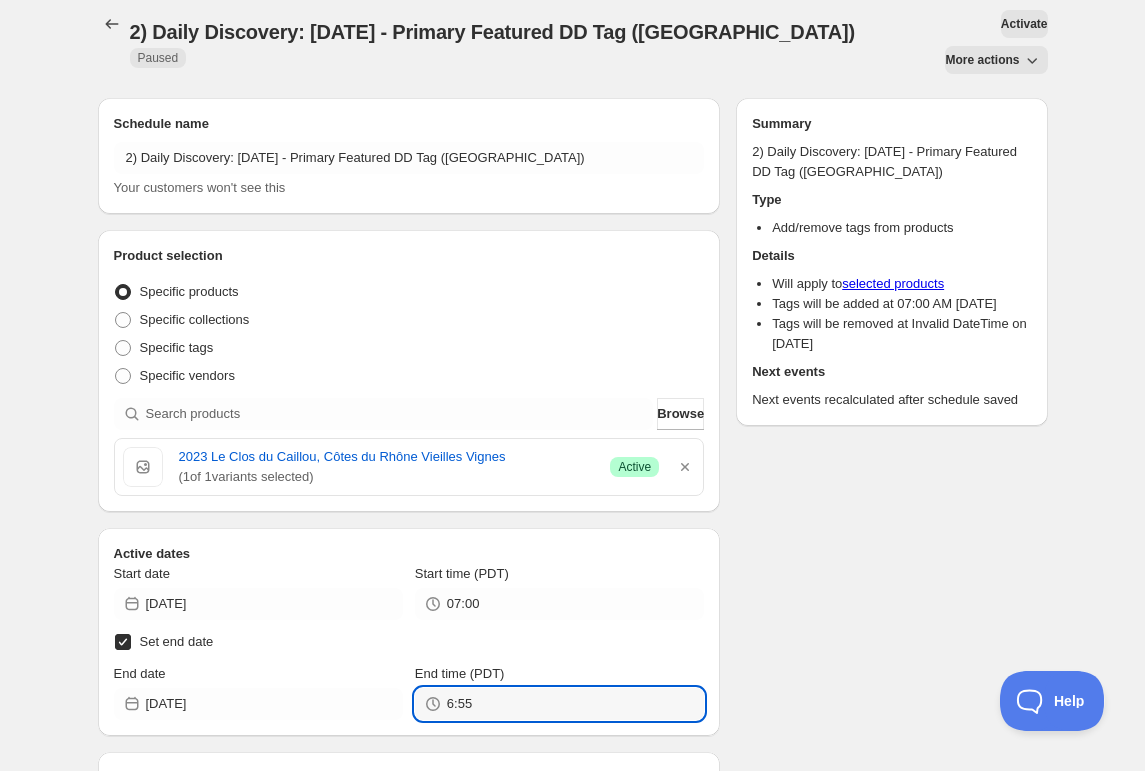 type on "06:55" 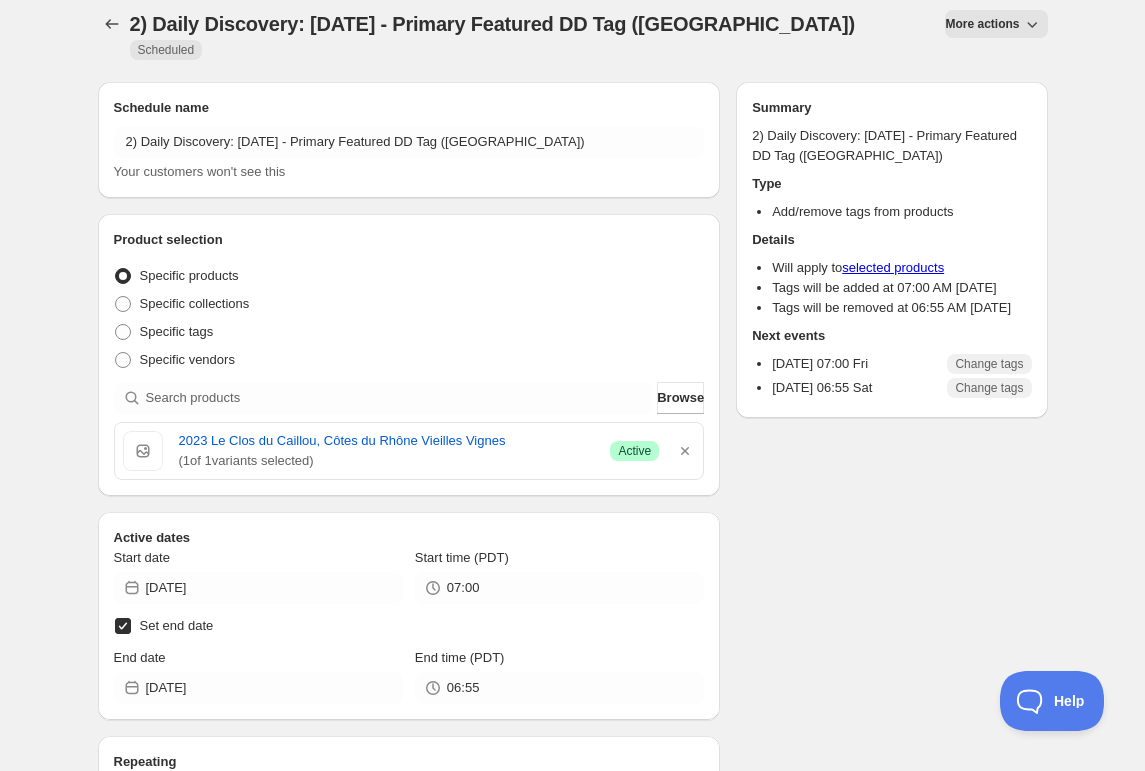 scroll, scrollTop: 0, scrollLeft: 0, axis: both 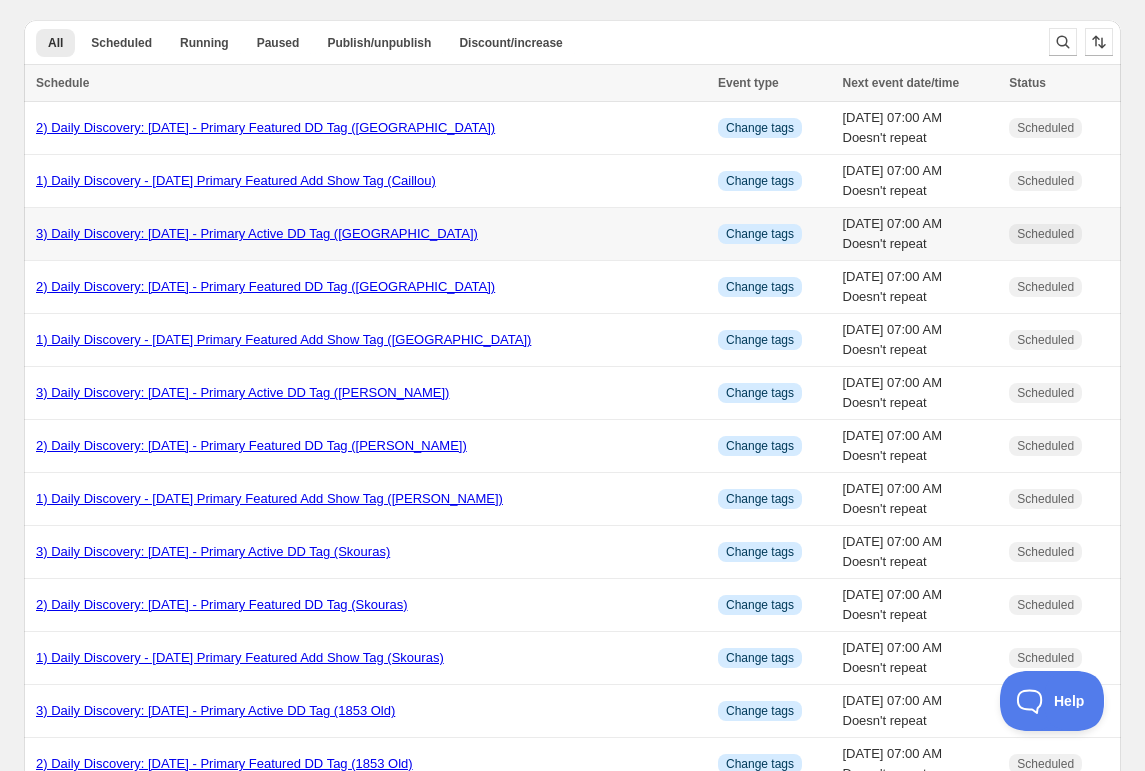 click on "3) Daily Discovery: [DATE] - Primary Active DD Tag ([GEOGRAPHIC_DATA])" at bounding box center [257, 233] 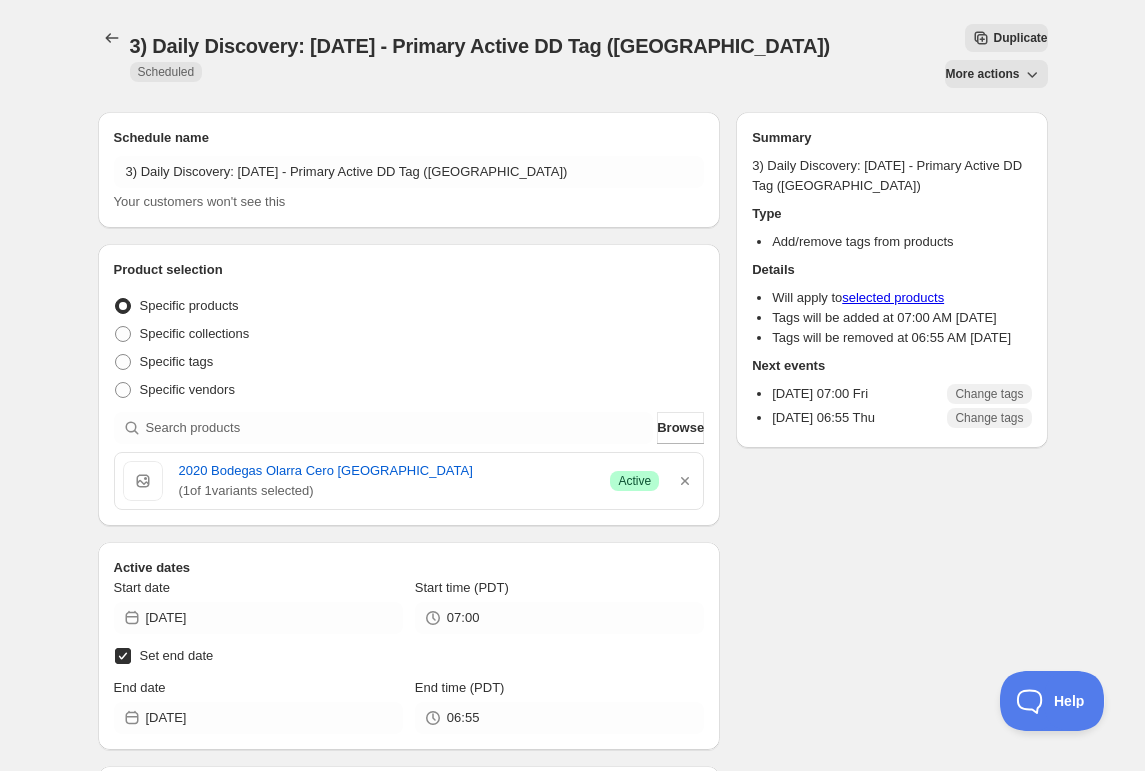 click on "Duplicate" at bounding box center (1020, 38) 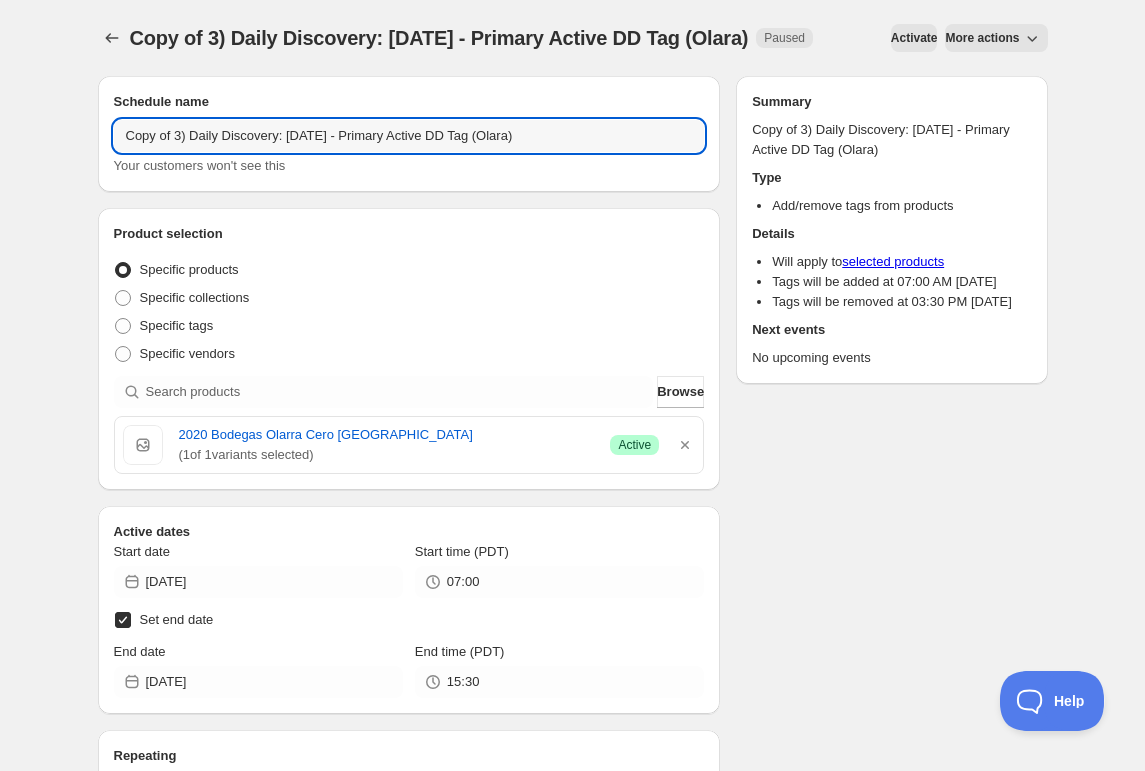 drag, startPoint x: 180, startPoint y: 172, endPoint x: 45, endPoint y: 178, distance: 135.13327 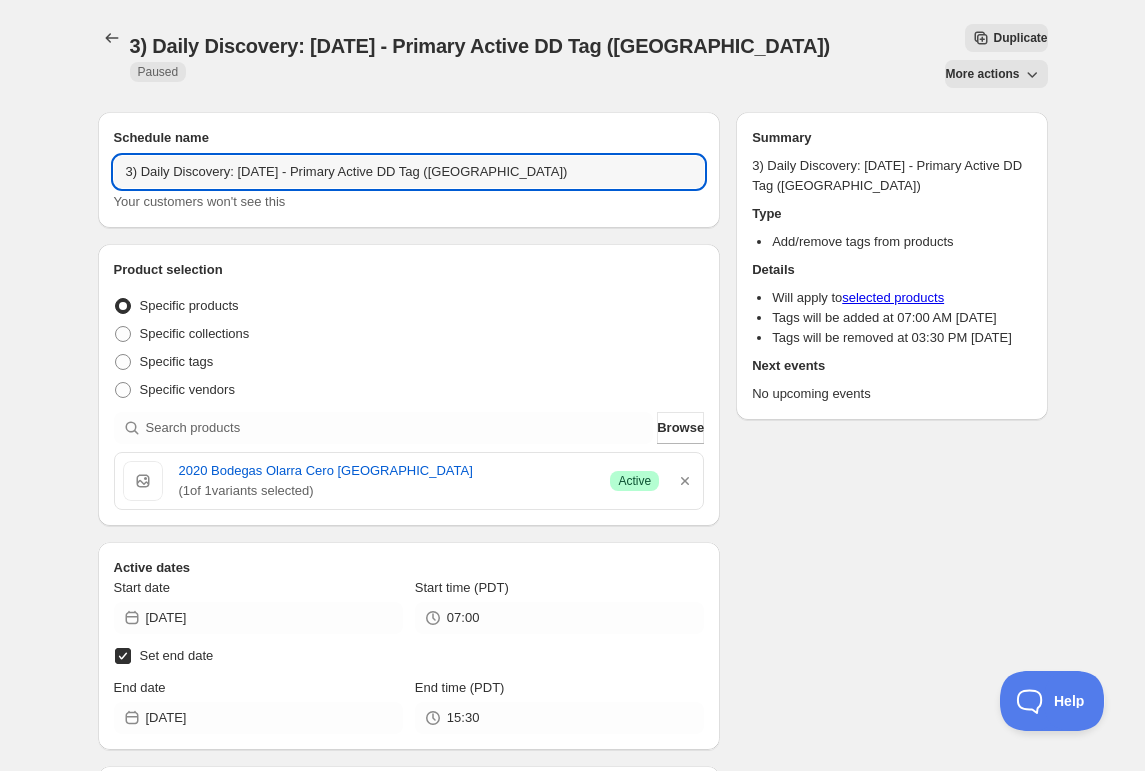 drag, startPoint x: 286, startPoint y: 137, endPoint x: 284, endPoint y: 170, distance: 33.06055 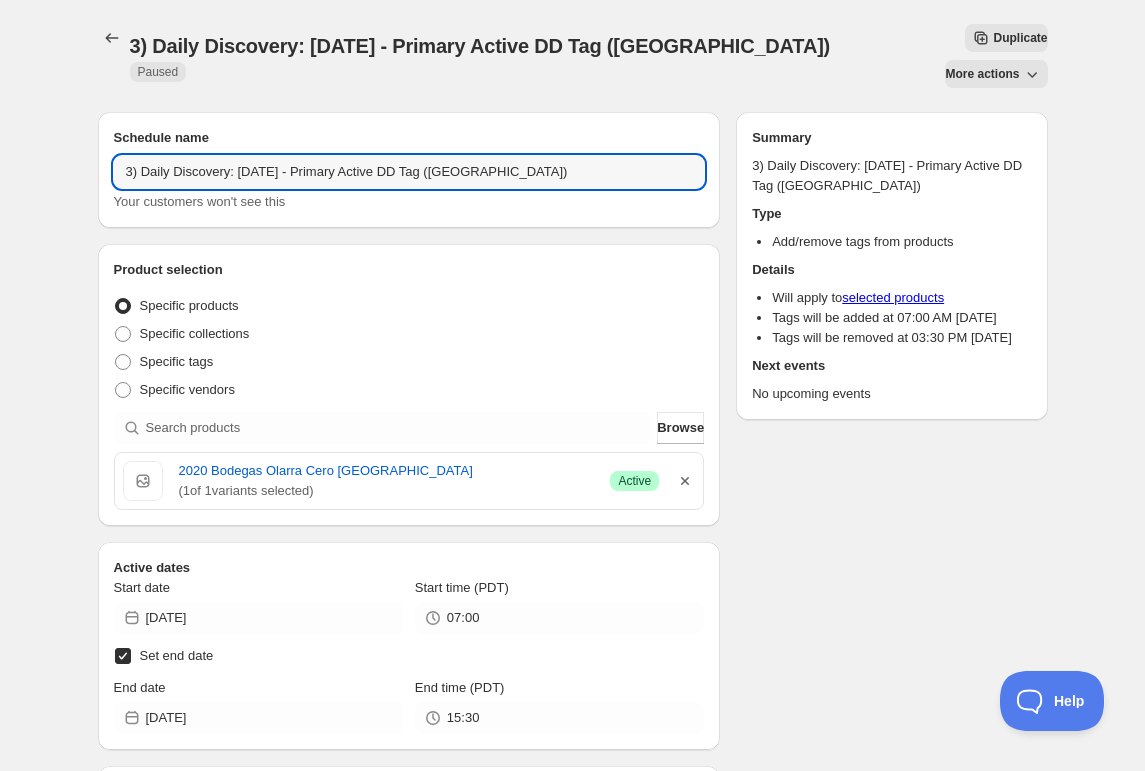 type on "3) Daily Discovery: [DATE] - Primary Active DD Tag ([GEOGRAPHIC_DATA])" 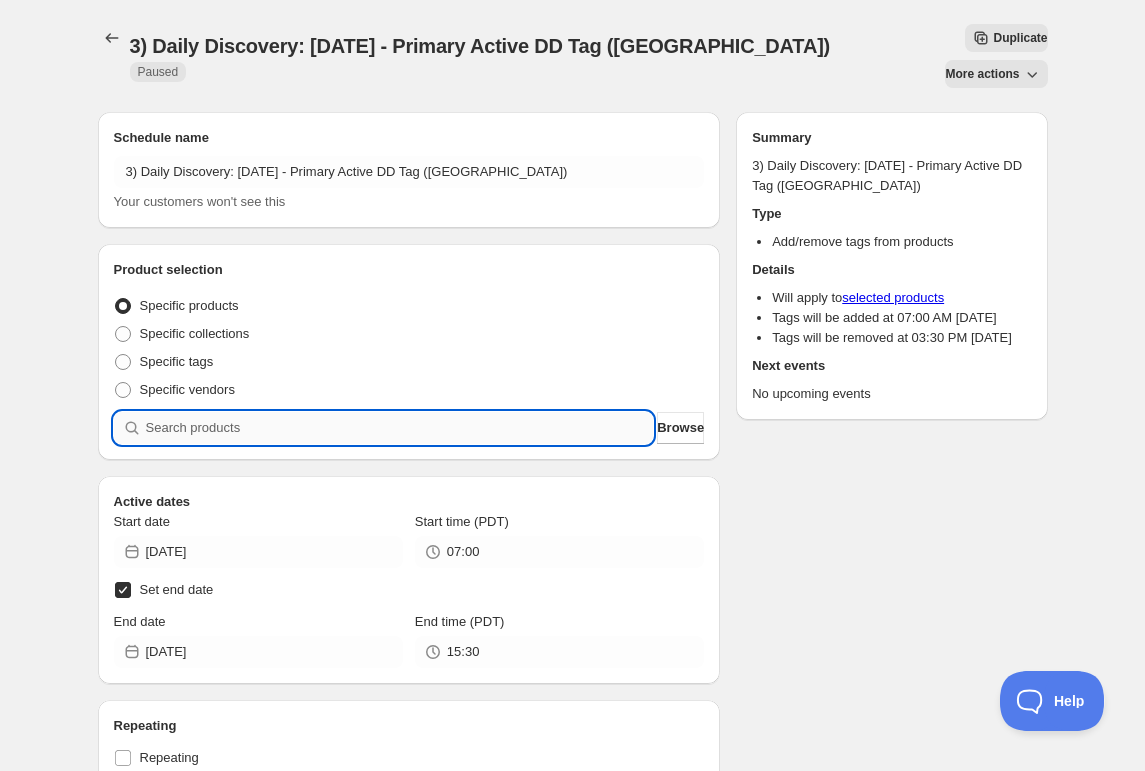 click at bounding box center (400, 428) 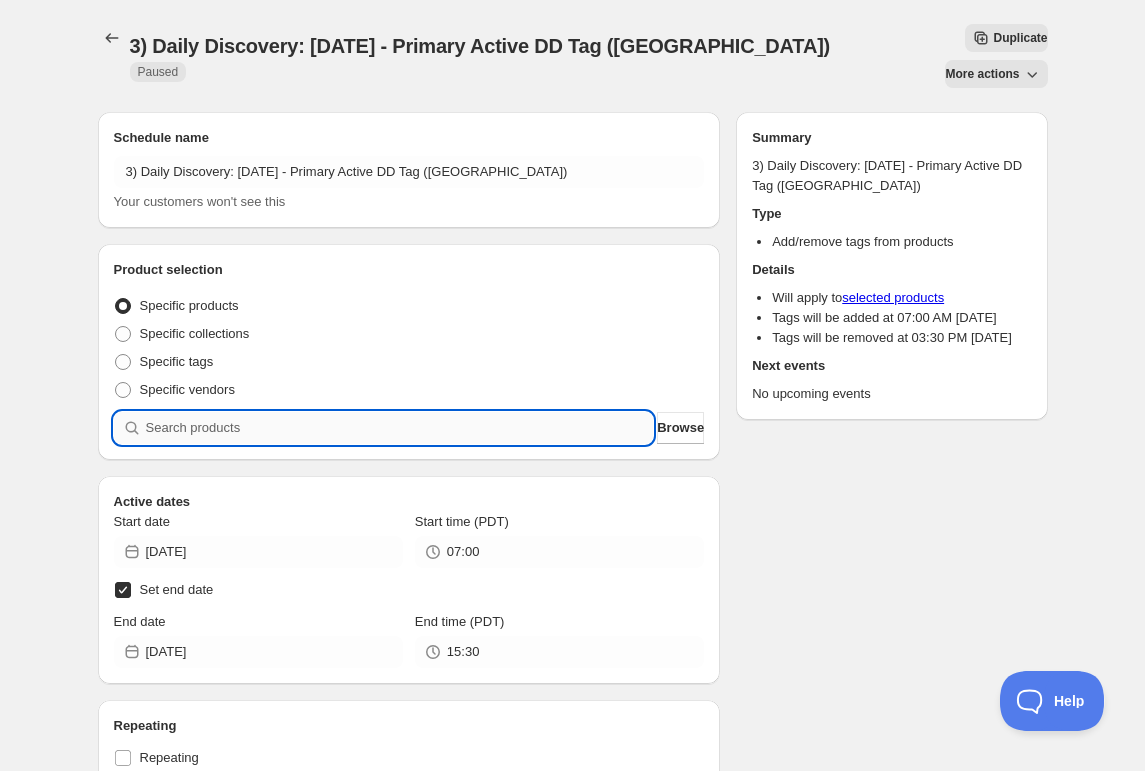 paste on "SOMM2507-CDC23CDR-750" 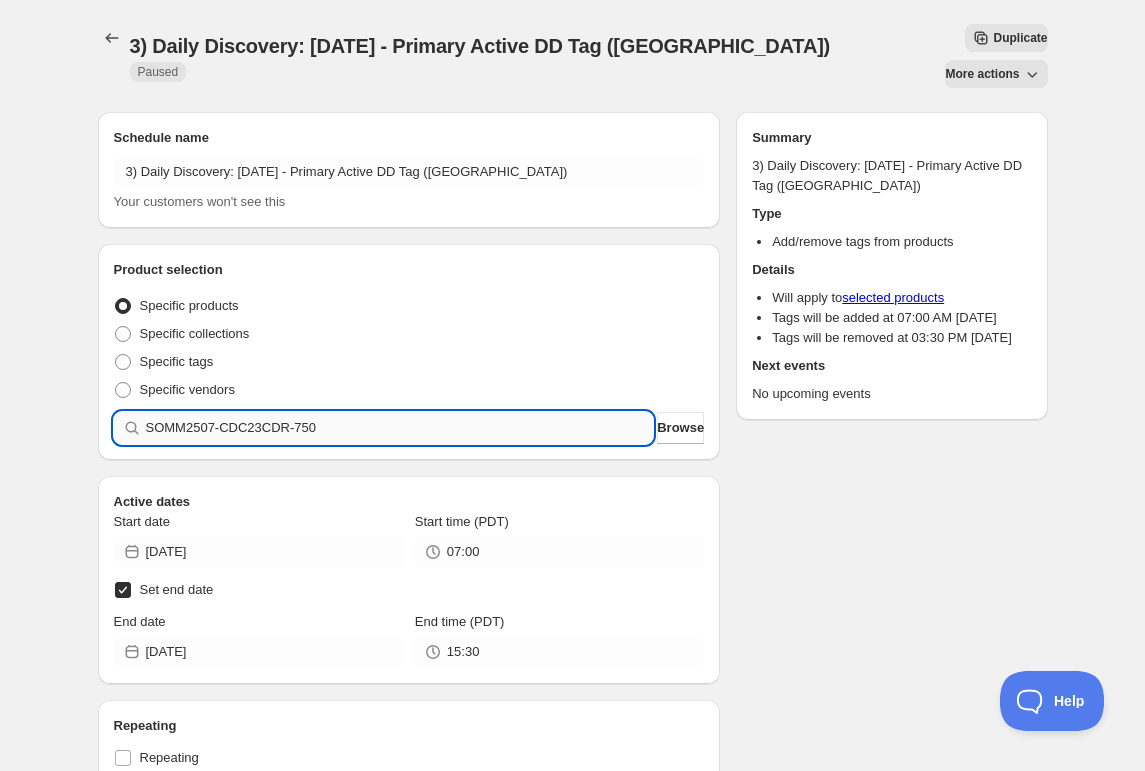 type 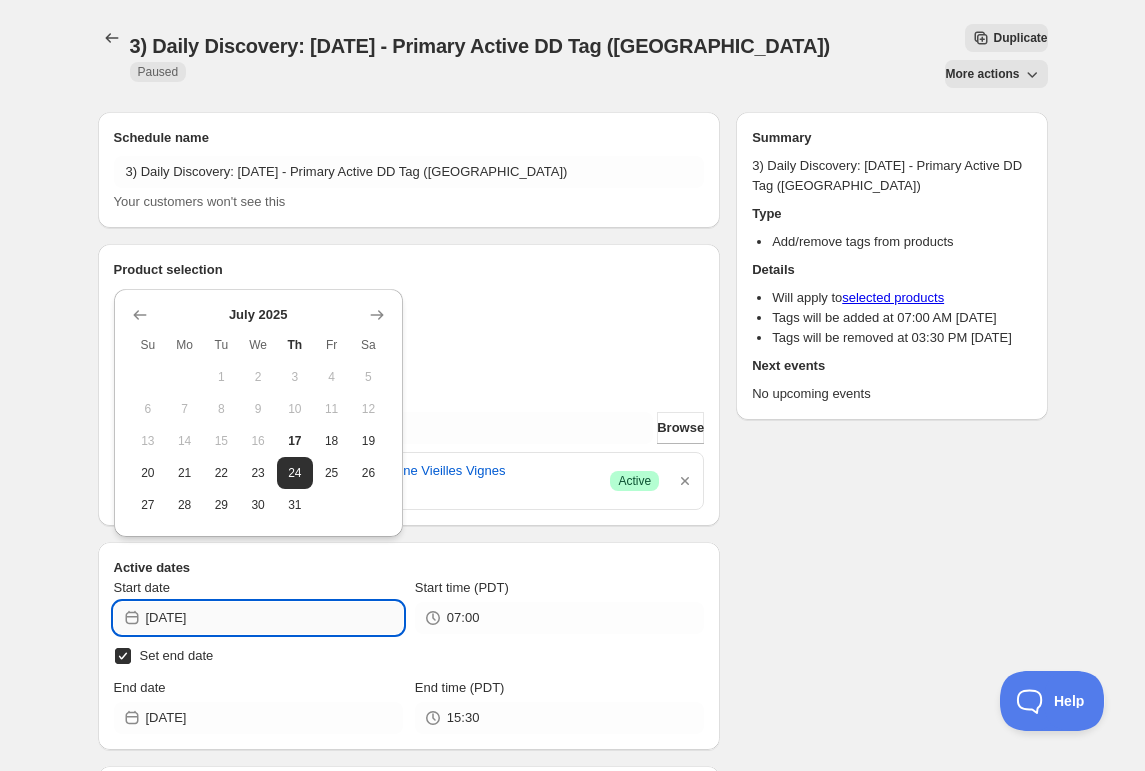 click on "[DATE]" at bounding box center [274, 618] 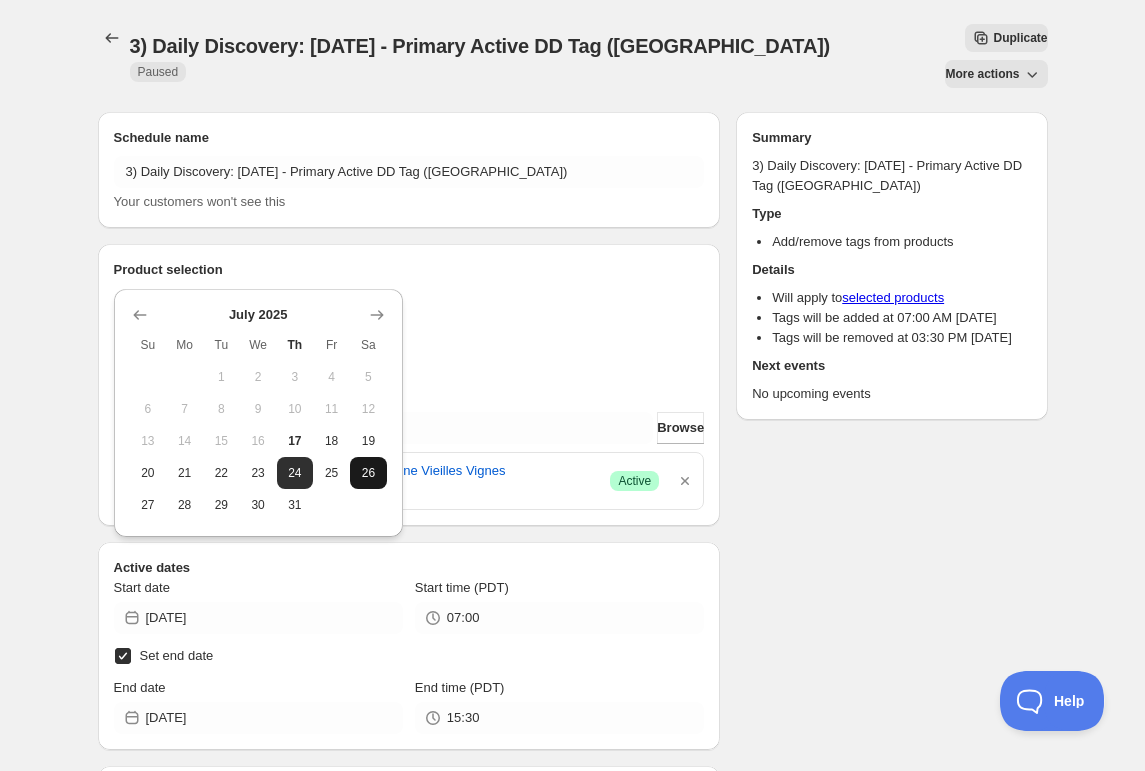 click on "26" at bounding box center [368, 473] 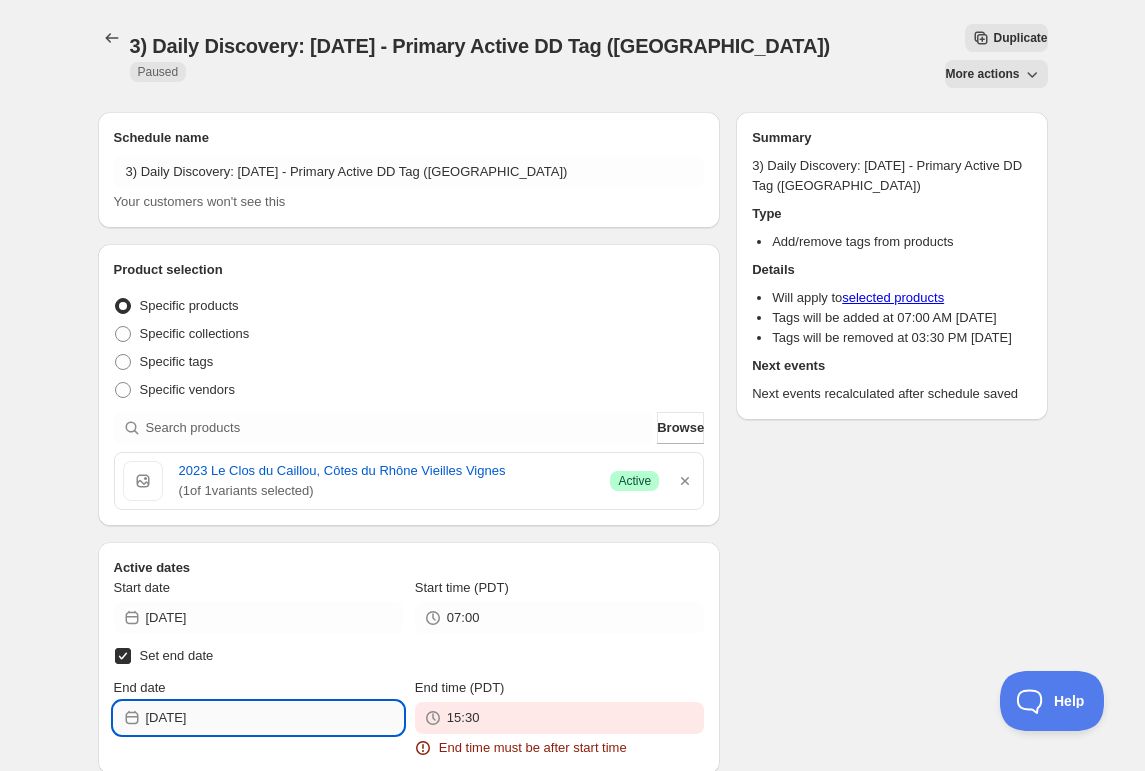 click on "[DATE]" at bounding box center (274, 718) 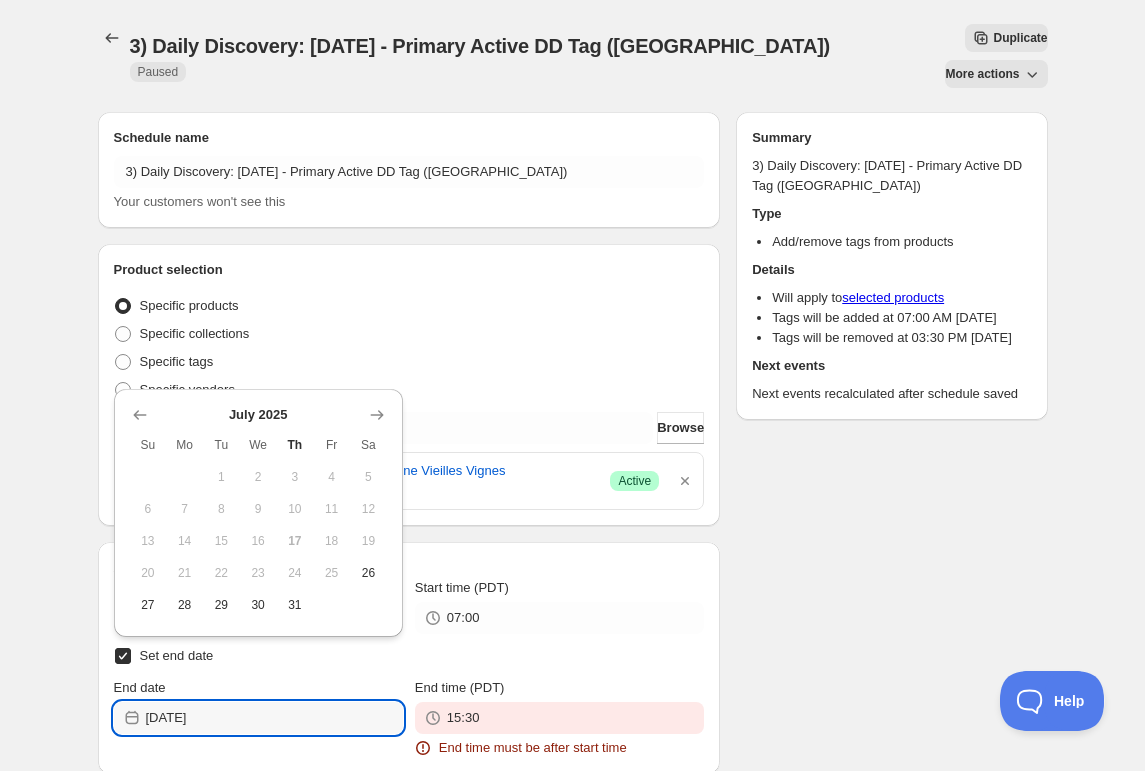 click 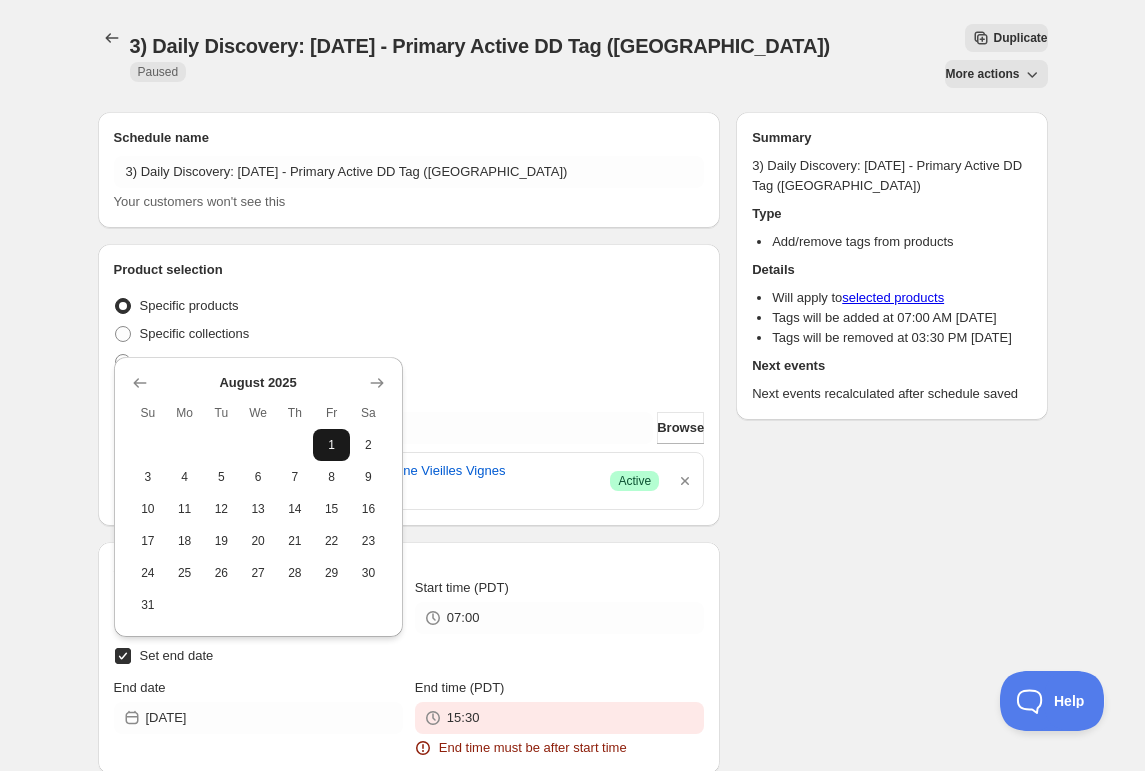 click on "1" at bounding box center [331, 445] 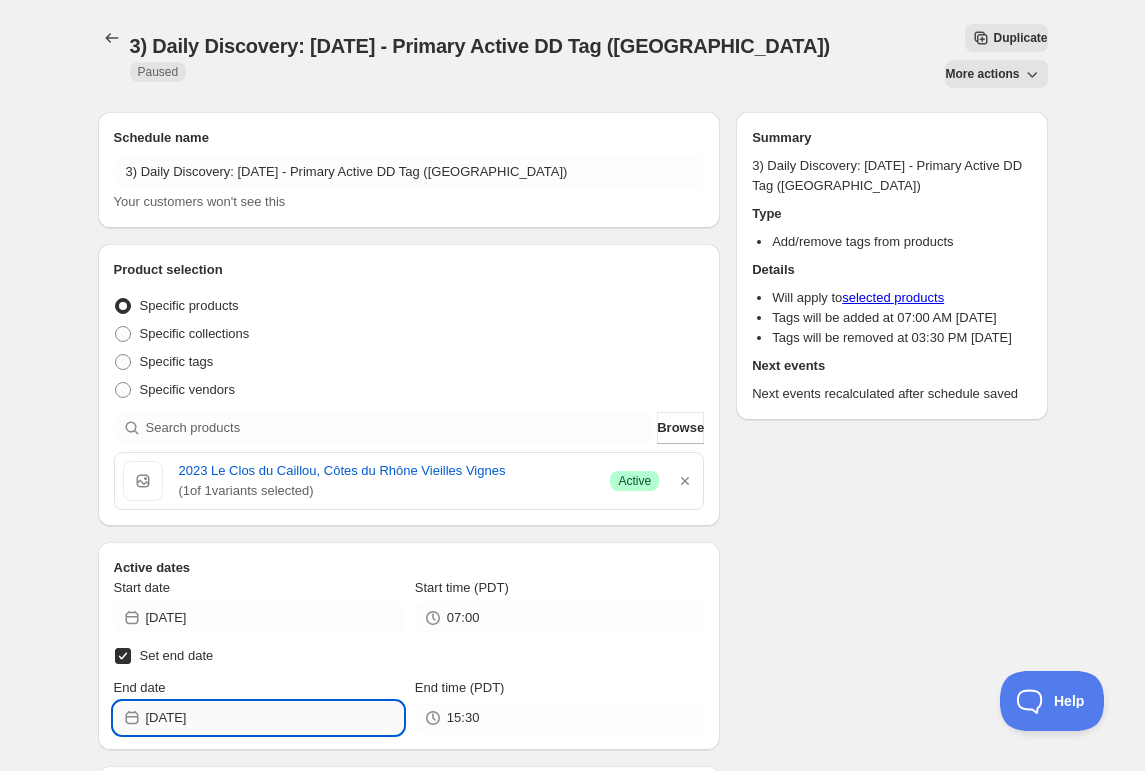 click on "[DATE]" at bounding box center [274, 718] 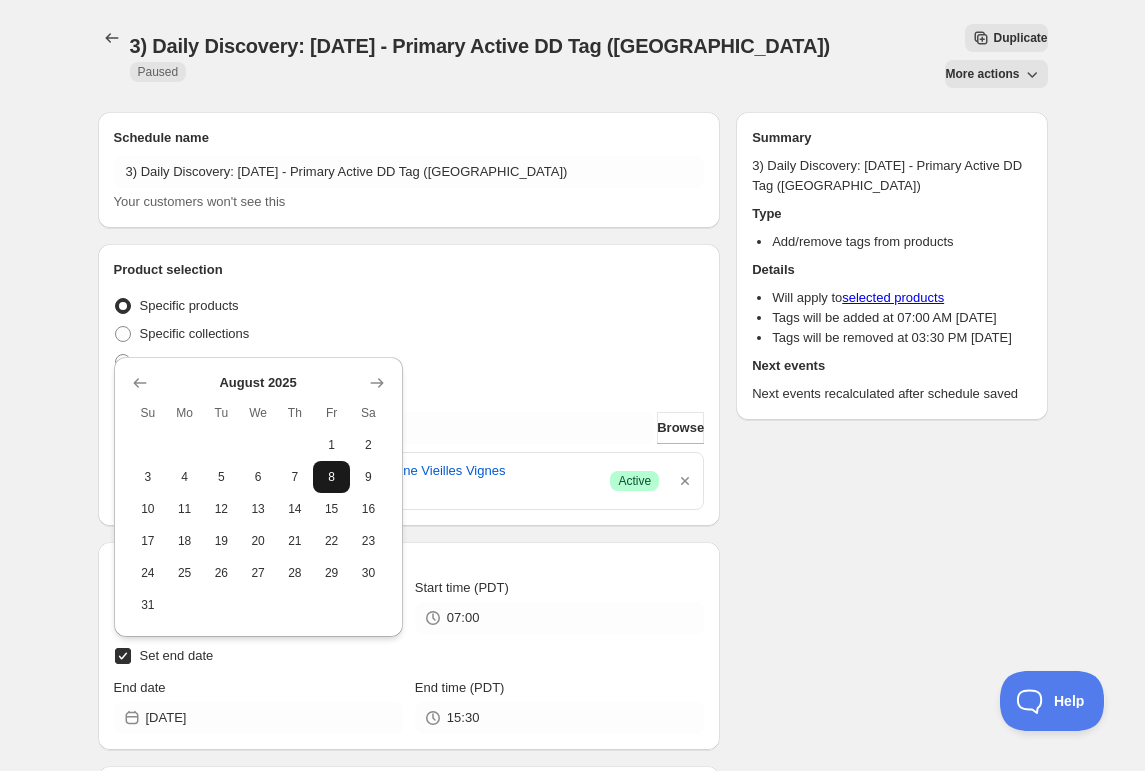 click on "8" at bounding box center (331, 477) 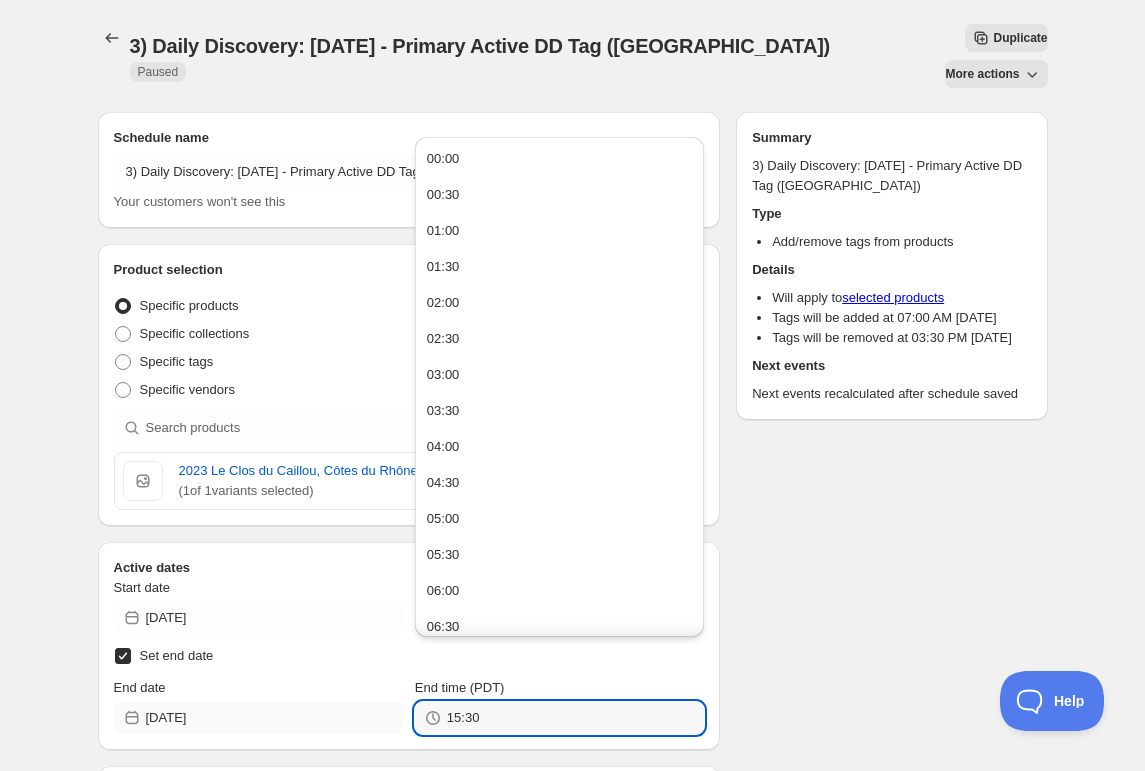 drag, startPoint x: 482, startPoint y: 675, endPoint x: 171, endPoint y: 665, distance: 311.16074 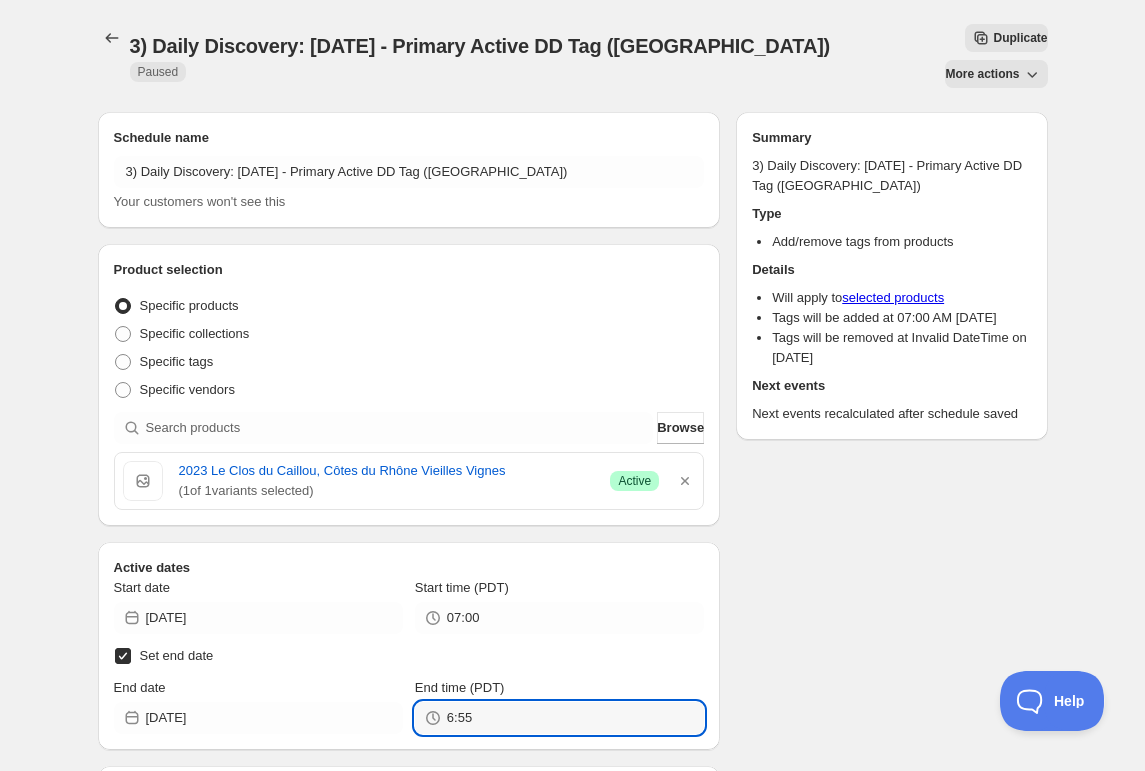 type on "06:55" 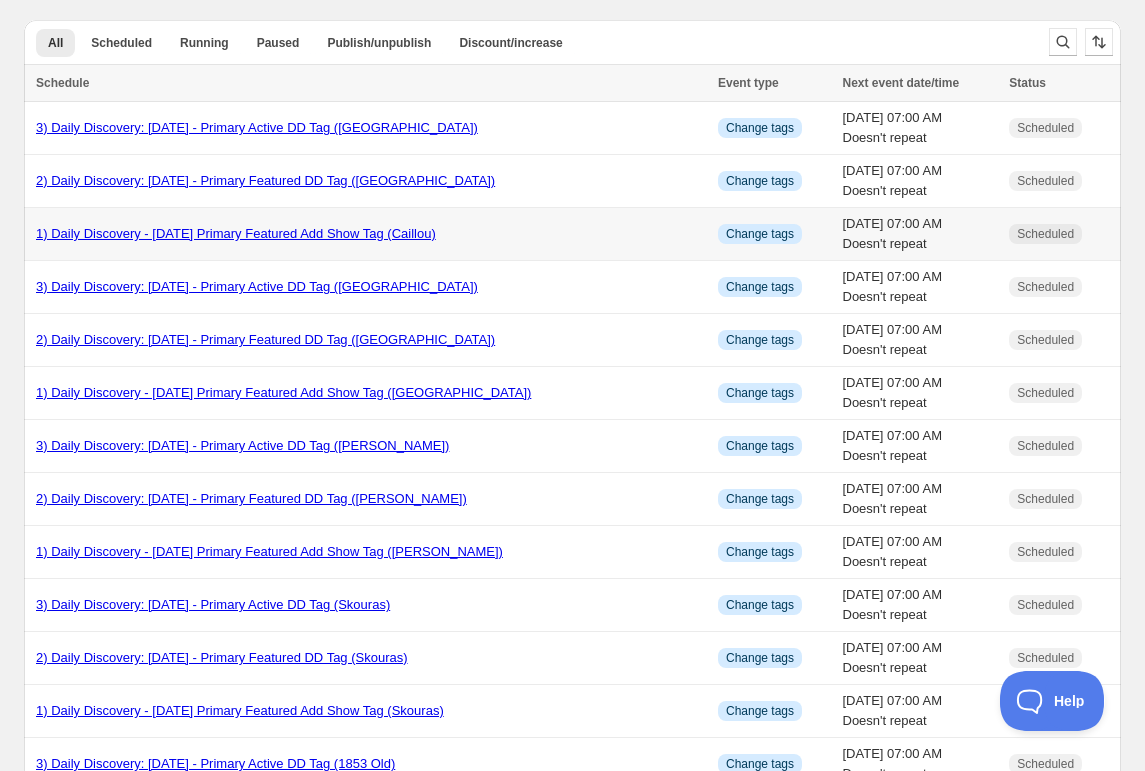 click on "1) Daily Discovery - [DATE] Primary Featured Add Show Tag (Caillou)" at bounding box center [236, 233] 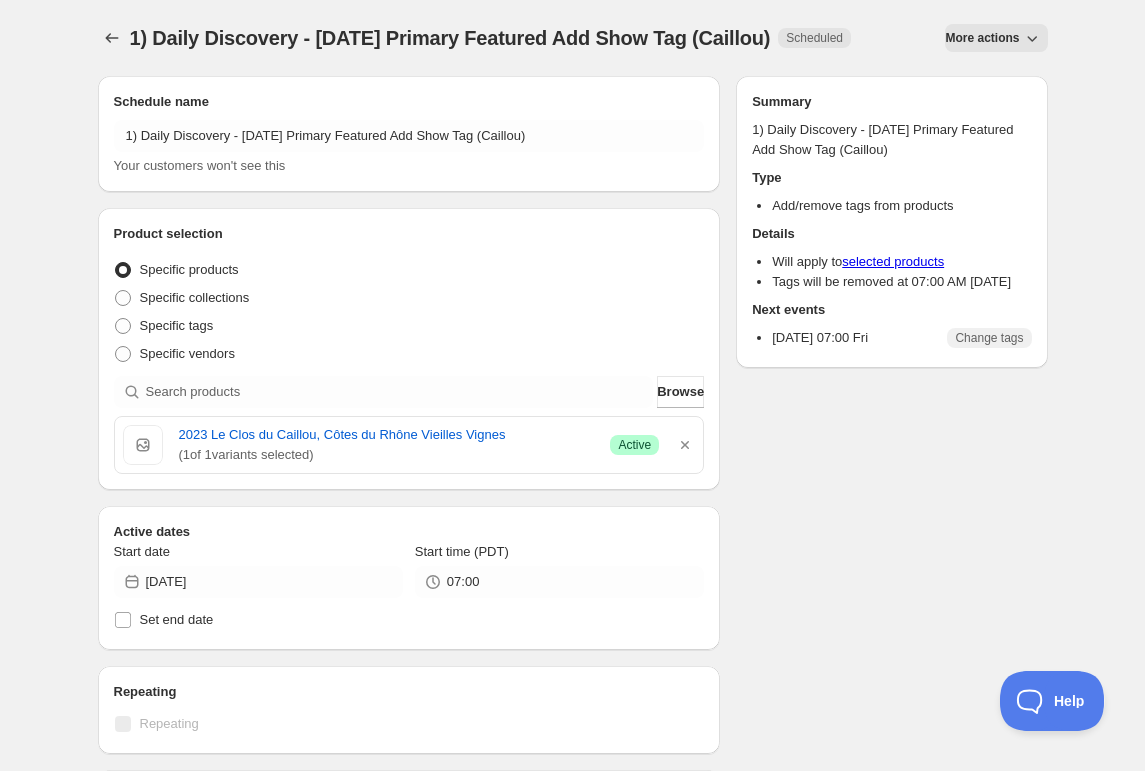 click 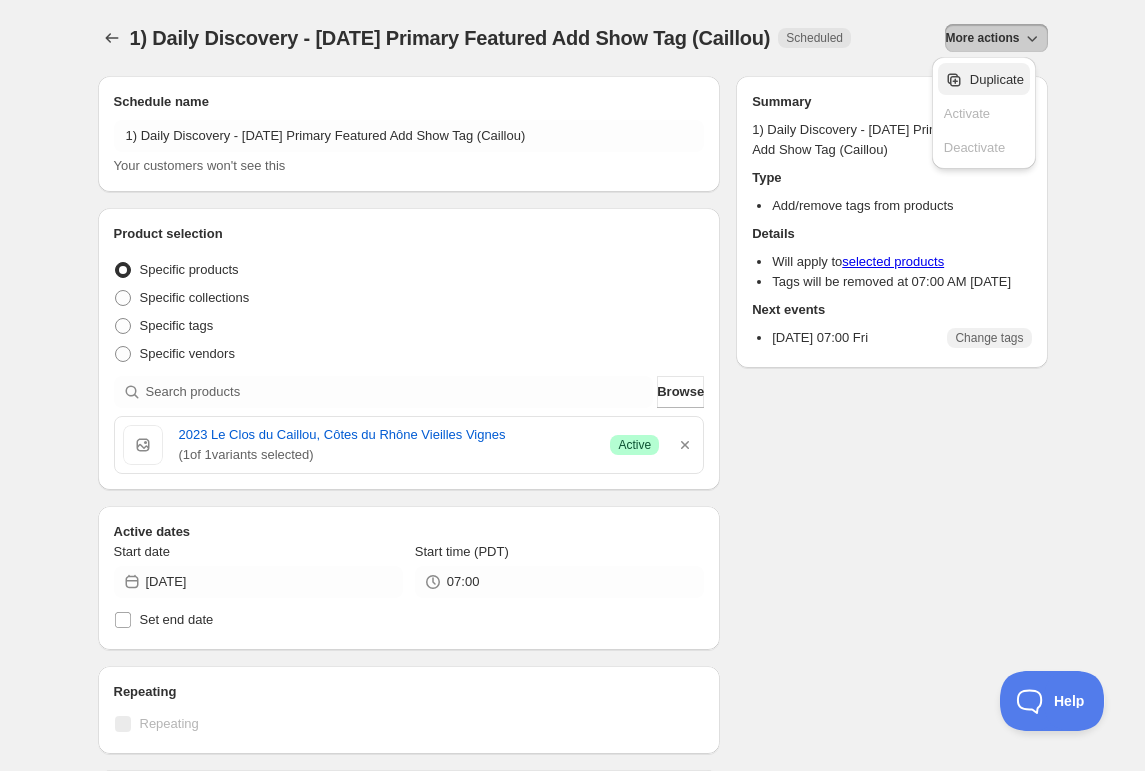 click on "Duplicate" at bounding box center (997, 79) 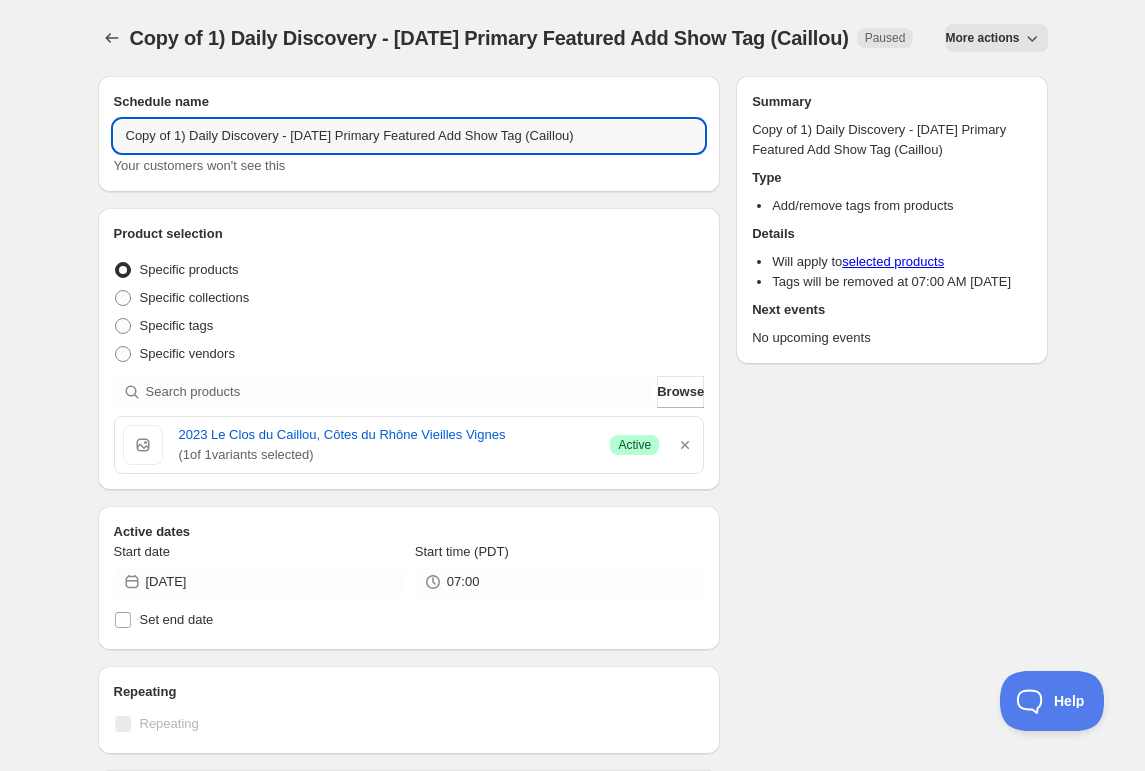 drag, startPoint x: 178, startPoint y: 156, endPoint x: 179, endPoint y: 193, distance: 37.01351 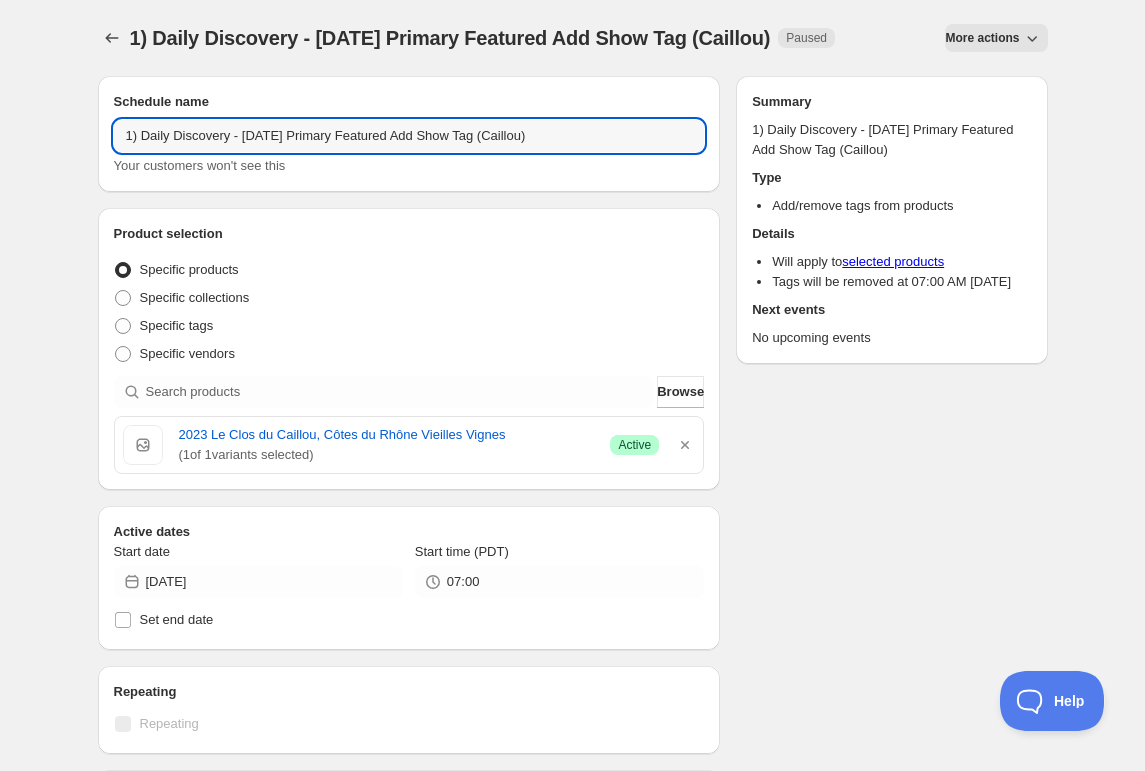 drag, startPoint x: 290, startPoint y: 136, endPoint x: 285, endPoint y: 153, distance: 17.720045 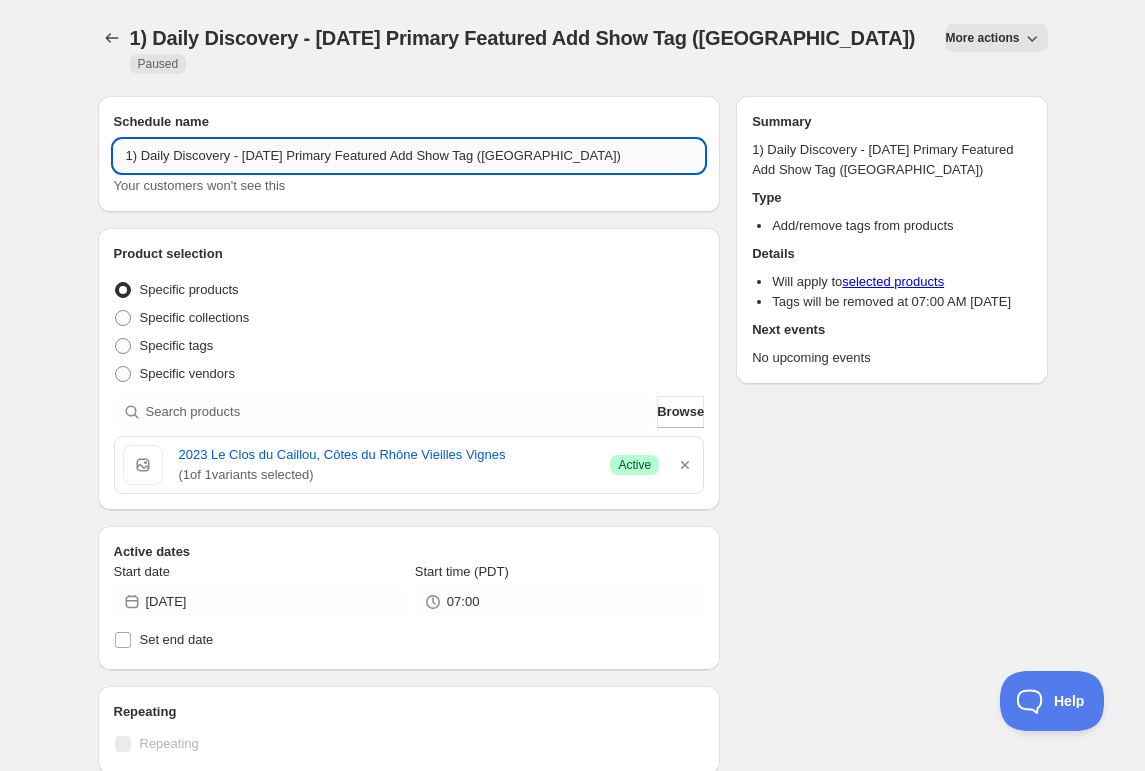 click on "1) Daily Discovery - [DATE] Primary Featured Add Show Tag ([GEOGRAPHIC_DATA])" at bounding box center [409, 156] 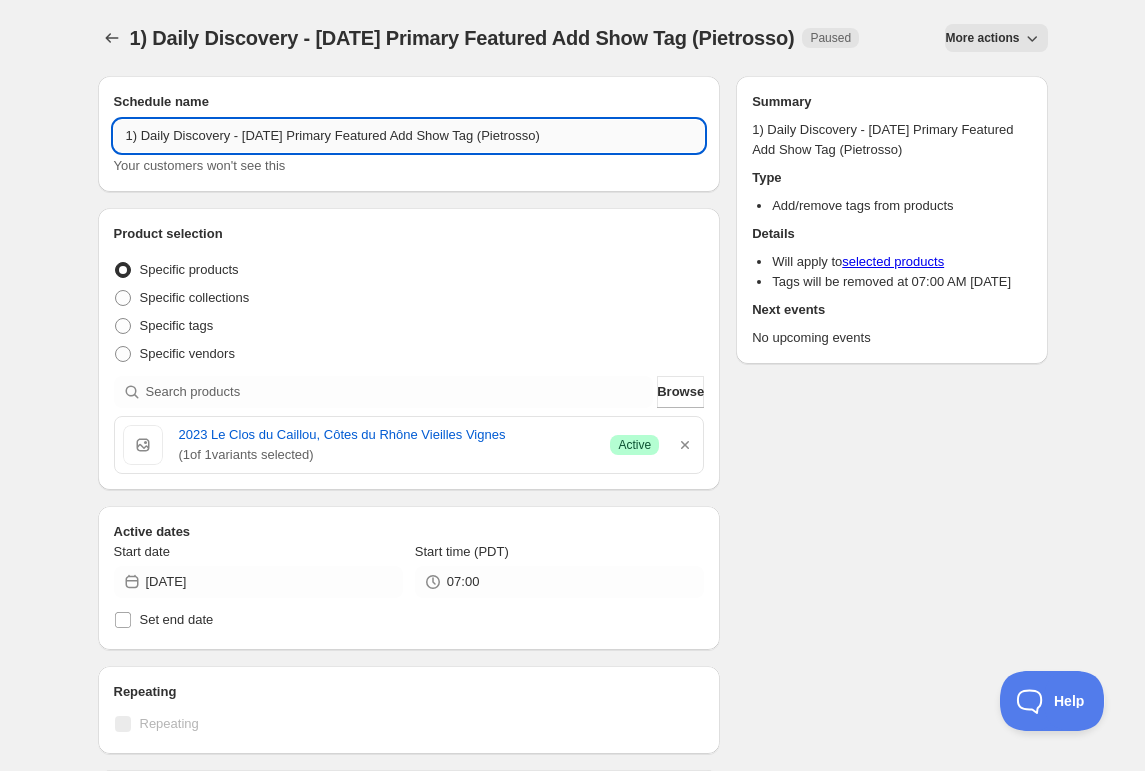 scroll, scrollTop: 41, scrollLeft: 0, axis: vertical 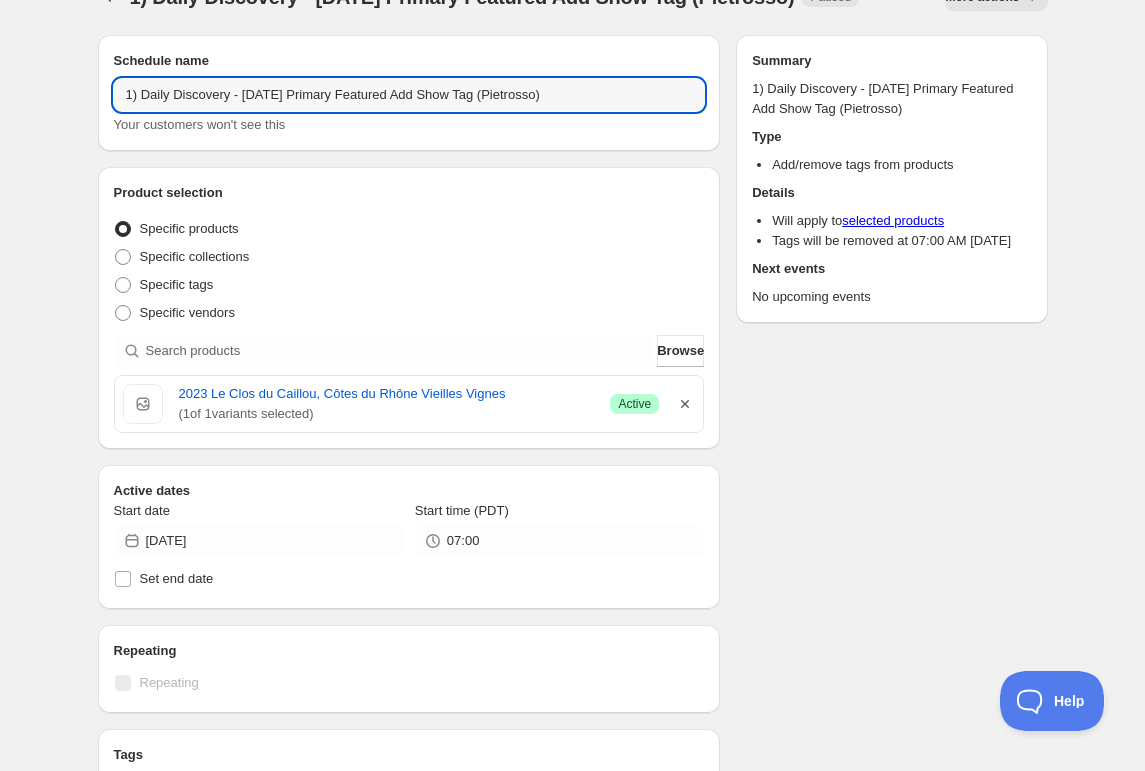 type on "1) Daily Discovery - [DATE] Primary Featured Add Show Tag (Pietrosso)" 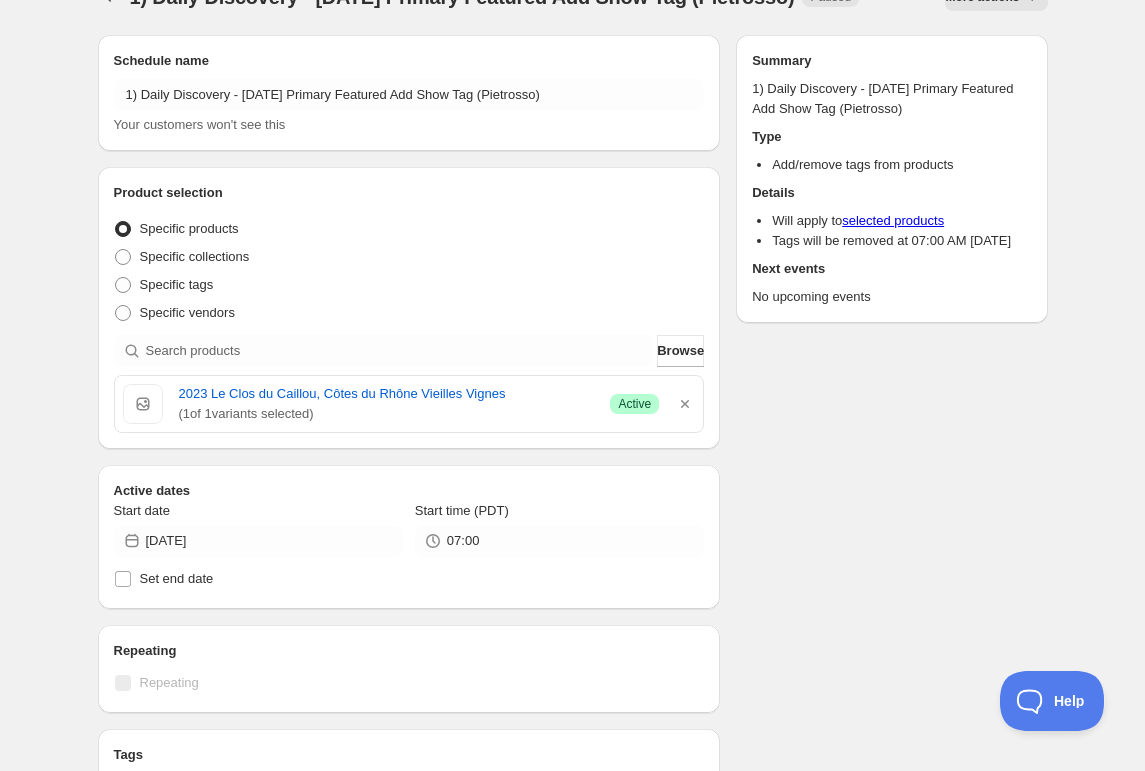 drag, startPoint x: 684, startPoint y: 406, endPoint x: 582, endPoint y: 399, distance: 102.239914 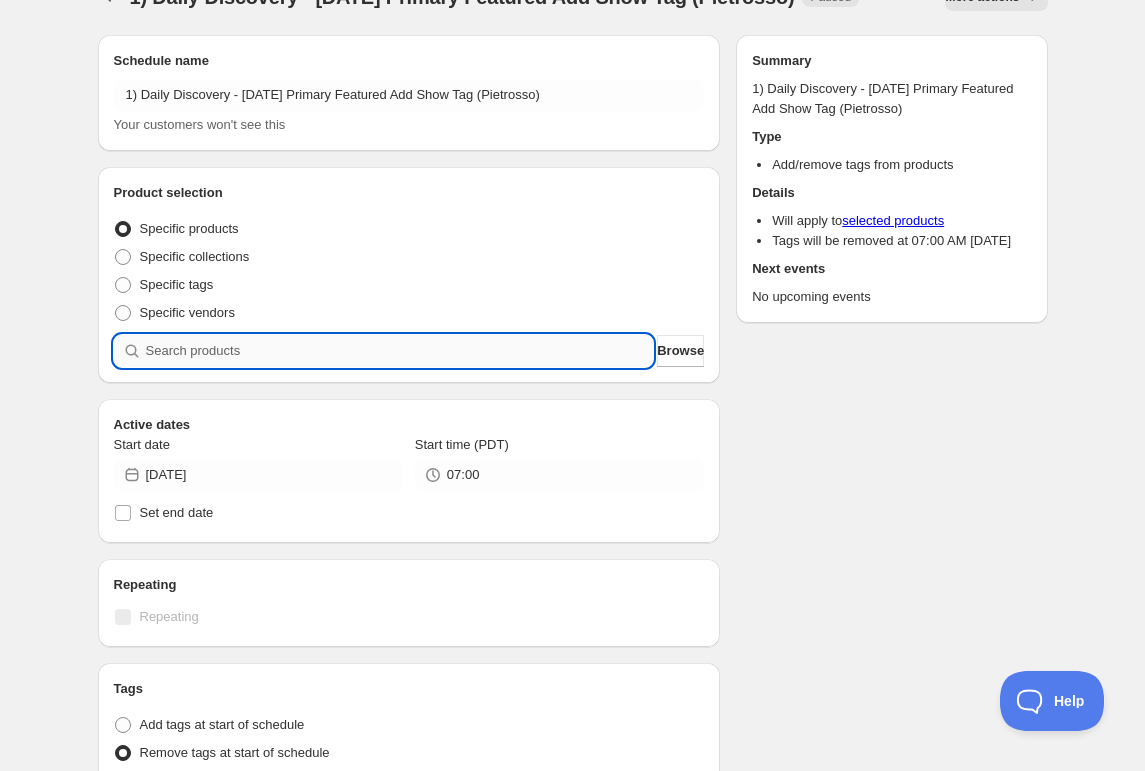 click at bounding box center [400, 351] 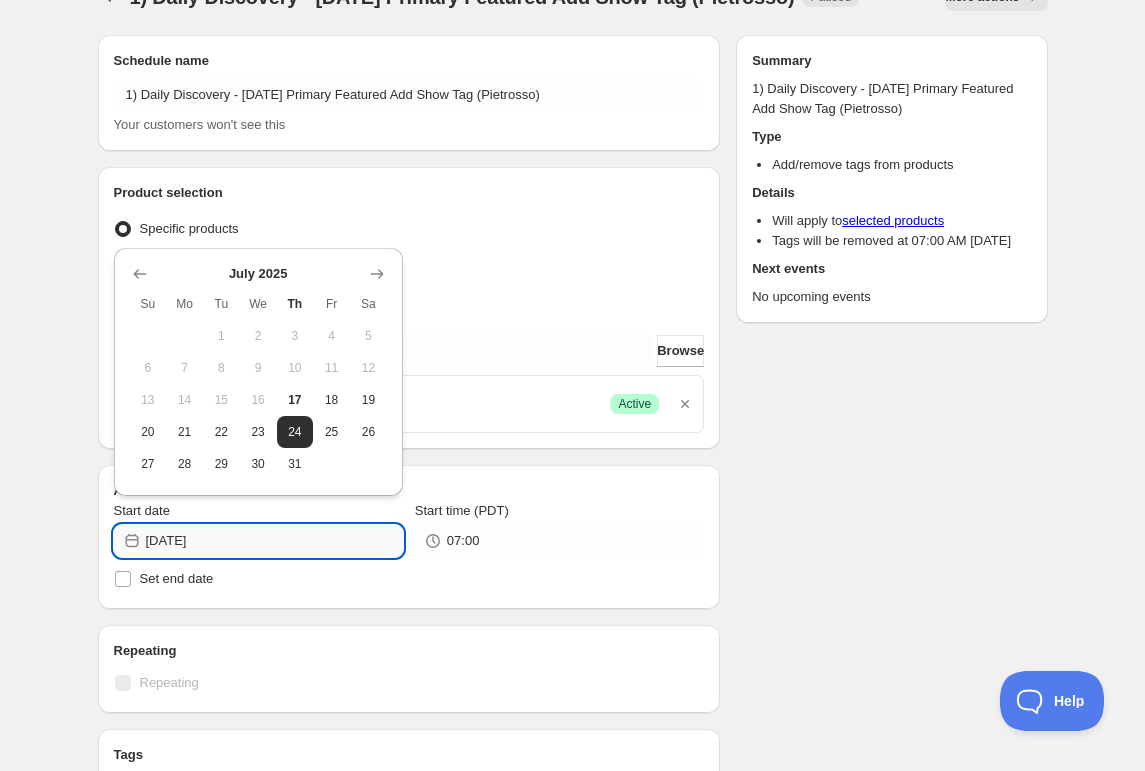 click on "[DATE]" at bounding box center (274, 541) 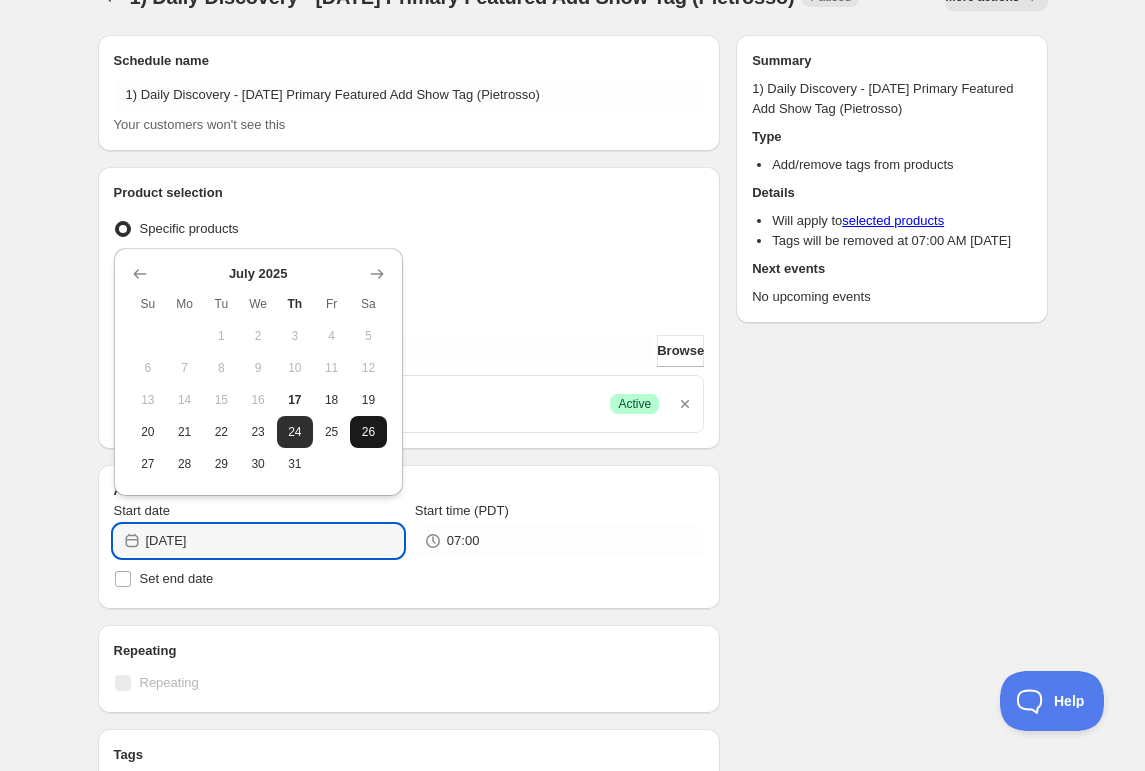 click on "26" at bounding box center (368, 432) 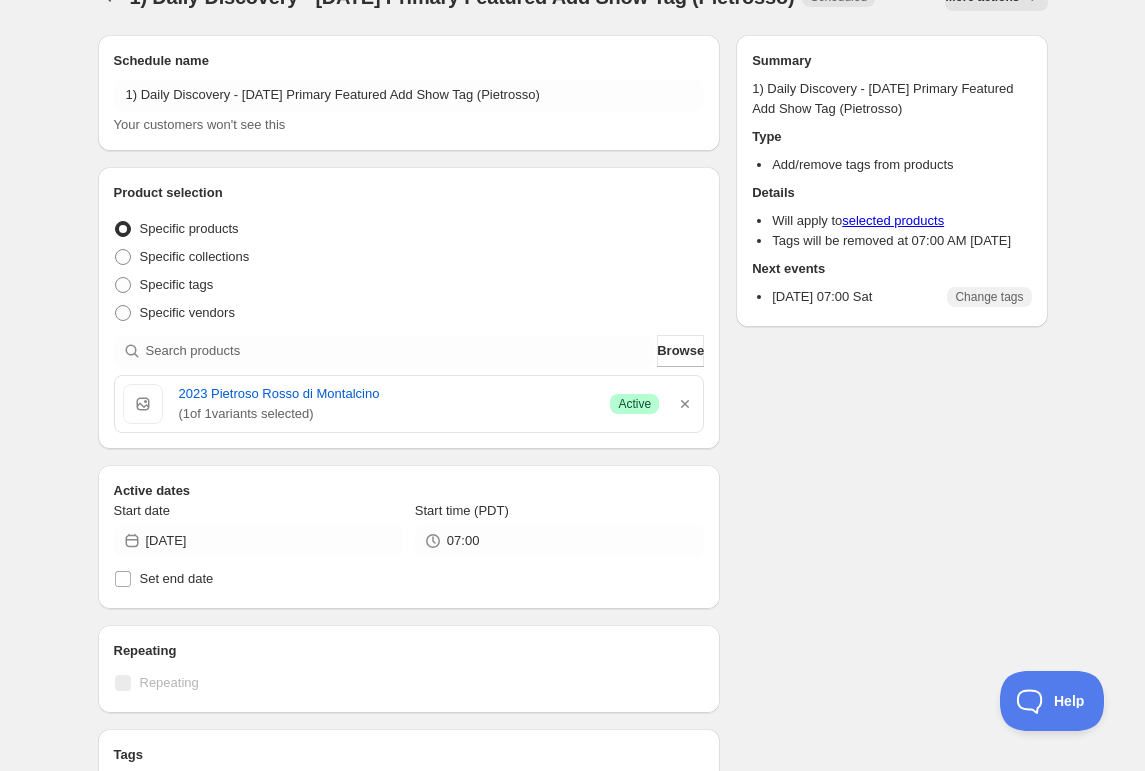 scroll, scrollTop: 0, scrollLeft: 0, axis: both 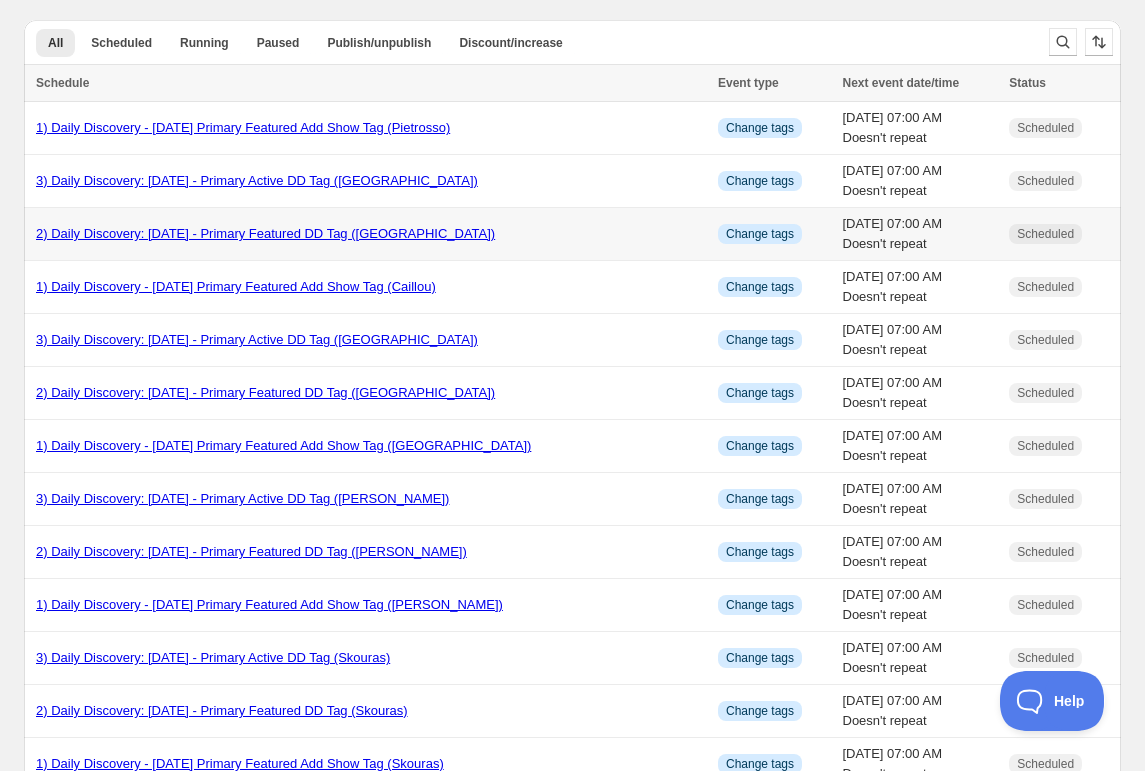 click on "2) Daily Discovery: [DATE] - Primary Featured DD Tag ([GEOGRAPHIC_DATA])" at bounding box center (265, 233) 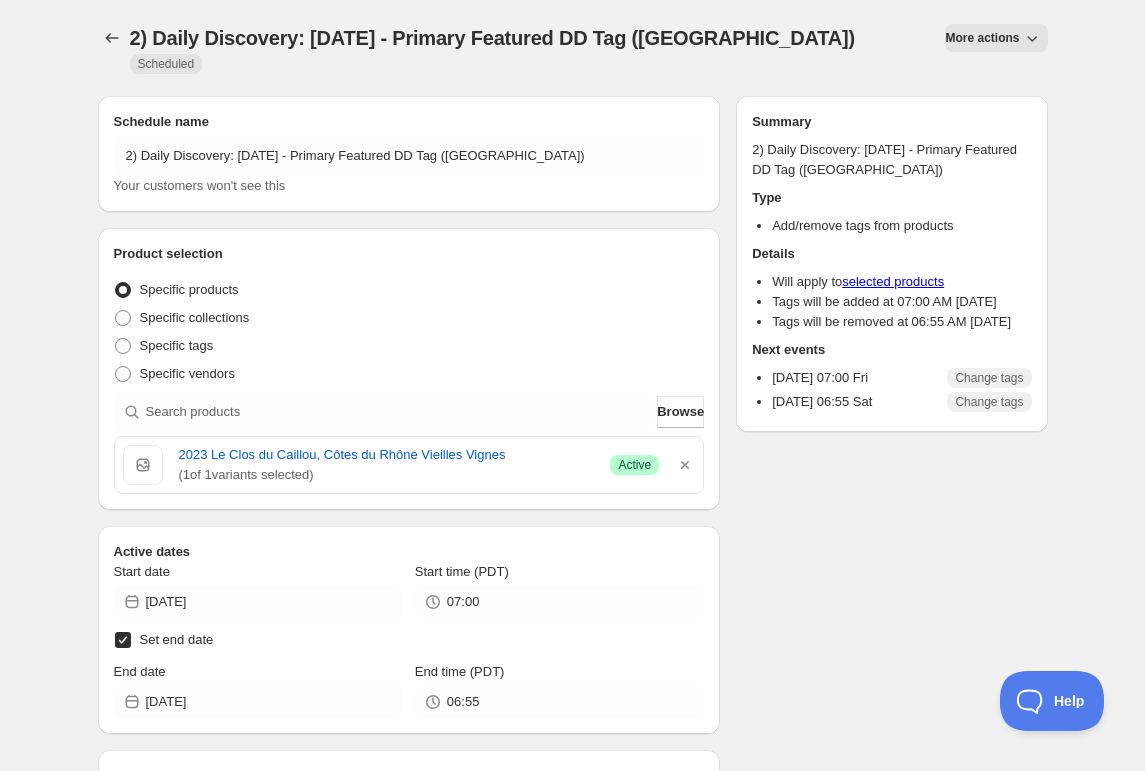 click on "More actions" at bounding box center (982, 38) 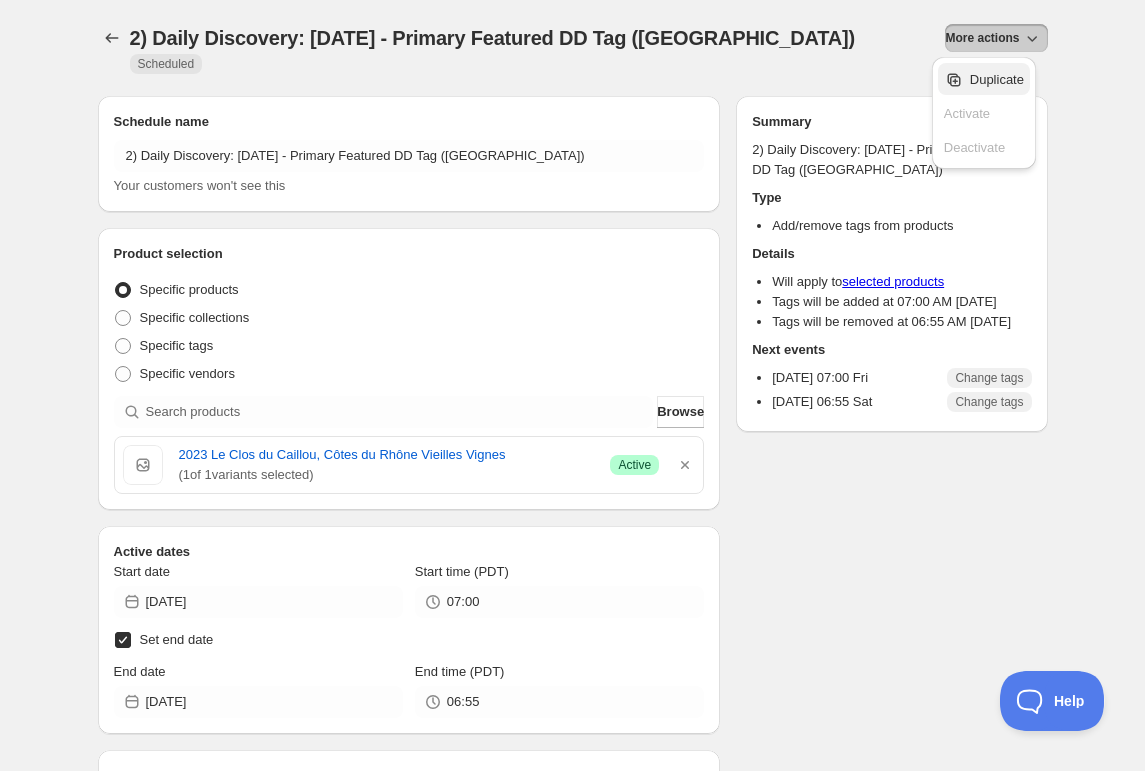 click on "Duplicate" at bounding box center (997, 79) 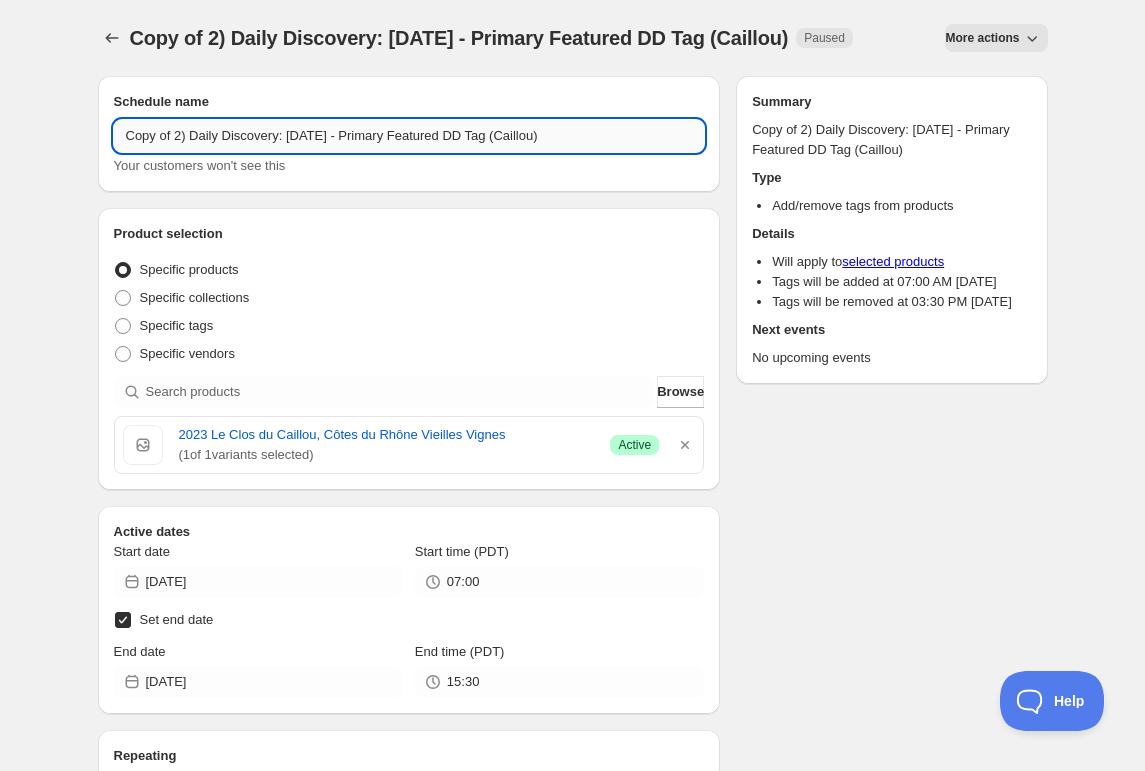 click on "Copy of 2) Daily Discovery: [DATE] - Primary Featured DD Tag (Caillou)" at bounding box center [409, 136] 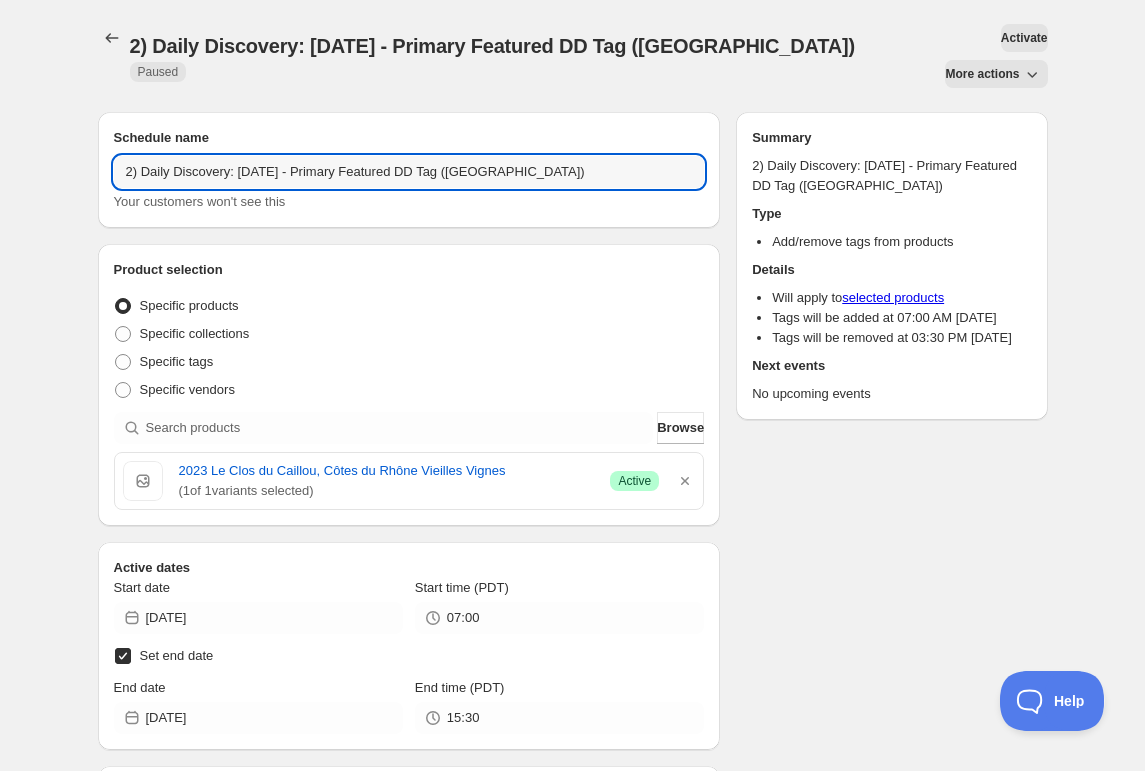 drag, startPoint x: 287, startPoint y: 131, endPoint x: 275, endPoint y: 199, distance: 69.050705 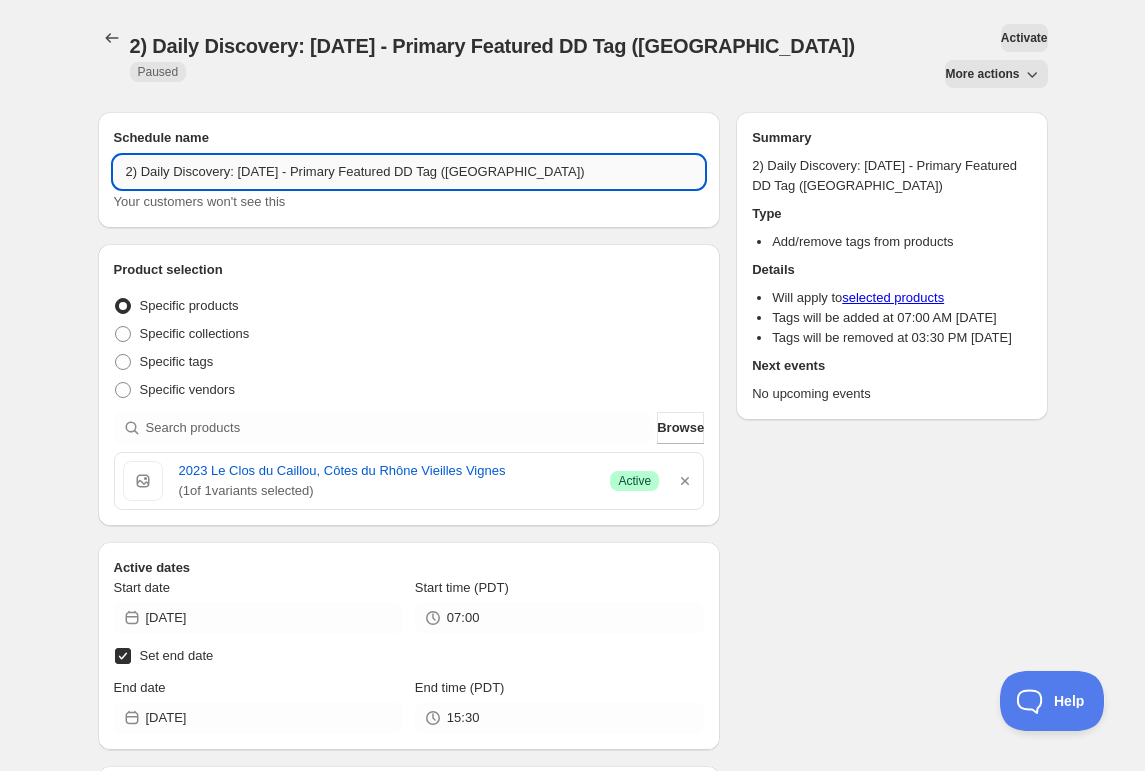 click on "2) Daily Discovery: [DATE] - Primary Featured DD Tag ([GEOGRAPHIC_DATA])" at bounding box center (409, 172) 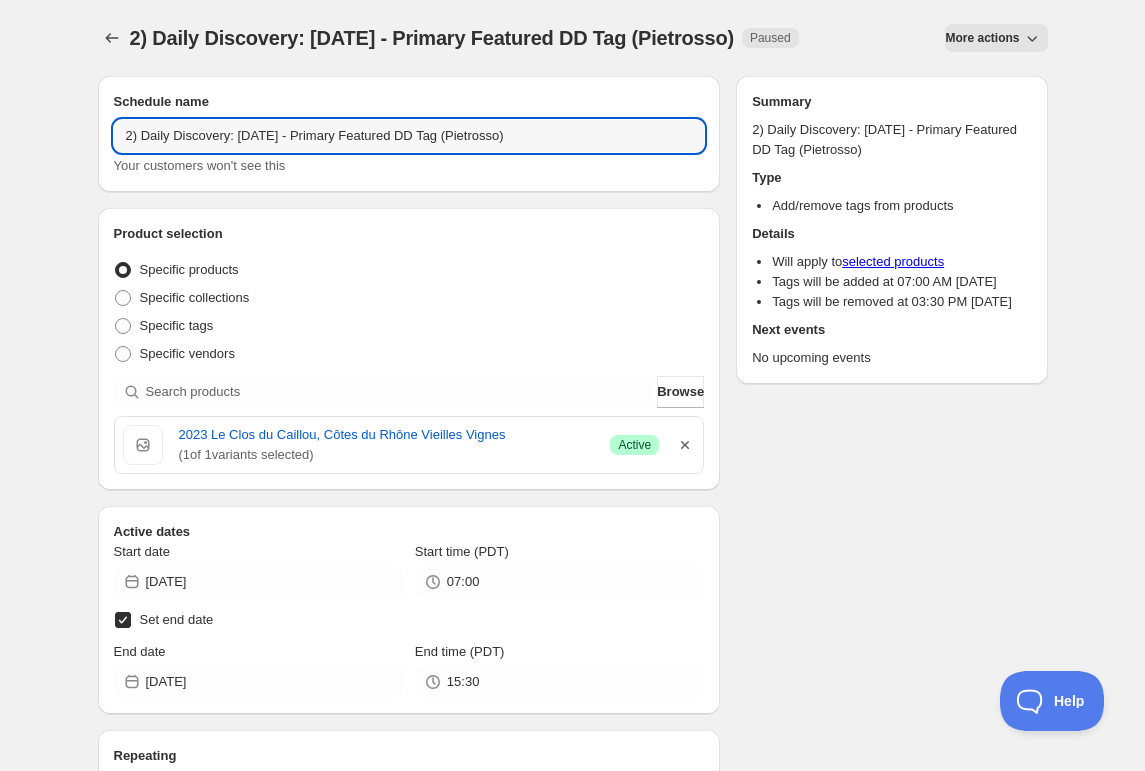 type on "2) Daily Discovery: [DATE] - Primary Featured DD Tag (Pietrosso)" 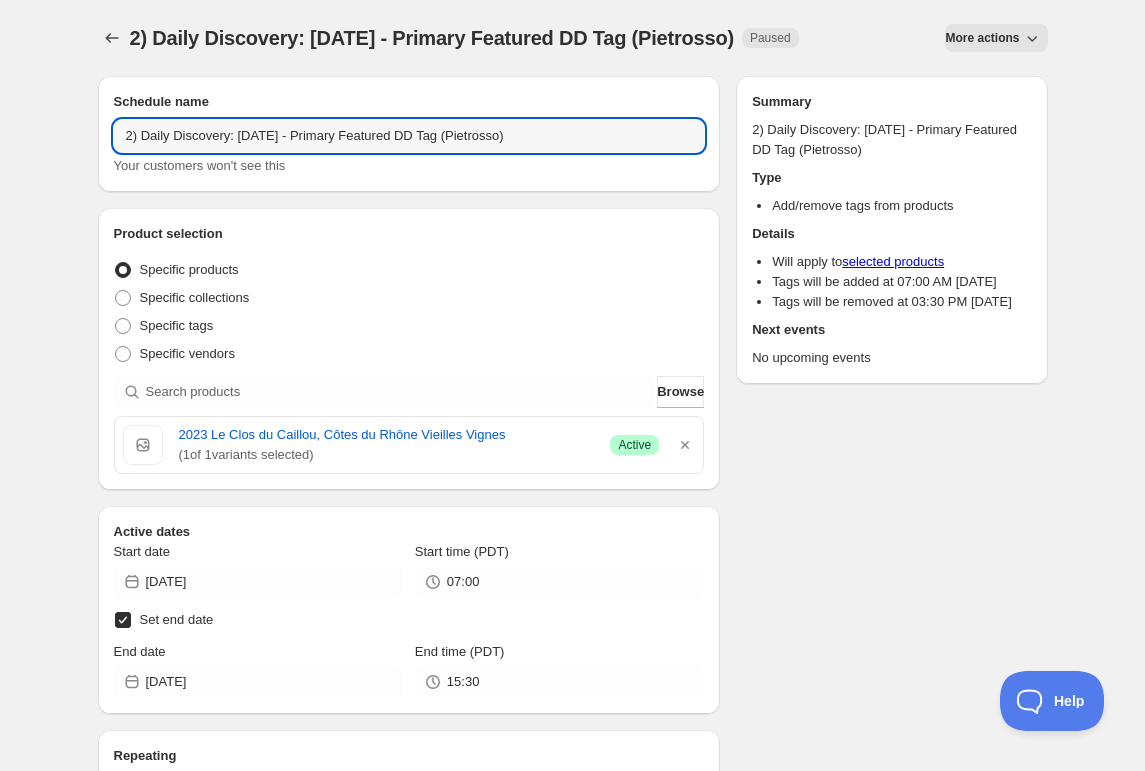 drag, startPoint x: 685, startPoint y: 444, endPoint x: 652, endPoint y: 434, distance: 34.48188 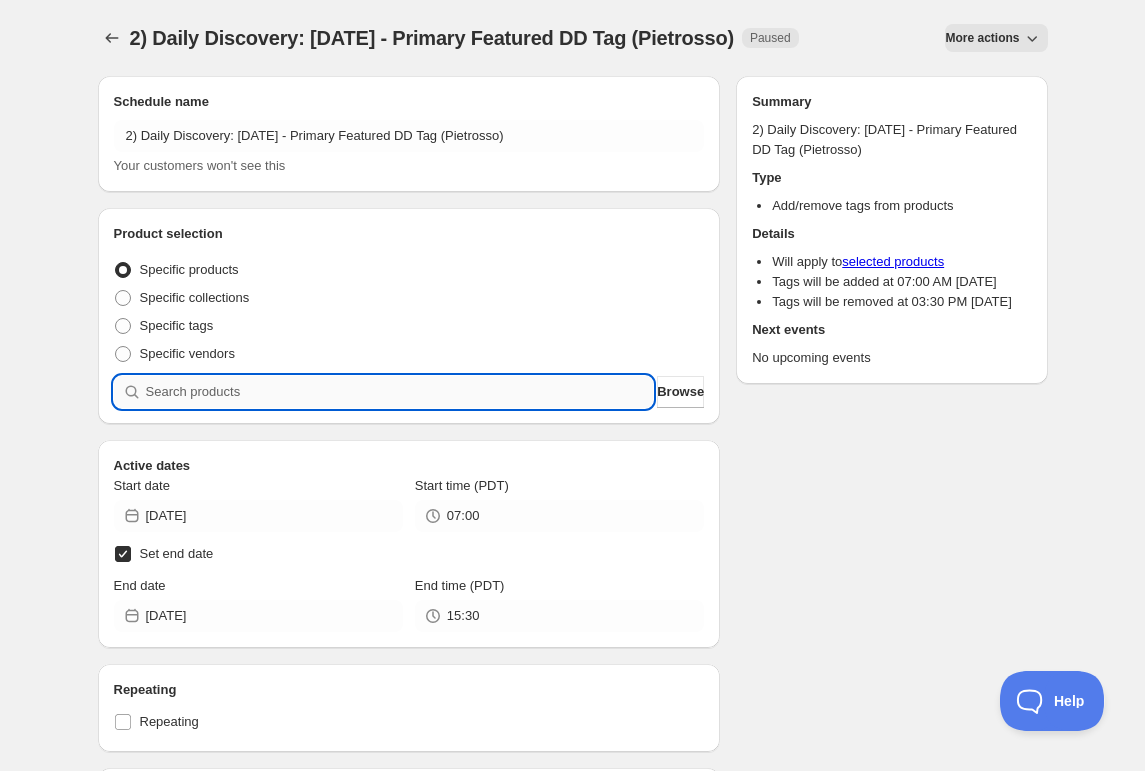 click at bounding box center [400, 392] 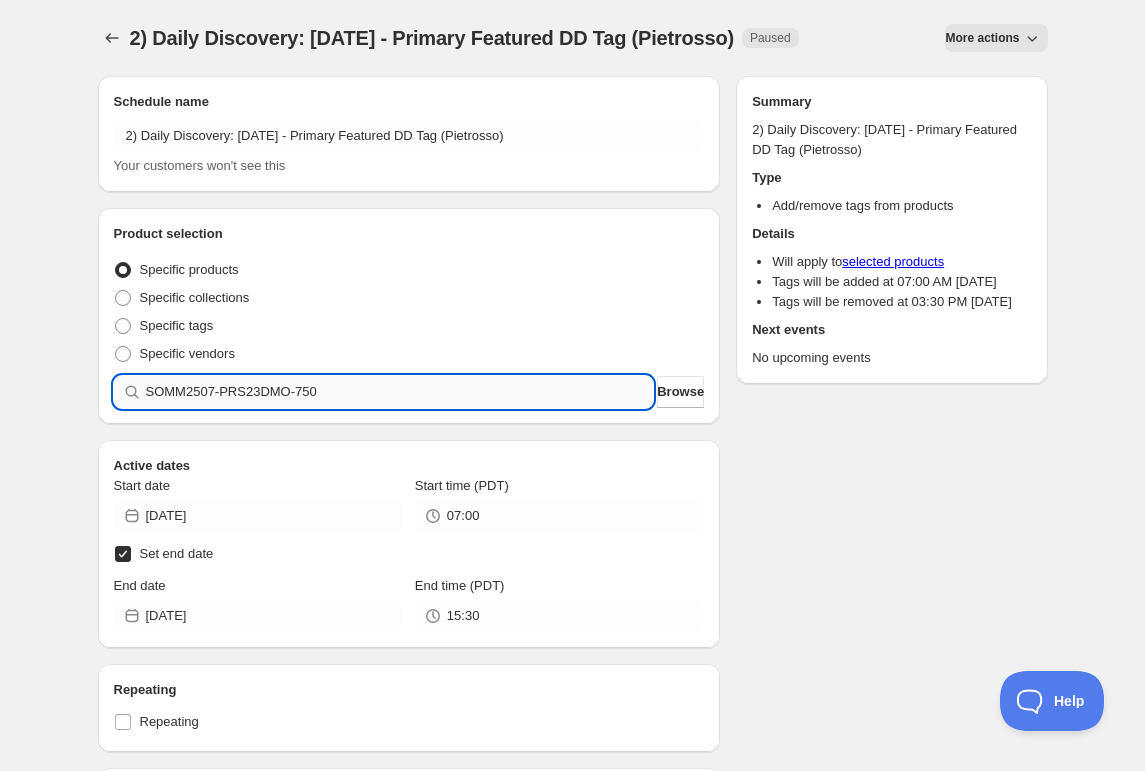 type 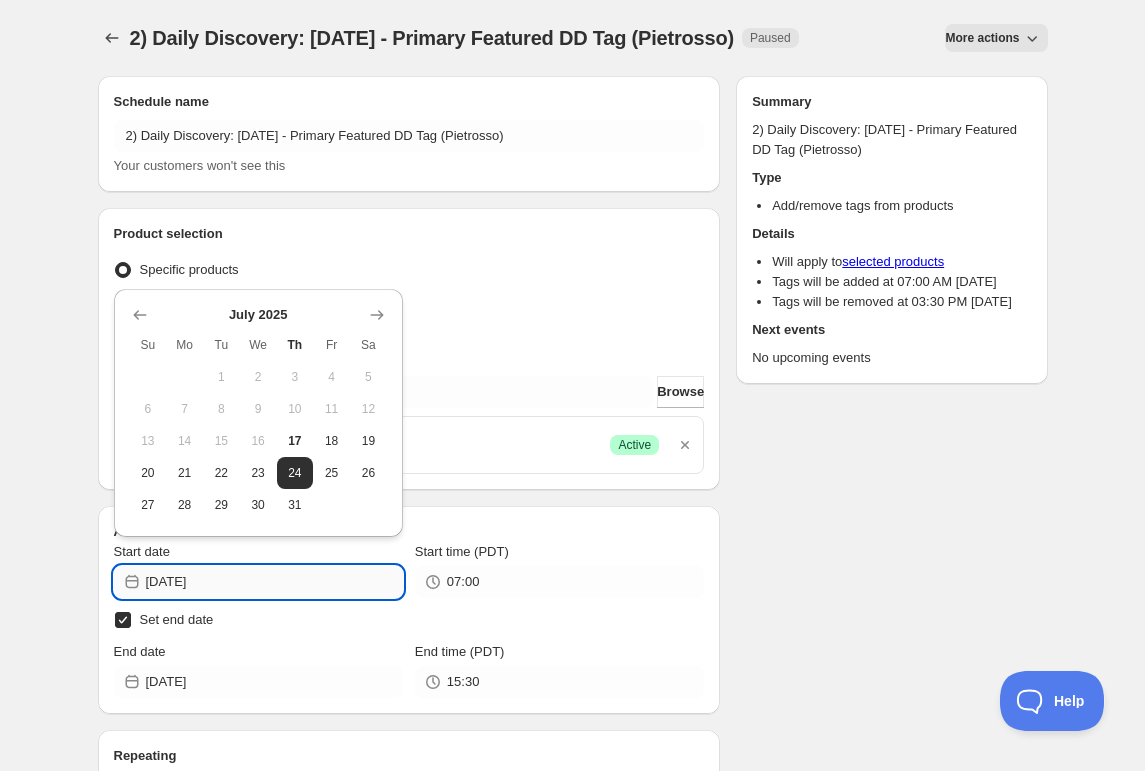 click on "[DATE]" at bounding box center [274, 582] 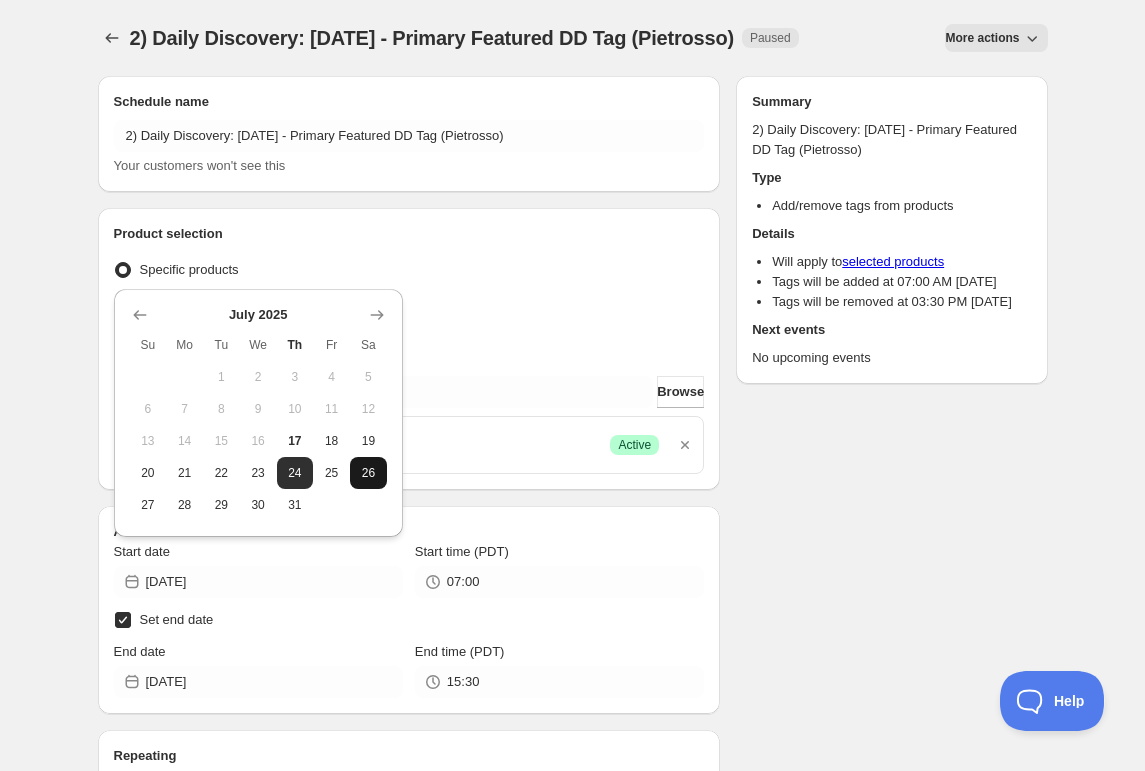 click on "26" at bounding box center (368, 473) 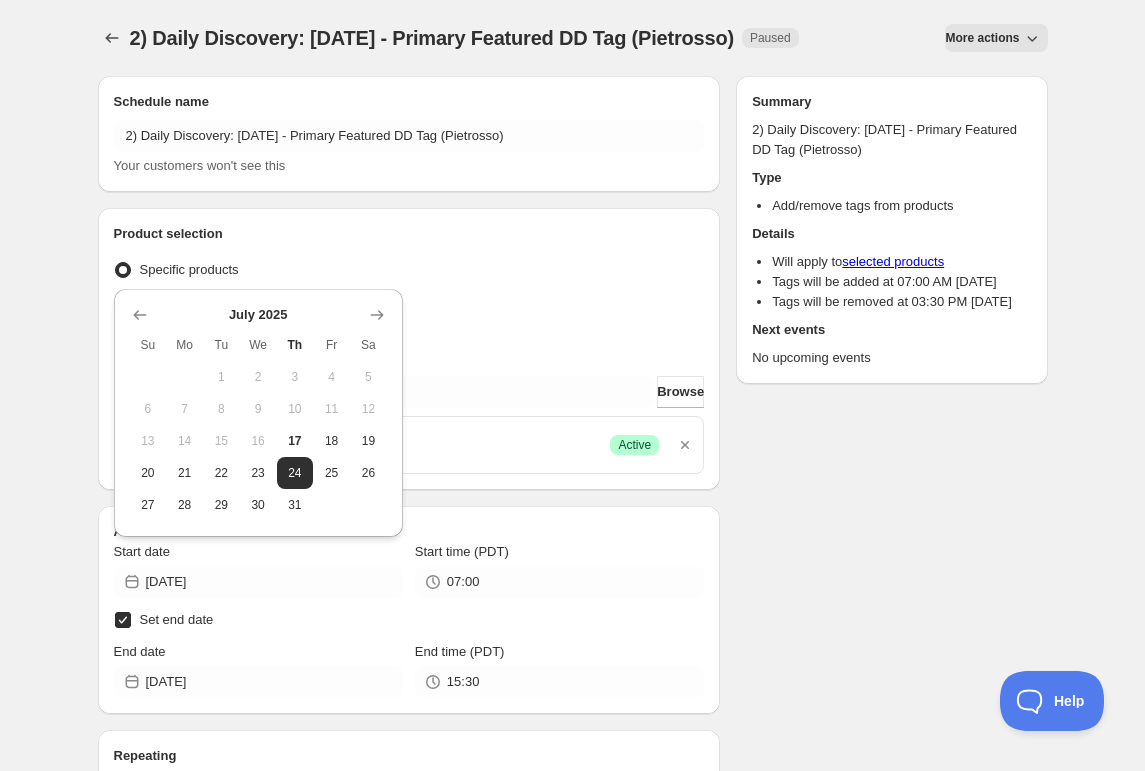 type on "[DATE]" 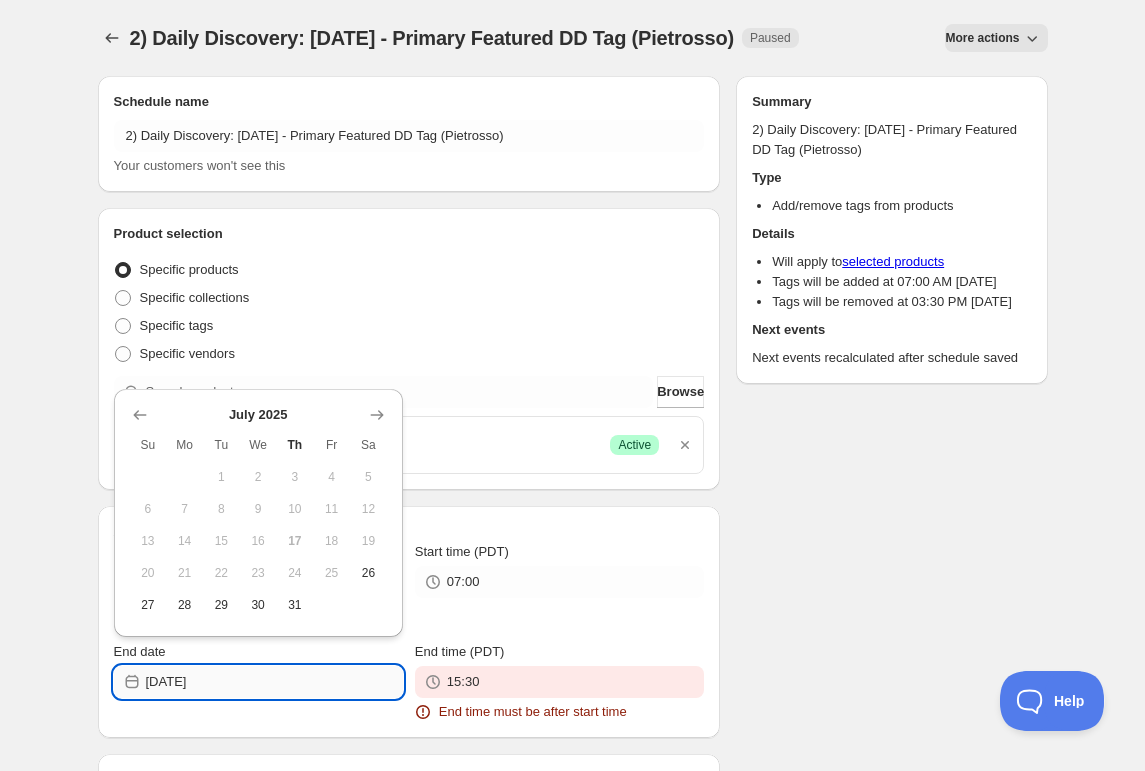 click on "[DATE]" at bounding box center (274, 682) 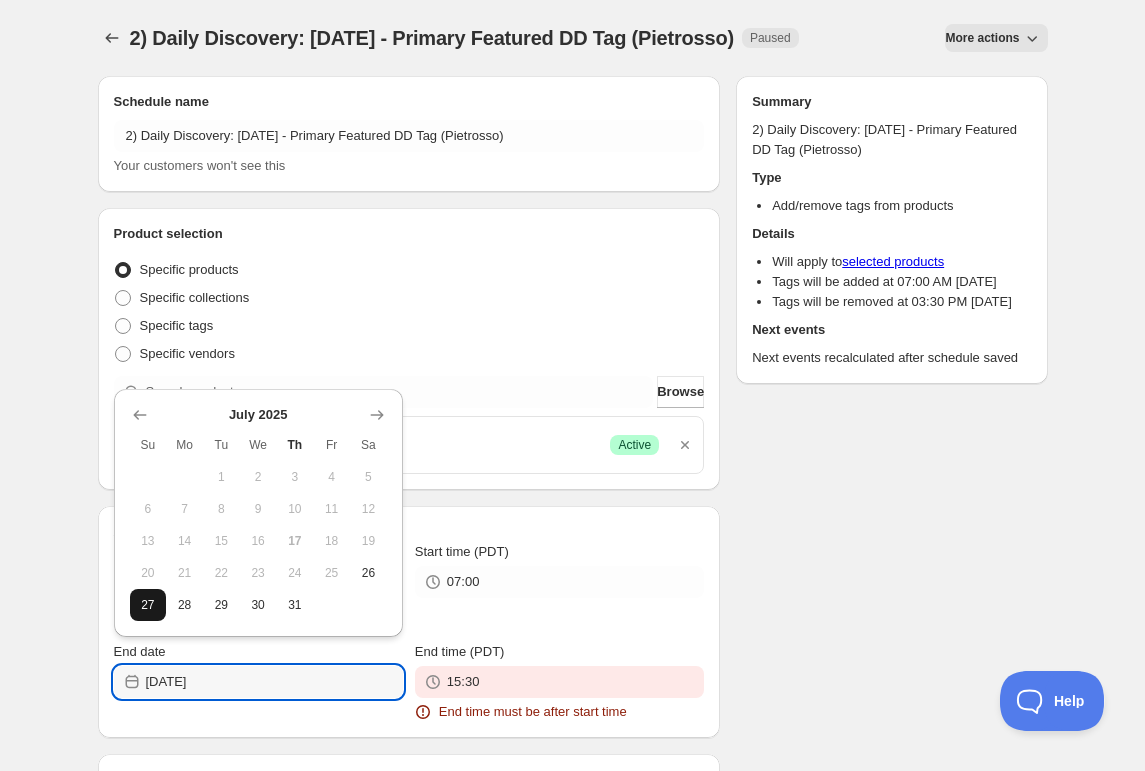 click on "27" at bounding box center (148, 605) 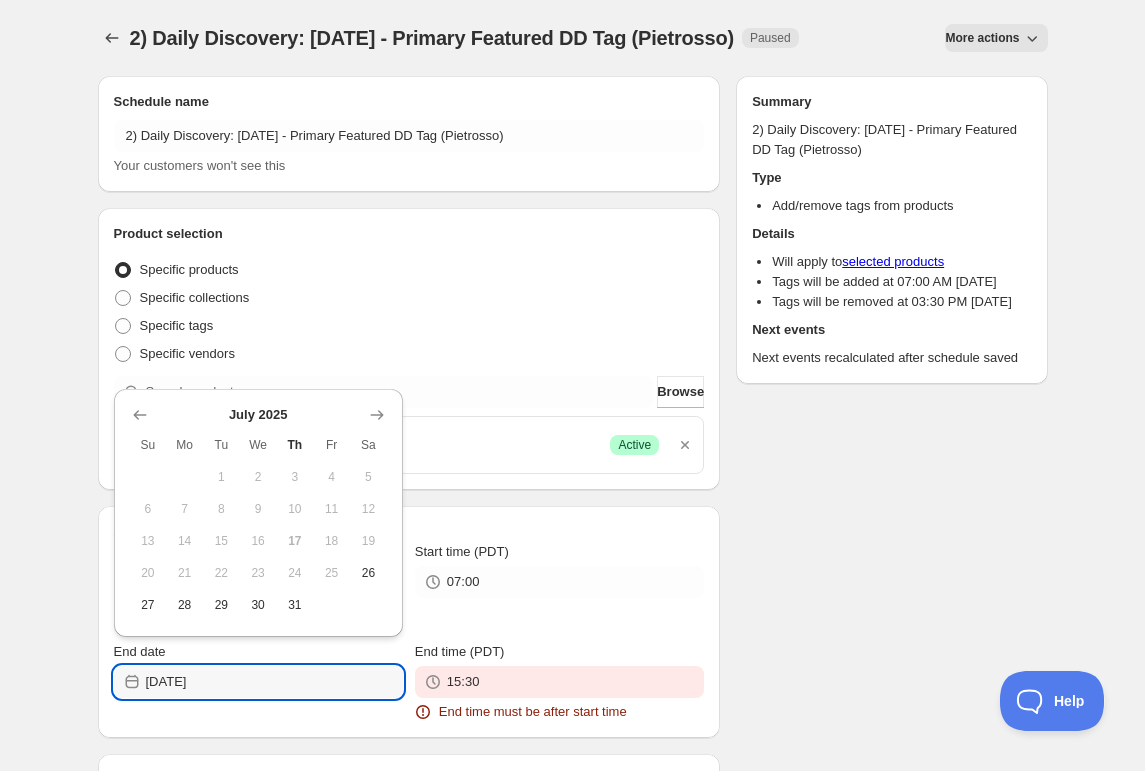 type on "[DATE]" 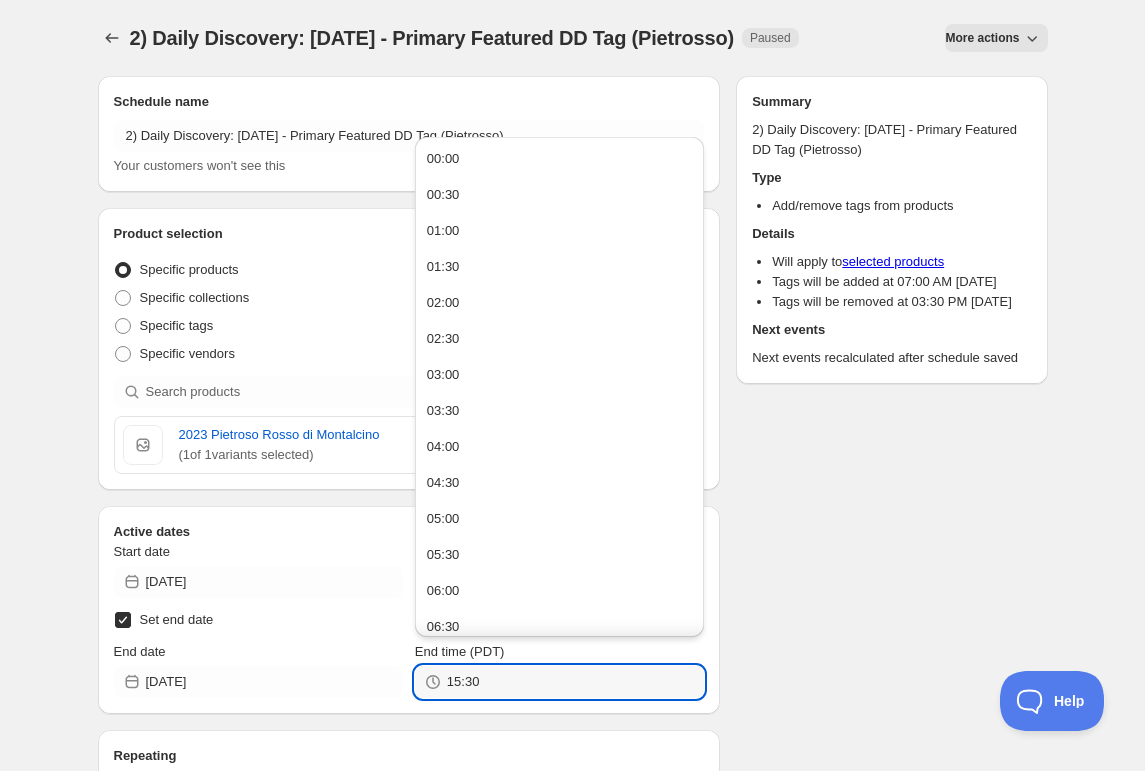 drag, startPoint x: 264, startPoint y: 668, endPoint x: 178, endPoint y: 664, distance: 86.09297 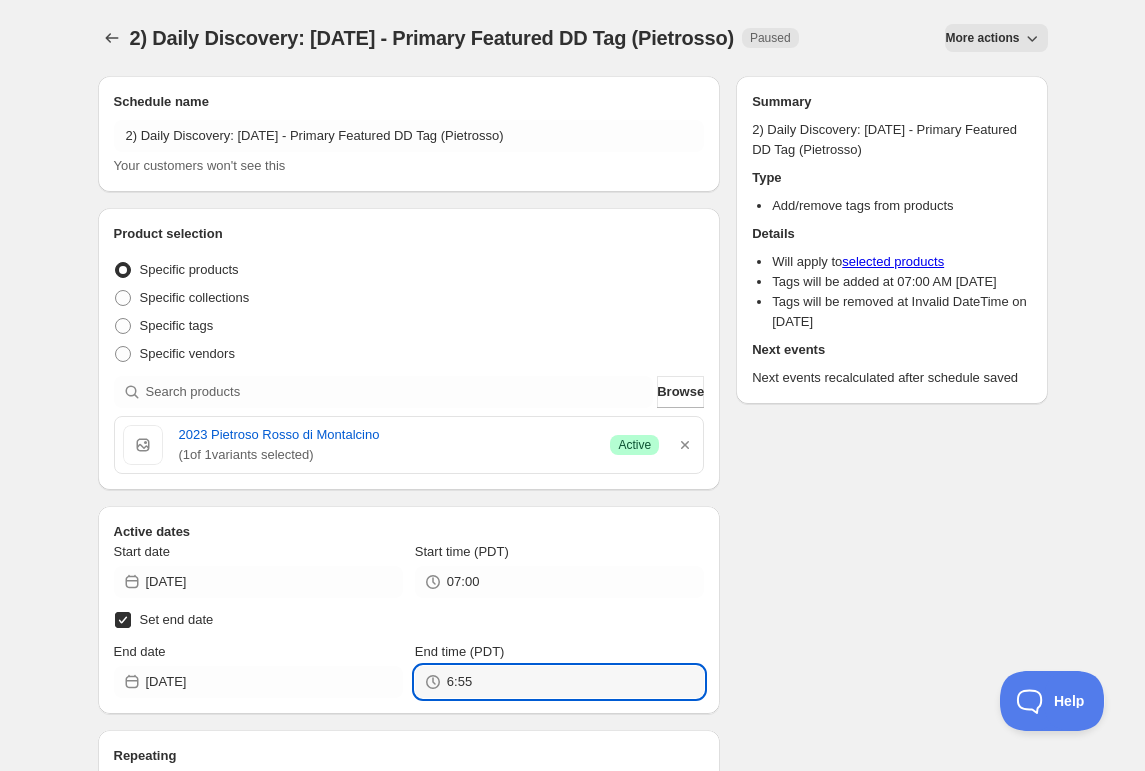 type on "06:55" 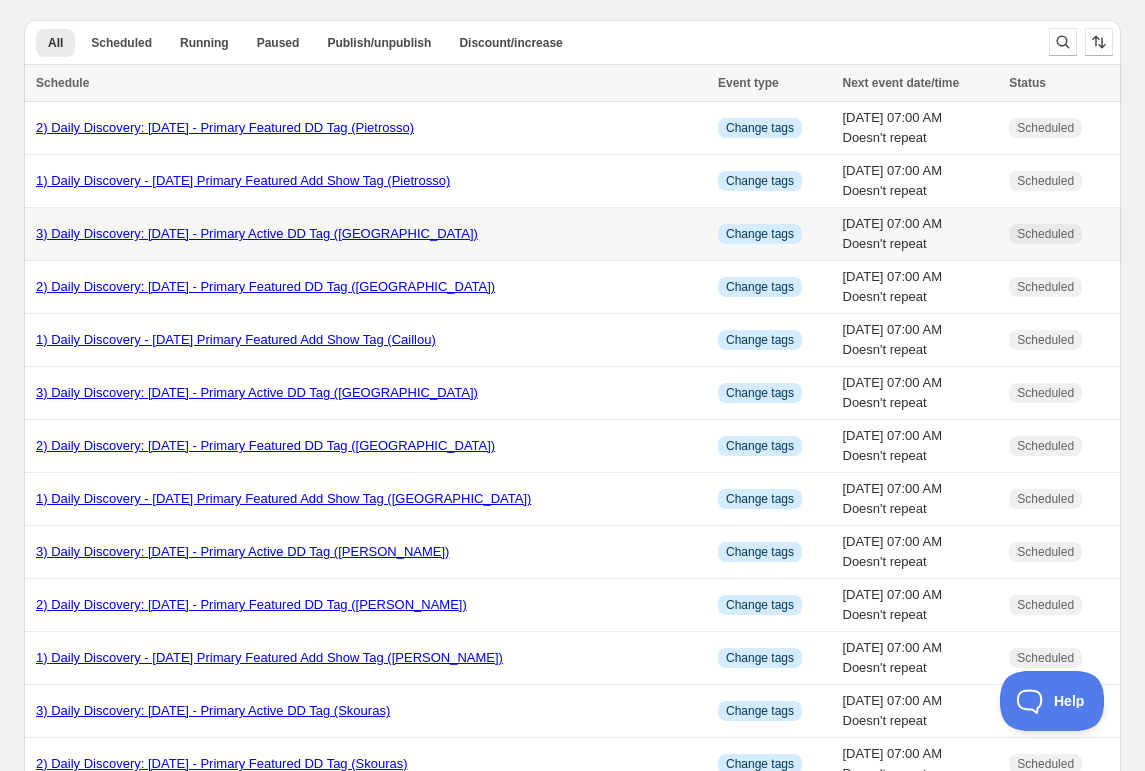 click on "3) Daily Discovery: [DATE] - Primary Active DD Tag ([GEOGRAPHIC_DATA])" at bounding box center [257, 233] 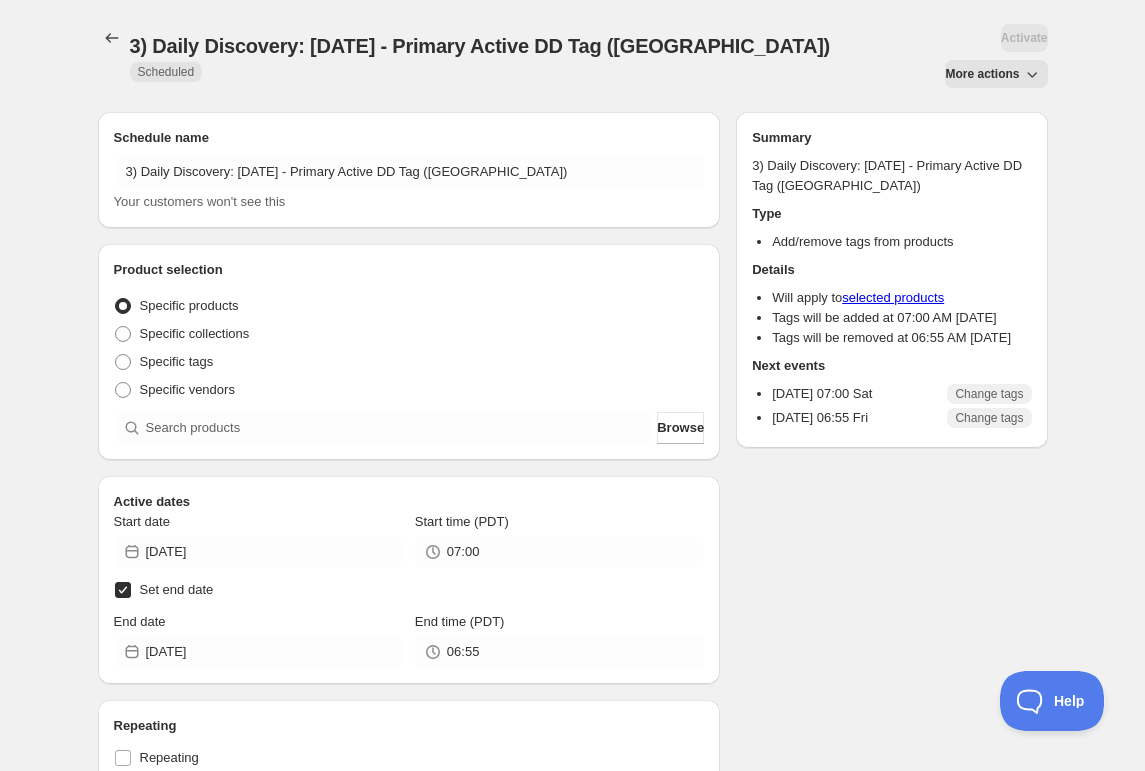 click on "More actions" at bounding box center (982, 74) 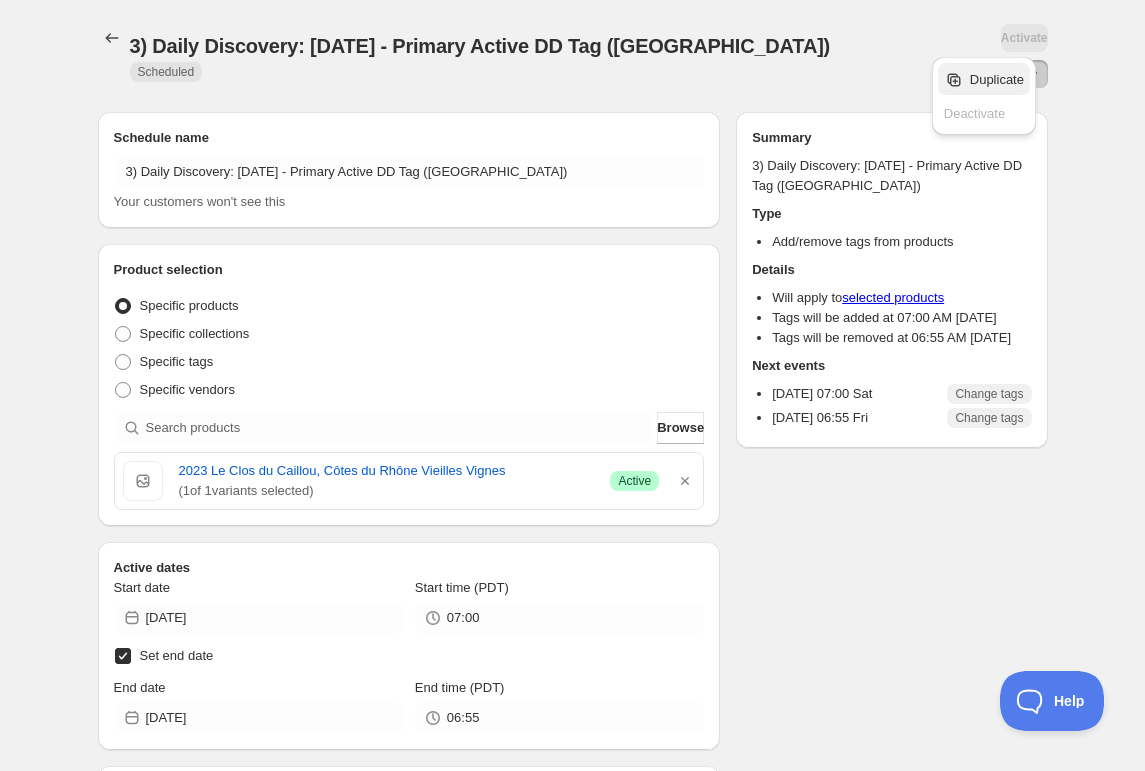 click 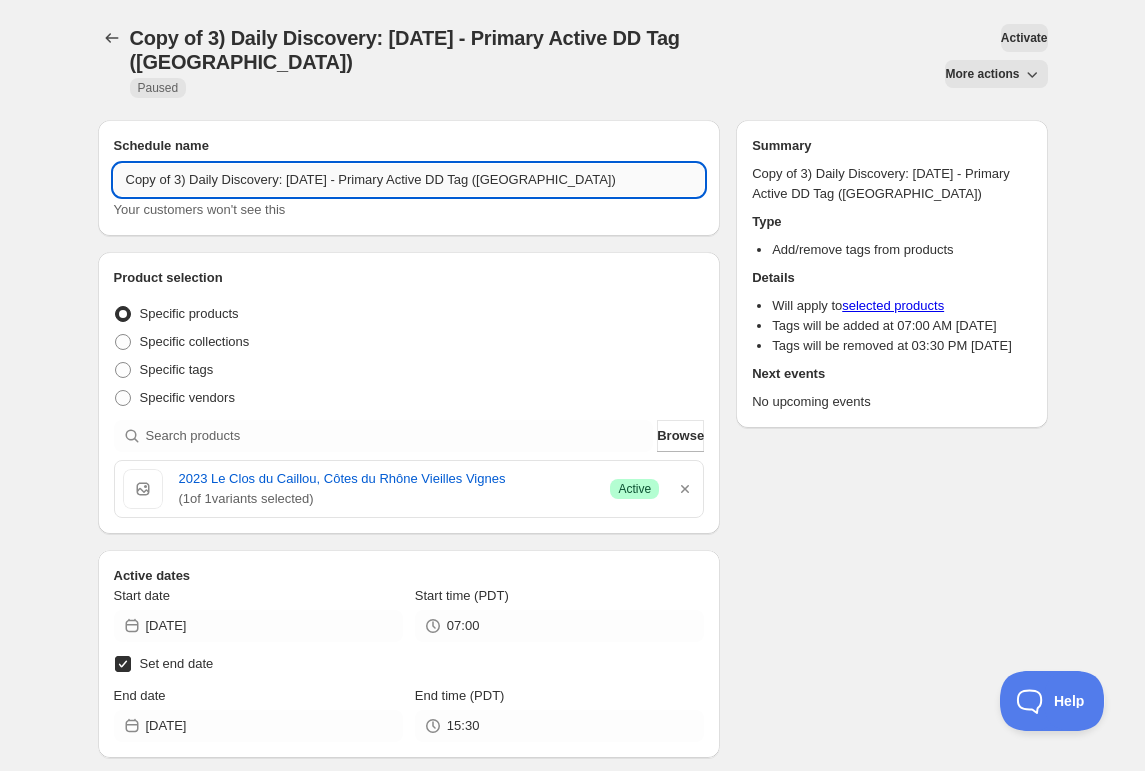 click on "Copy of 3) Daily Discovery: [DATE] - Primary Active DD Tag ([GEOGRAPHIC_DATA])" at bounding box center [409, 180] 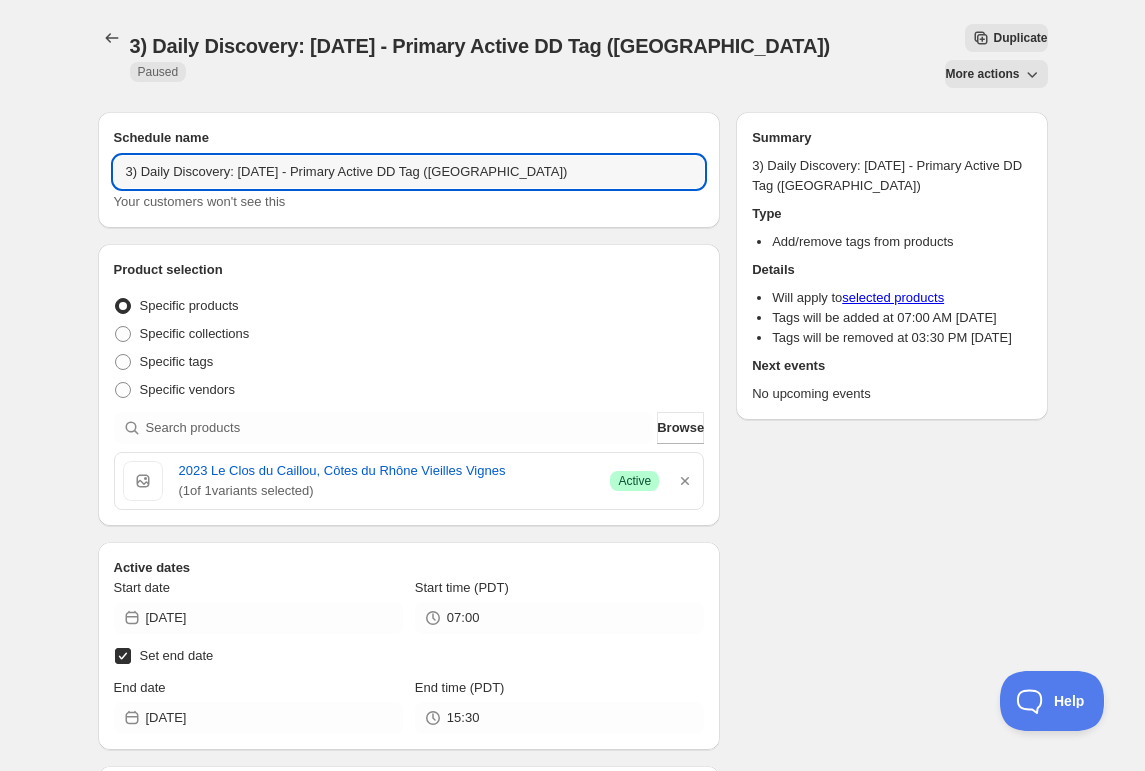 drag, startPoint x: 288, startPoint y: 139, endPoint x: 279, endPoint y: 189, distance: 50.803543 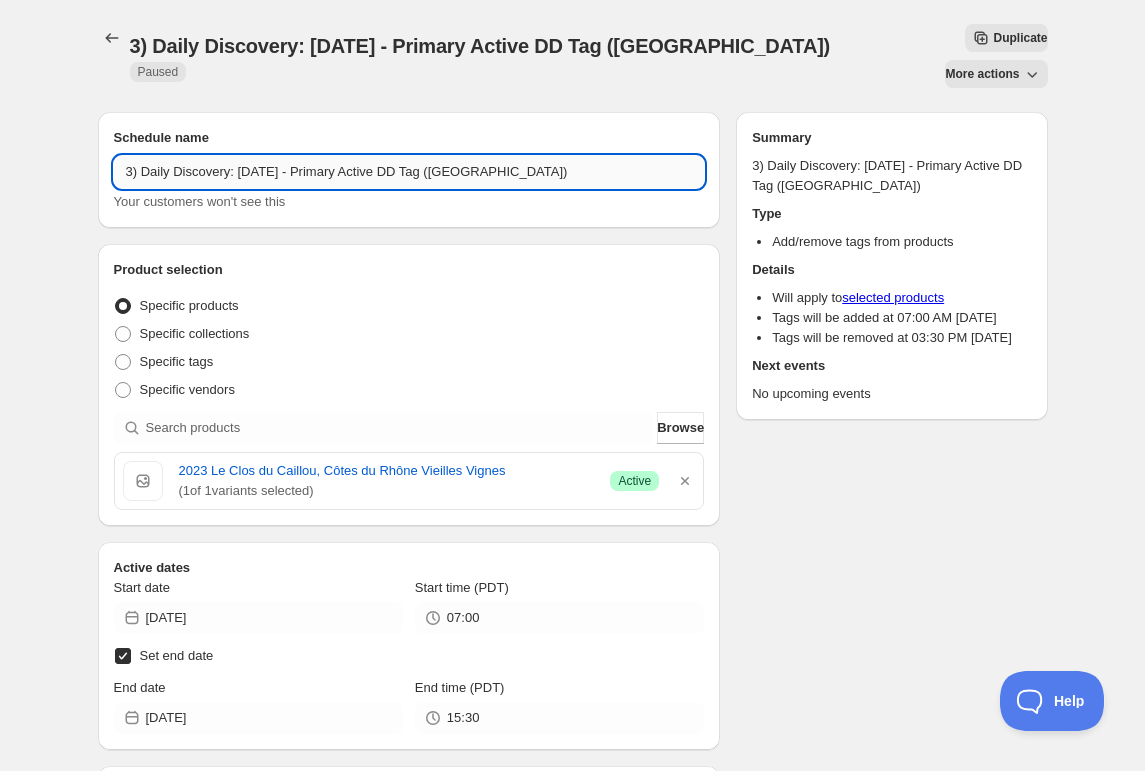 click on "3) Daily Discovery: [DATE] - Primary Active DD Tag ([GEOGRAPHIC_DATA])" at bounding box center (409, 172) 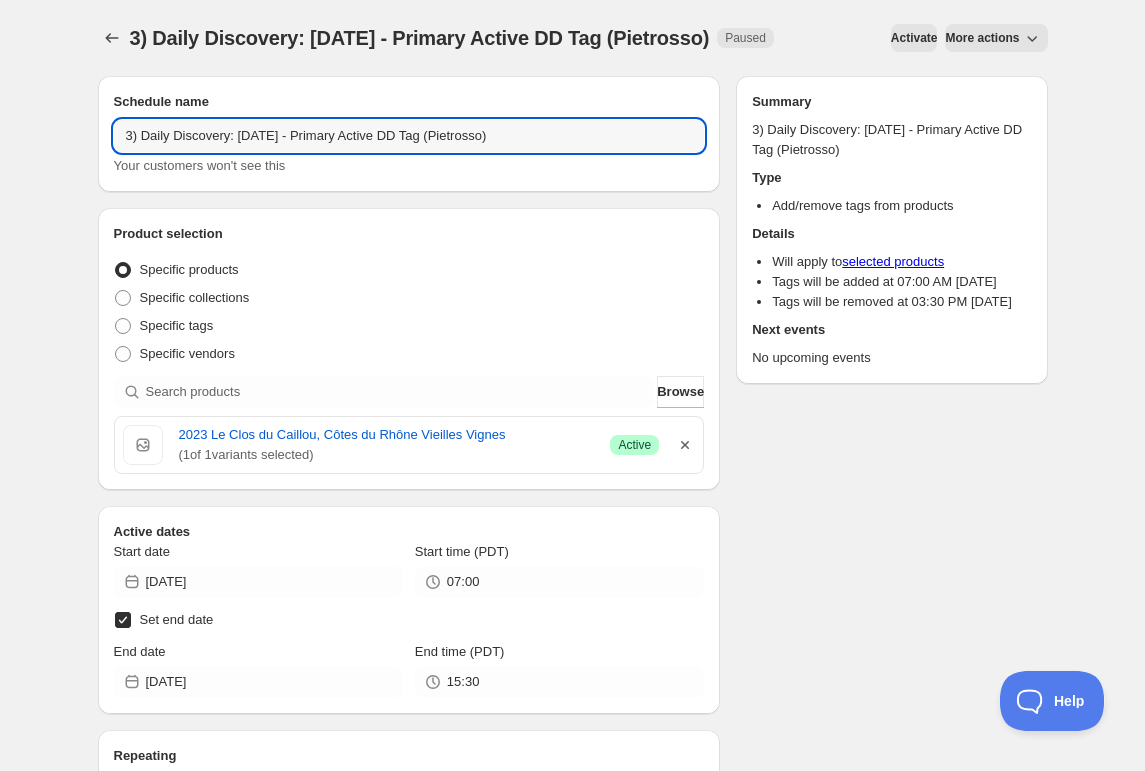 type on "3) Daily Discovery: [DATE] - Primary Active DD Tag (Pietrosso)" 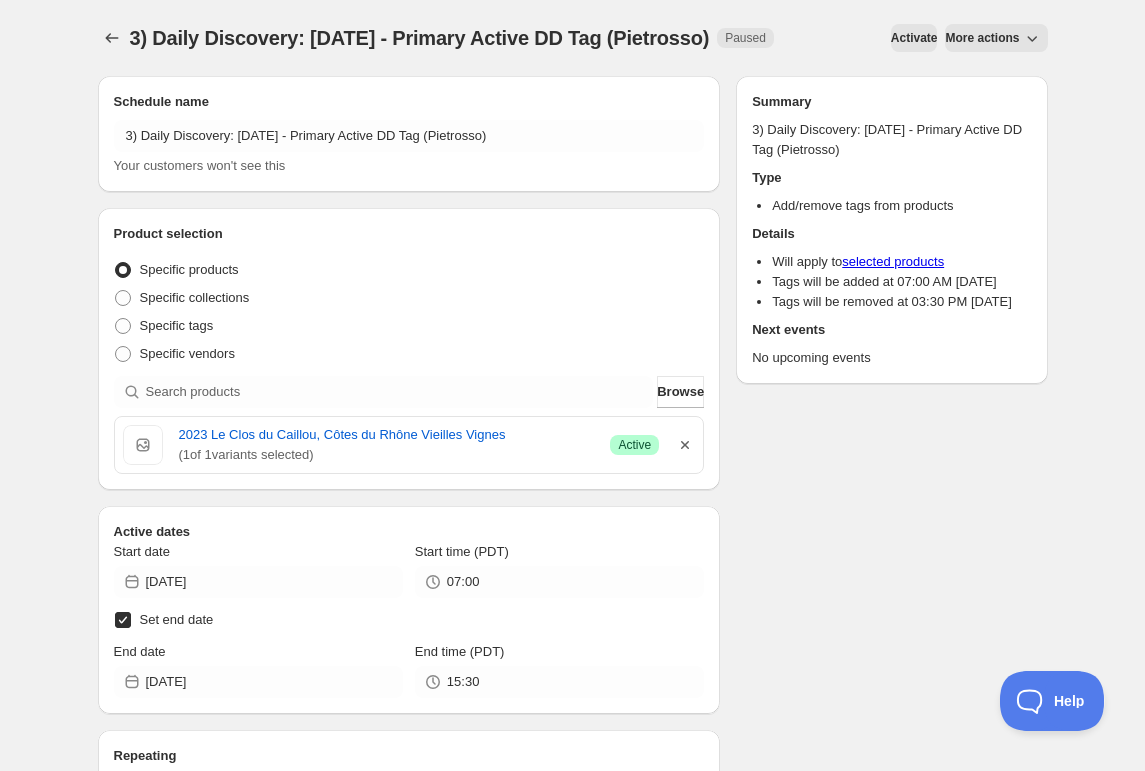 drag, startPoint x: 682, startPoint y: 451, endPoint x: 452, endPoint y: 390, distance: 237.95168 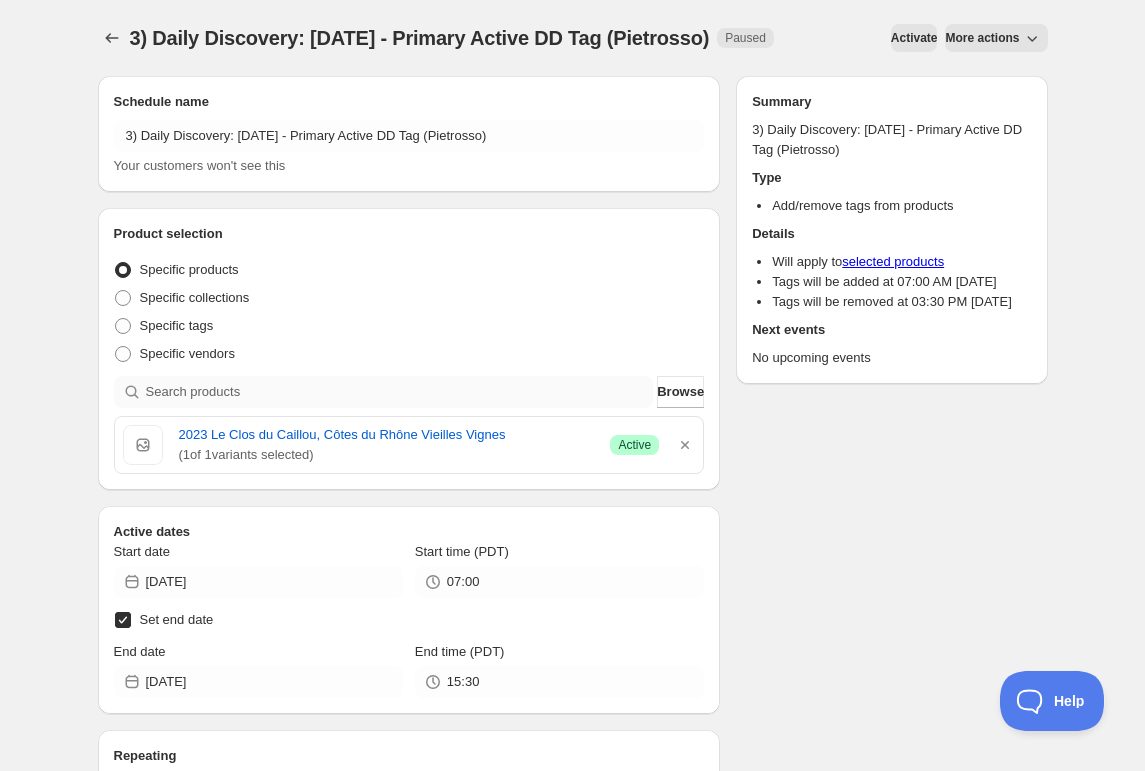 click 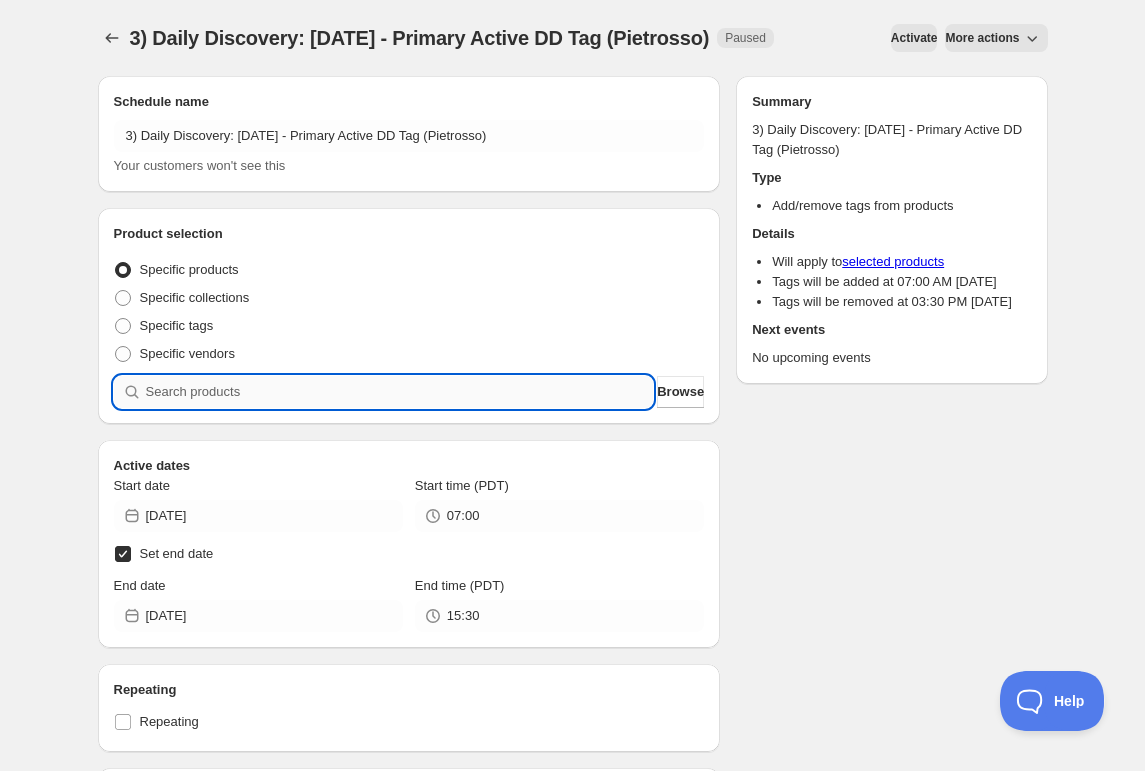 click at bounding box center [400, 392] 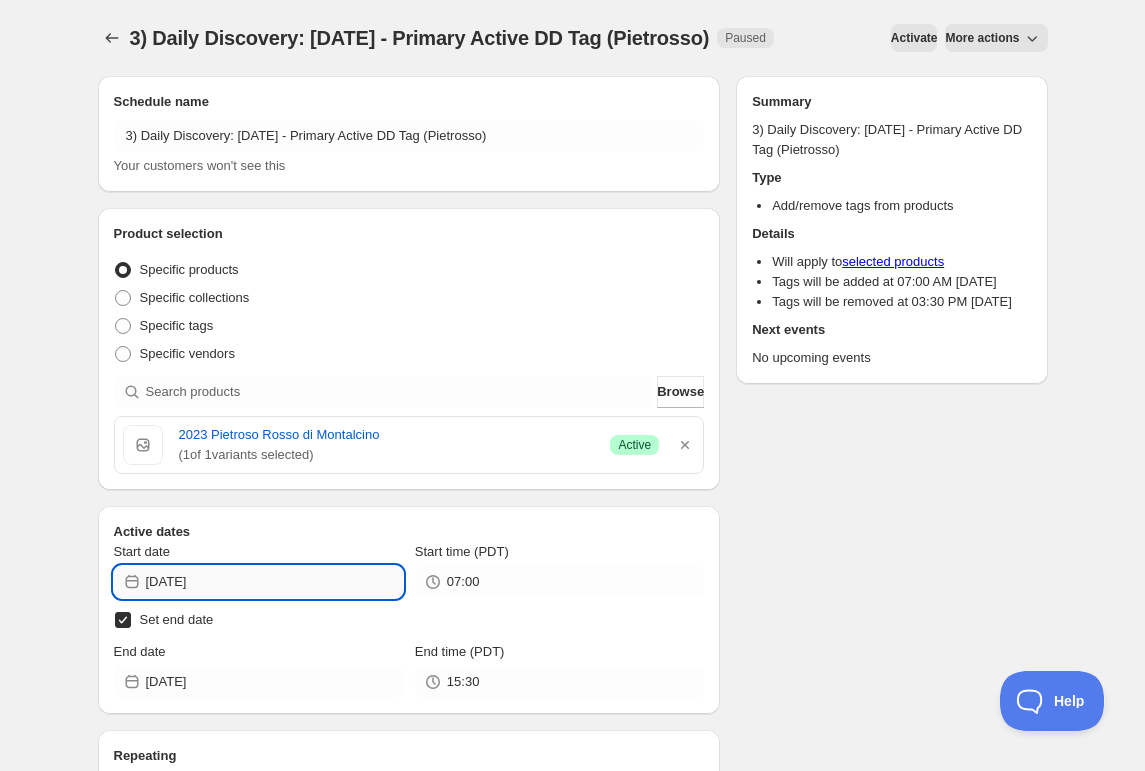 click on "[DATE]" at bounding box center [274, 582] 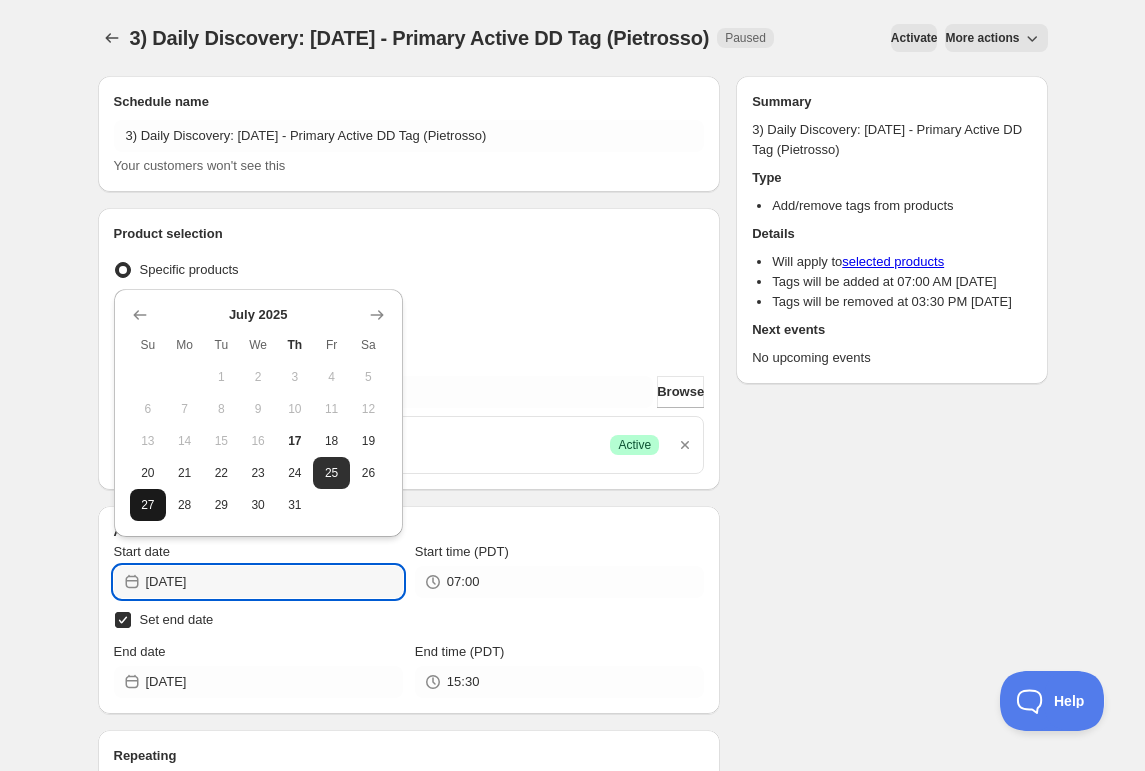 click on "27" at bounding box center [148, 505] 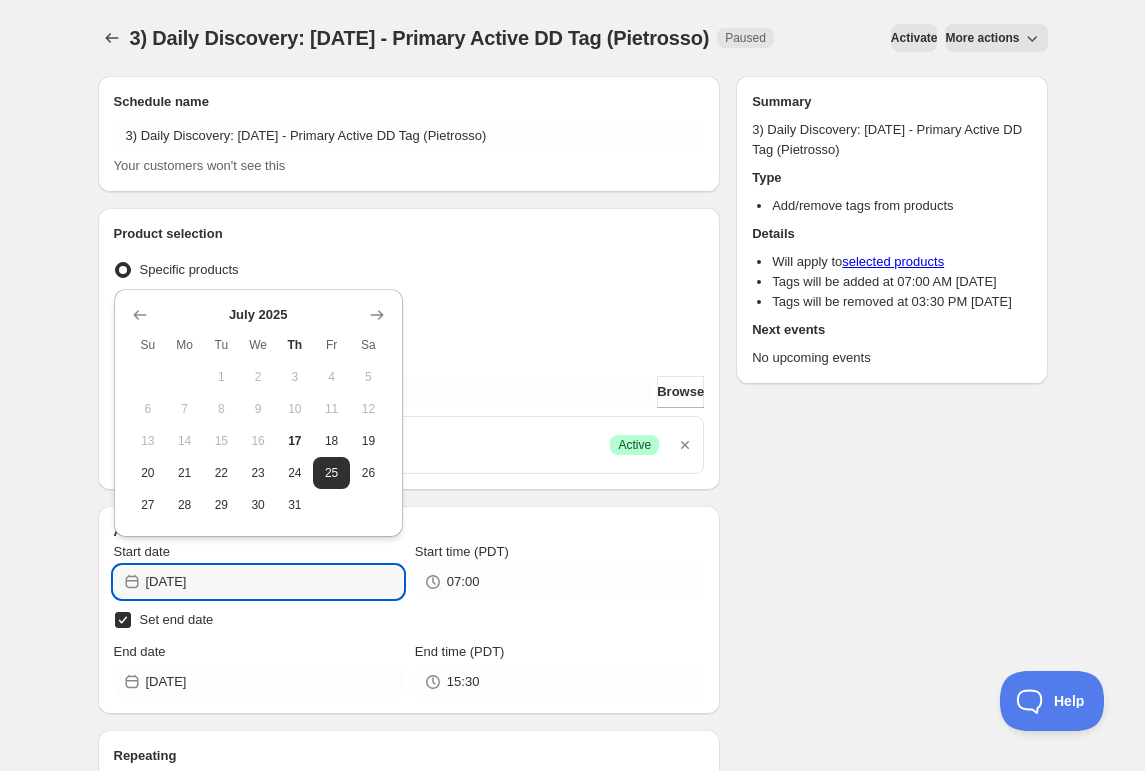 type on "[DATE]" 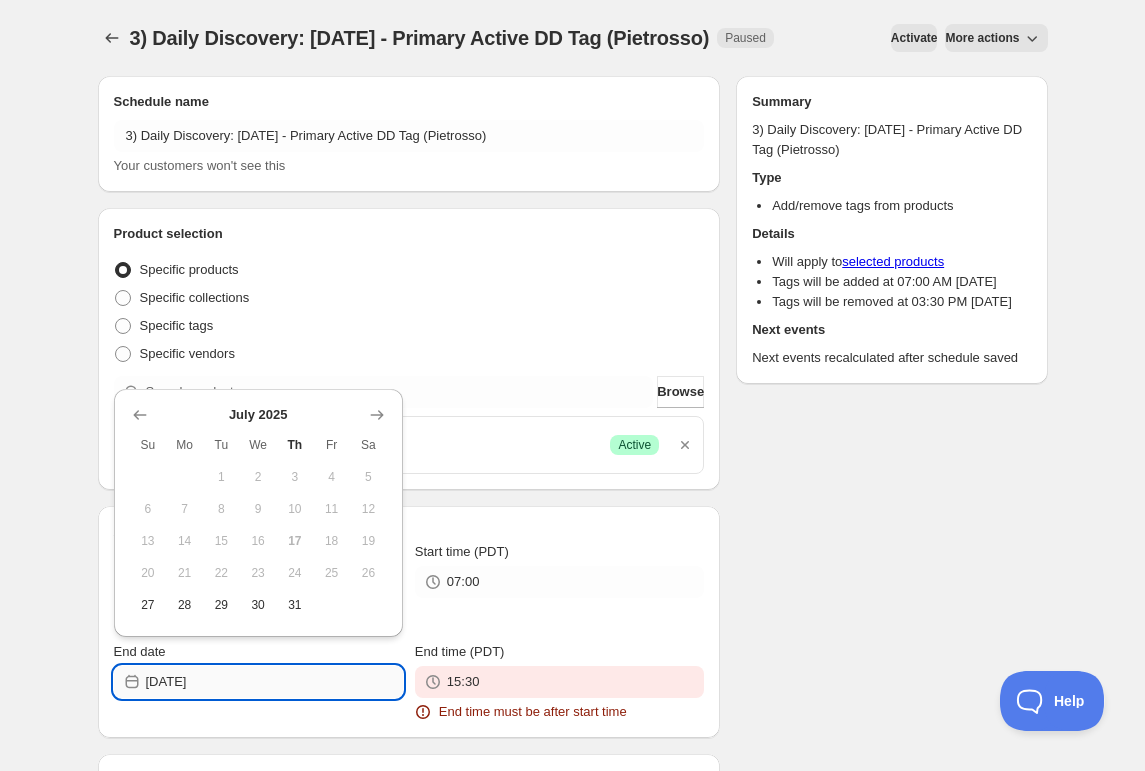 click on "[DATE]" at bounding box center [274, 682] 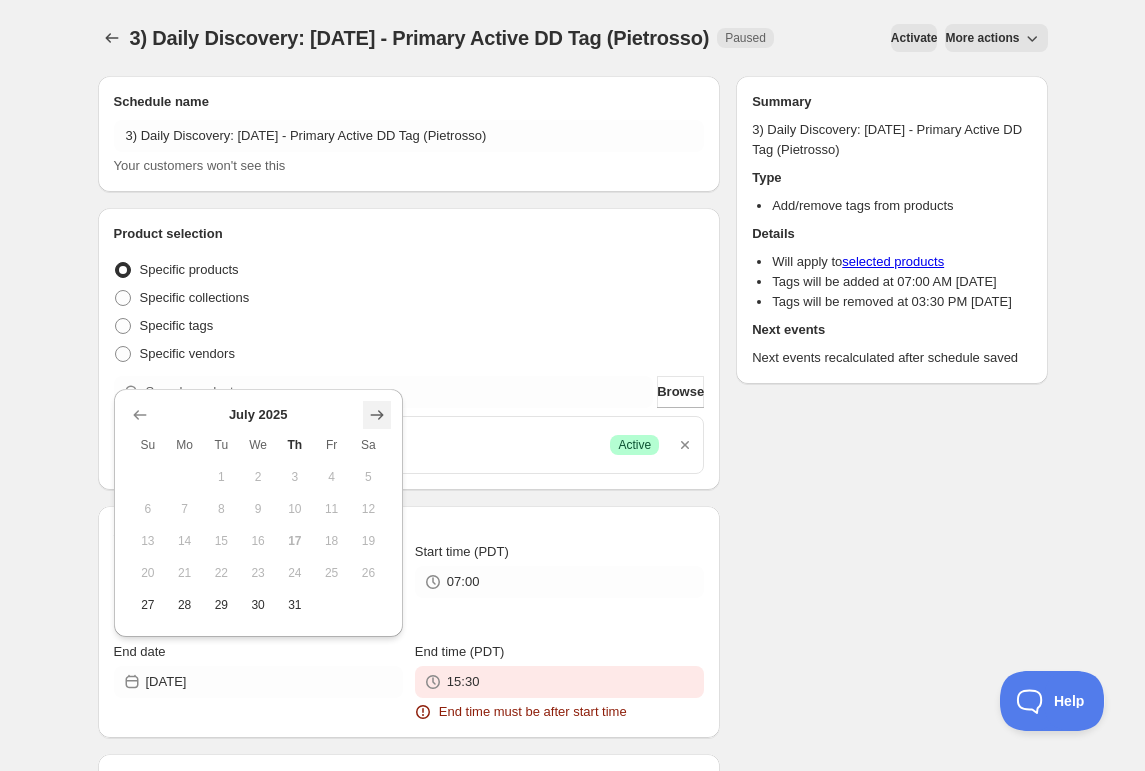 click 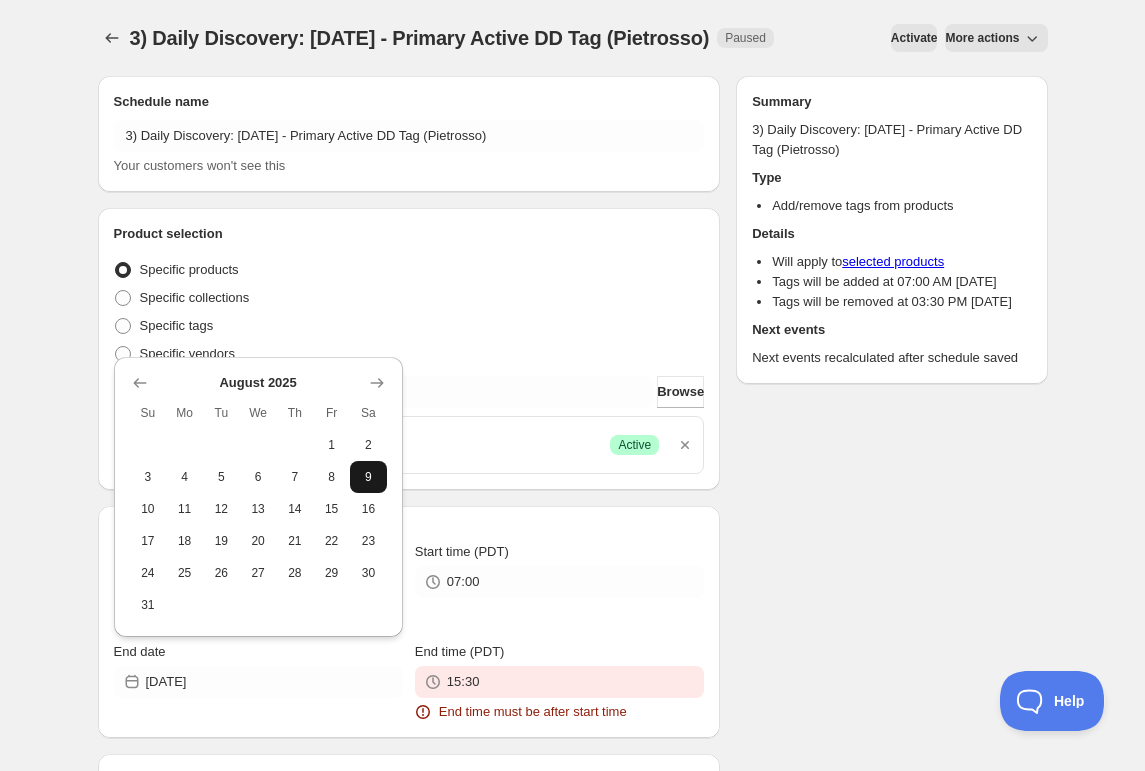click on "9" at bounding box center (368, 477) 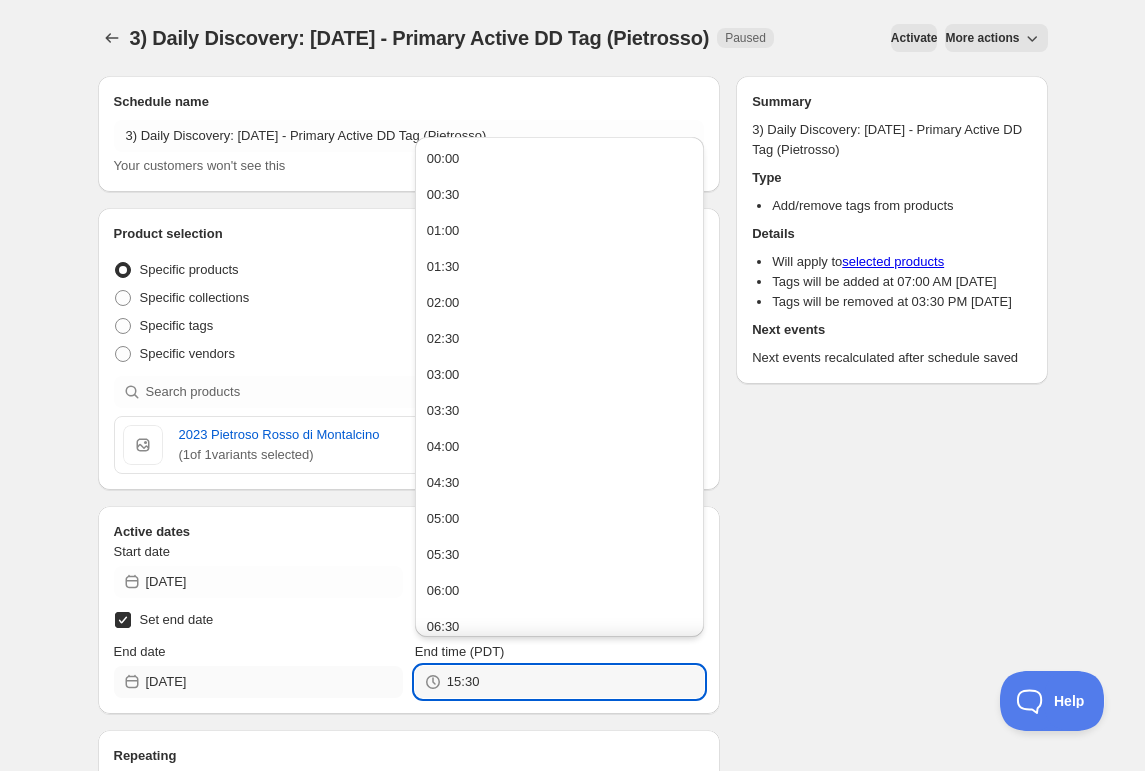 drag, startPoint x: 300, startPoint y: 672, endPoint x: 169, endPoint y: 668, distance: 131.06105 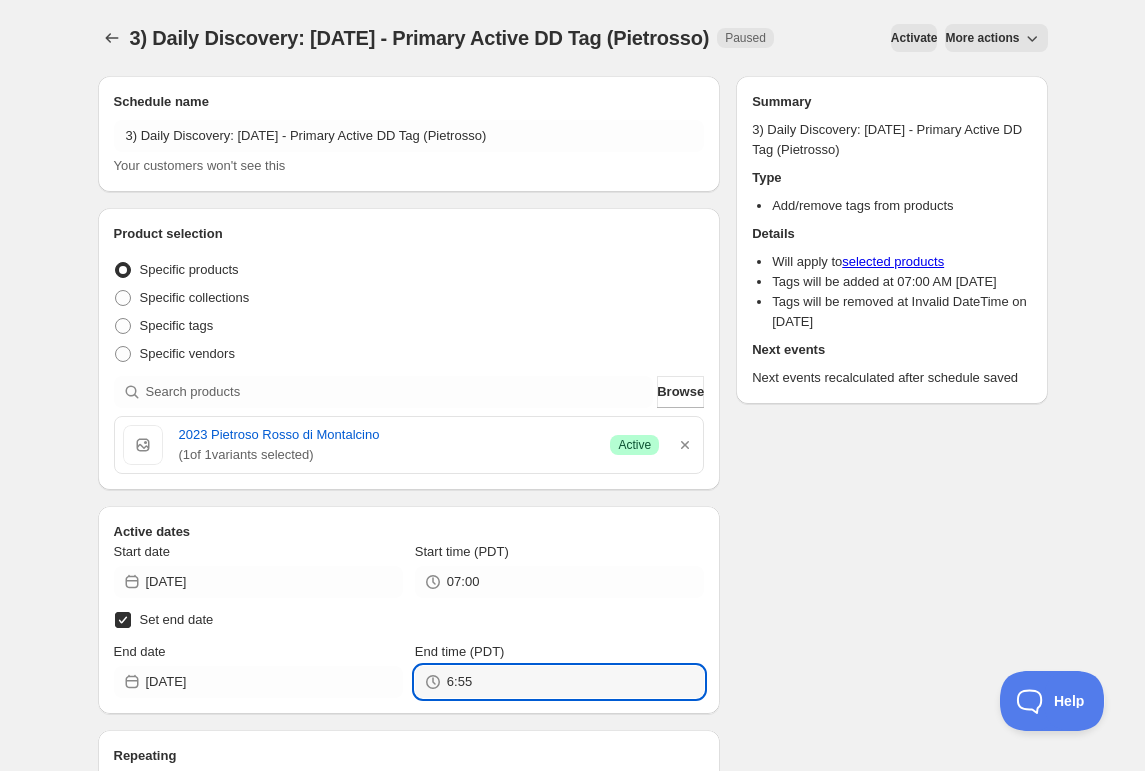 type on "06:55" 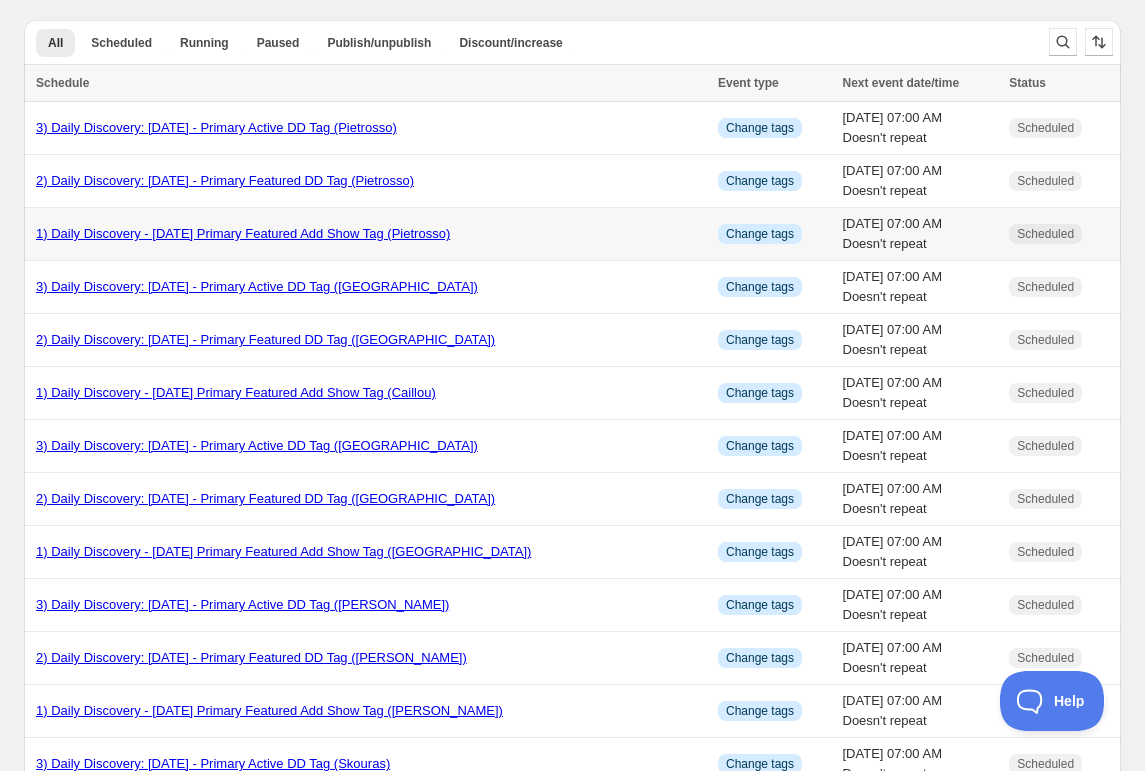 click on "1) Daily Discovery - [DATE] Primary Featured Add Show Tag (Pietrosso)" at bounding box center (371, 234) 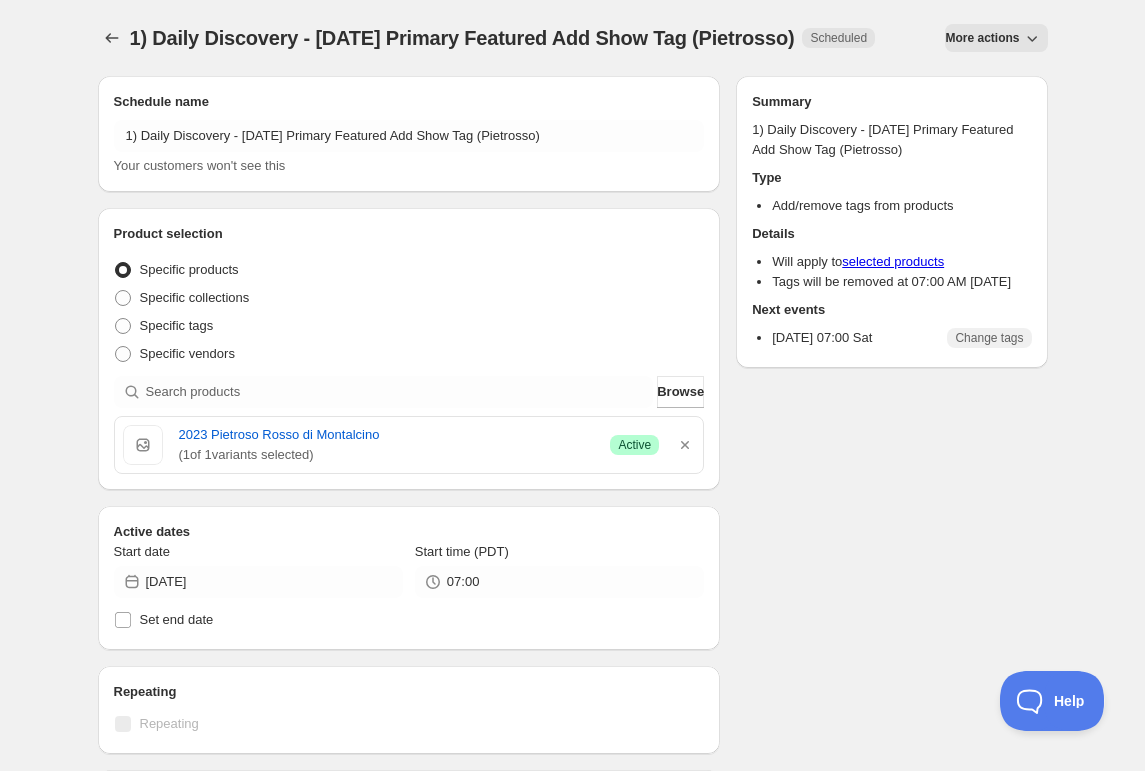 click on "More actions" at bounding box center (982, 38) 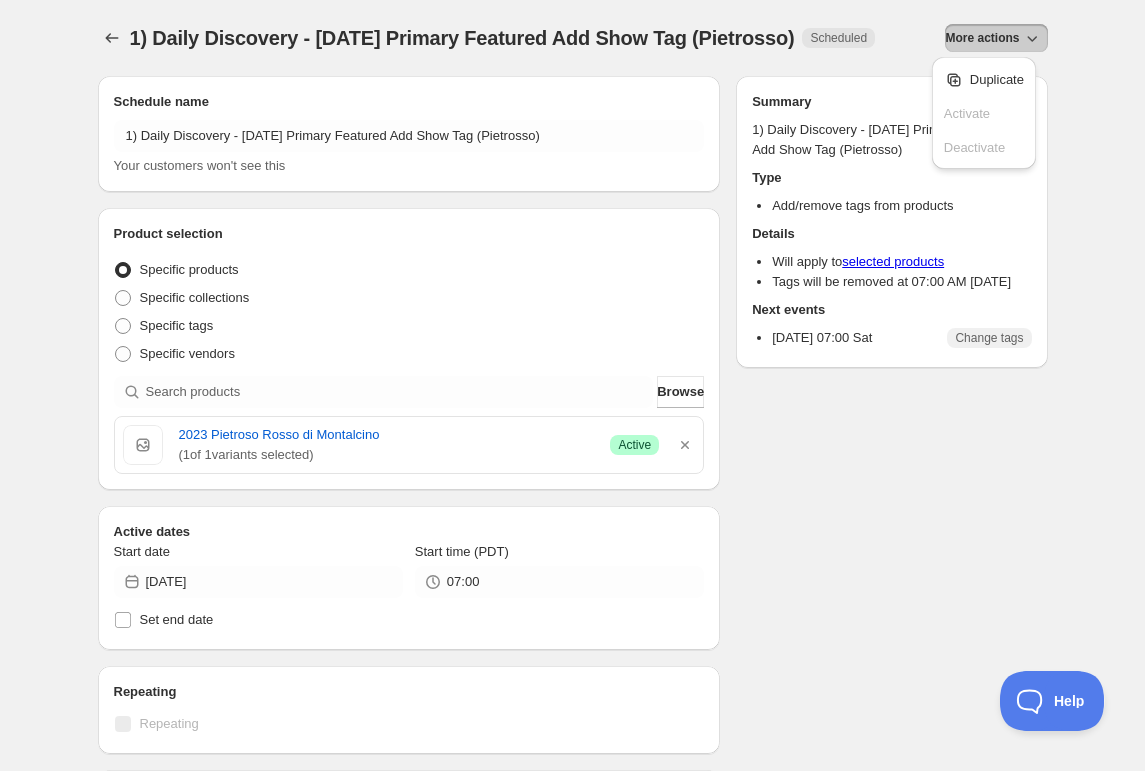 click on "Duplicate" at bounding box center [997, 79] 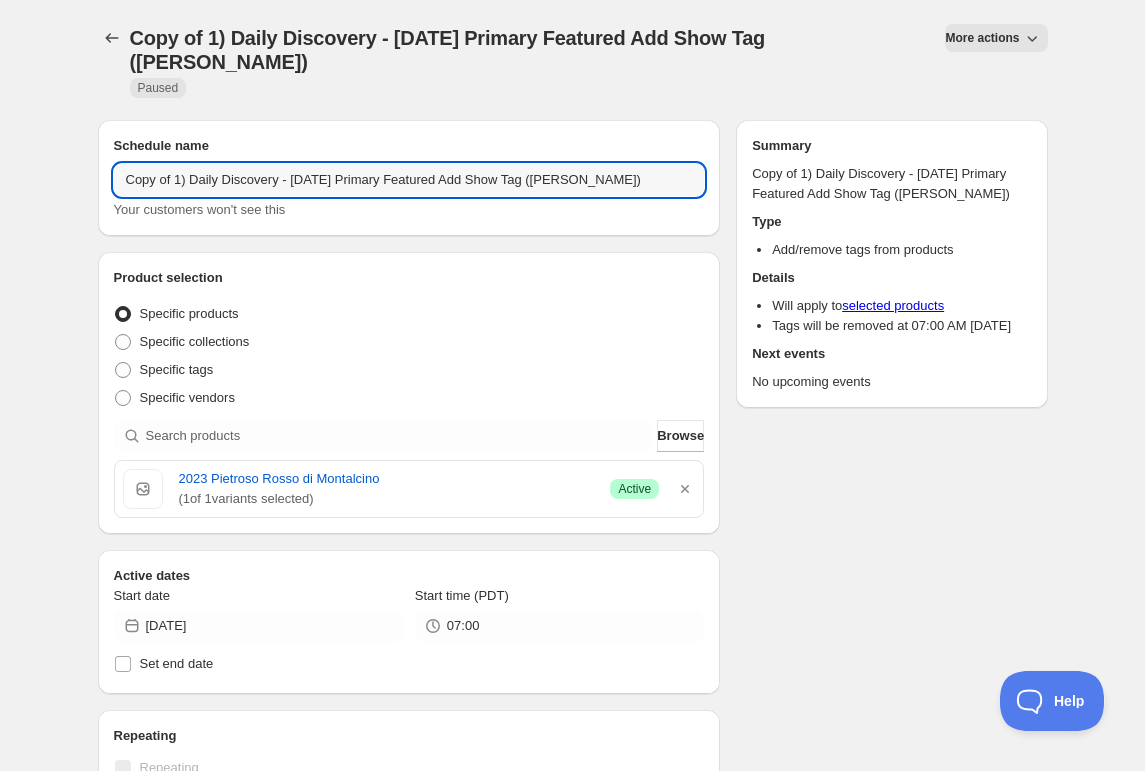 drag, startPoint x: 179, startPoint y: 179, endPoint x: 177, endPoint y: 206, distance: 27.073973 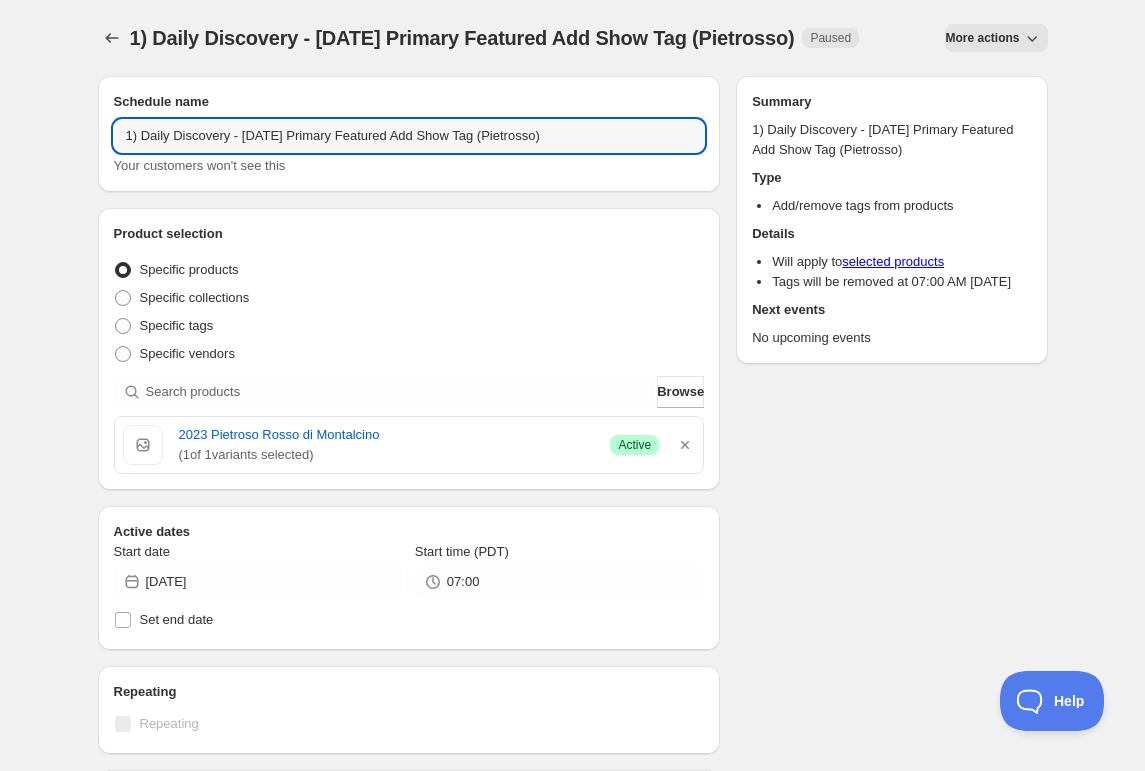 scroll, scrollTop: 12, scrollLeft: 0, axis: vertical 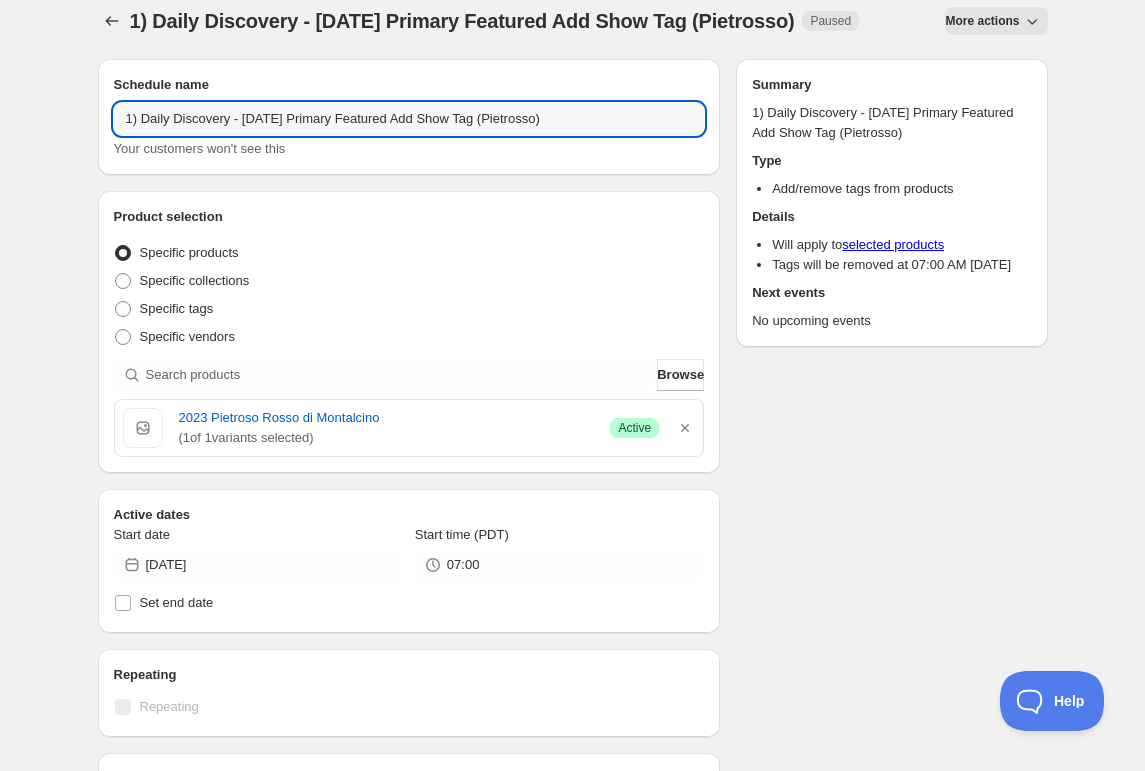 drag, startPoint x: 292, startPoint y: 126, endPoint x: 281, endPoint y: 161, distance: 36.687874 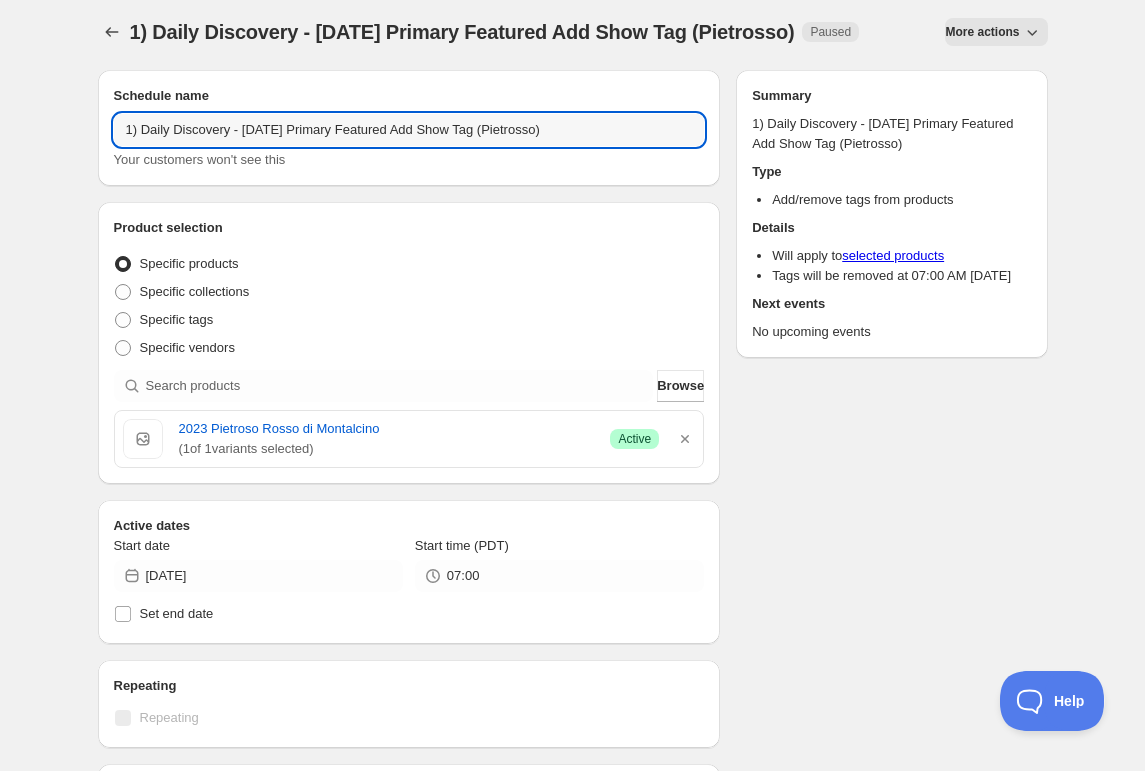 scroll, scrollTop: 0, scrollLeft: 0, axis: both 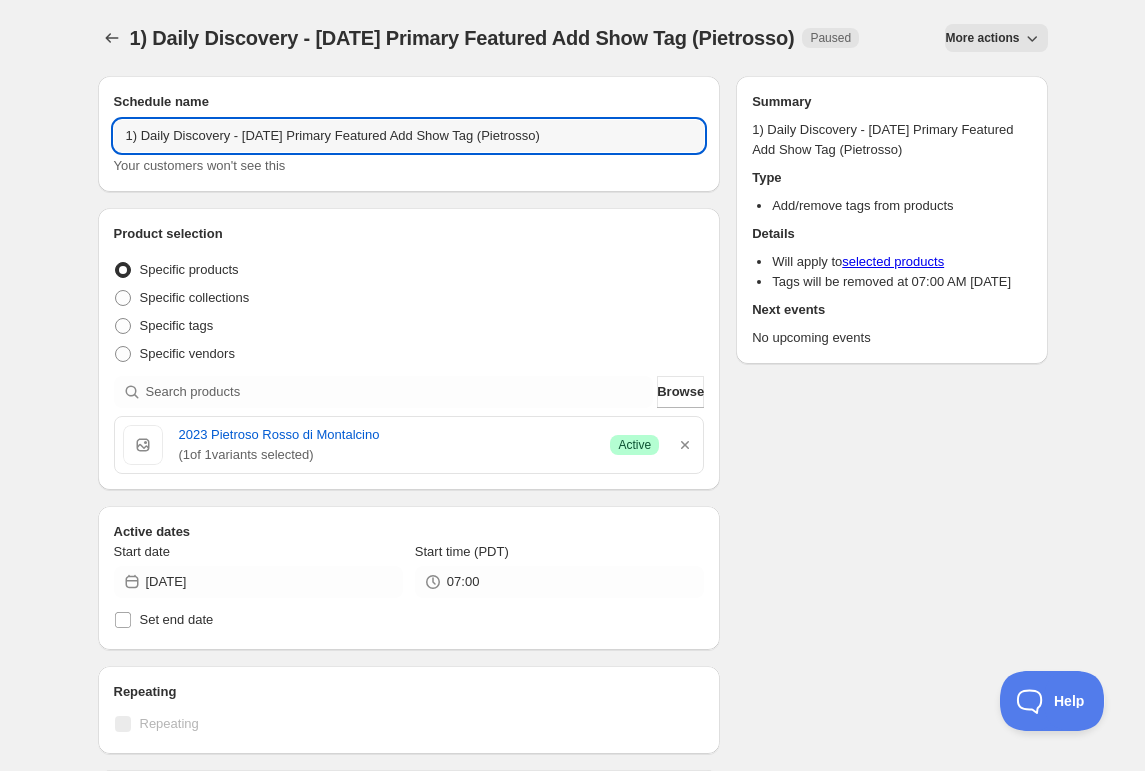 drag, startPoint x: 589, startPoint y: 139, endPoint x: 590, endPoint y: 171, distance: 32.01562 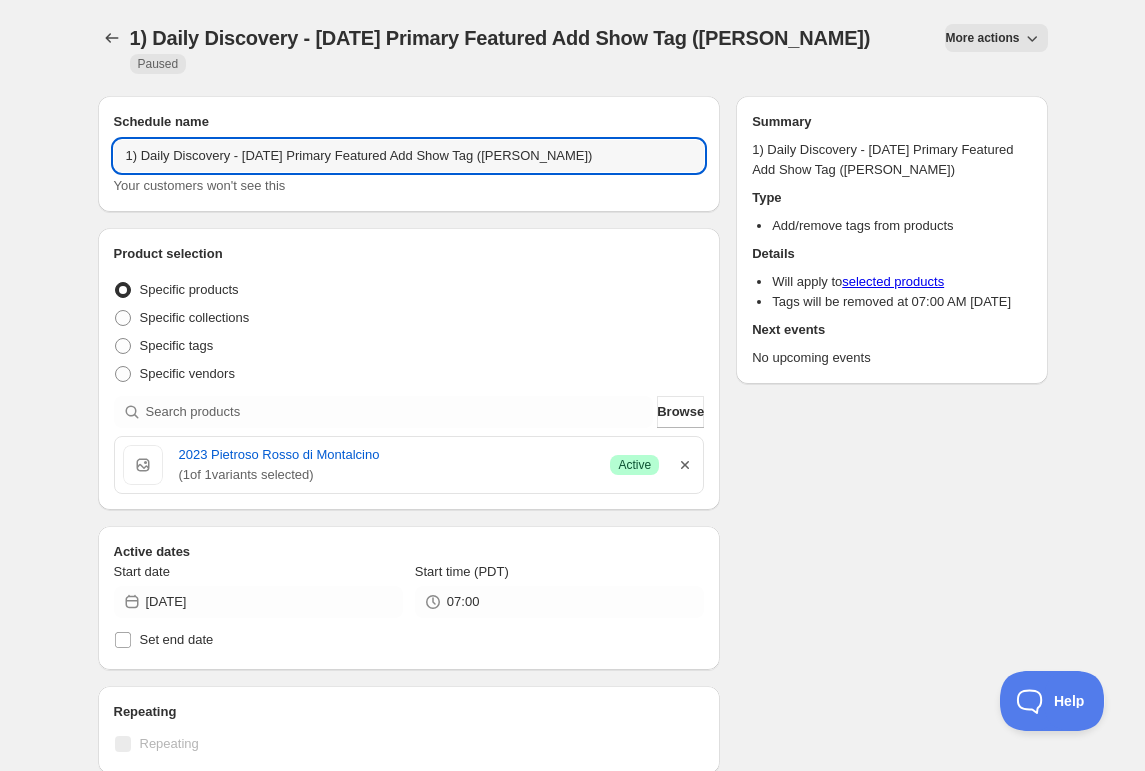 type on "1) Daily Discovery - [DATE] Primary Featured Add Show Tag ([PERSON_NAME])" 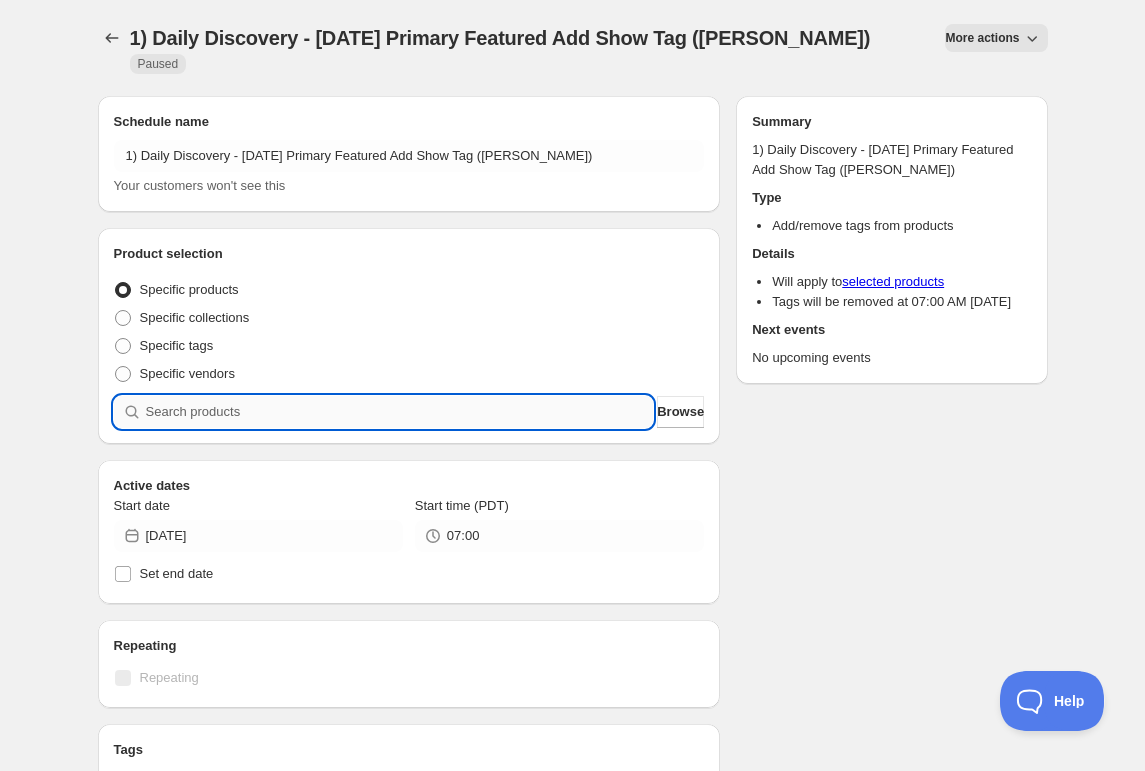 click at bounding box center (400, 412) 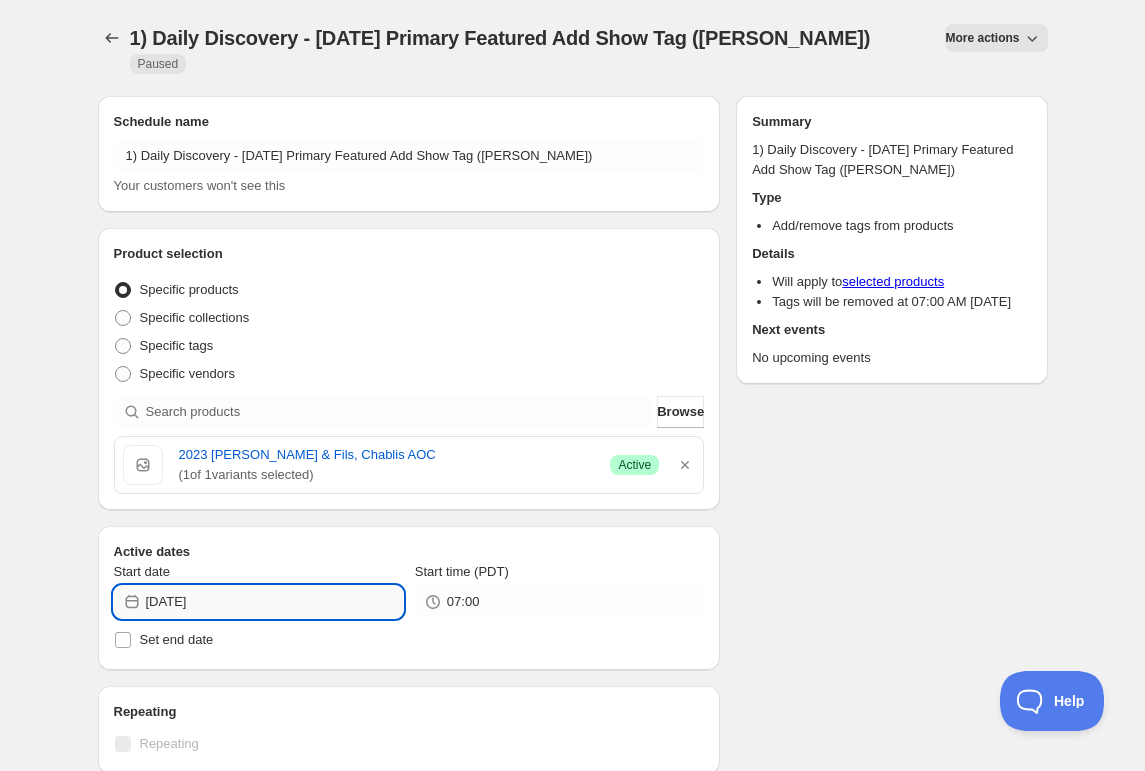 click on "[DATE]" at bounding box center (274, 602) 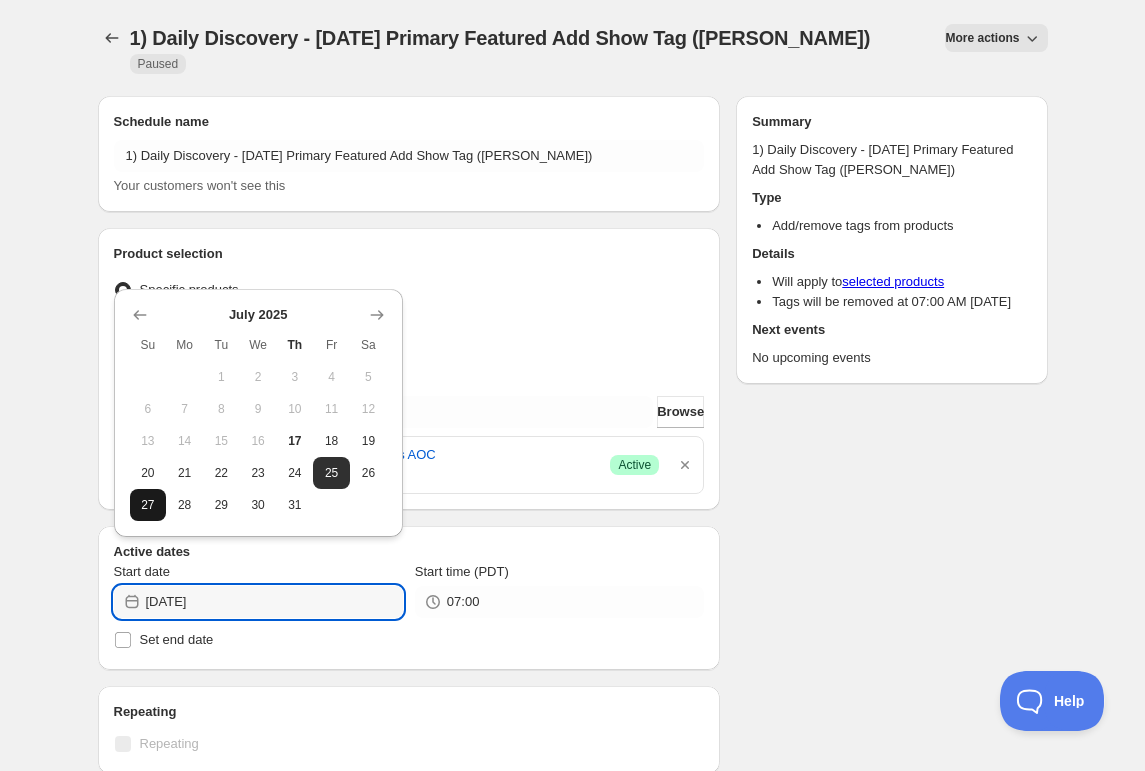 click on "27" at bounding box center [148, 505] 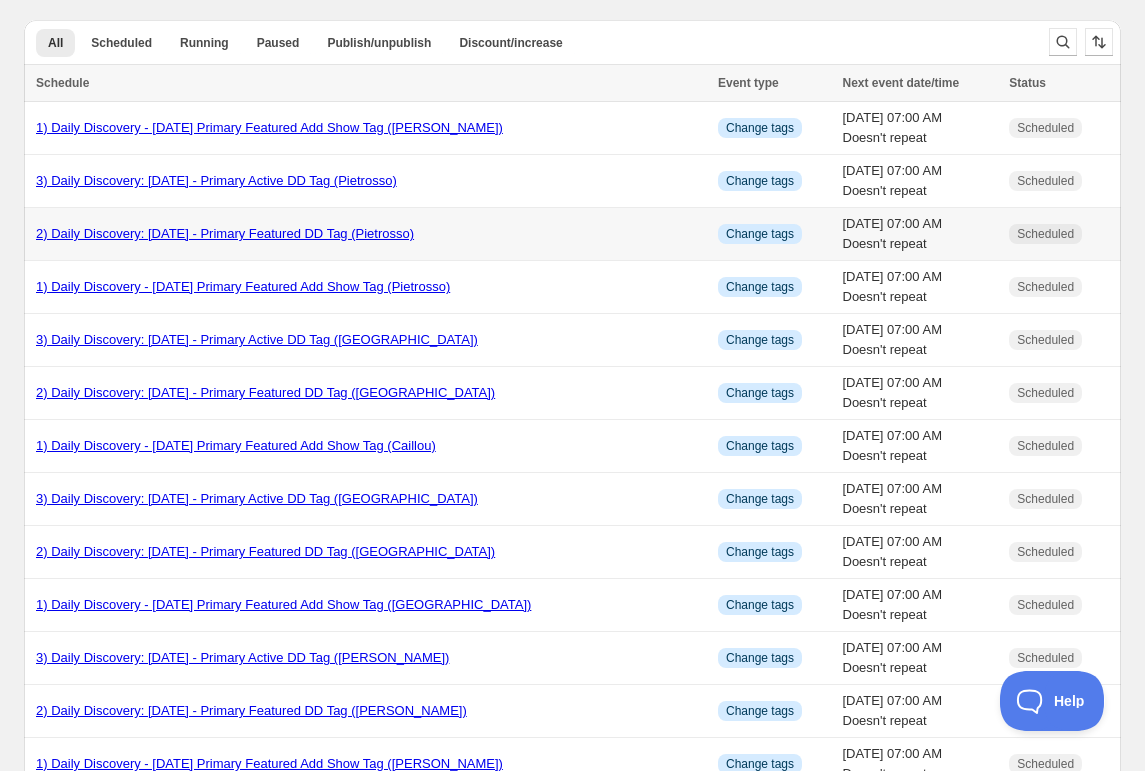 click on "2) Daily Discovery: [DATE] - Primary Featured DD Tag (Pietrosso)" at bounding box center [225, 233] 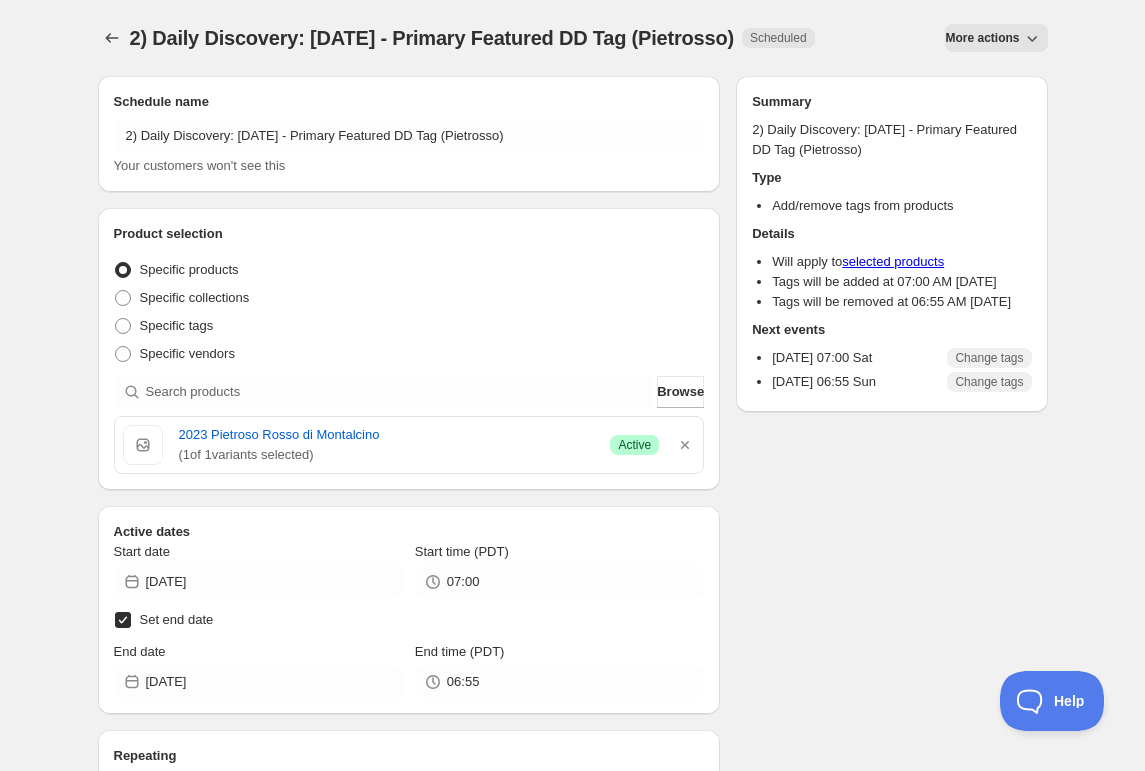 click on "More actions" at bounding box center [982, 38] 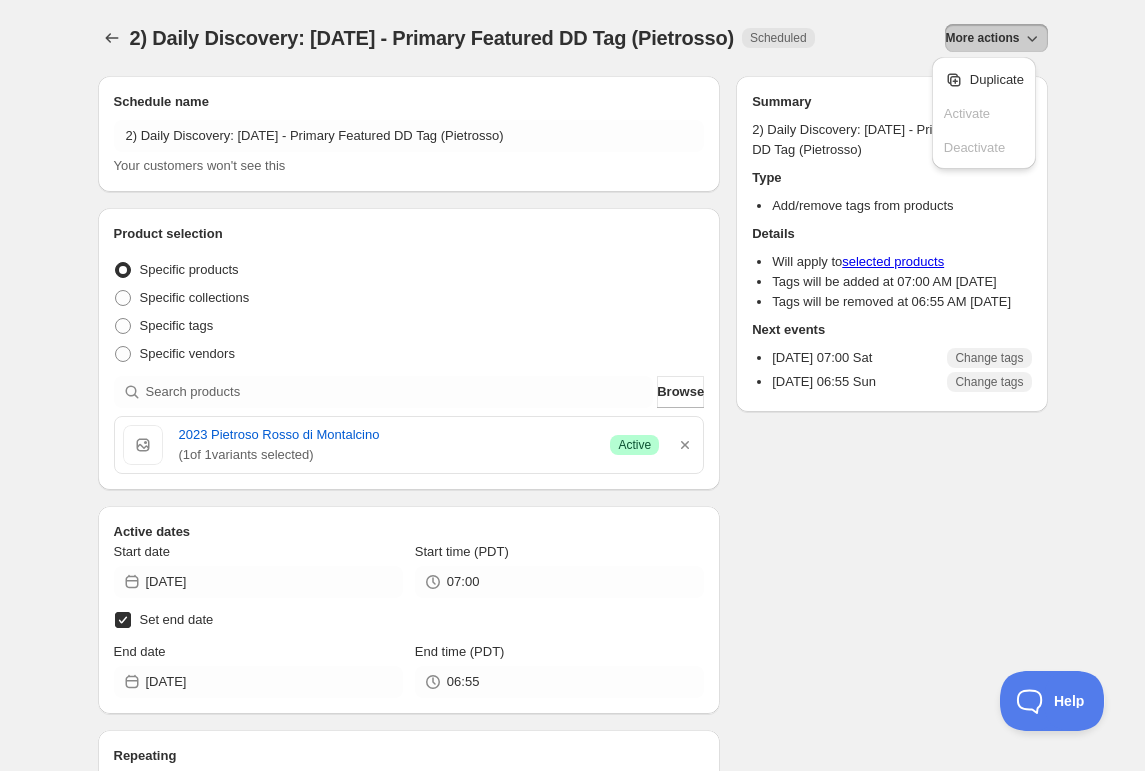 click on "Duplicate" at bounding box center [984, 79] 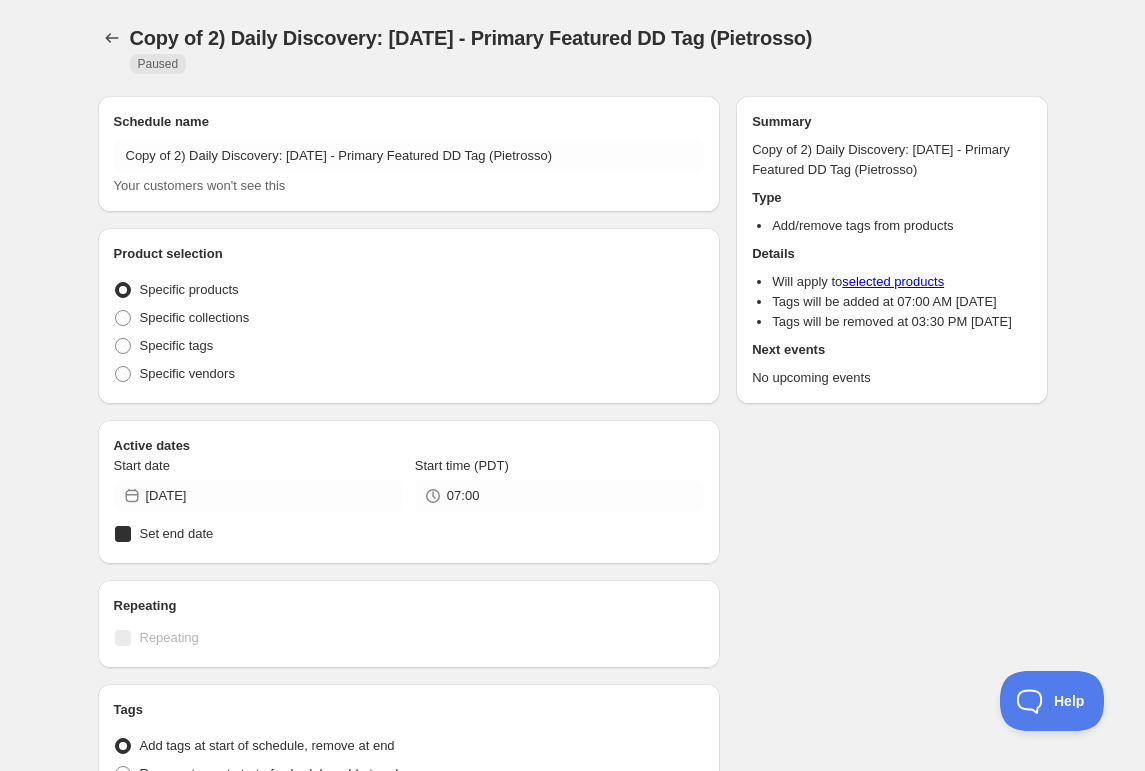 radio on "true" 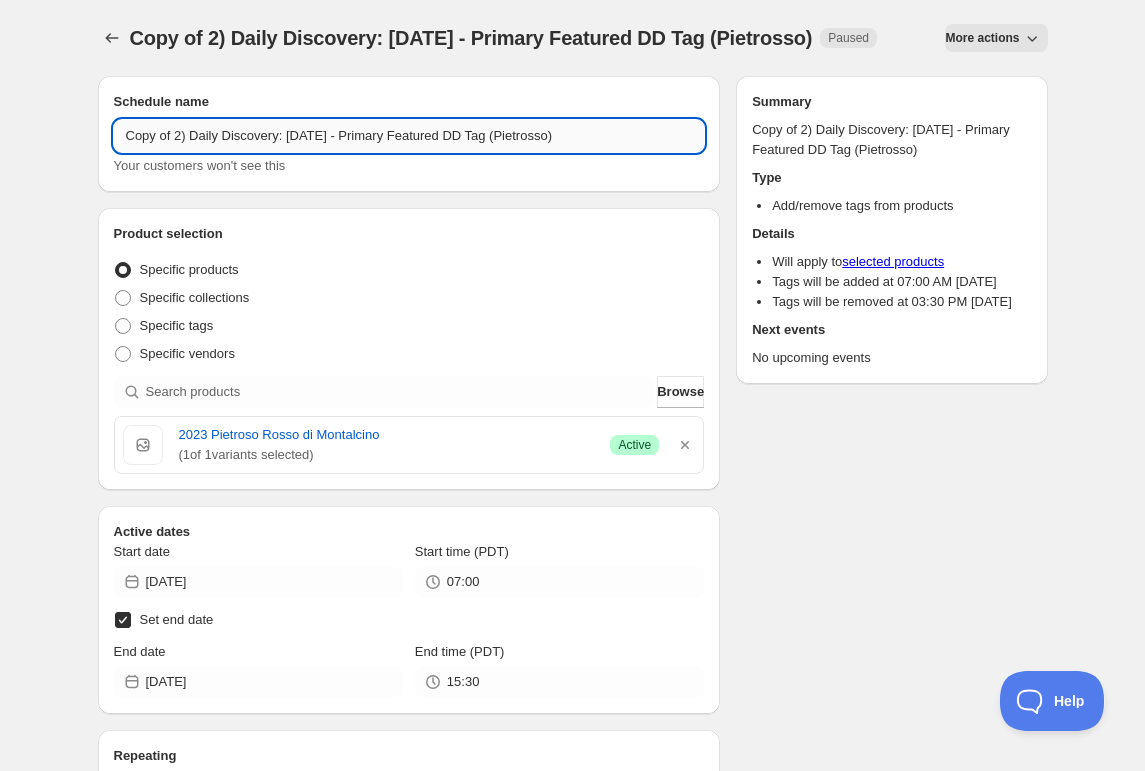 click on "Copy of 2) Daily Discovery: [DATE] - Primary Featured DD Tag (Pietrosso)" at bounding box center (409, 136) 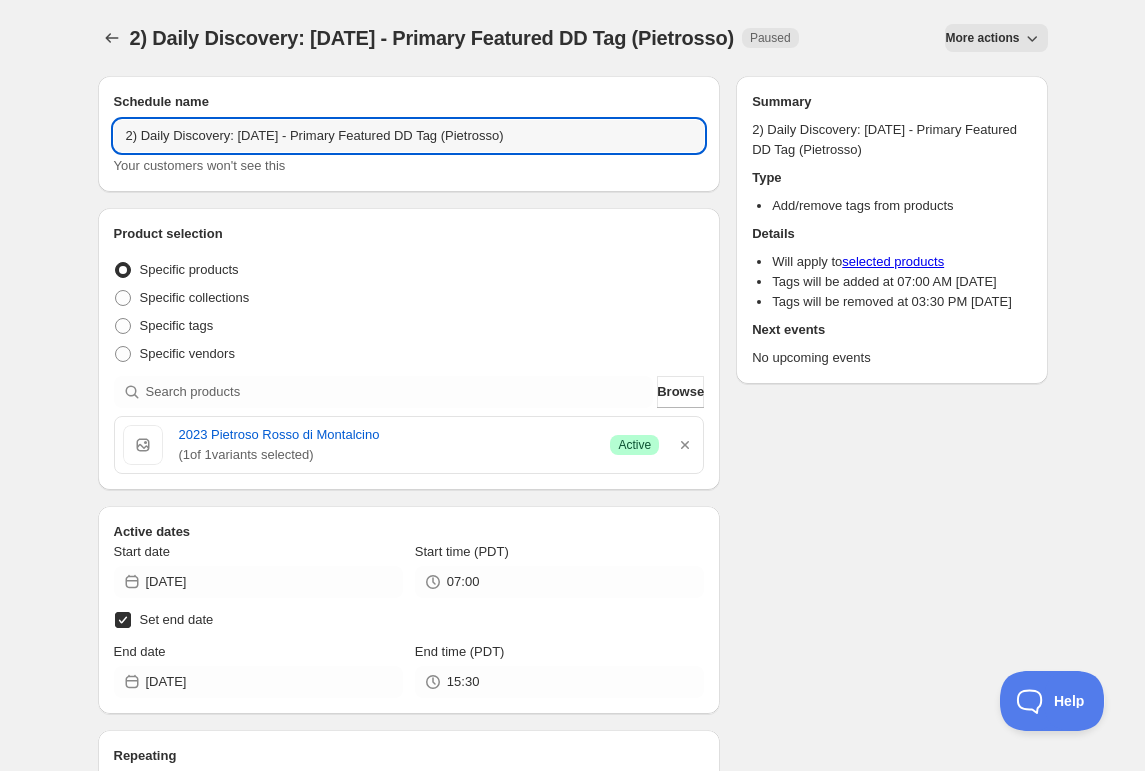 drag, startPoint x: 285, startPoint y: 136, endPoint x: 277, endPoint y: 170, distance: 34.928497 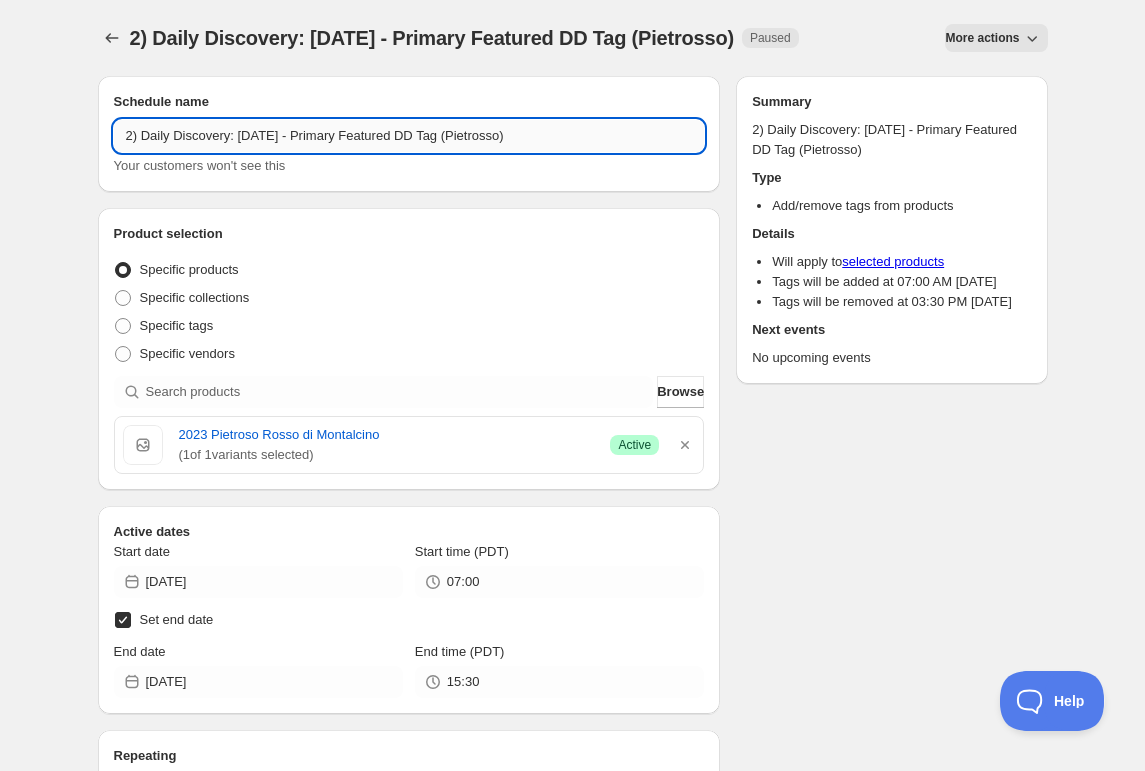 drag, startPoint x: 552, startPoint y: 134, endPoint x: 552, endPoint y: 147, distance: 13 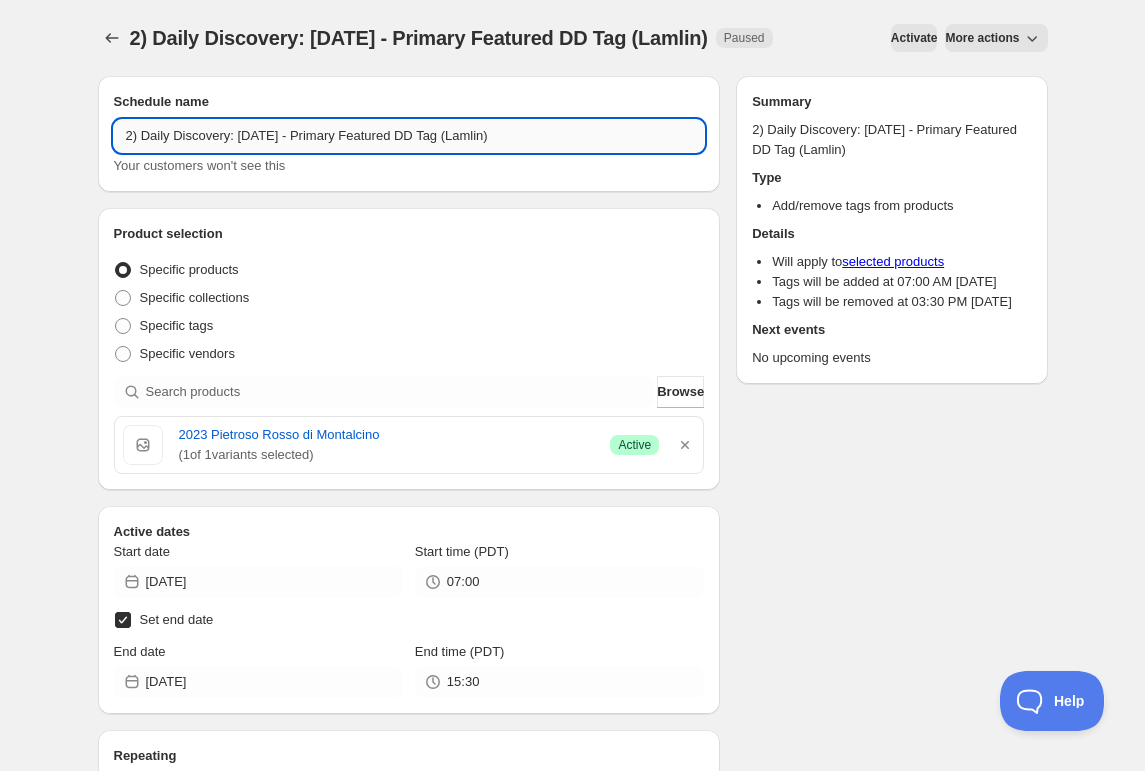 click on "2) Daily Discovery: [DATE] - Primary Featured DD Tag (Lamlin)" at bounding box center (409, 136) 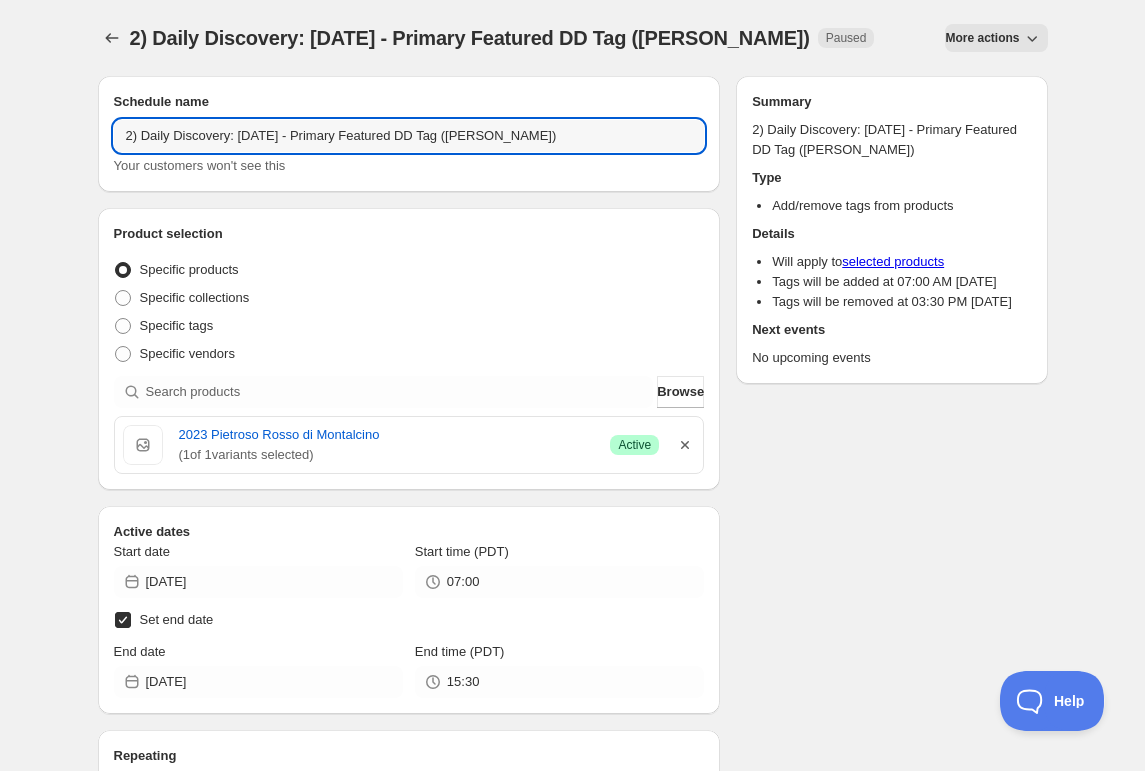 type on "2) Daily Discovery: [DATE] - Primary Featured DD Tag ([PERSON_NAME])" 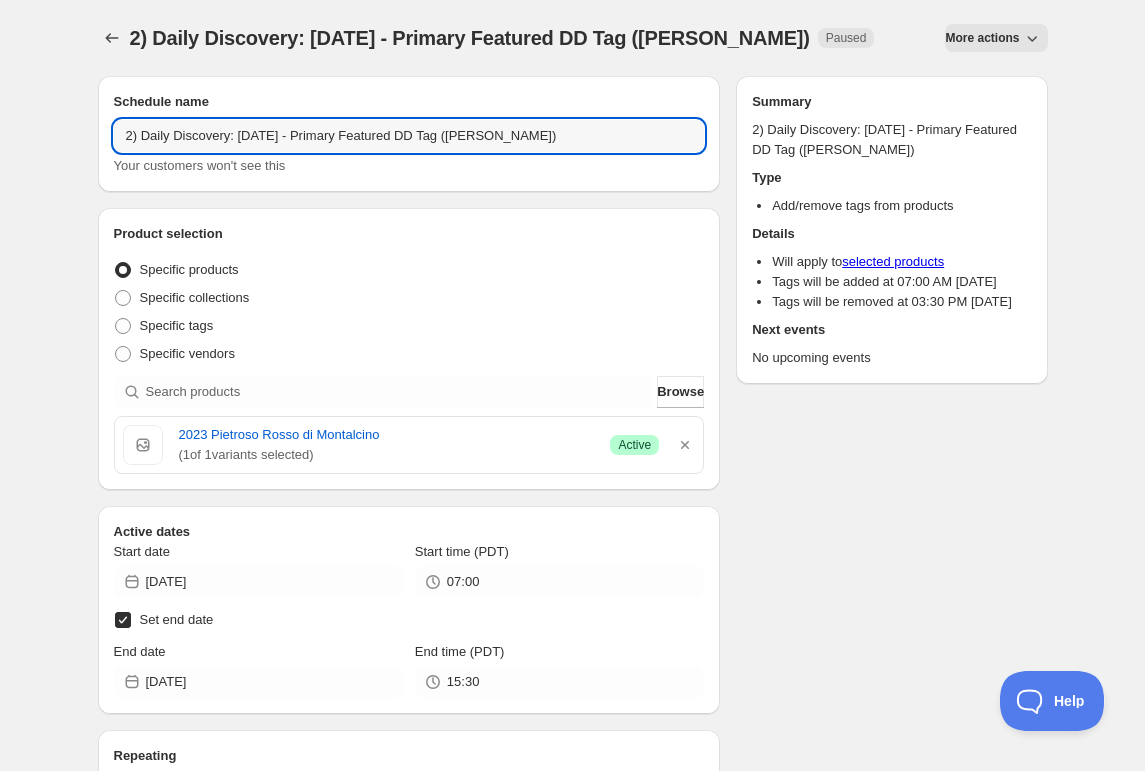 click 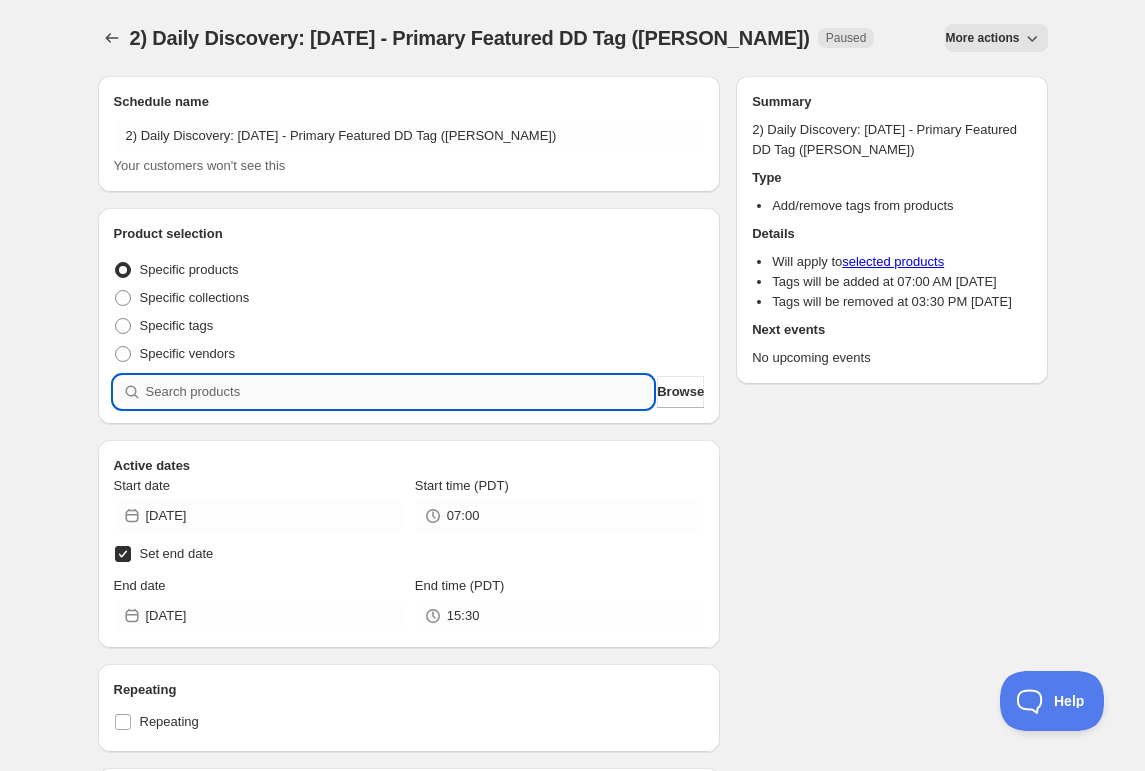 click at bounding box center (400, 392) 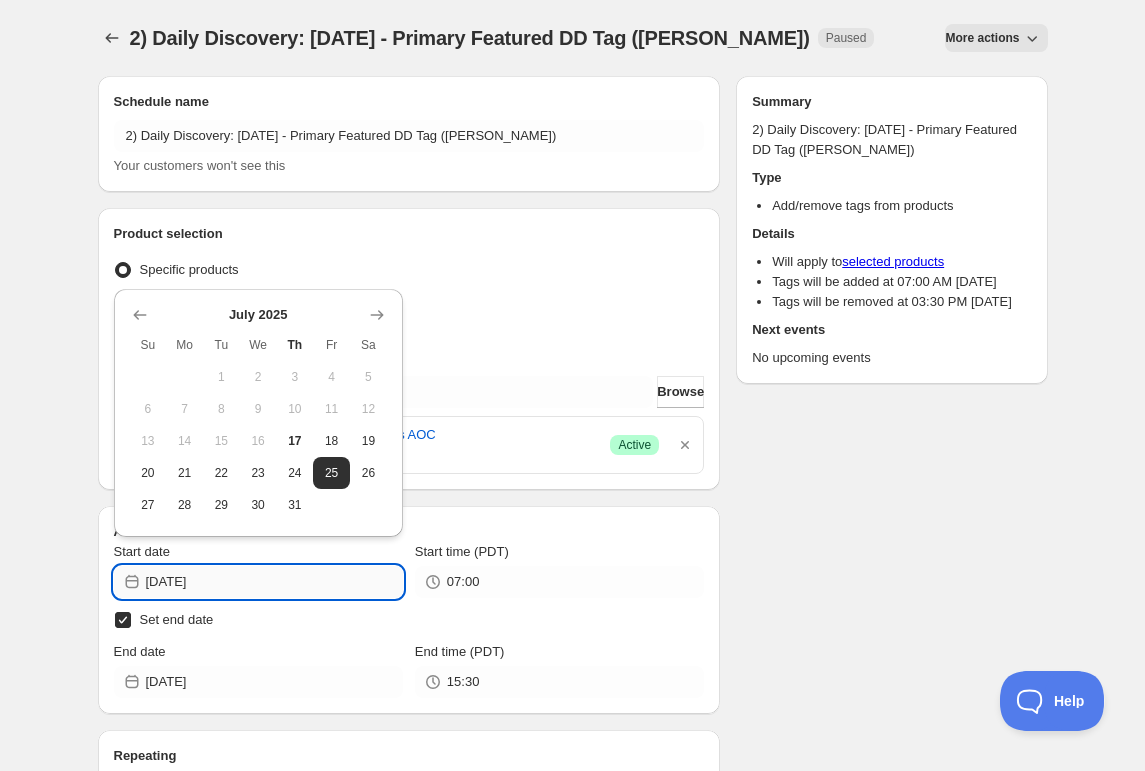 click on "[DATE]" at bounding box center [274, 582] 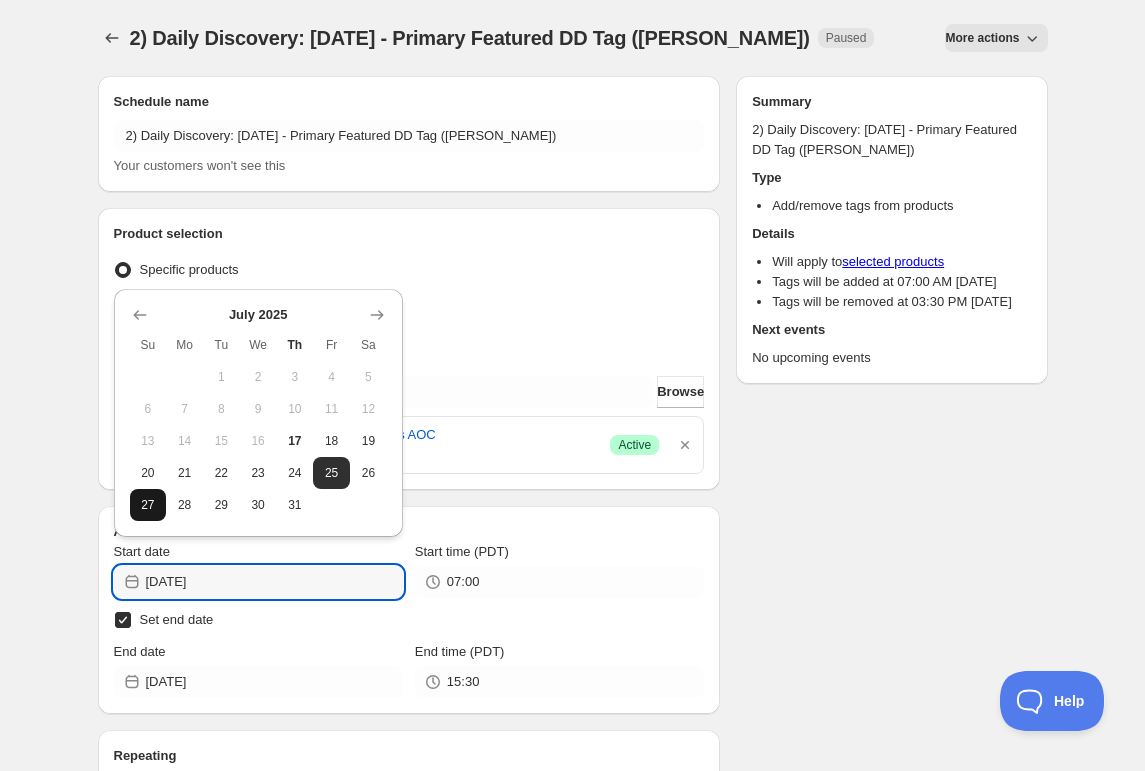 click on "27" at bounding box center (148, 505) 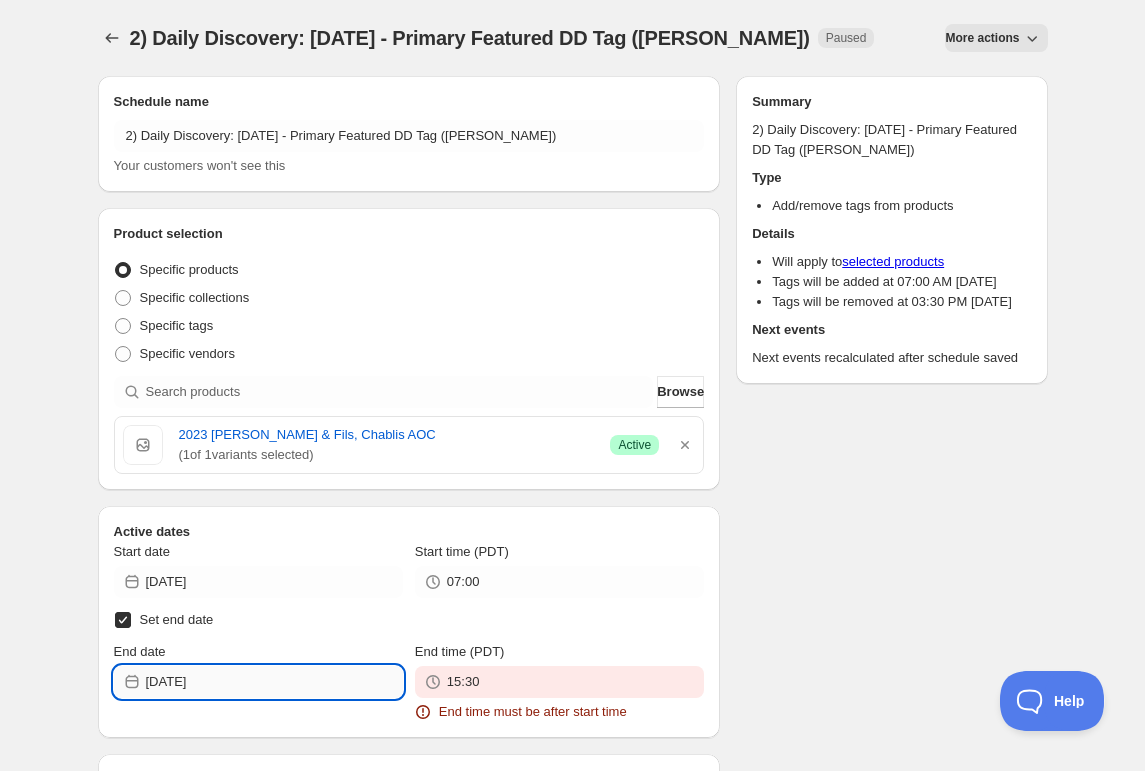 click on "[DATE]" at bounding box center [274, 682] 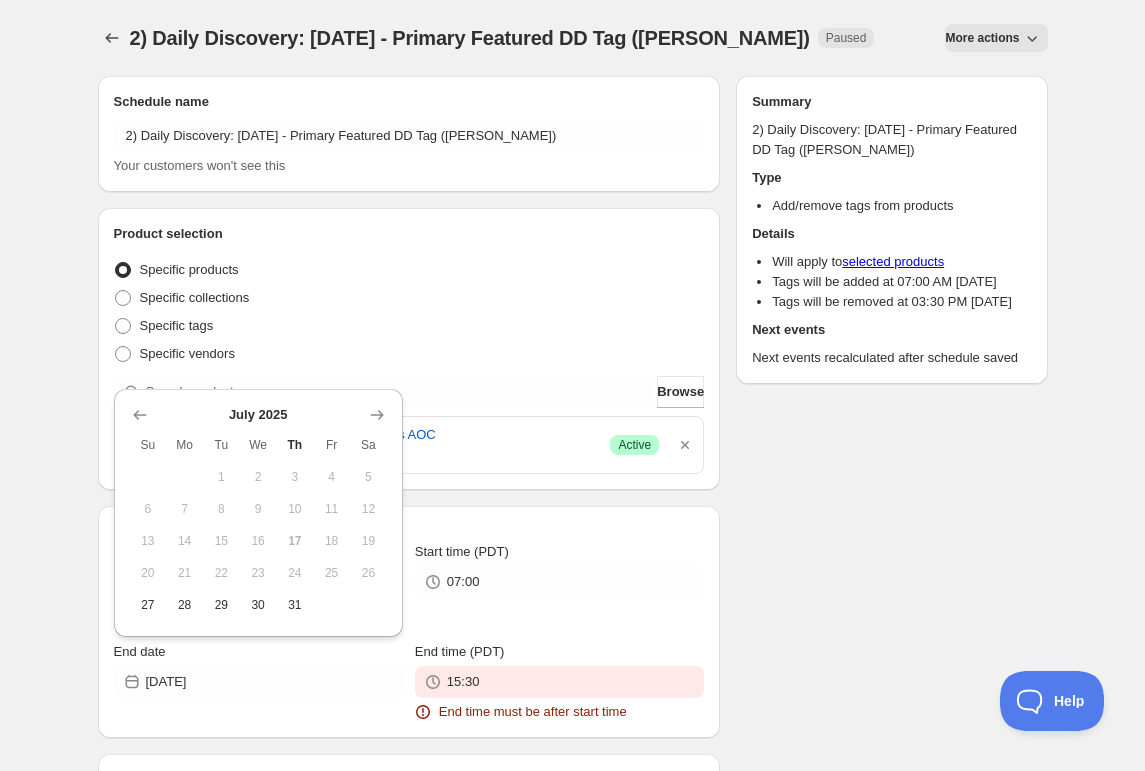 click on "28" at bounding box center (184, 605) 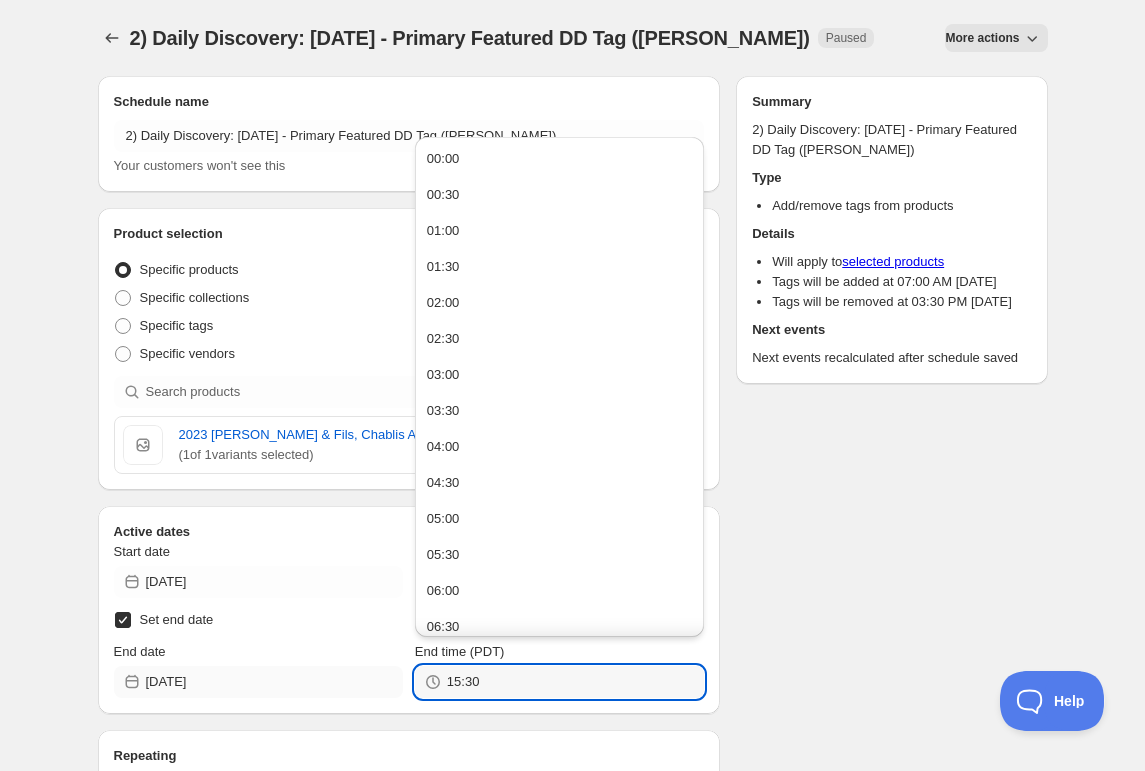 drag, startPoint x: 486, startPoint y: 681, endPoint x: 234, endPoint y: 671, distance: 252.19833 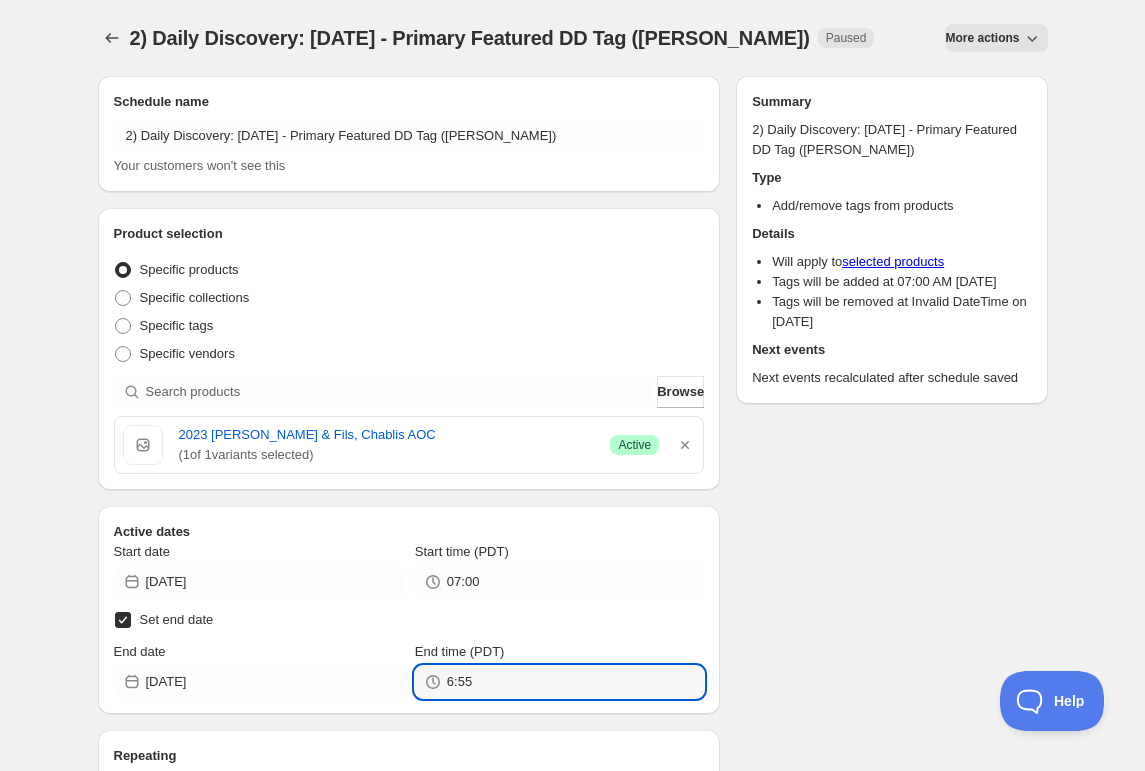 type on "06:55" 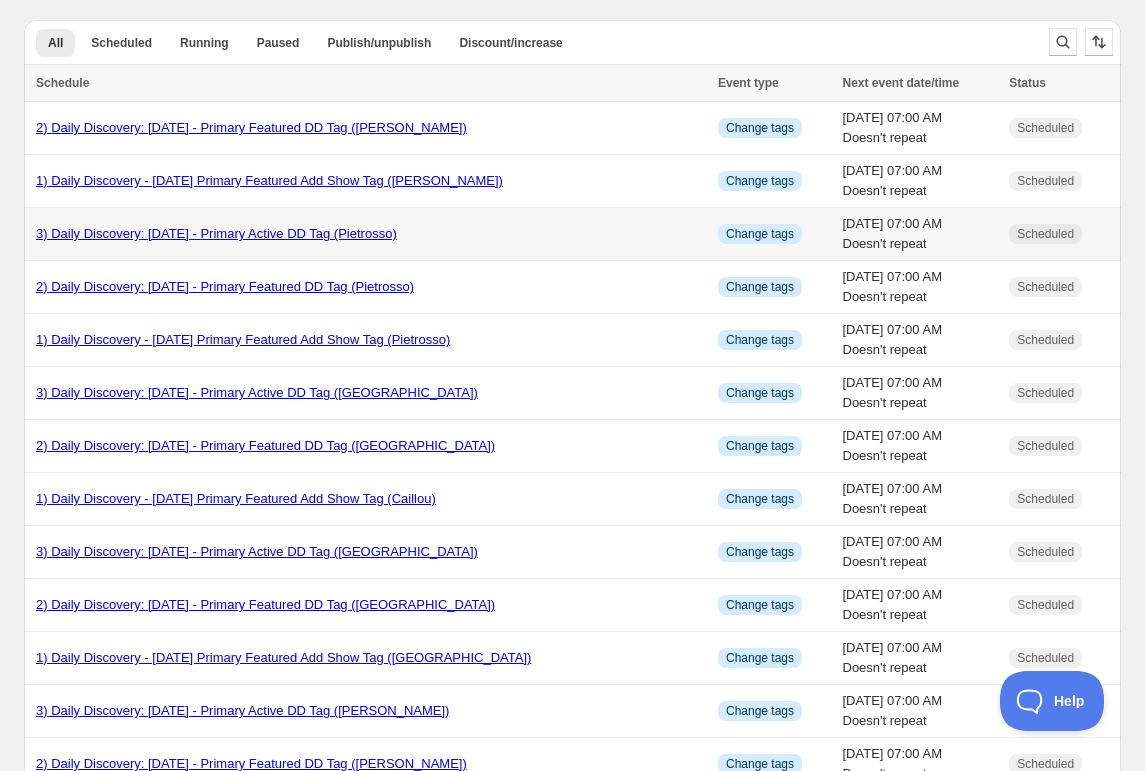 click on "3) Daily Discovery: [DATE] - Primary Active DD Tag (Pietrosso)" at bounding box center [216, 233] 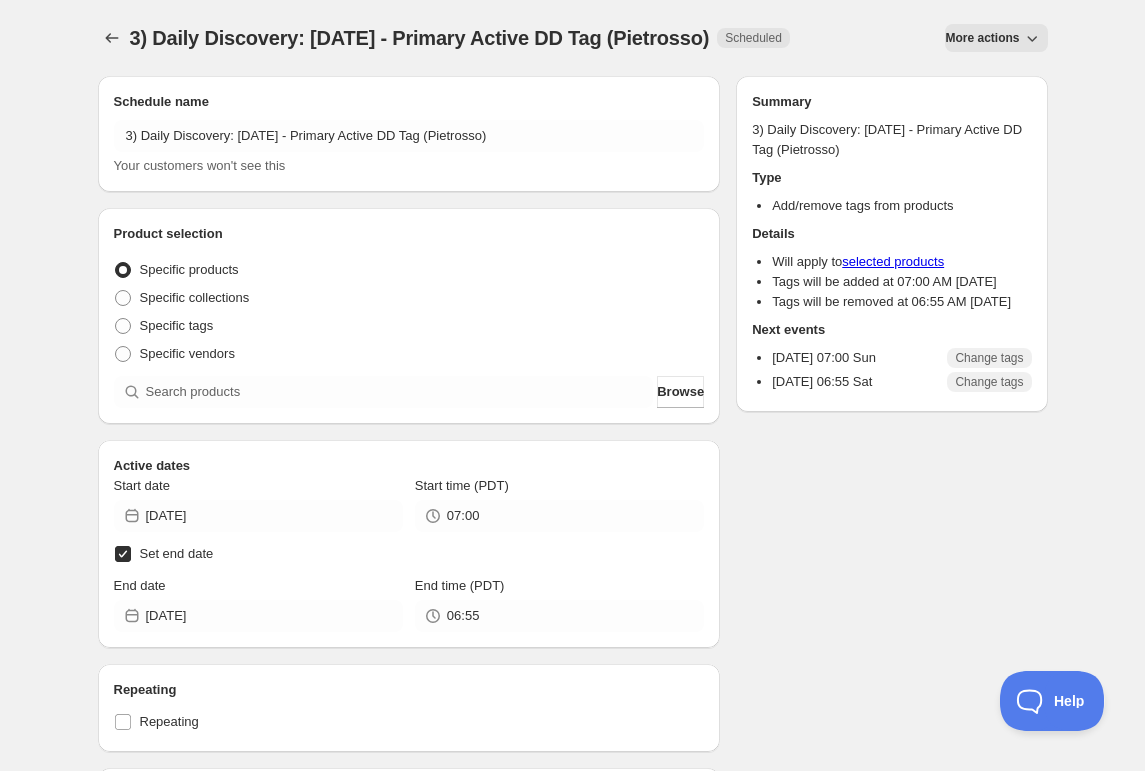 click on "More actions" at bounding box center [982, 38] 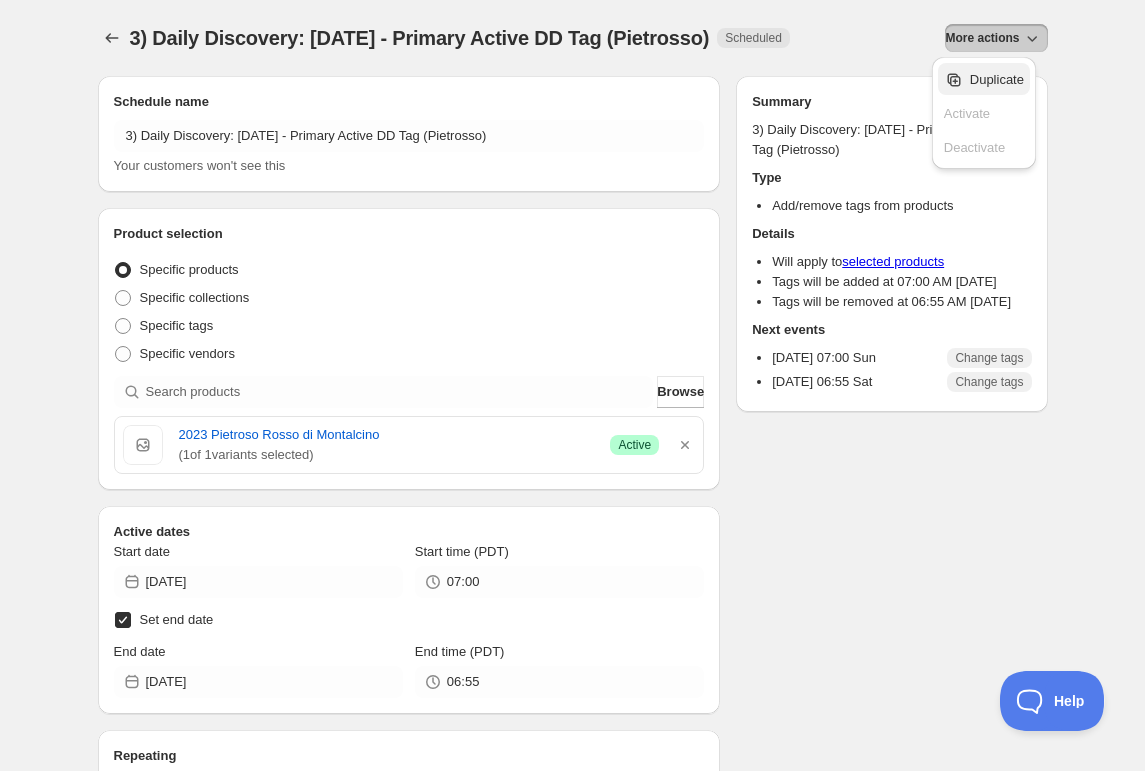 click on "Duplicate" at bounding box center (997, 79) 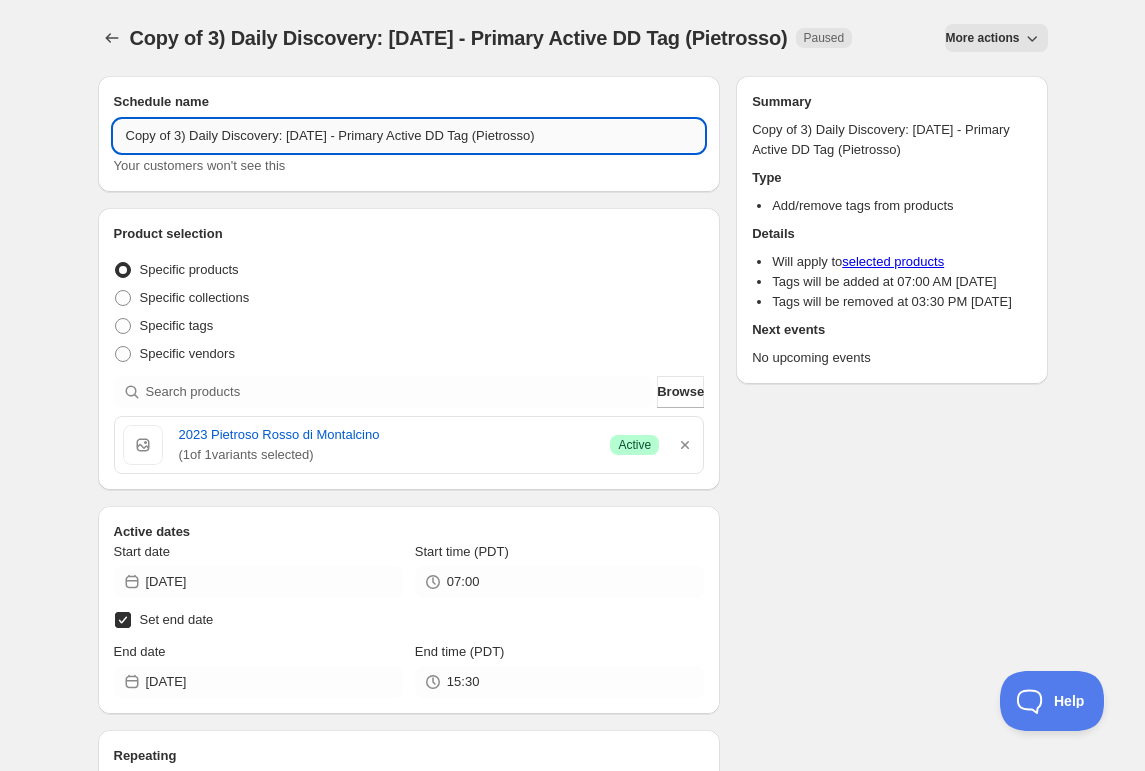click on "Copy of 3) Daily Discovery: [DATE] - Primary Active DD Tag (Pietrosso)" at bounding box center [409, 136] 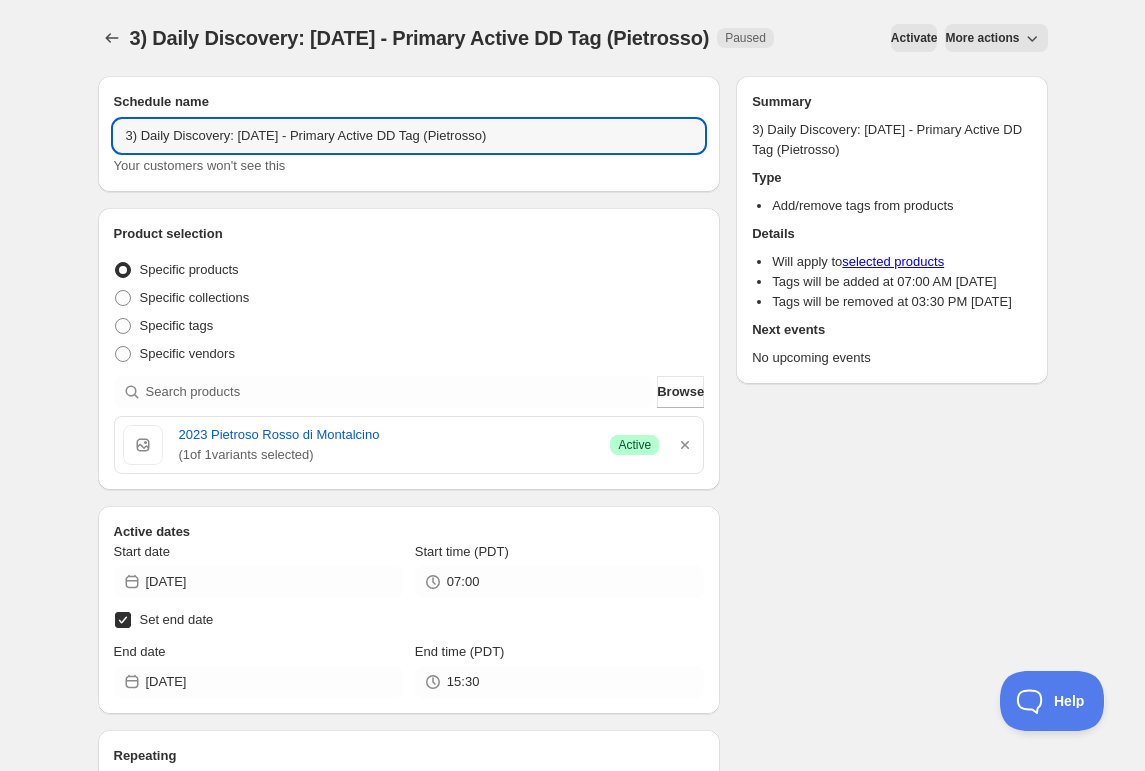 drag, startPoint x: 286, startPoint y: 136, endPoint x: 284, endPoint y: 189, distance: 53.037724 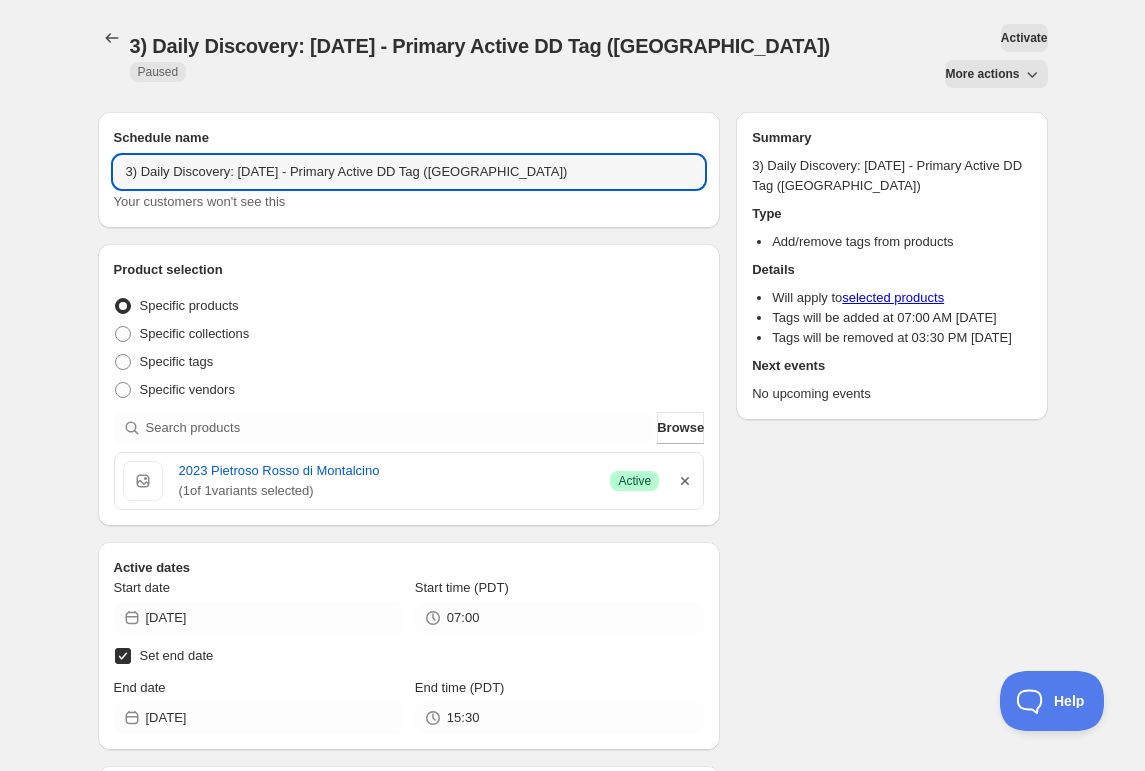 type on "3) Daily Discovery: [DATE] - Primary Active DD Tag ([GEOGRAPHIC_DATA])" 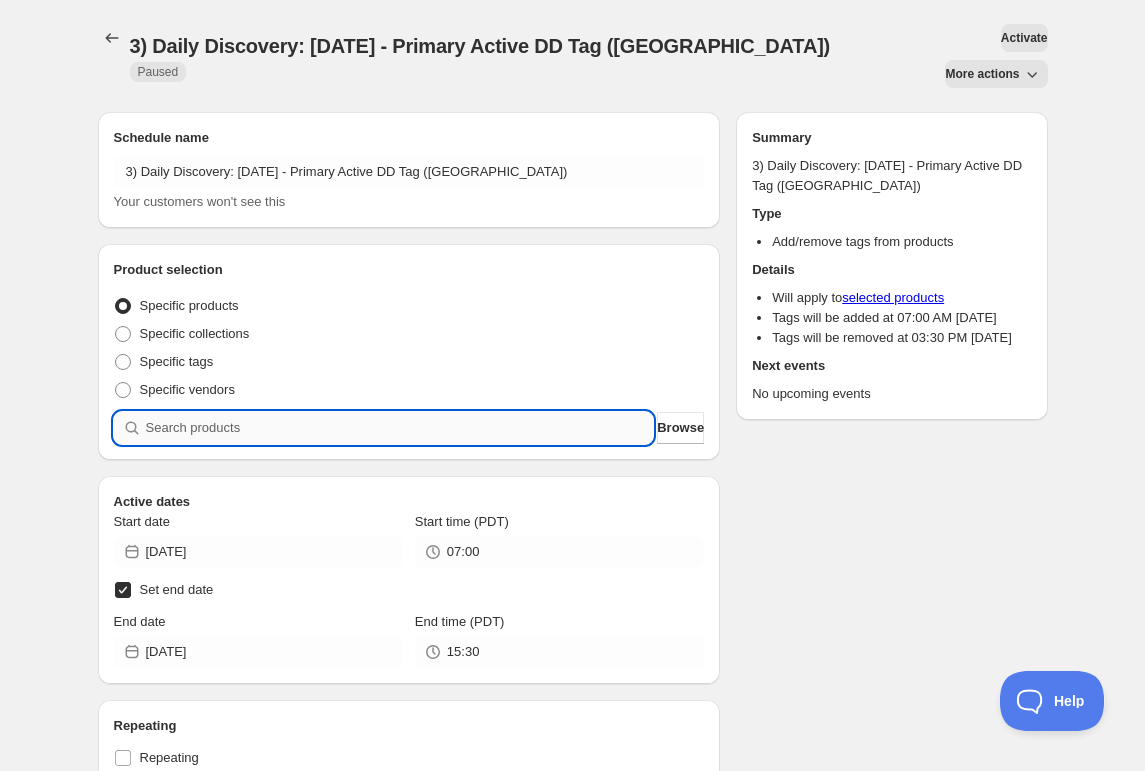 click at bounding box center (400, 428) 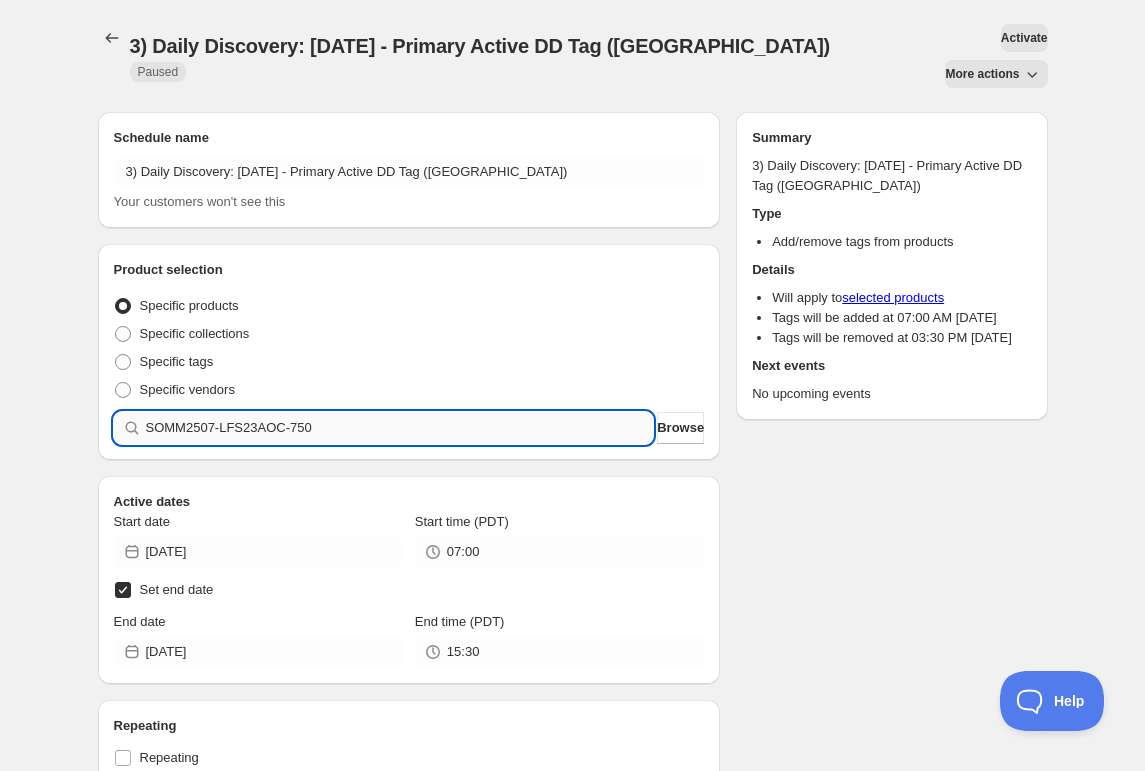 type 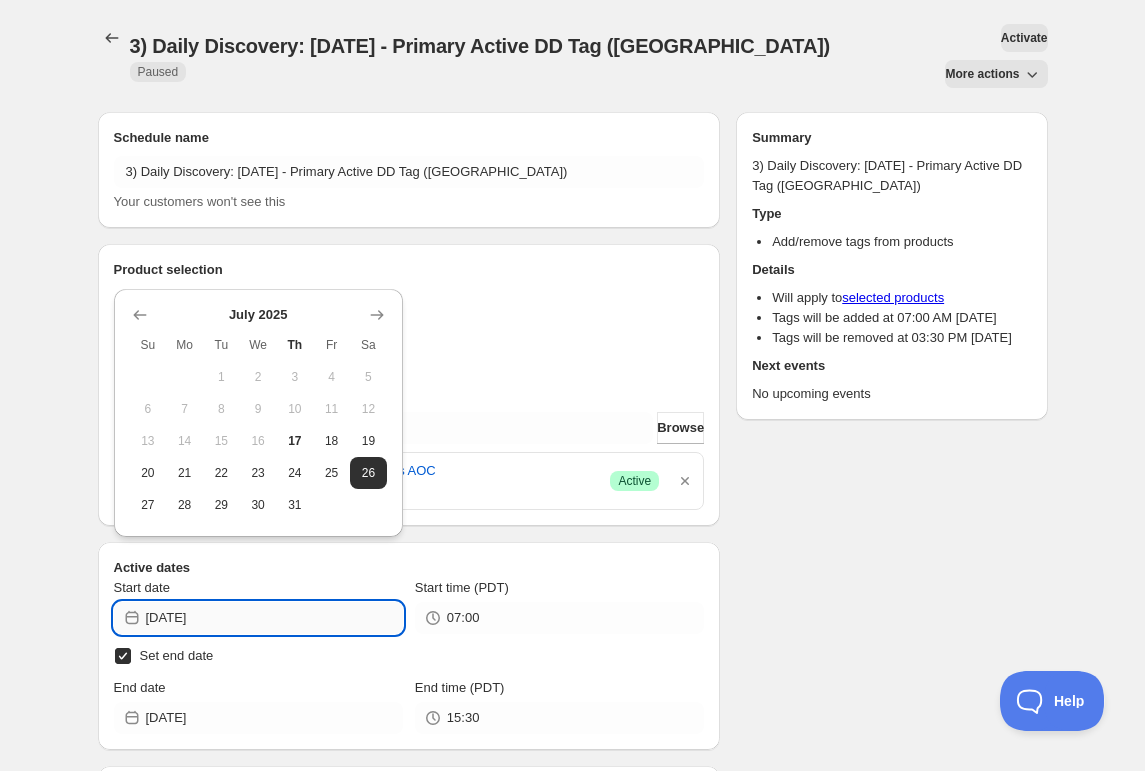click on "[DATE]" at bounding box center [274, 618] 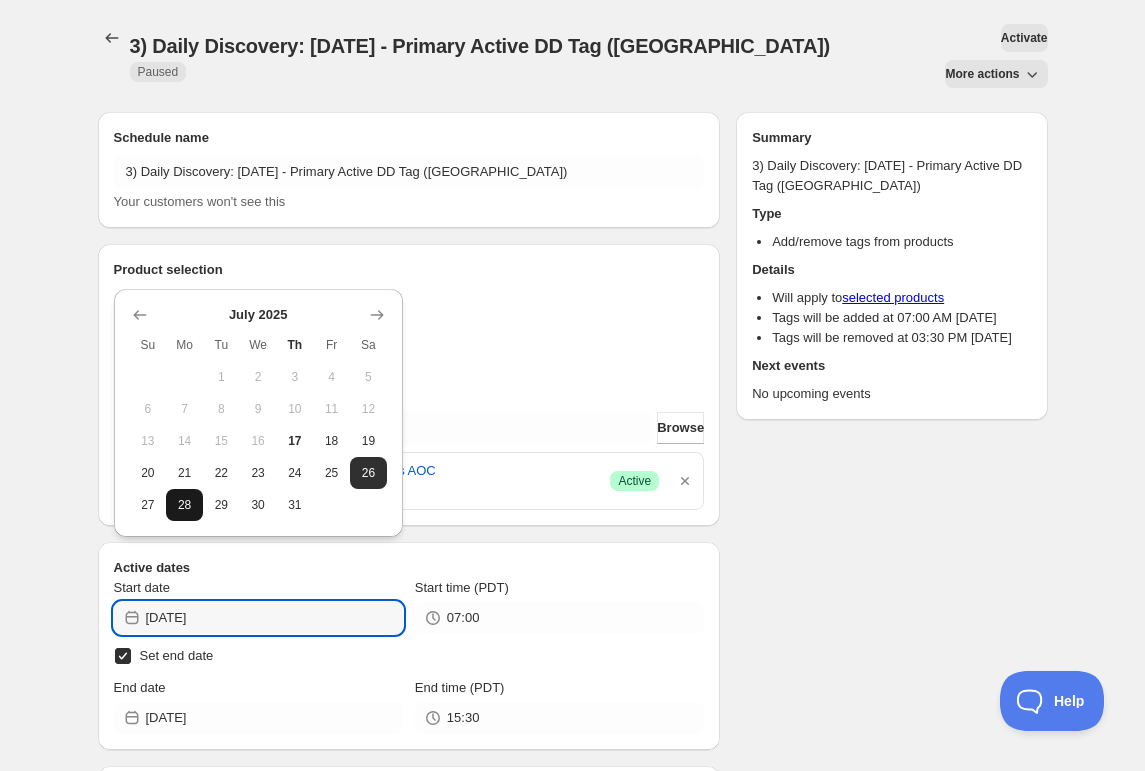 click on "28" at bounding box center (184, 505) 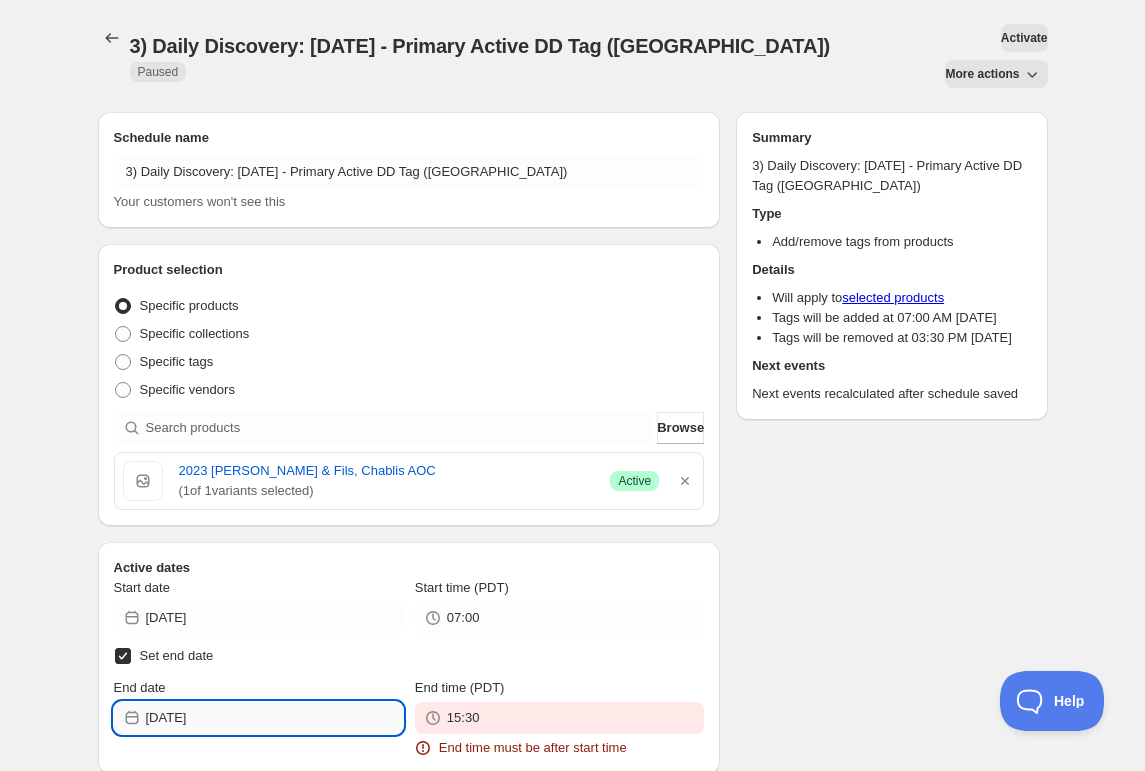 click on "[DATE]" at bounding box center (274, 718) 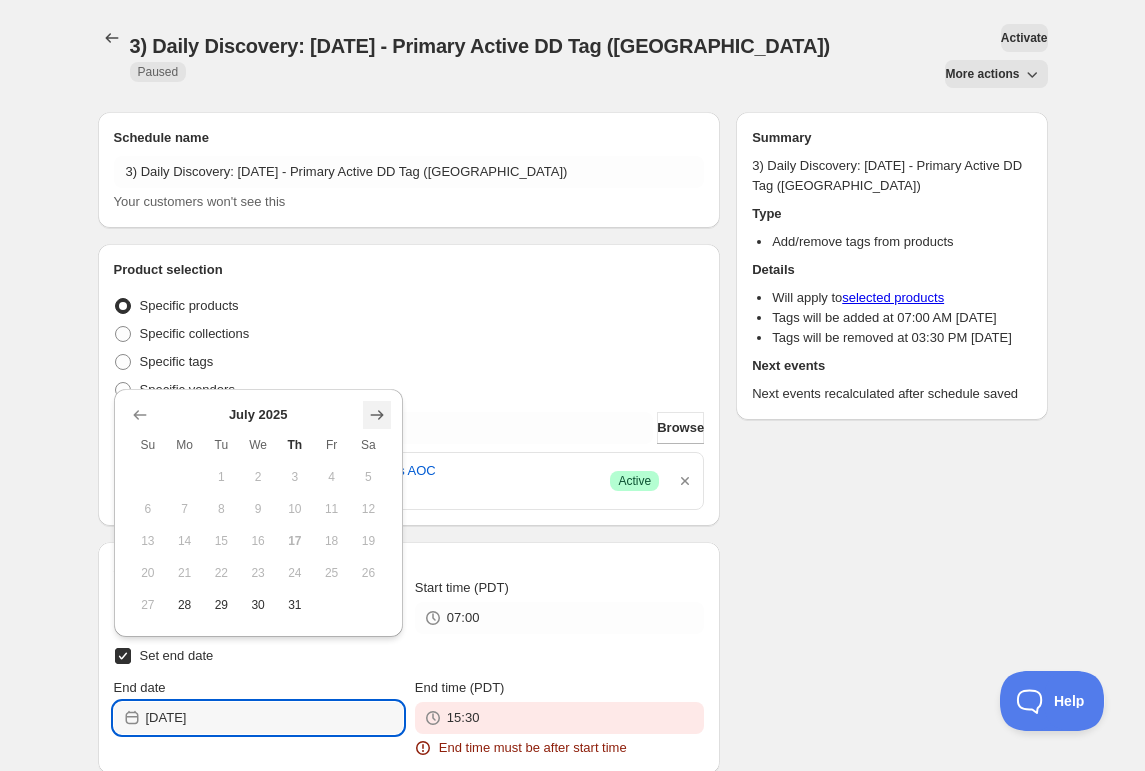 click 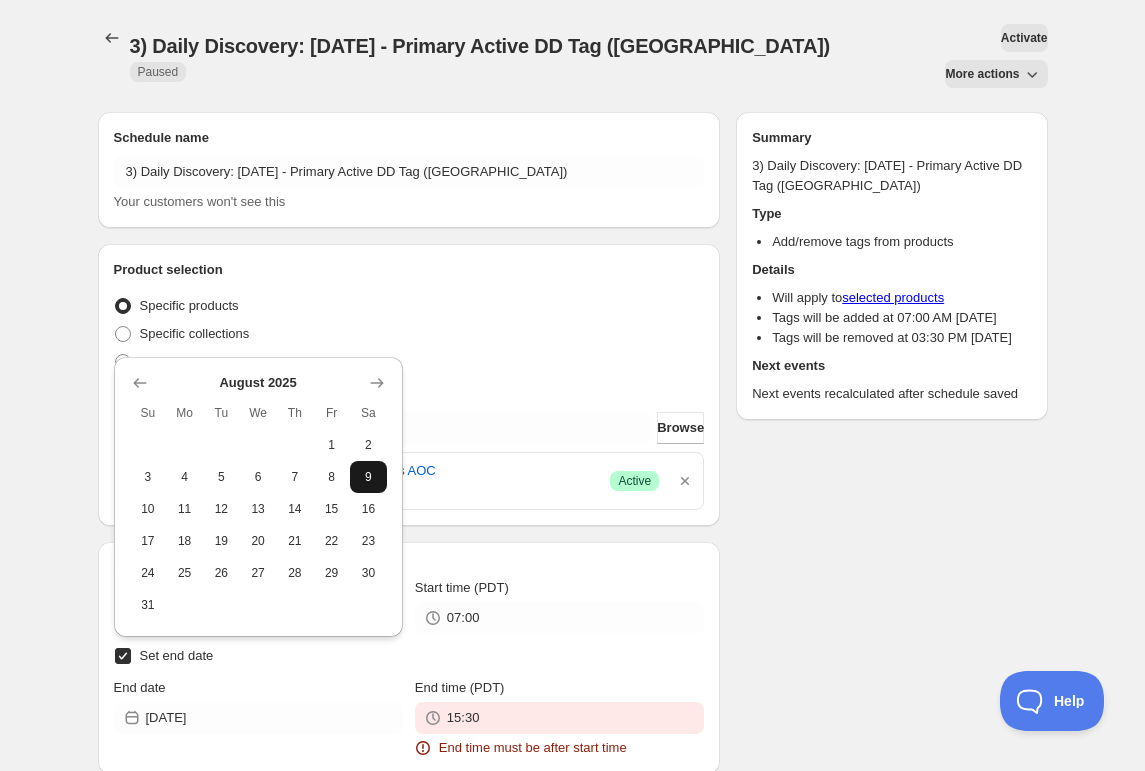 click on "9" at bounding box center [368, 477] 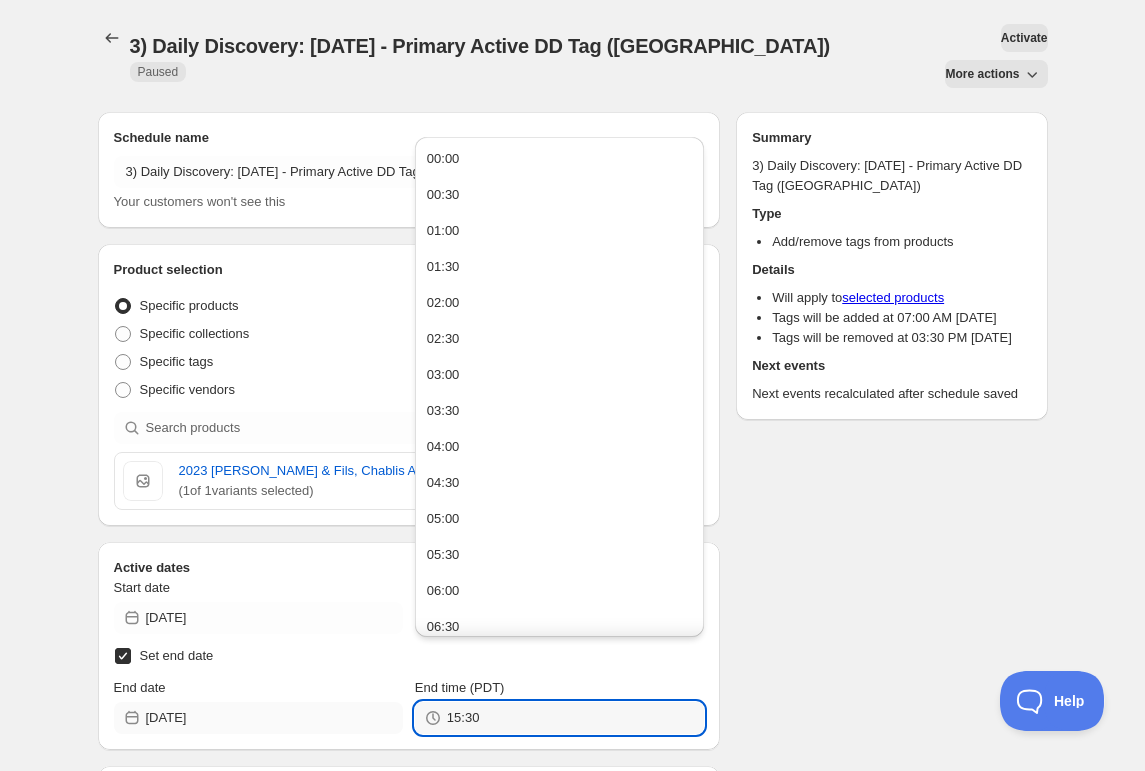 drag, startPoint x: 513, startPoint y: 678, endPoint x: 236, endPoint y: 677, distance: 277.0018 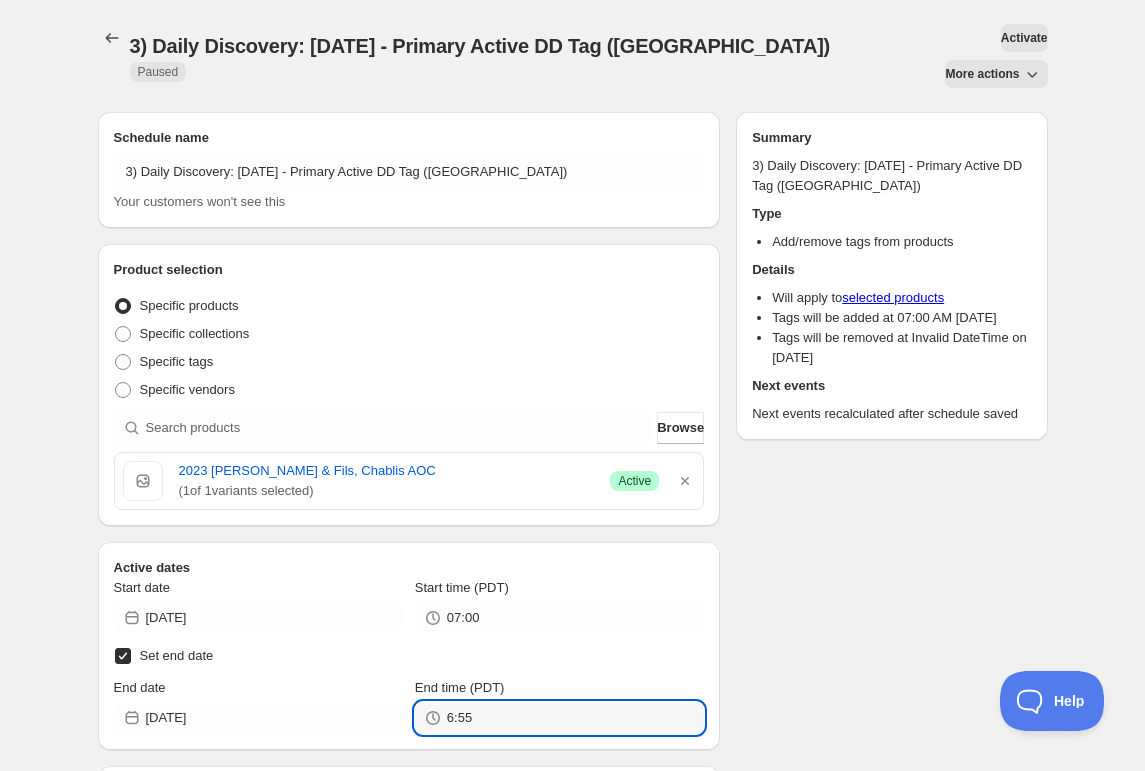 scroll, scrollTop: 128, scrollLeft: 0, axis: vertical 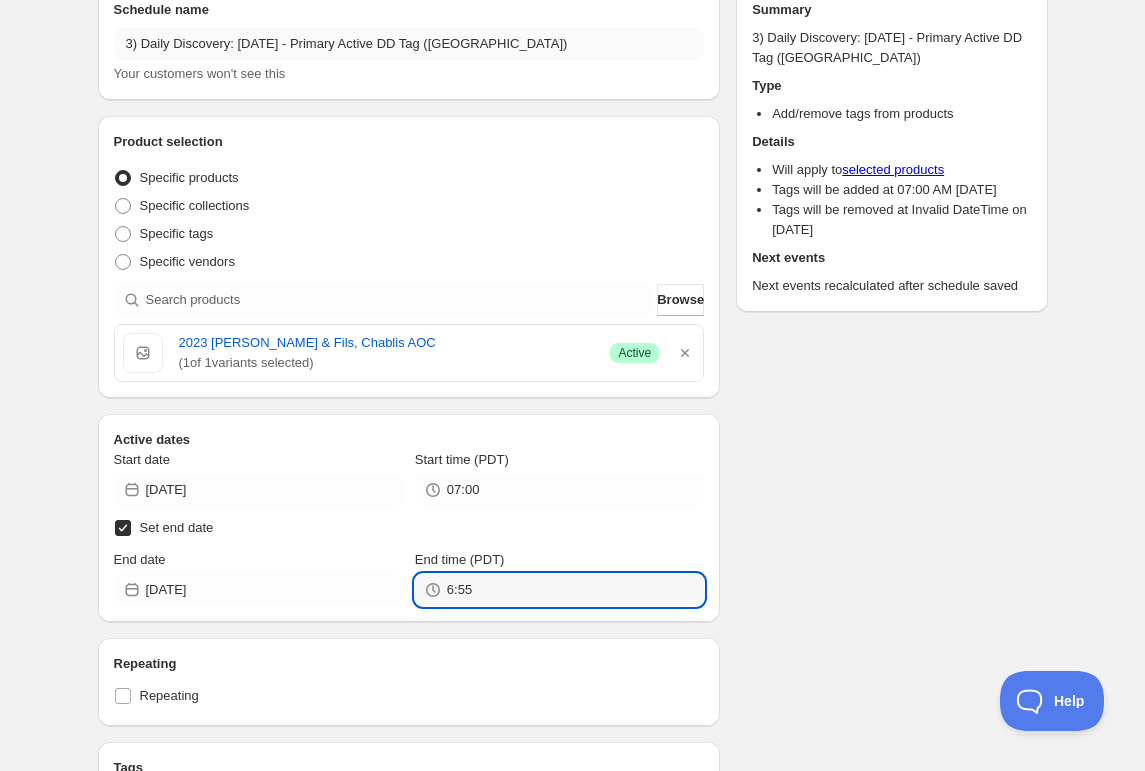 type on "06:55" 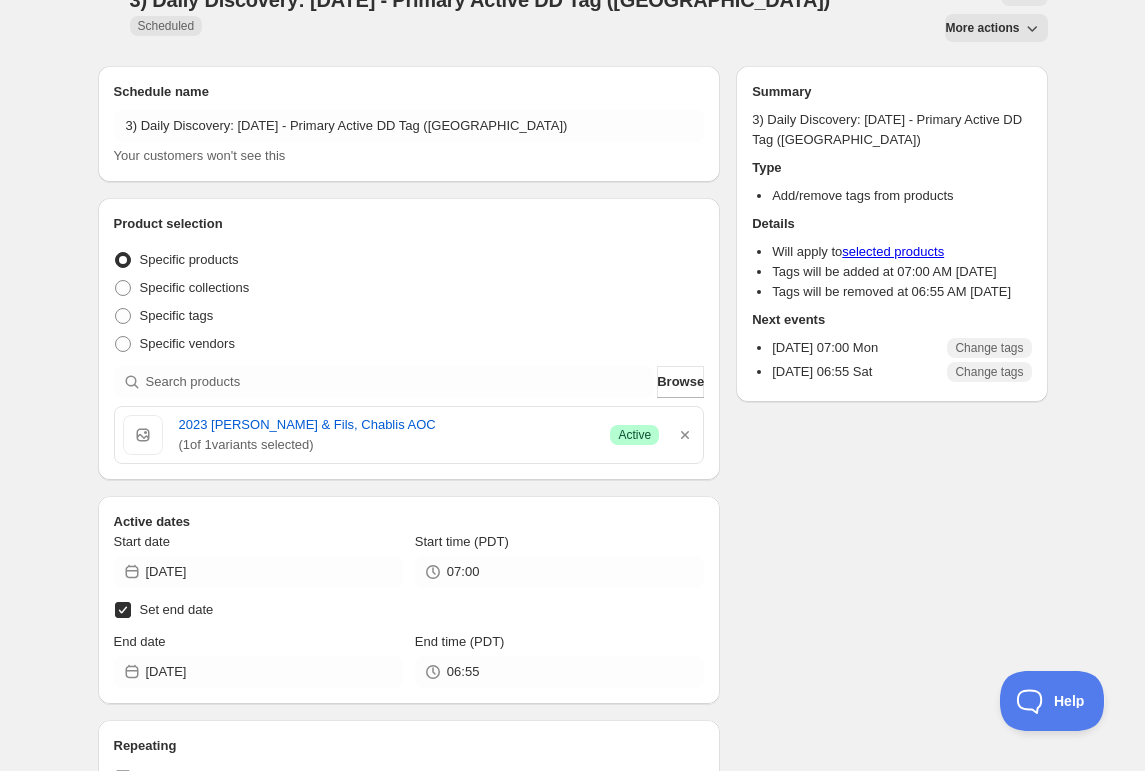 scroll, scrollTop: 0, scrollLeft: 0, axis: both 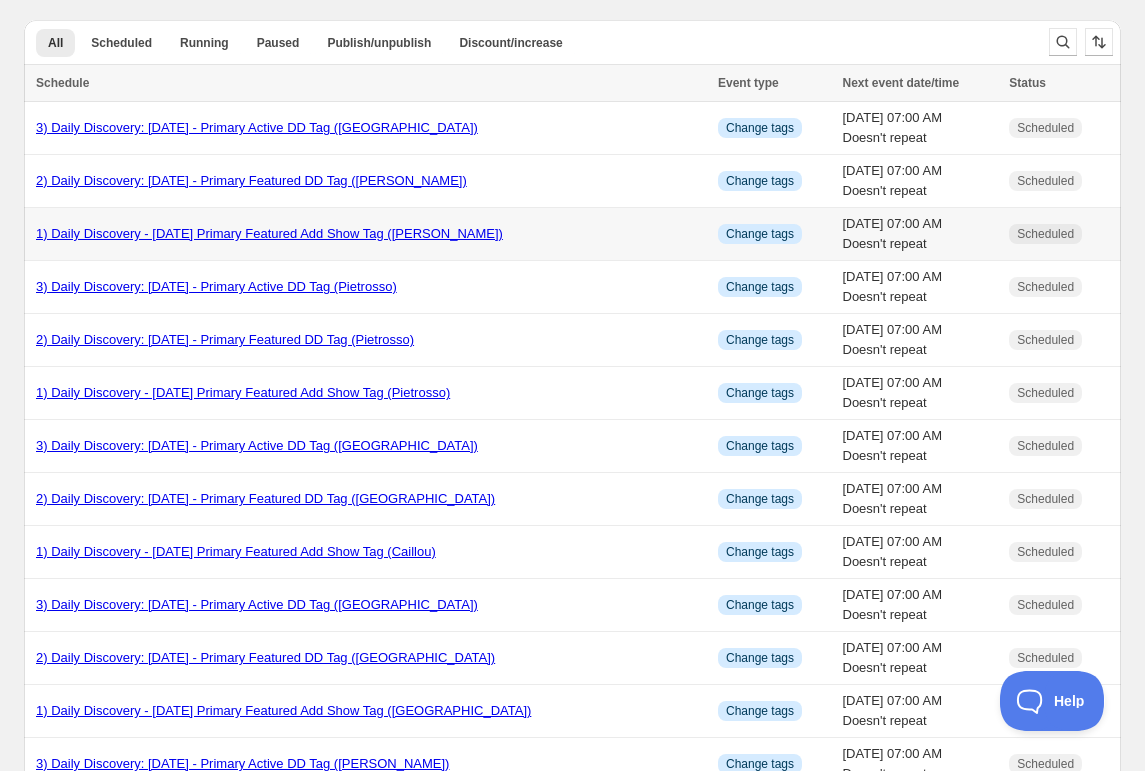 click on "1) Daily Discovery - [DATE] Primary Featured Add Show Tag ([PERSON_NAME])" at bounding box center (269, 233) 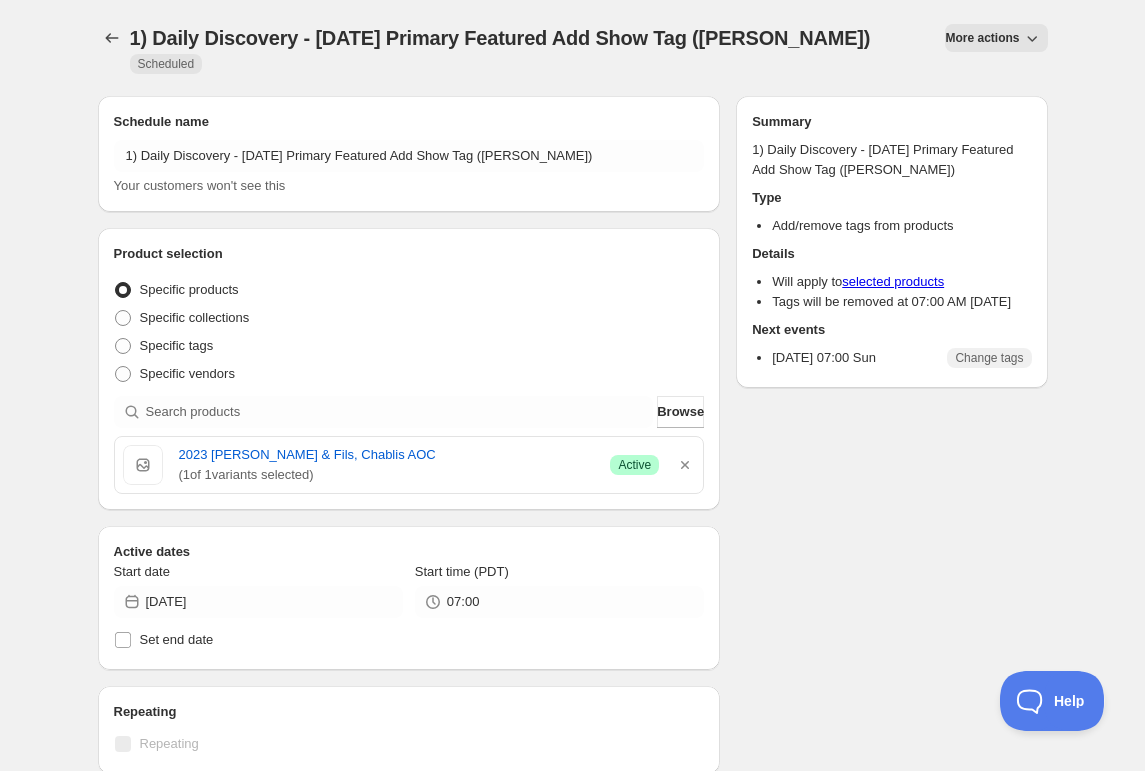click on "More actions" at bounding box center (982, 38) 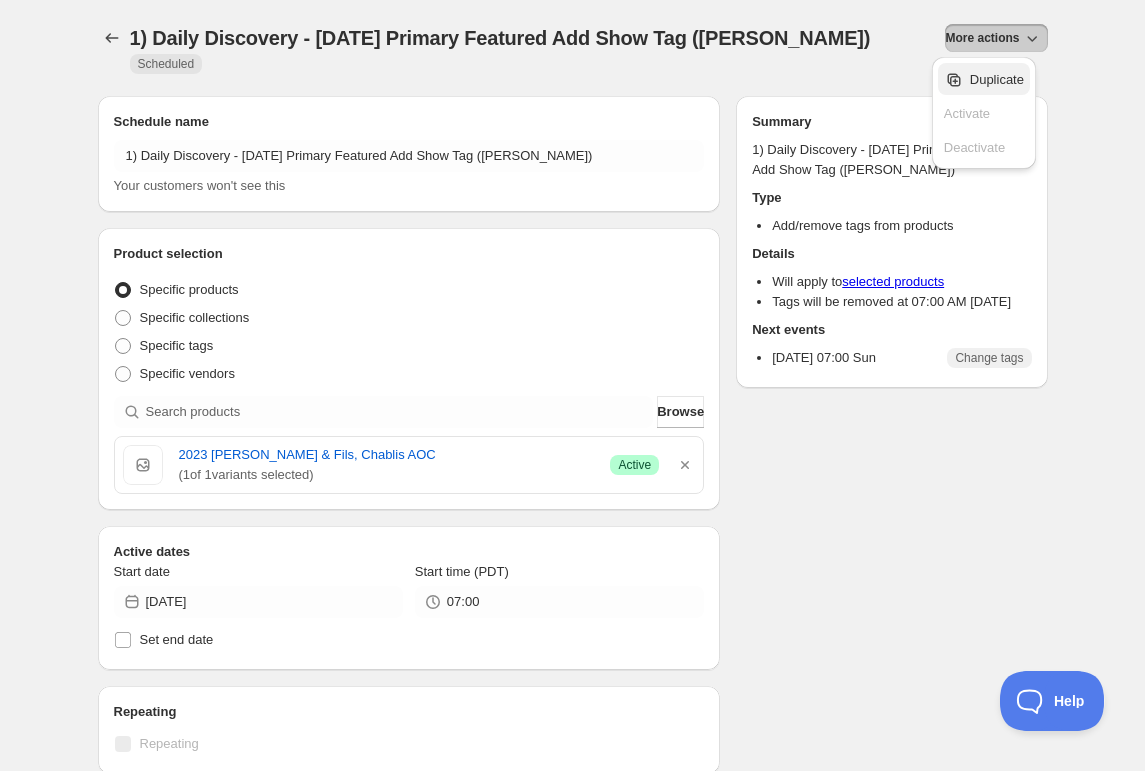 click on "Duplicate" at bounding box center (997, 79) 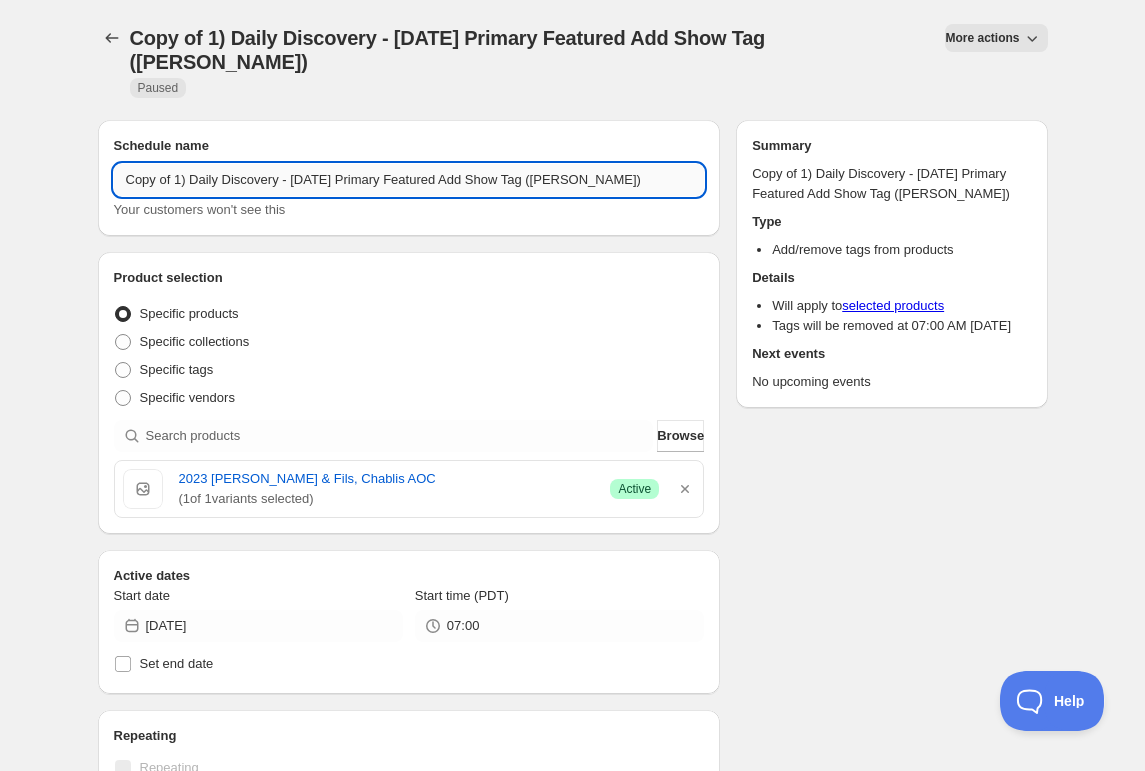 click on "Copy of 1) Daily Discovery - [DATE] Primary Featured Add Show Tag ([PERSON_NAME])" at bounding box center [409, 180] 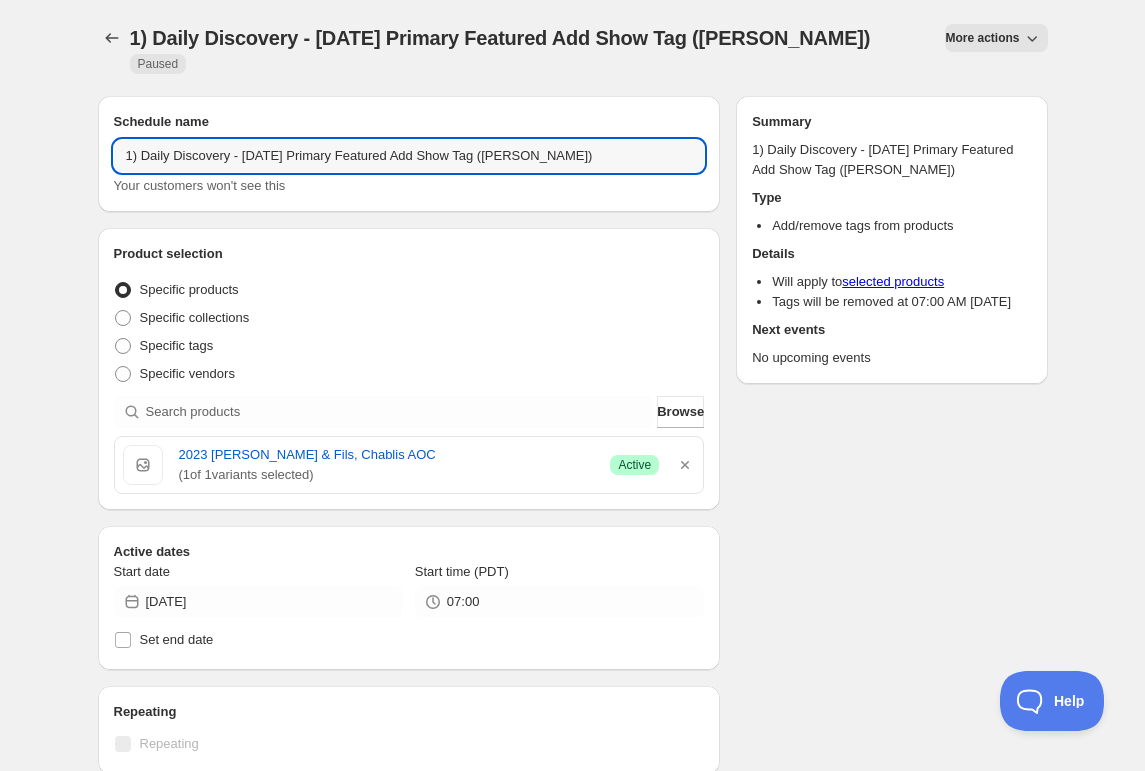 drag, startPoint x: 290, startPoint y: 130, endPoint x: 286, endPoint y: 174, distance: 44.181442 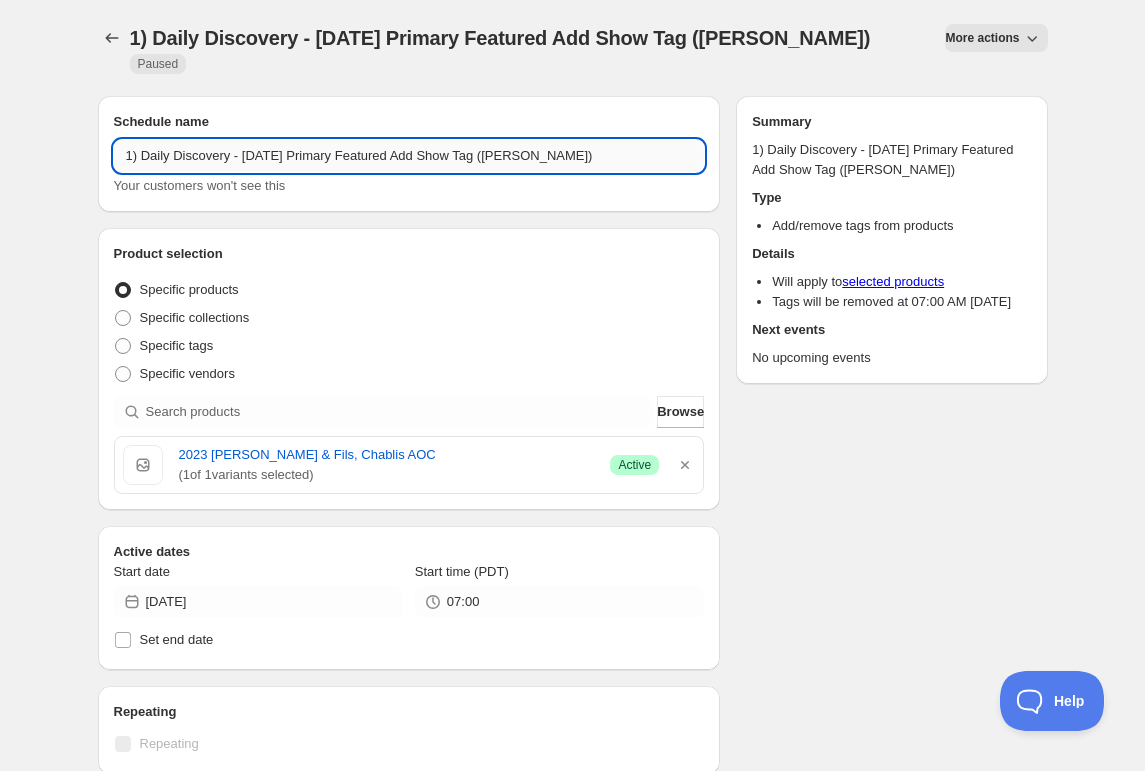 click on "1) Daily Discovery - [DATE] Primary Featured Add Show Tag ([PERSON_NAME])" at bounding box center [409, 156] 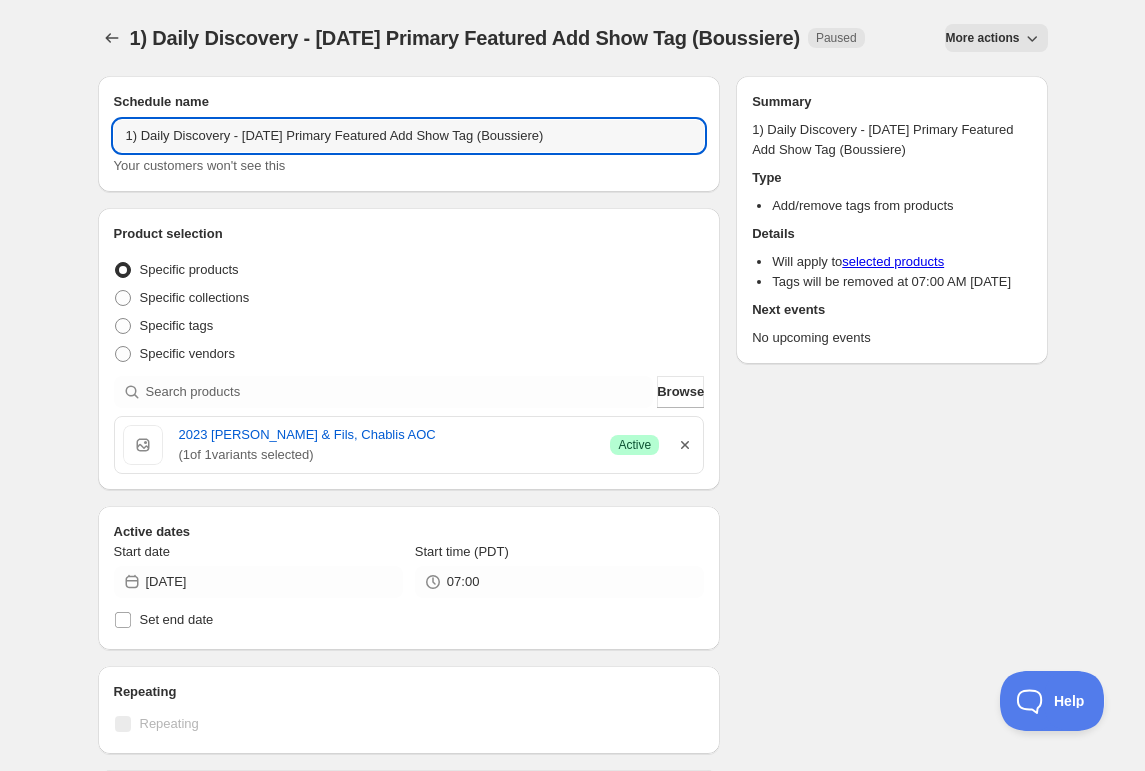 type on "1) Daily Discovery - [DATE] Primary Featured Add Show Tag (Boussiere)" 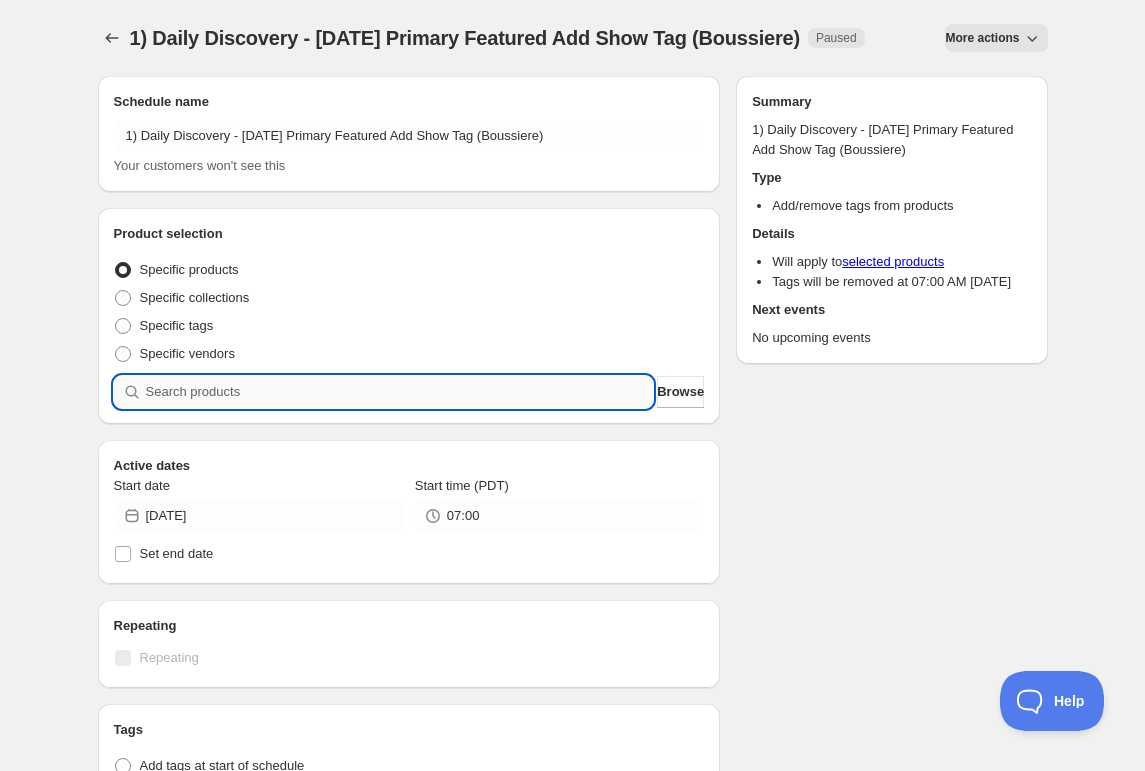click at bounding box center [400, 392] 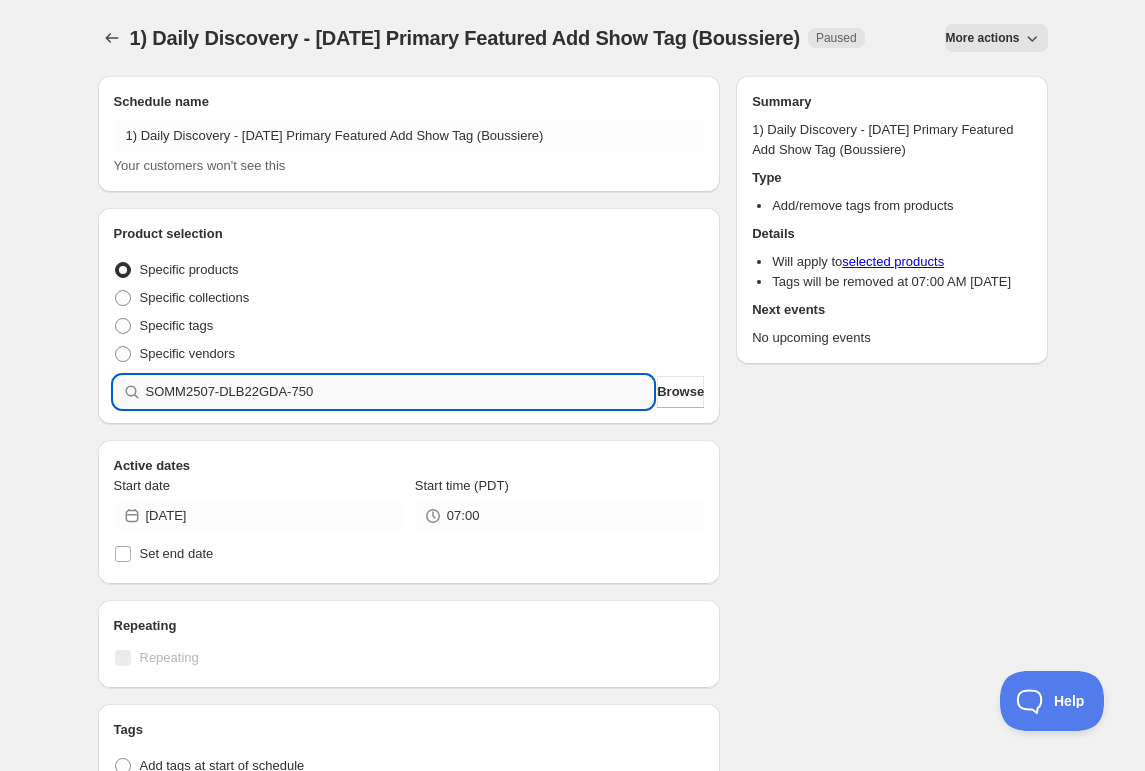 type 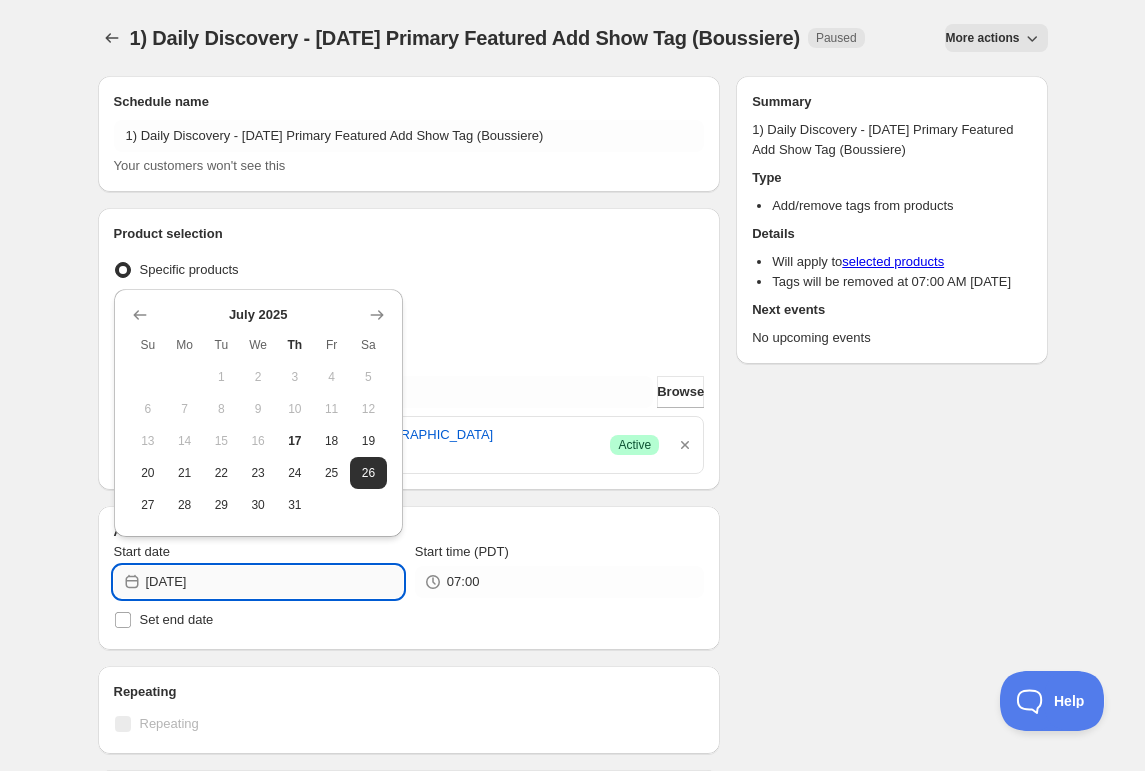 click on "[DATE]" at bounding box center [274, 582] 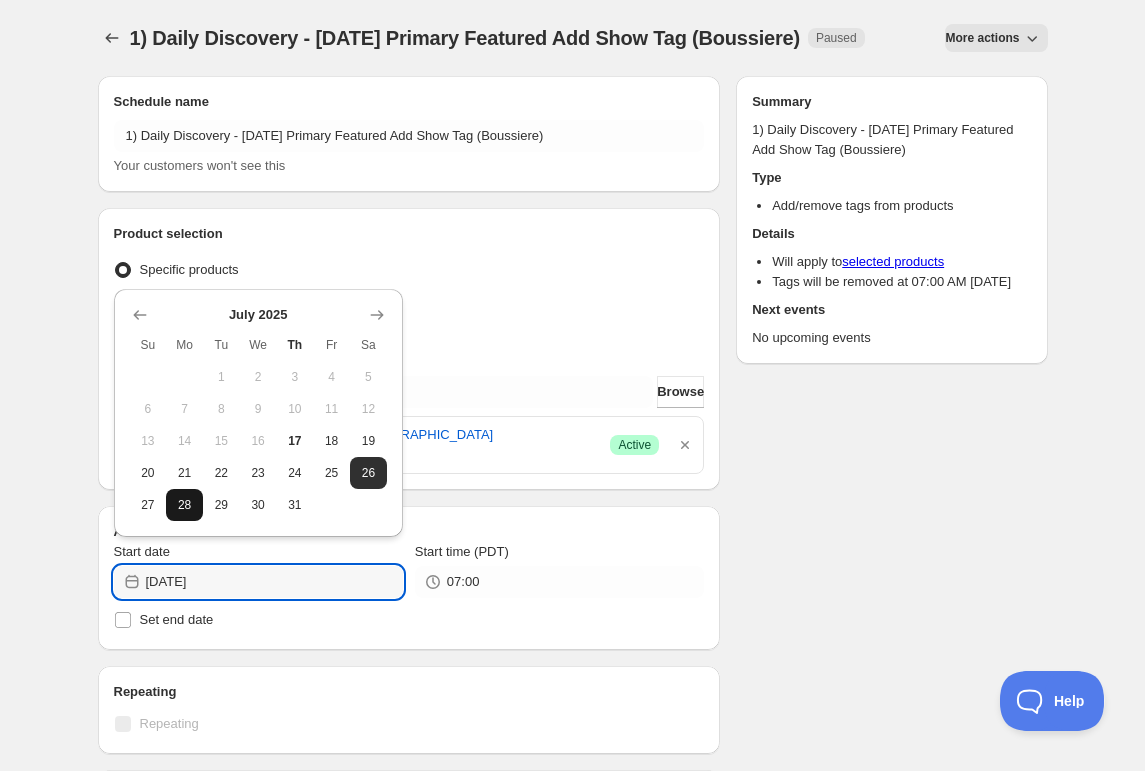 click on "28" at bounding box center (184, 505) 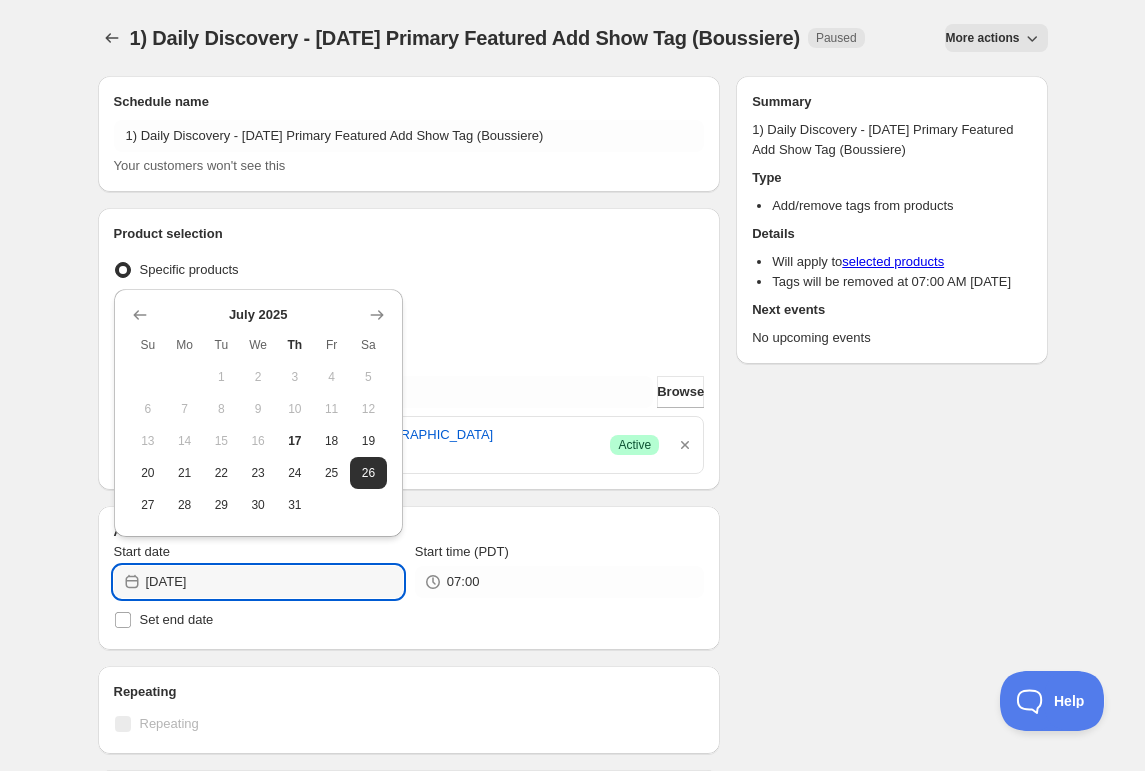 type on "[DATE]" 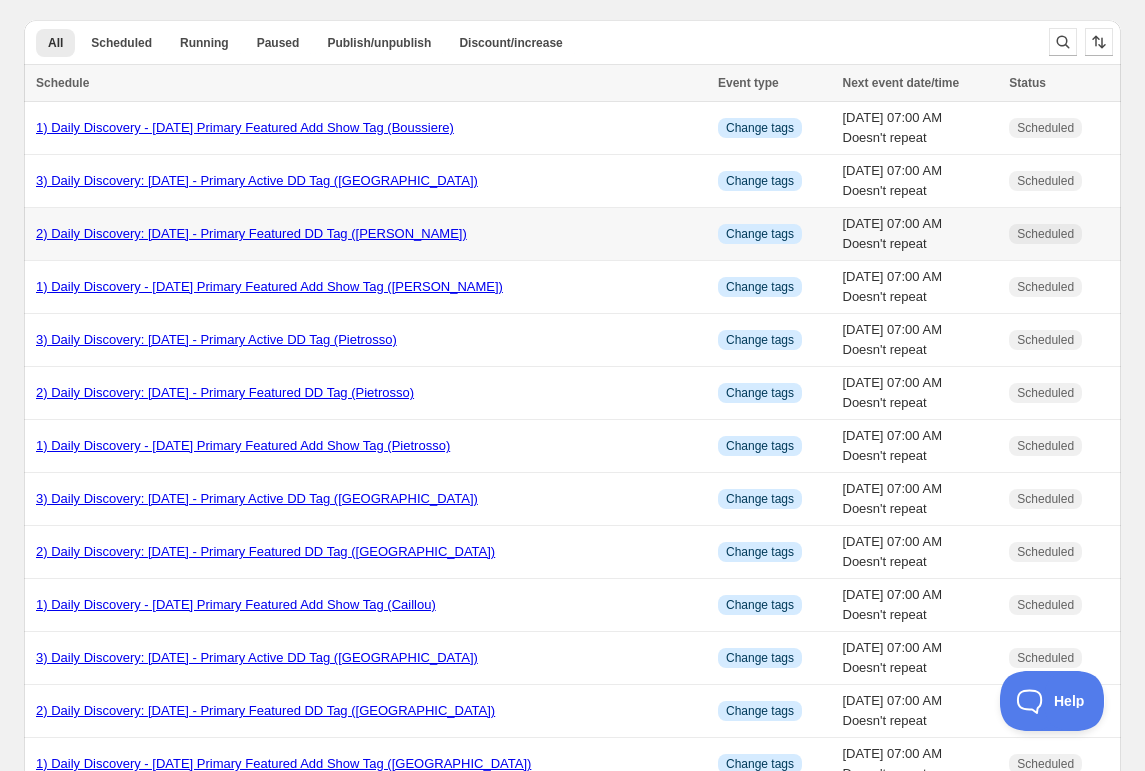click on "2) Daily Discovery: [DATE] - Primary Featured DD Tag ([PERSON_NAME])" at bounding box center (251, 233) 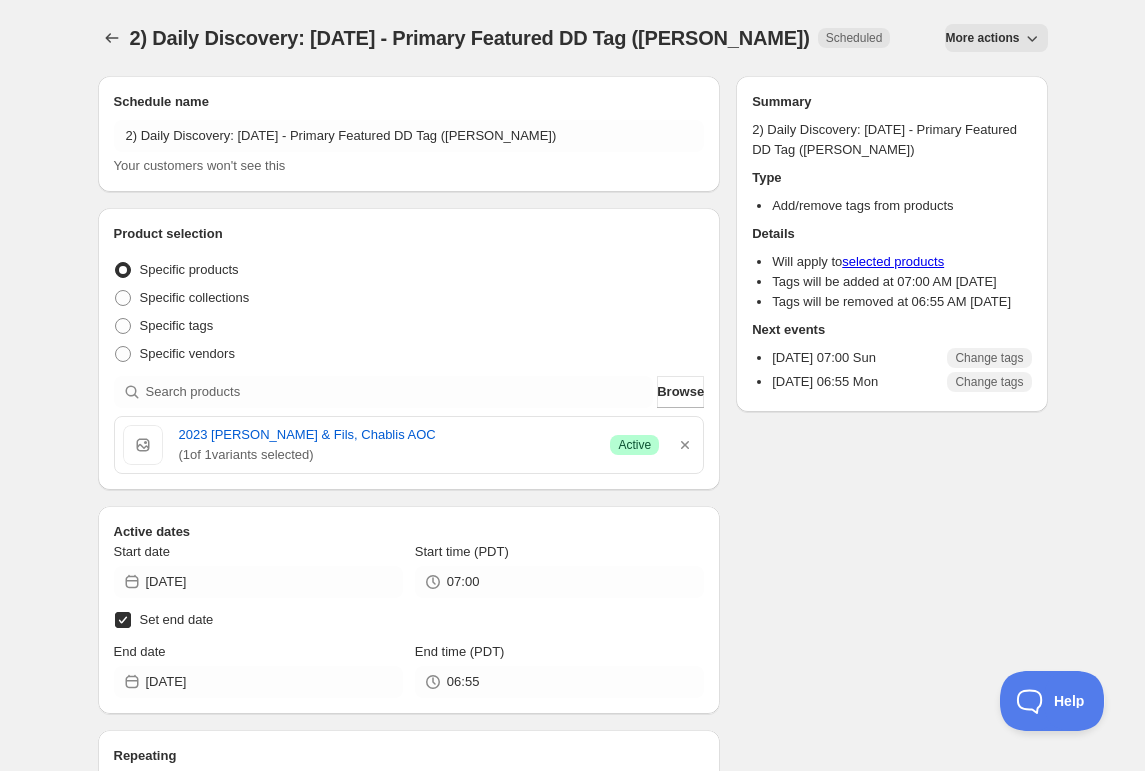 click on "More actions" at bounding box center (982, 38) 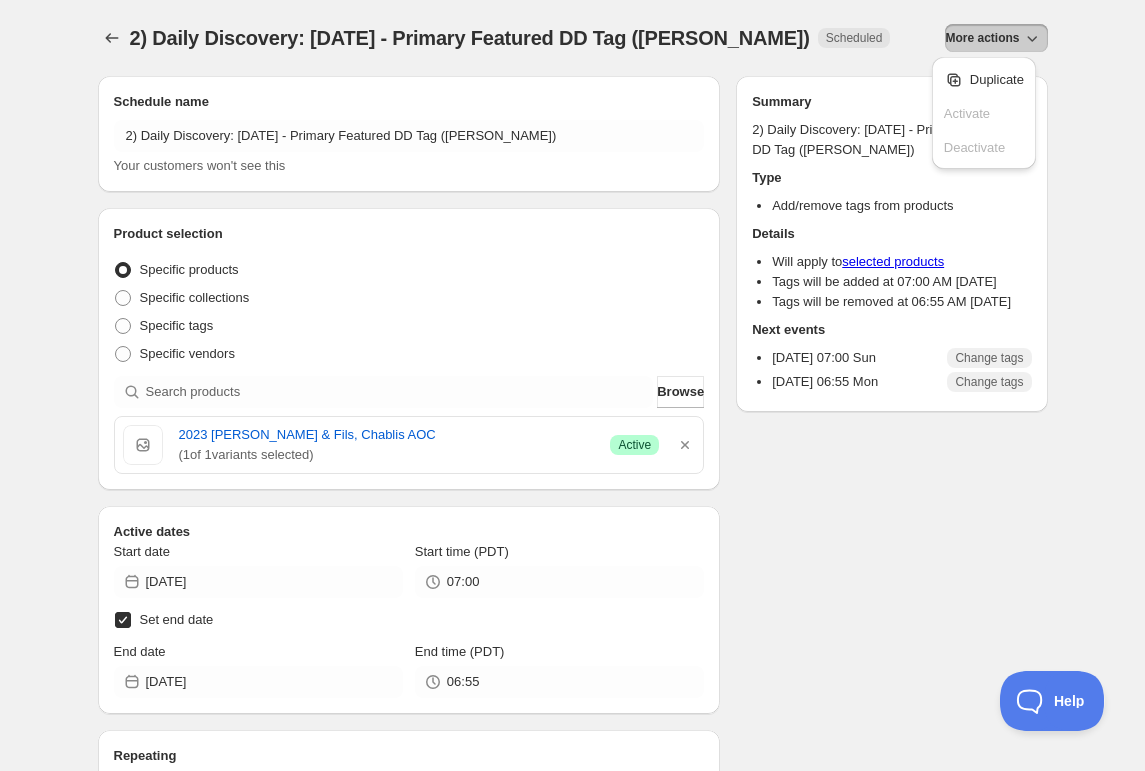click 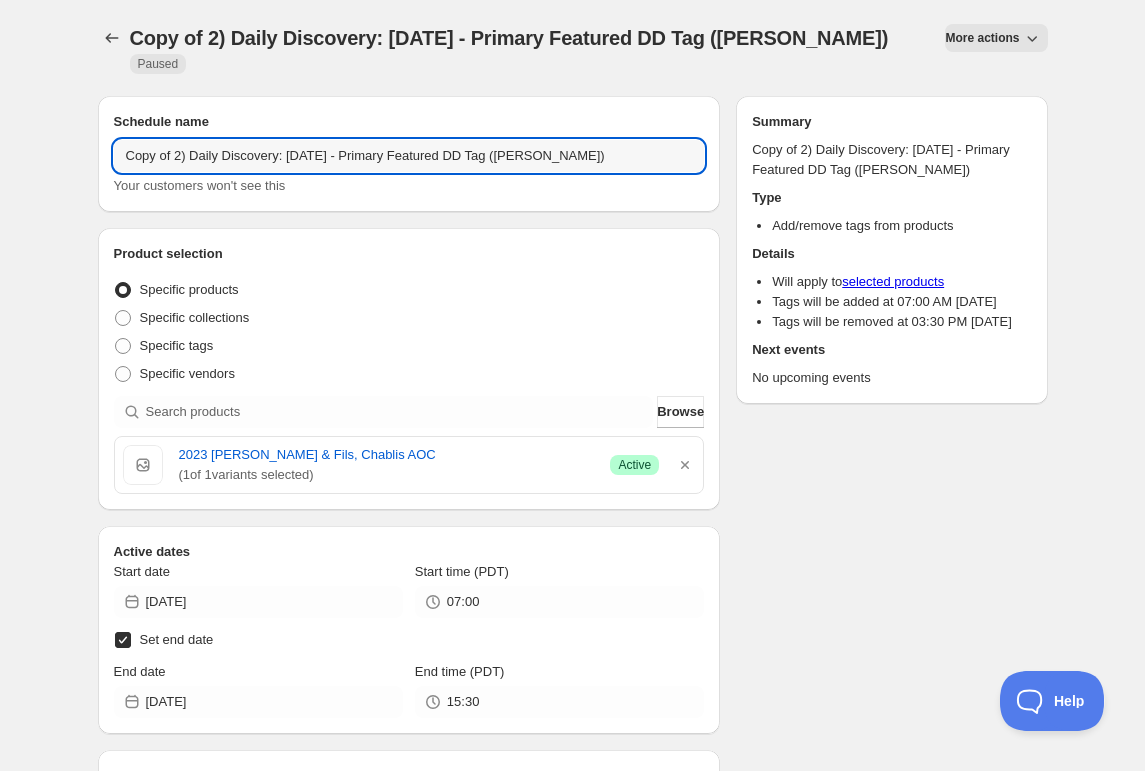 drag, startPoint x: 177, startPoint y: 141, endPoint x: 183, endPoint y: 156, distance: 16.155495 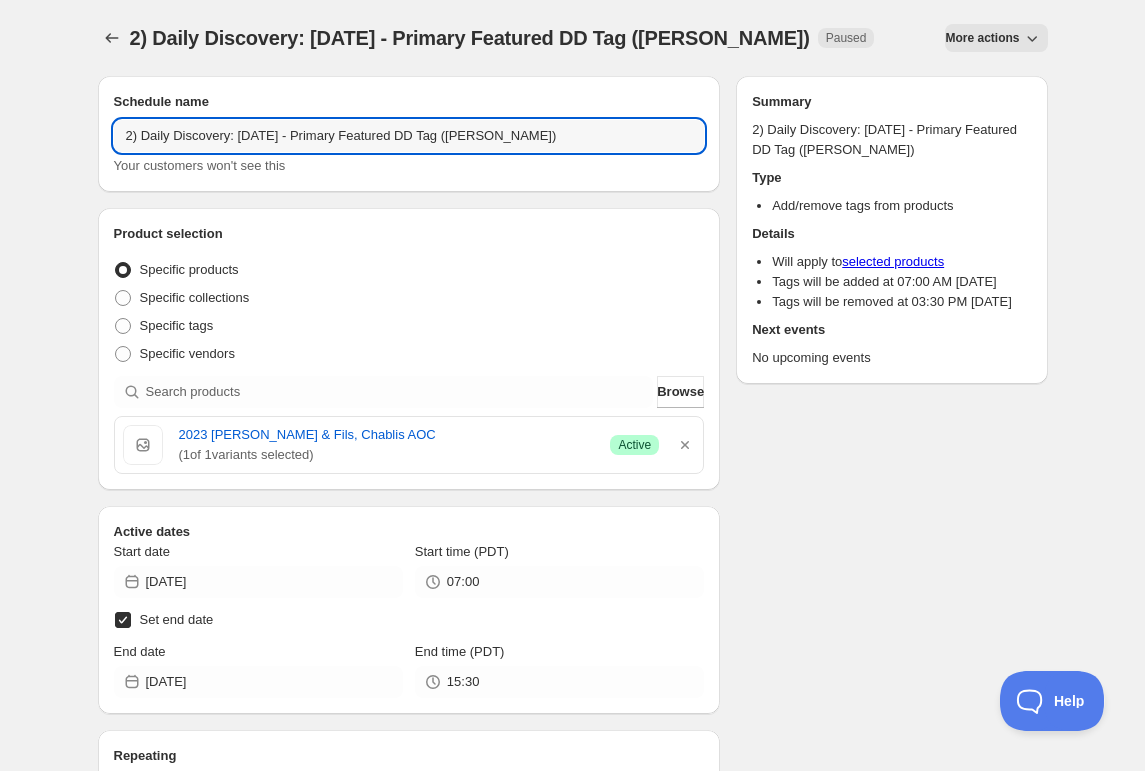 drag, startPoint x: 288, startPoint y: 136, endPoint x: 282, endPoint y: 177, distance: 41.4367 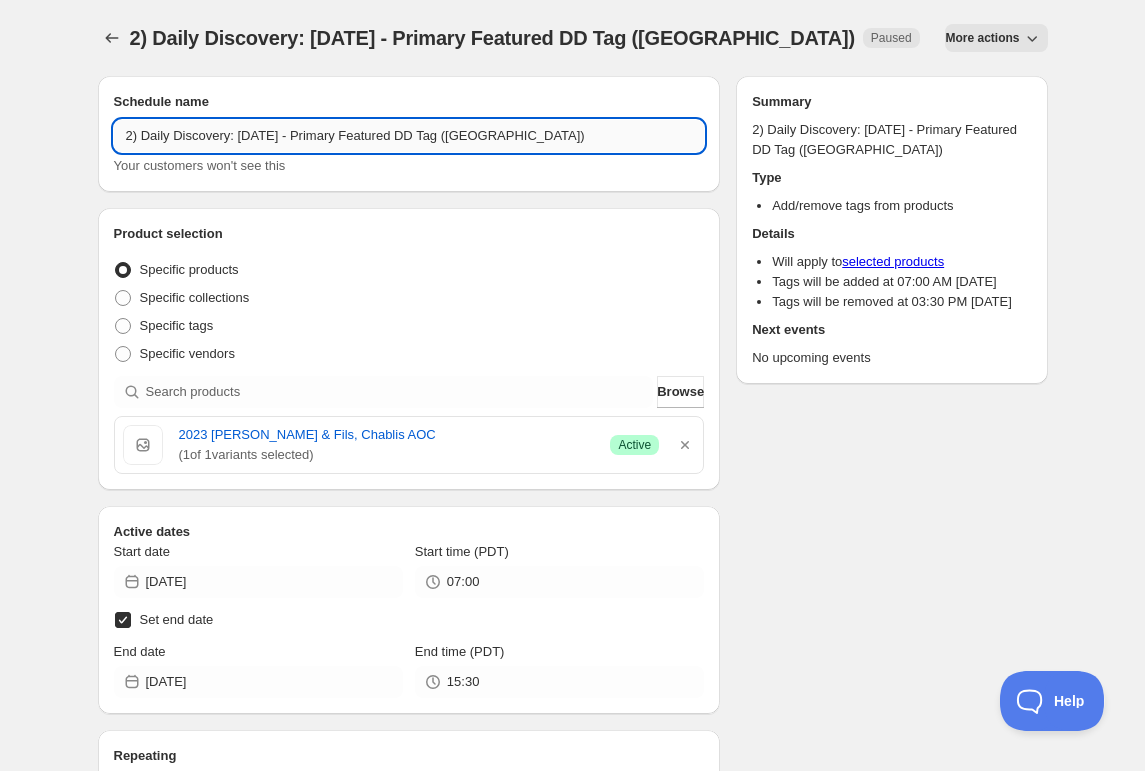 click on "2) Daily Discovery: [DATE] - Primary Featured DD Tag ([GEOGRAPHIC_DATA])" at bounding box center [409, 136] 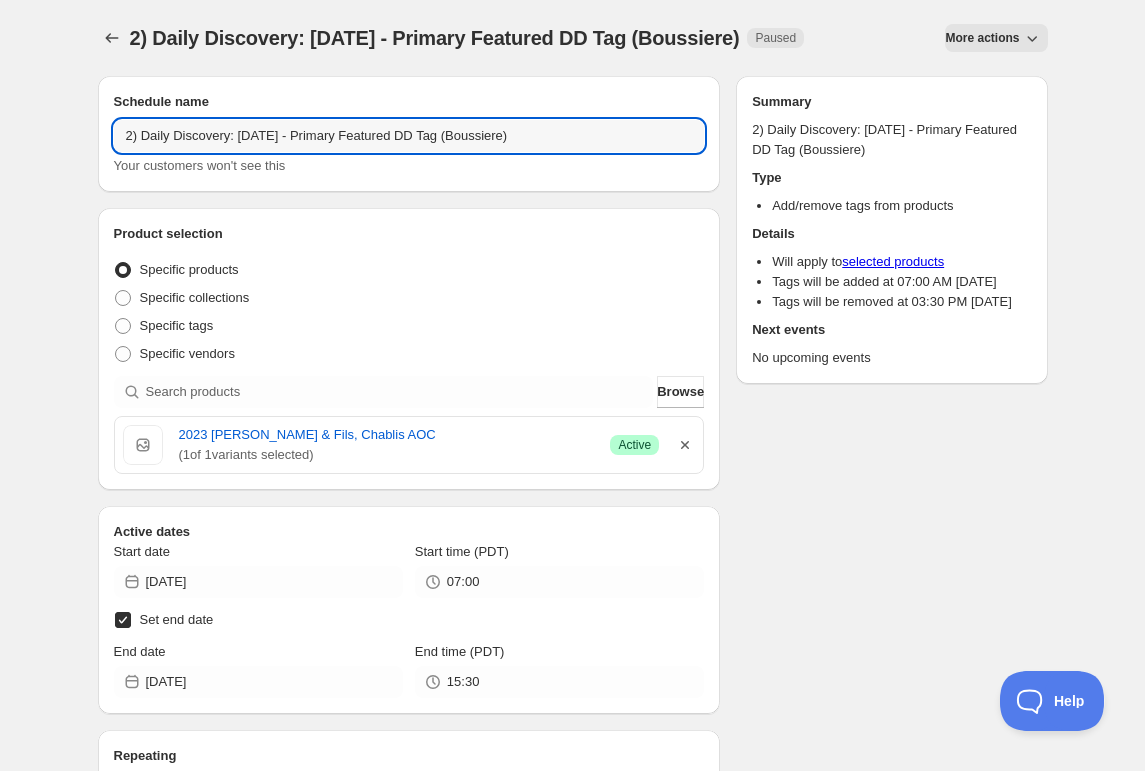 type on "2) Daily Discovery: [DATE] - Primary Featured DD Tag (Boussiere)" 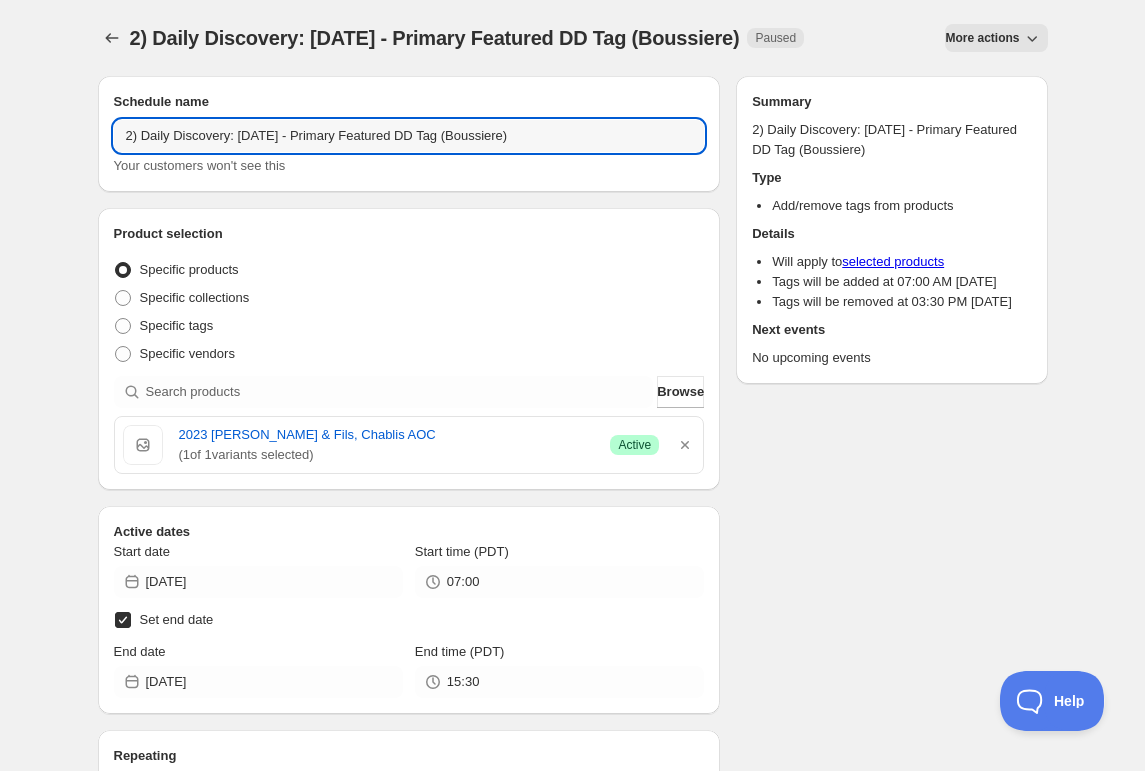 click 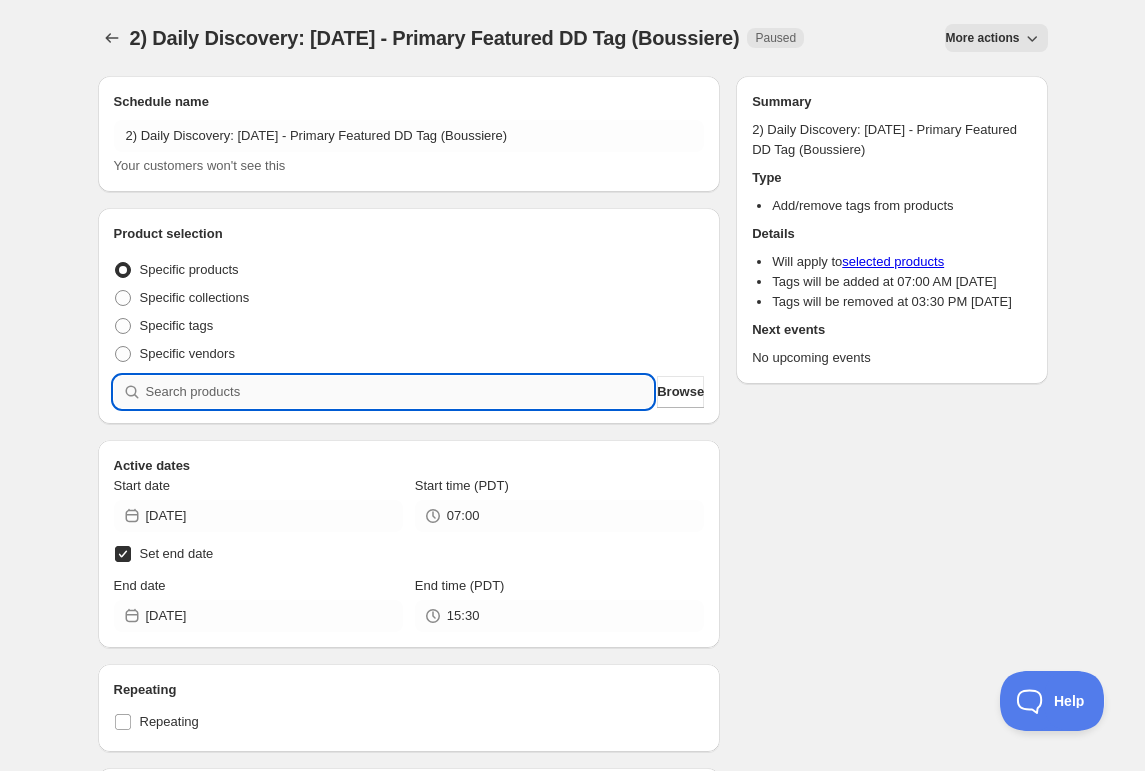 click at bounding box center (400, 392) 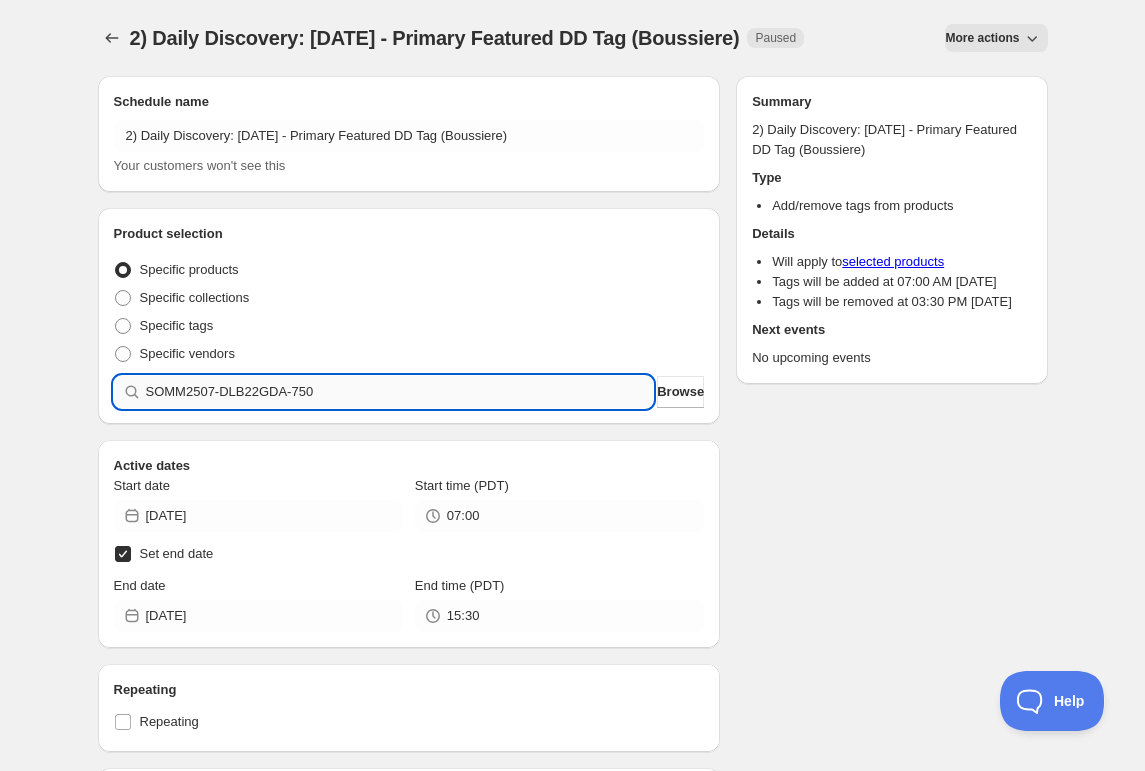 type 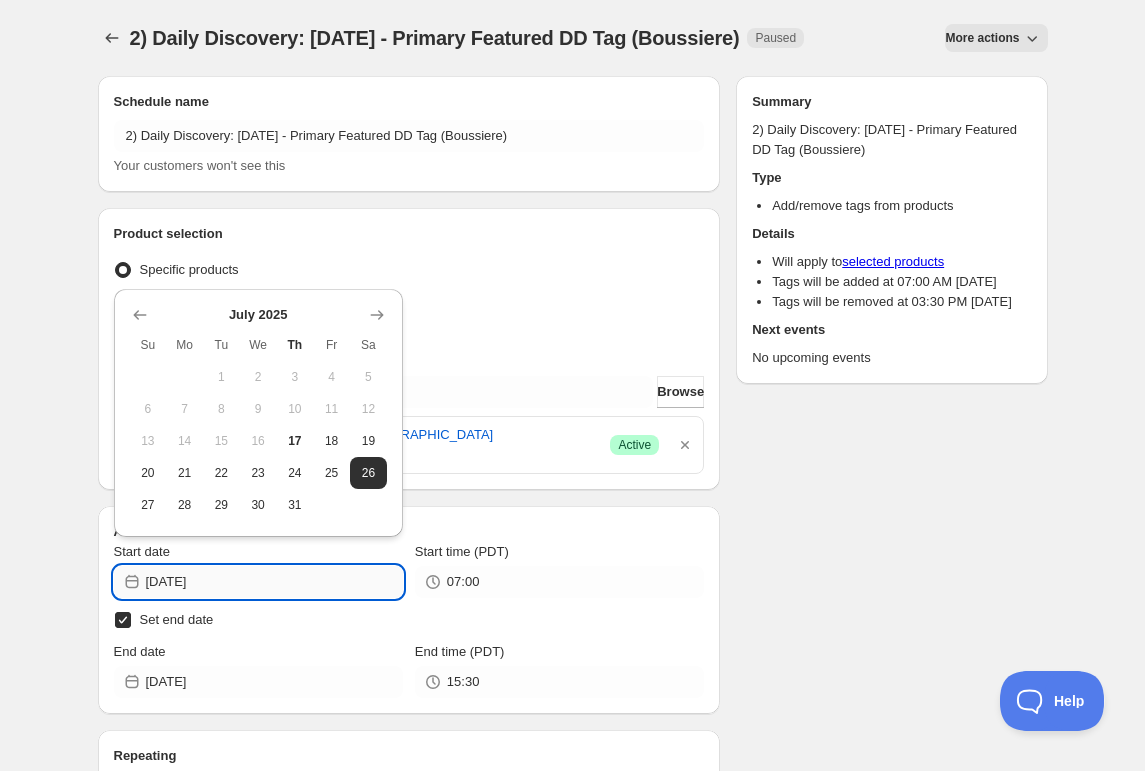 click on "[DATE]" at bounding box center [274, 582] 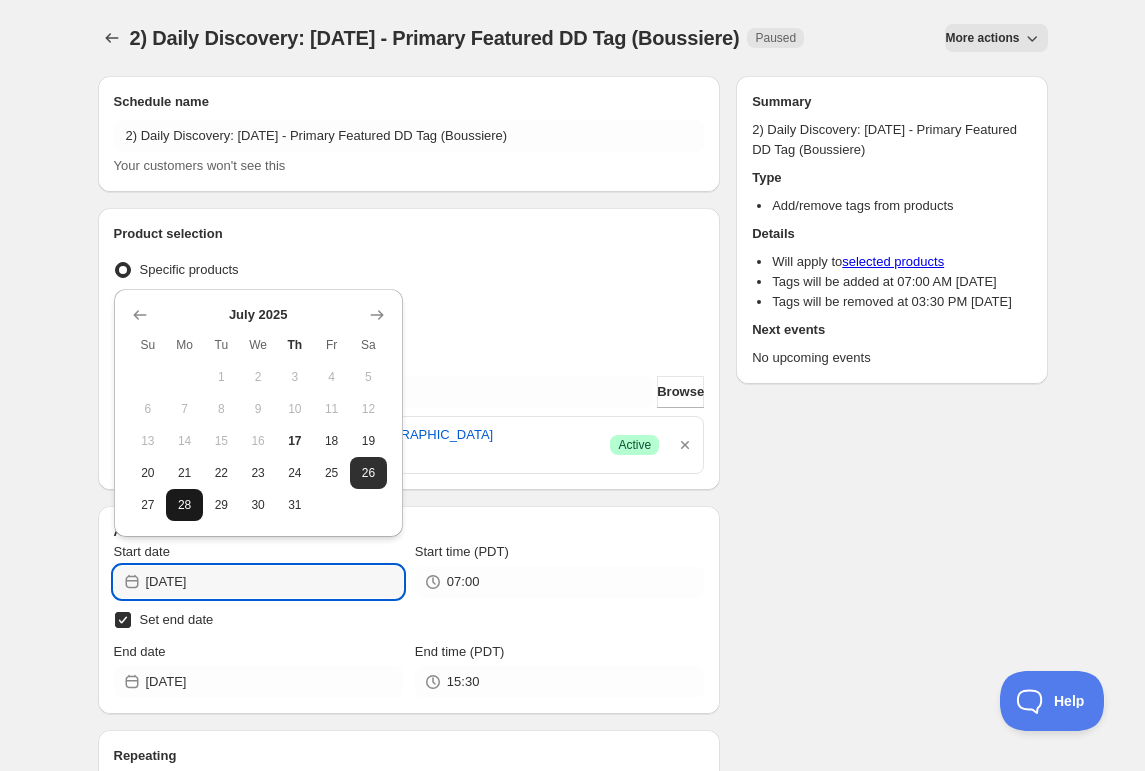 drag, startPoint x: 176, startPoint y: 508, endPoint x: 180, endPoint y: 520, distance: 12.649111 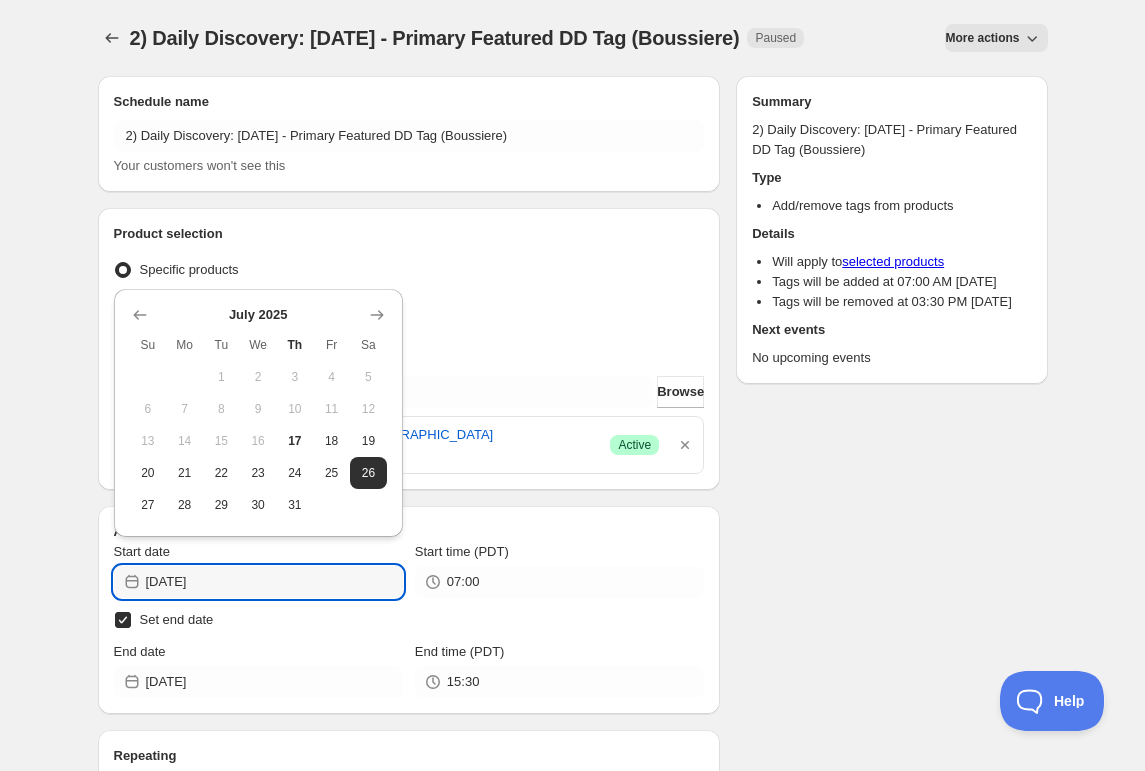 type on "[DATE]" 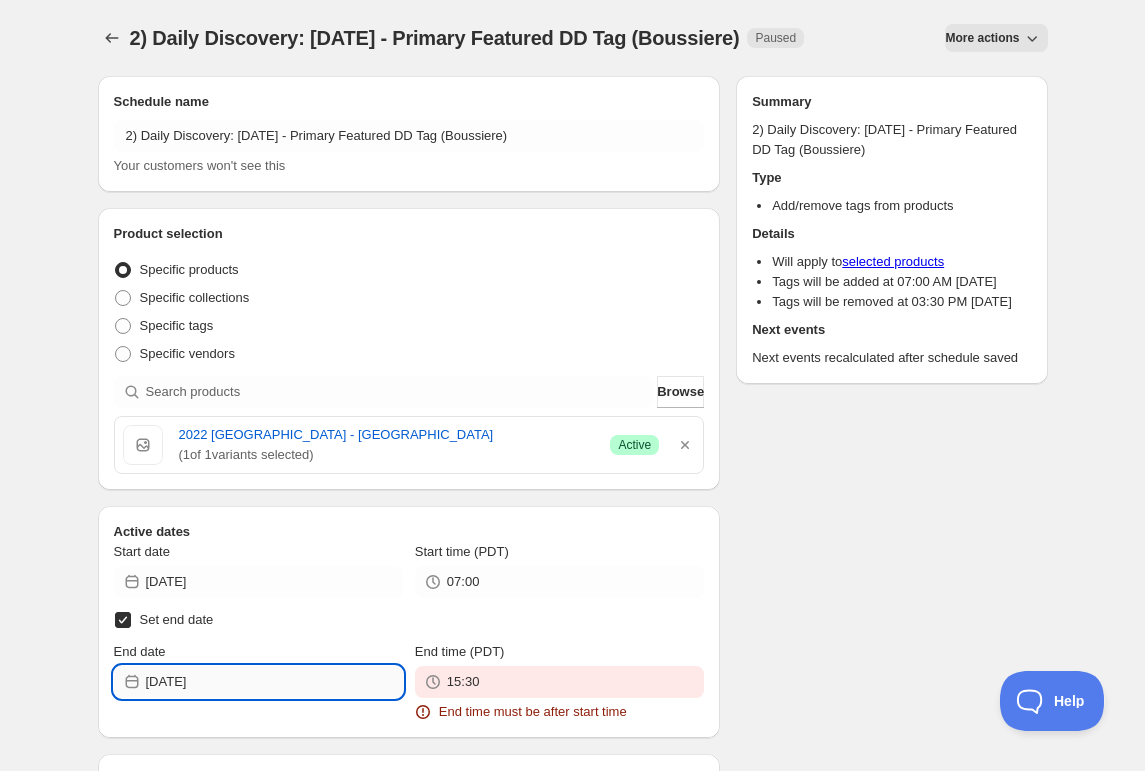 click on "[DATE]" at bounding box center (274, 682) 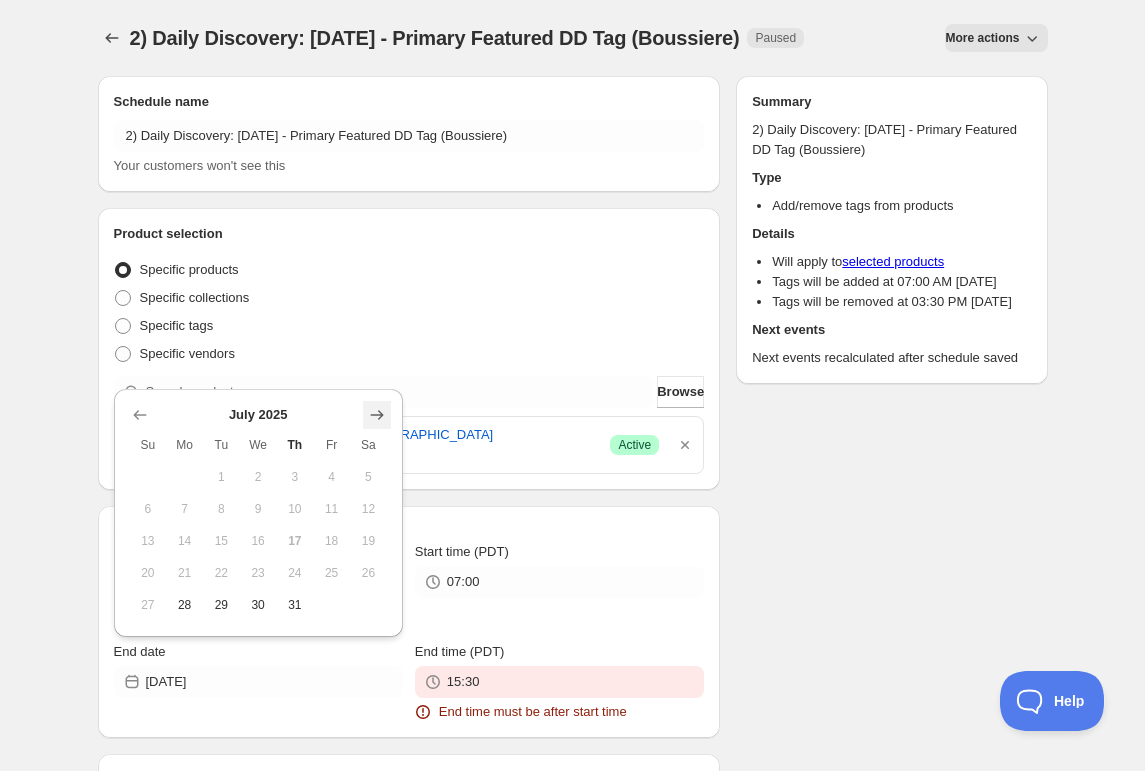 click 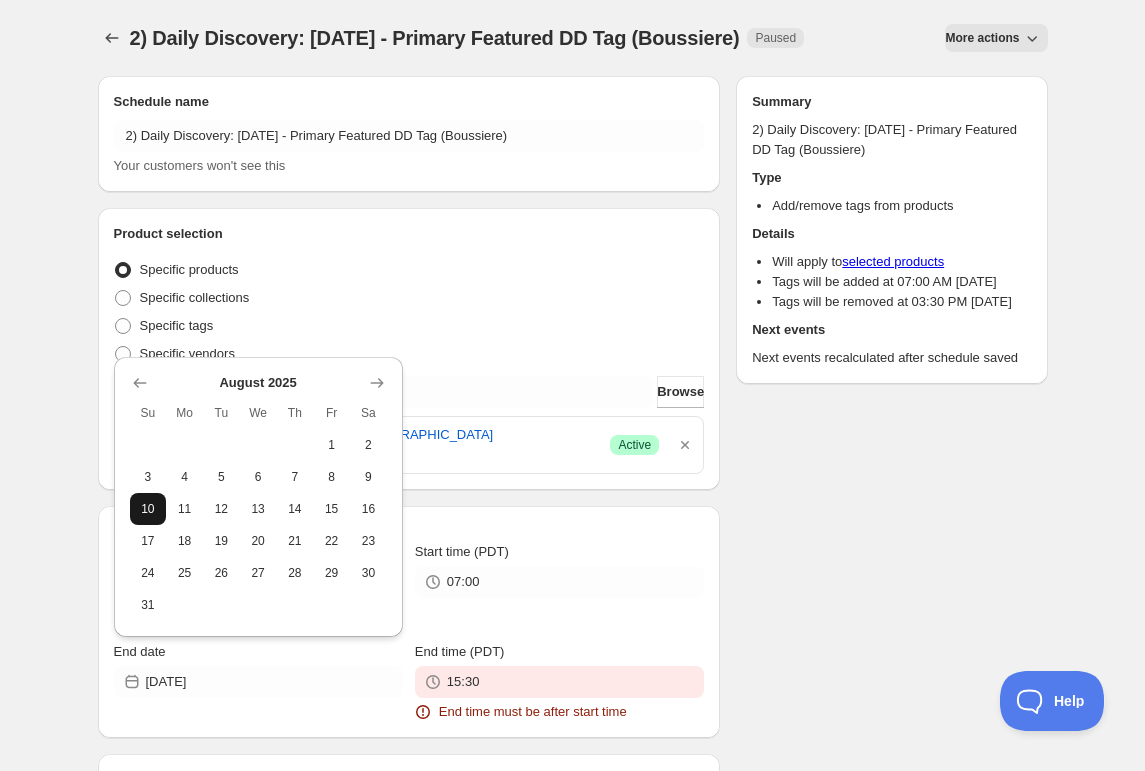 click on "10" at bounding box center (148, 509) 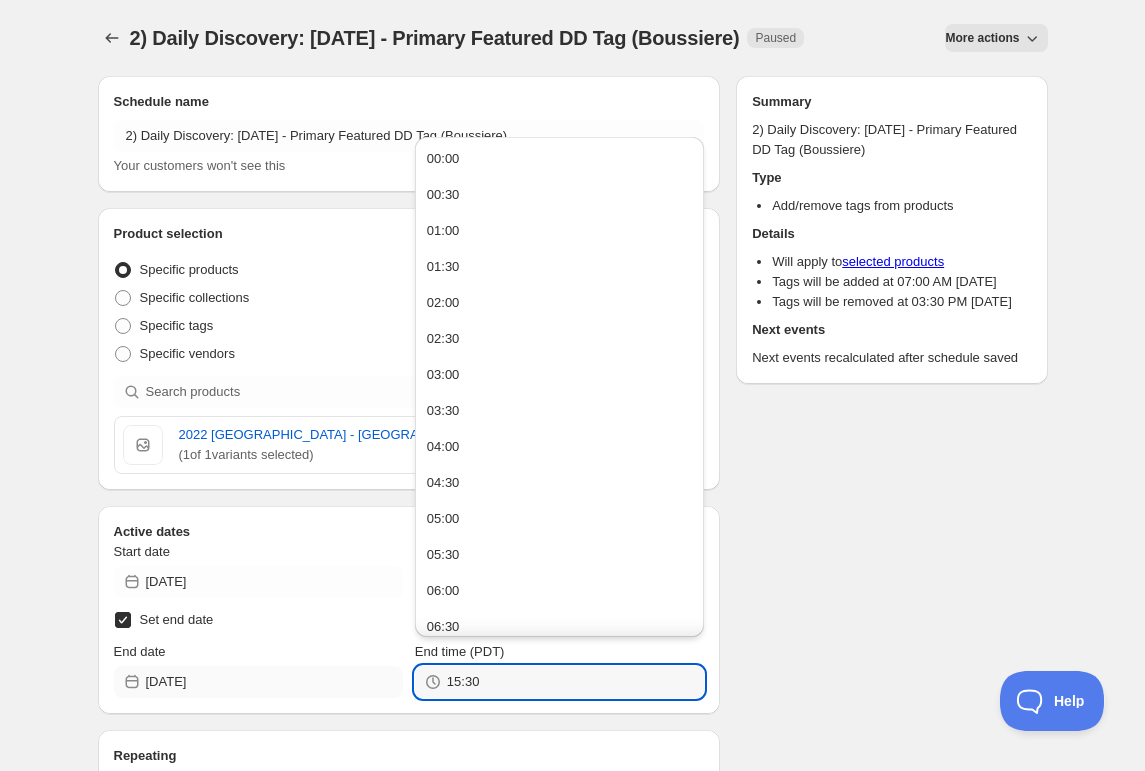 drag, startPoint x: 466, startPoint y: 682, endPoint x: 252, endPoint y: 689, distance: 214.11446 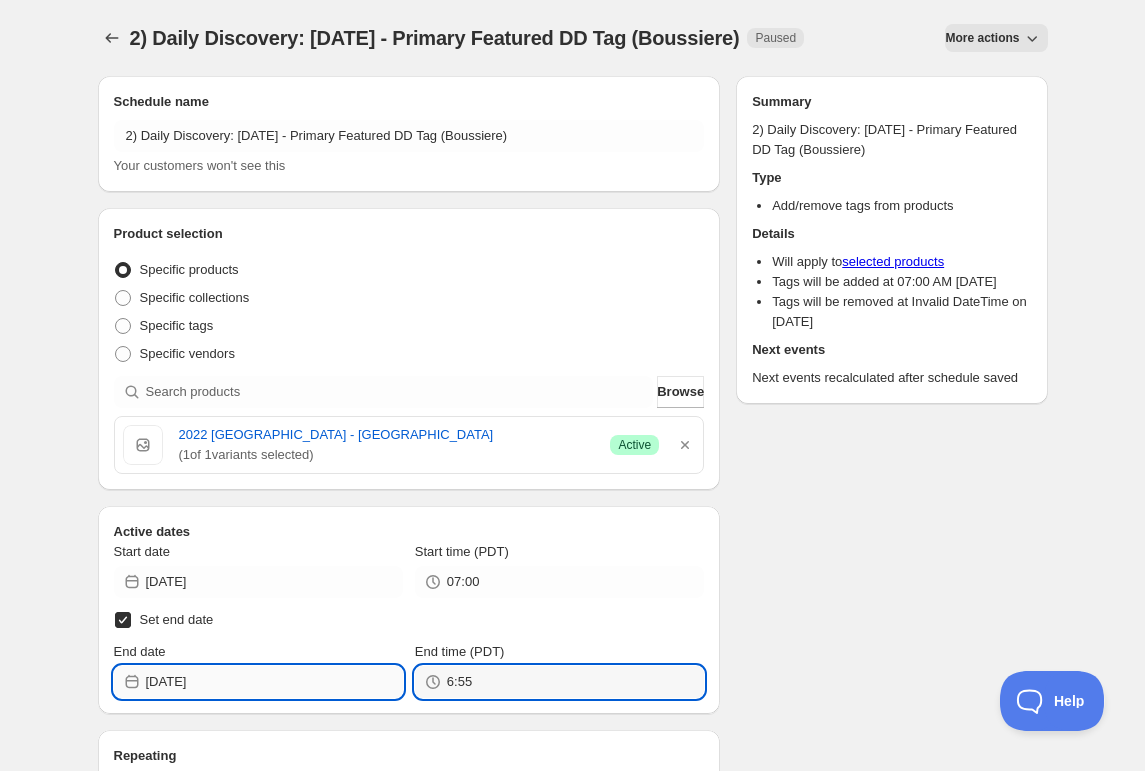 type on "06:55" 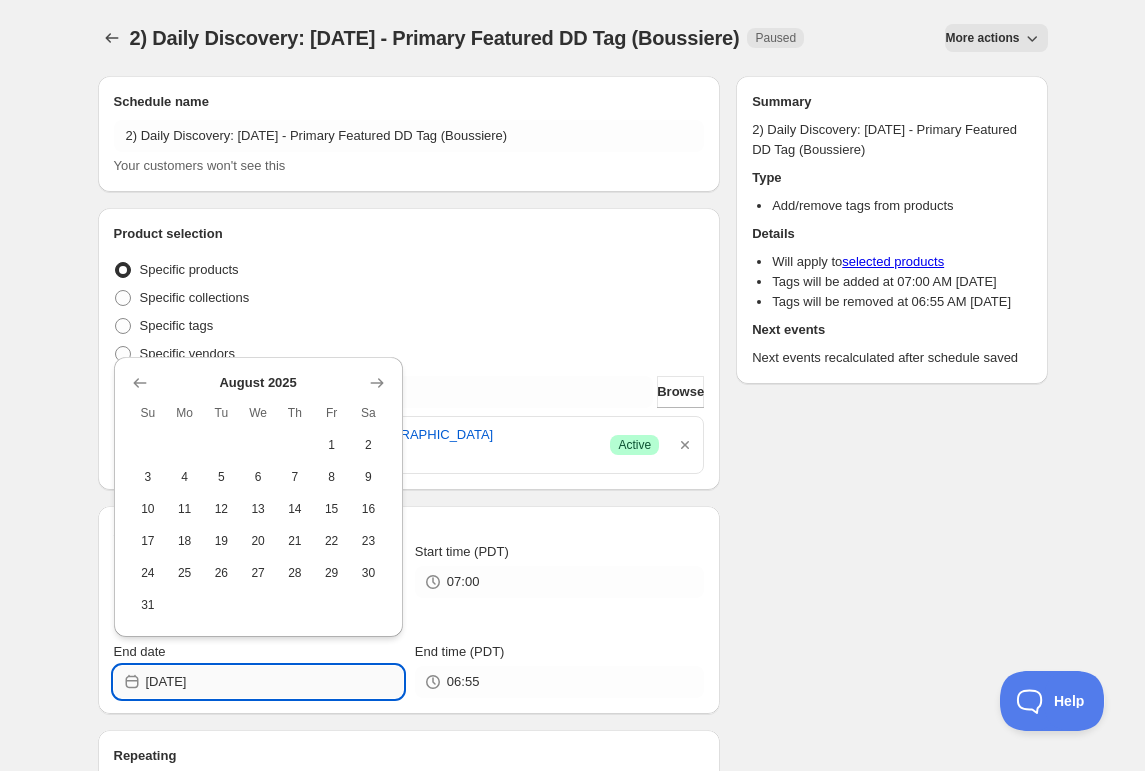 click on "[DATE]" at bounding box center (274, 682) 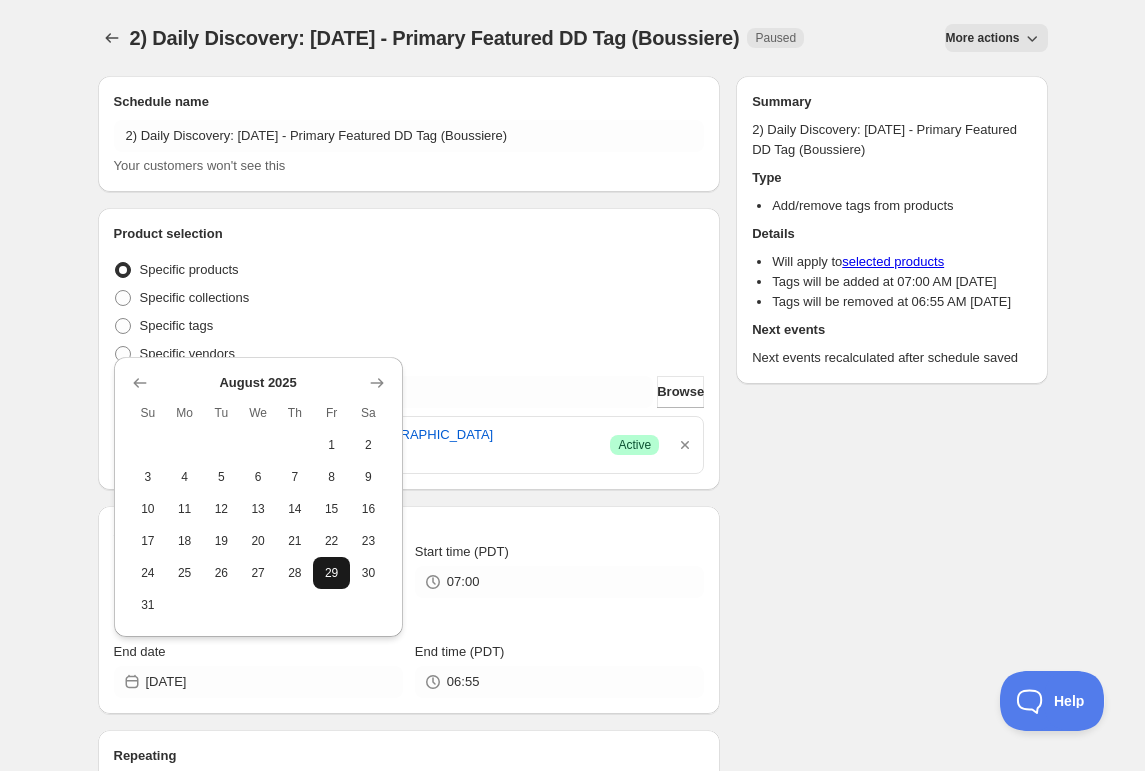 click on "29" at bounding box center (331, 573) 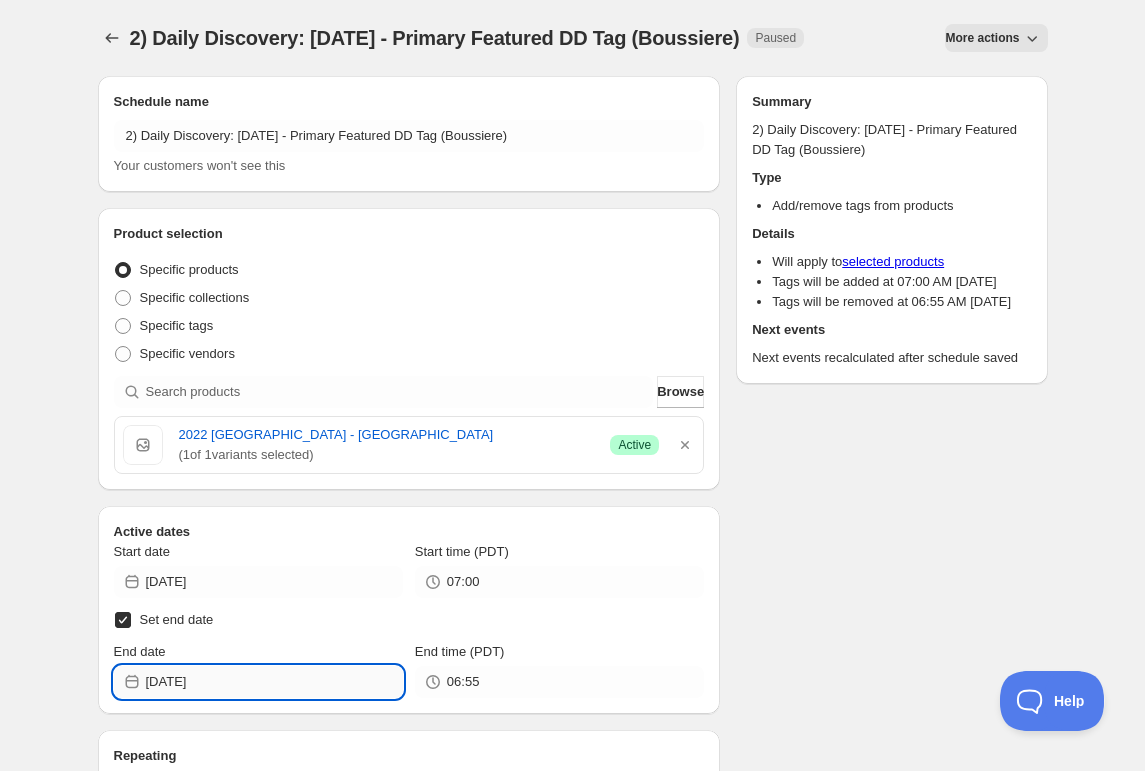 click on "[DATE]" at bounding box center (274, 682) 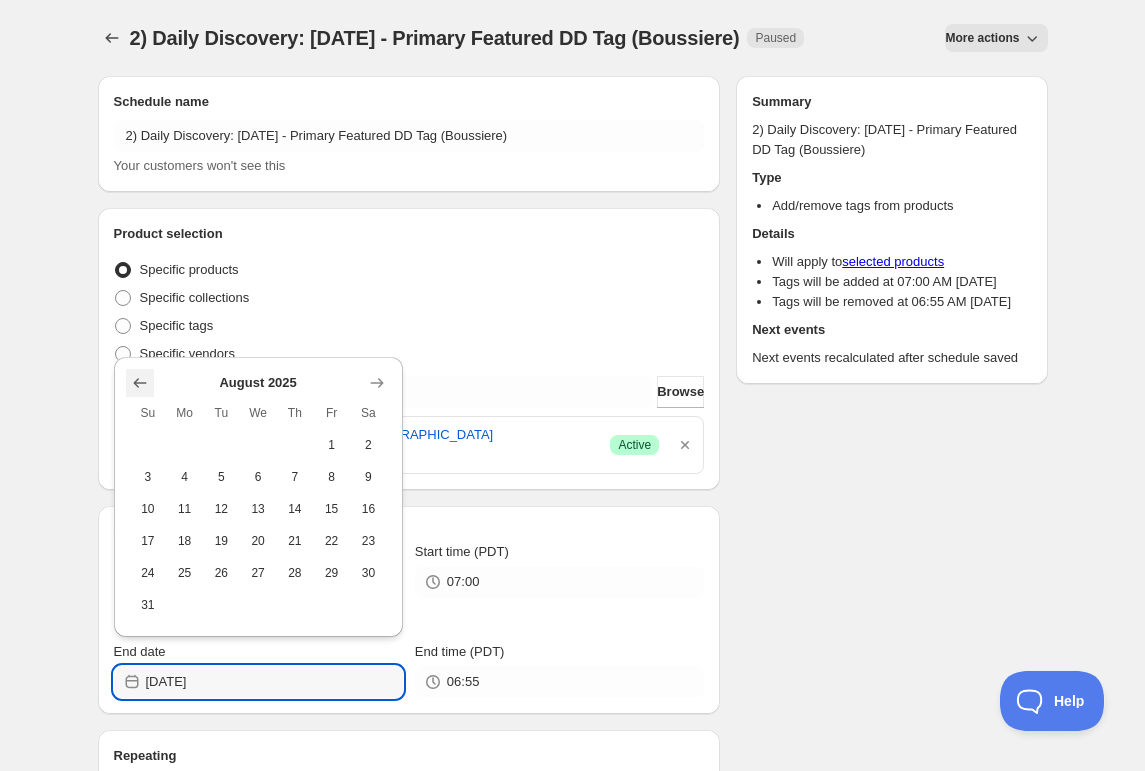 click 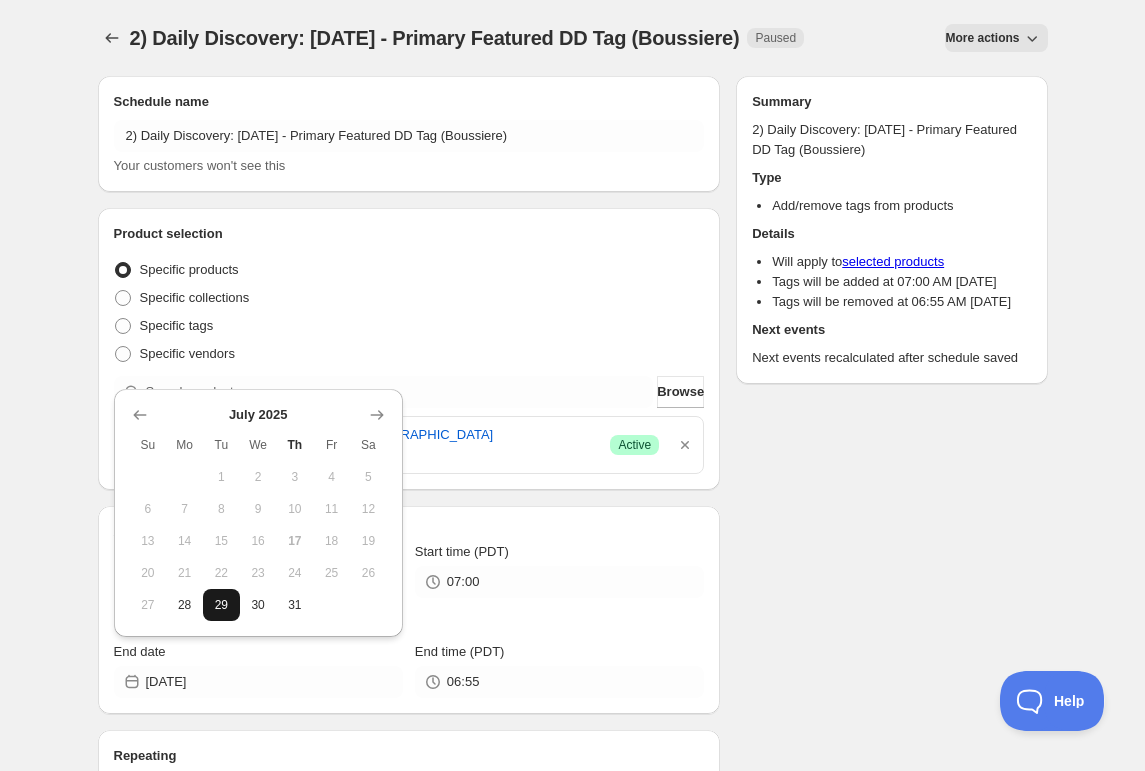 click on "29" at bounding box center [221, 605] 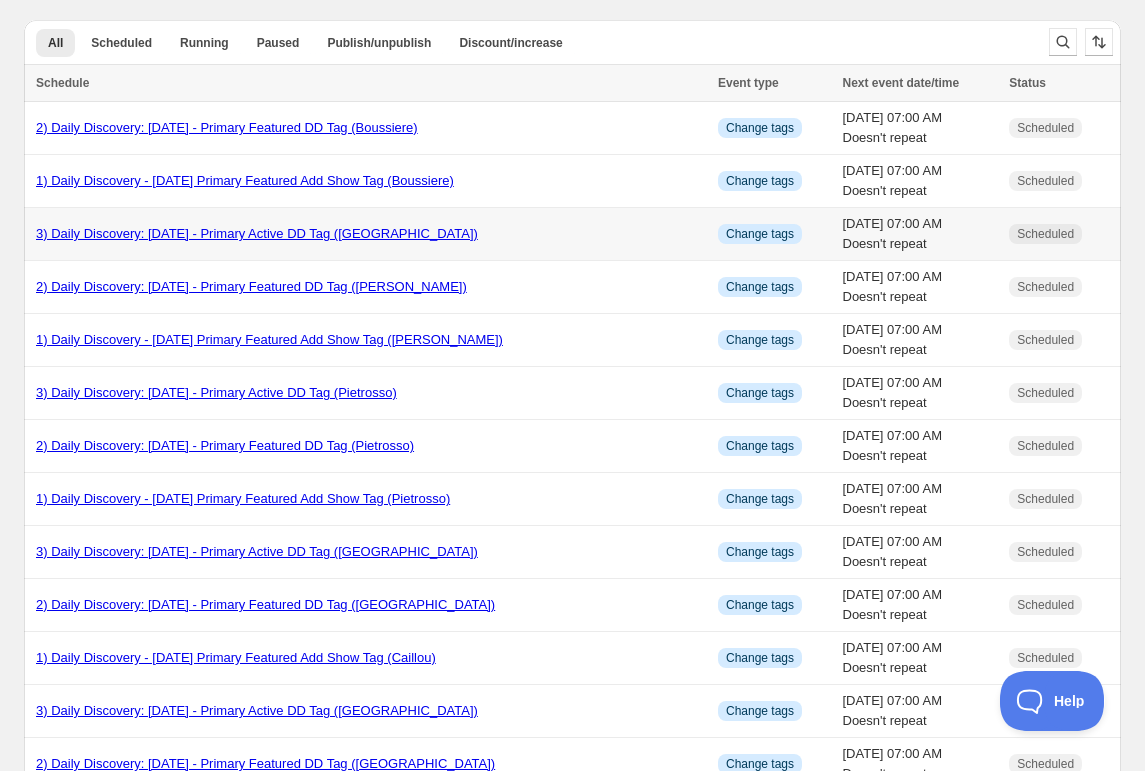 click on "3) Daily Discovery: [DATE] - Primary Active DD Tag ([GEOGRAPHIC_DATA])" at bounding box center [257, 233] 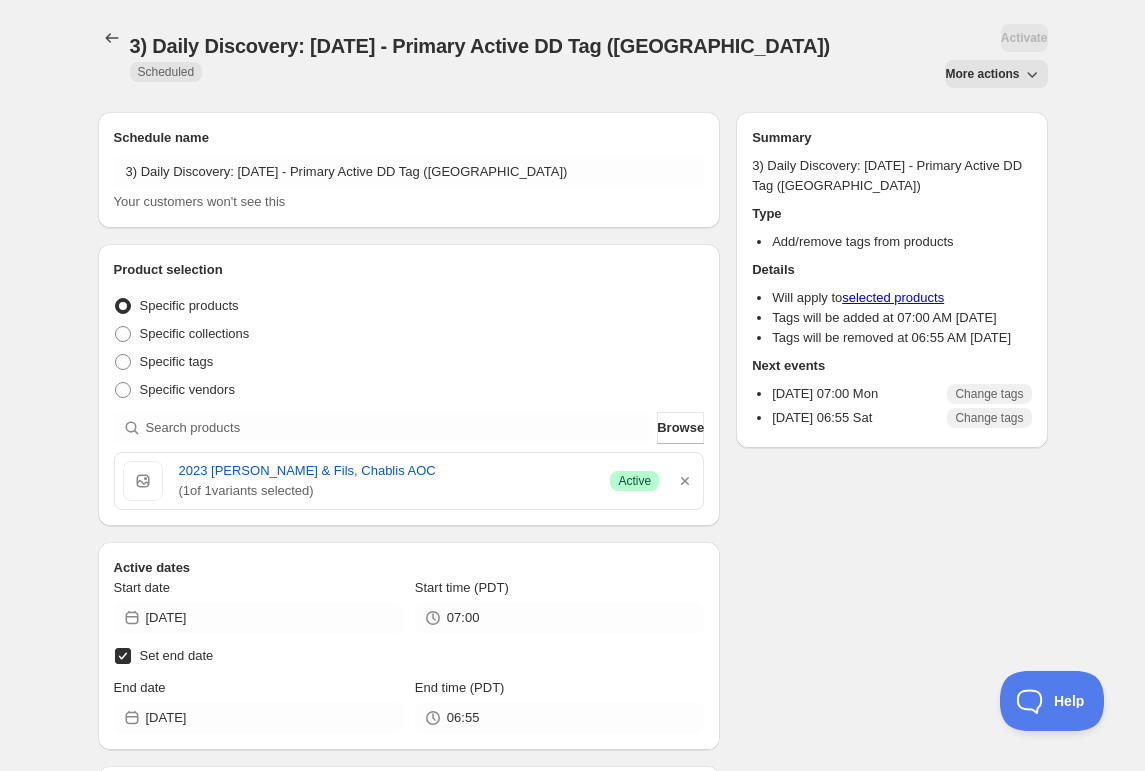 click on "More actions" at bounding box center [982, 74] 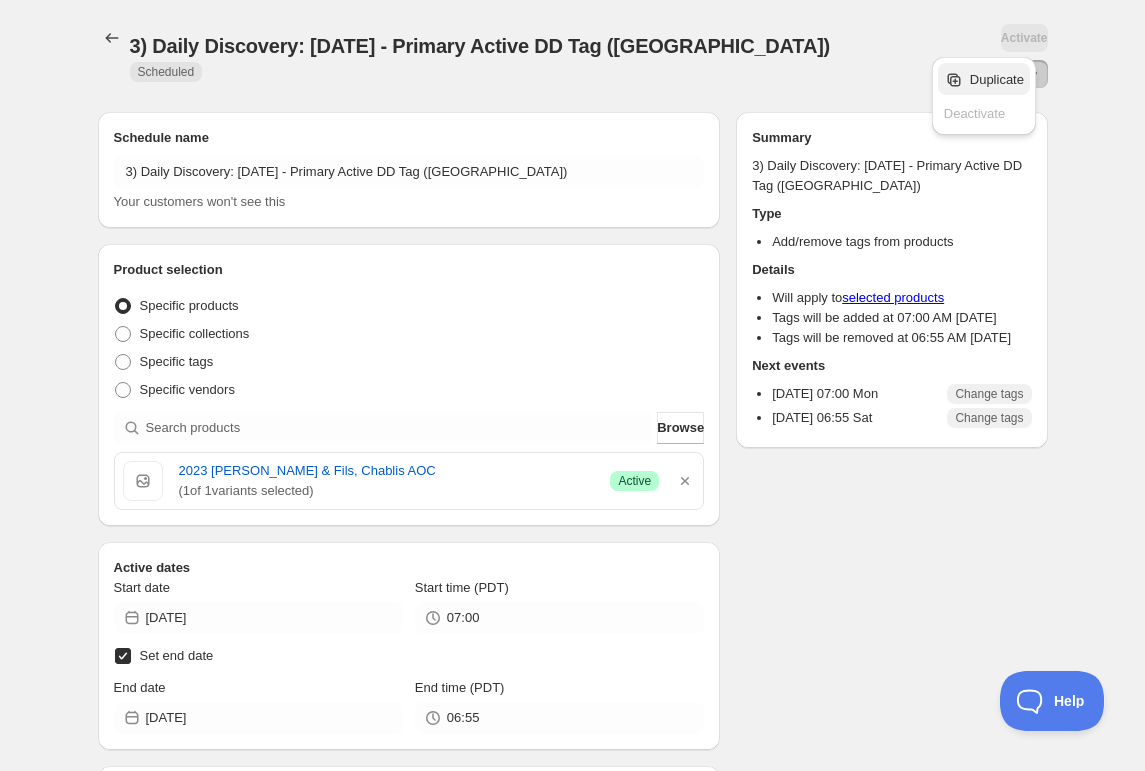 click on "Duplicate" at bounding box center (997, 79) 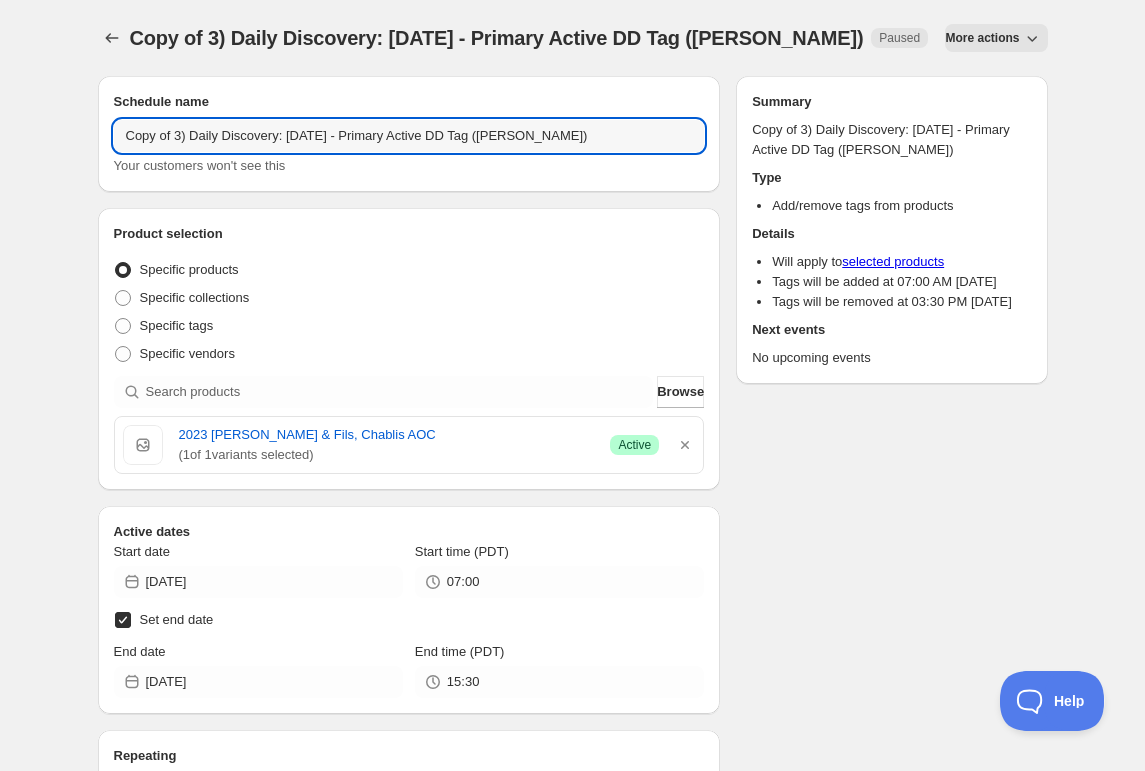 drag, startPoint x: 177, startPoint y: 138, endPoint x: 172, endPoint y: 163, distance: 25.495098 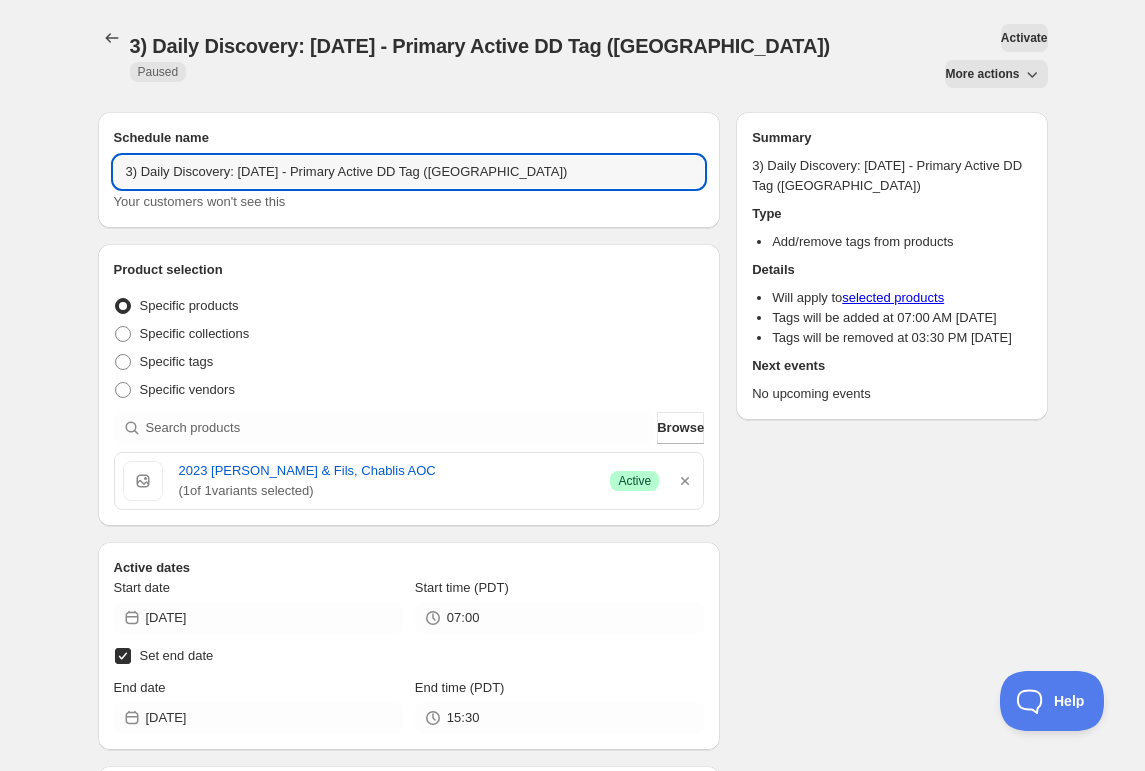 drag, startPoint x: 286, startPoint y: 136, endPoint x: 285, endPoint y: 162, distance: 26.019224 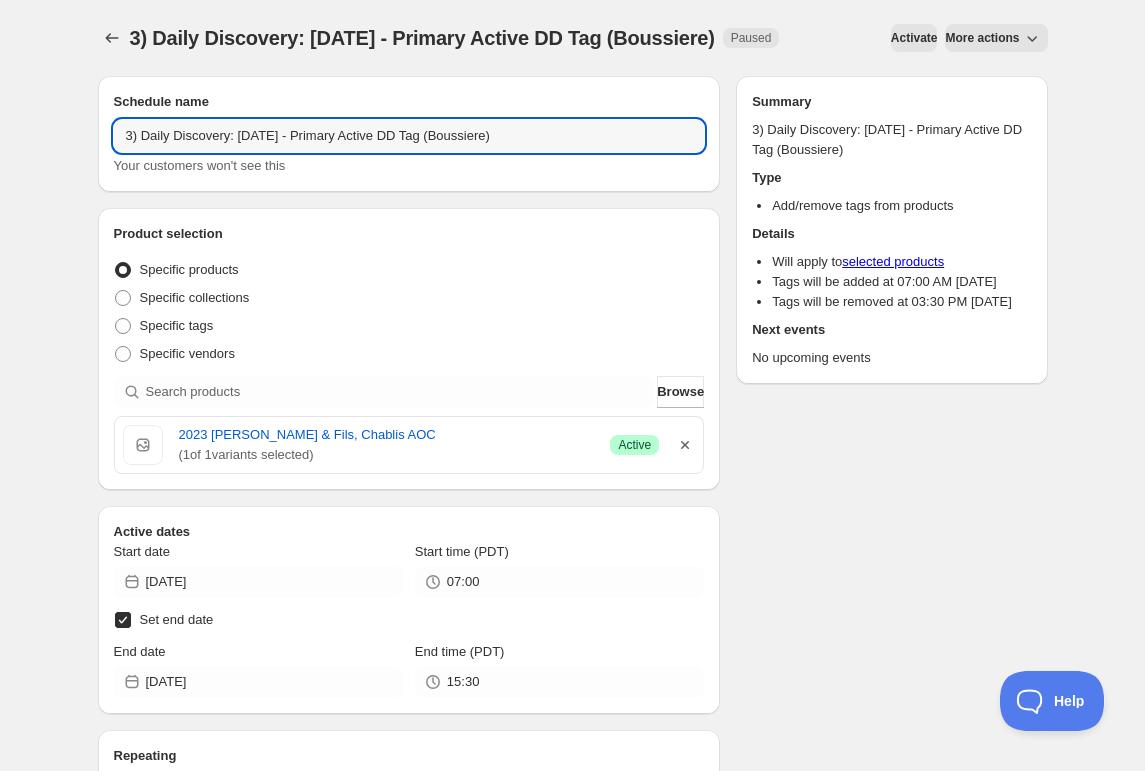 type on "3) Daily Discovery: [DATE] - Primary Active DD Tag (Boussiere)" 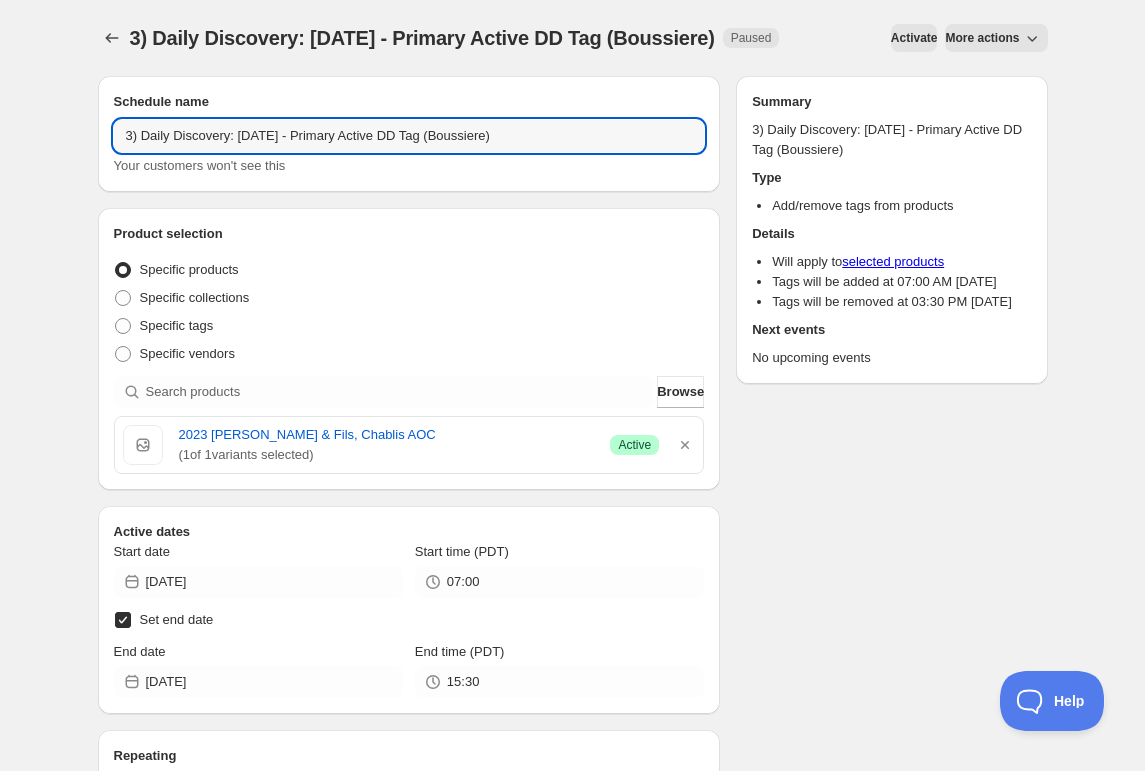 drag, startPoint x: 687, startPoint y: 448, endPoint x: 475, endPoint y: 419, distance: 213.9743 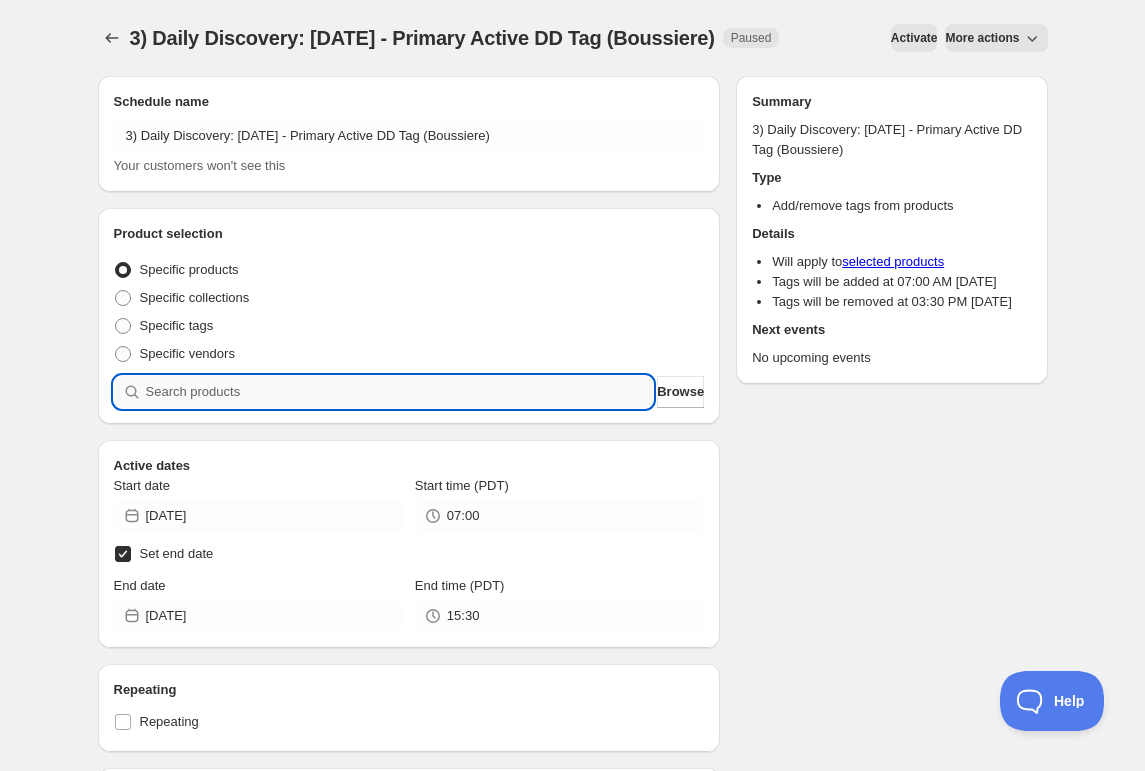 click at bounding box center [400, 392] 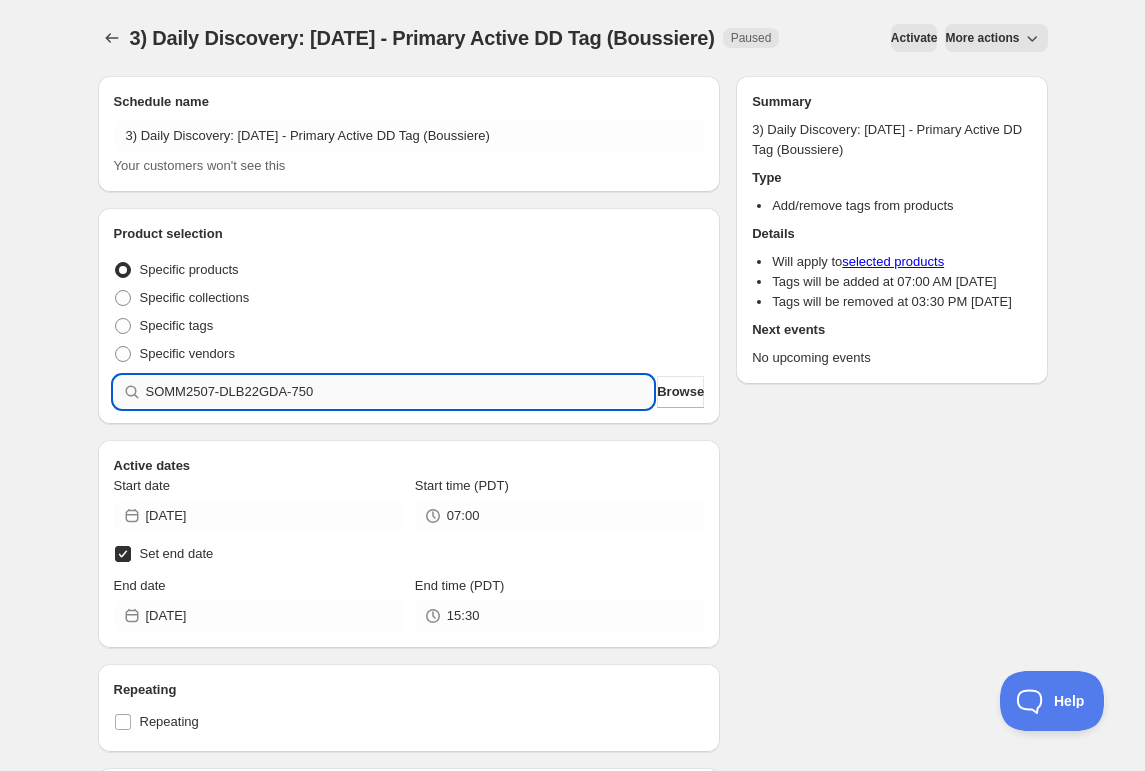 type 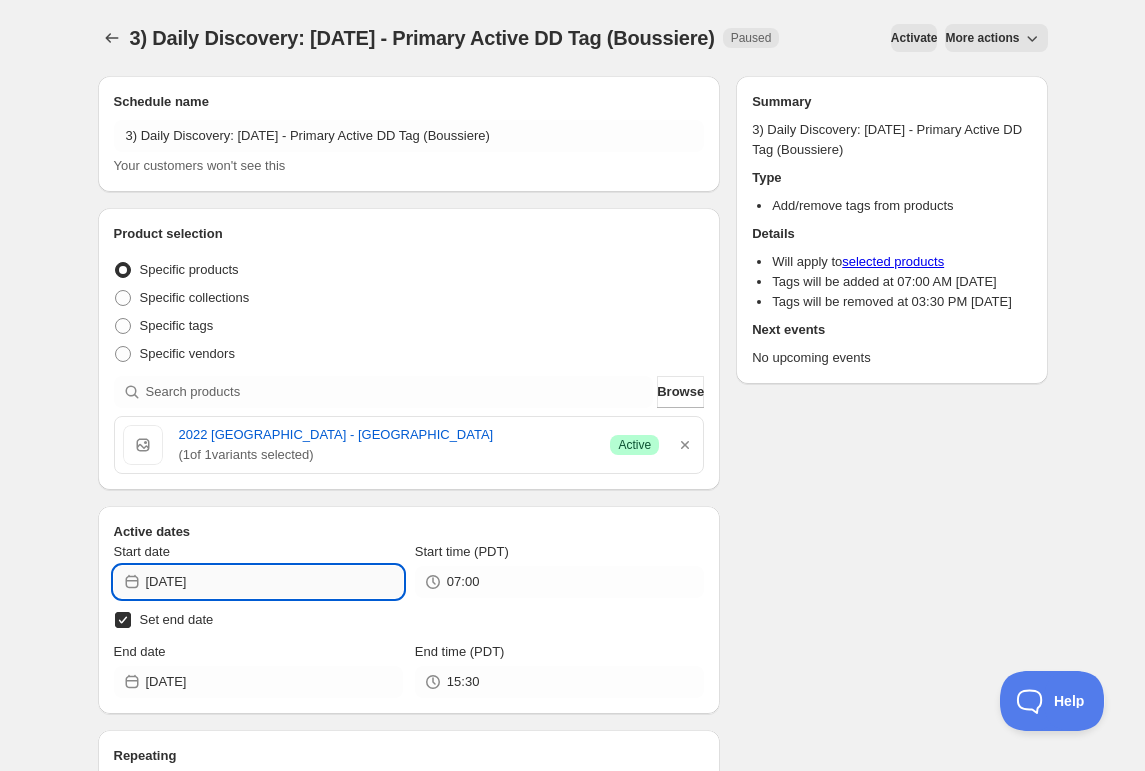 click on "[DATE]" at bounding box center (274, 582) 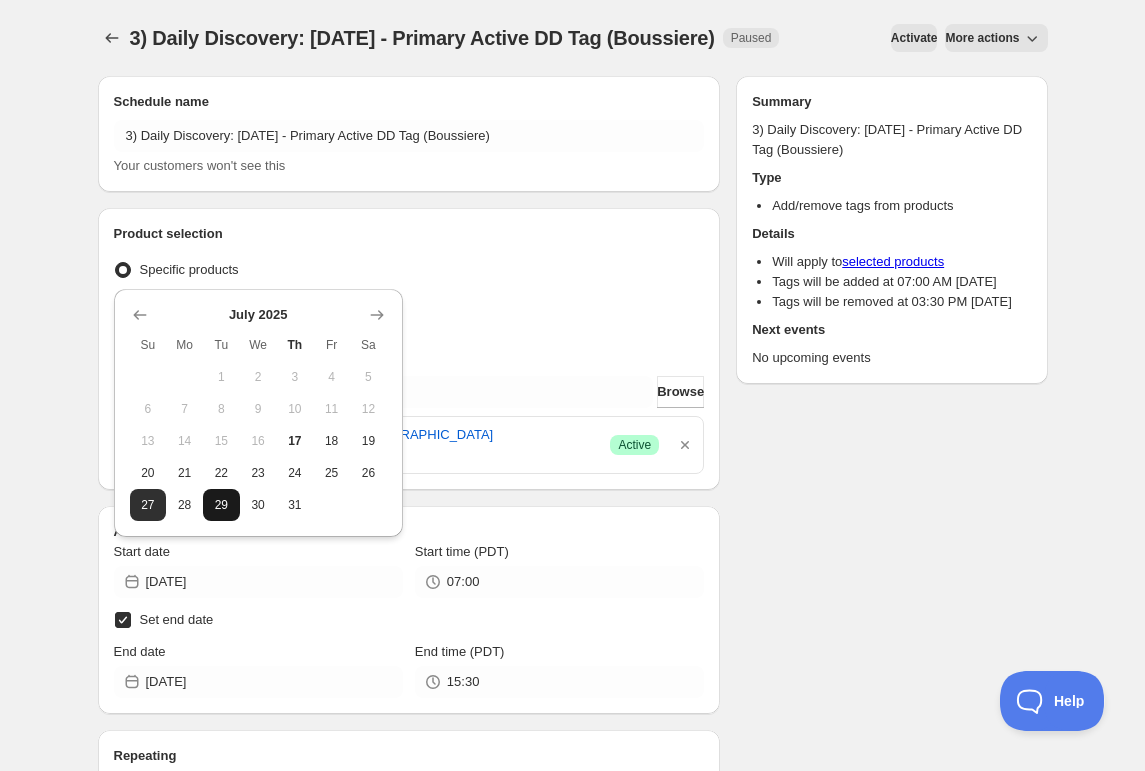 click on "29" at bounding box center [221, 505] 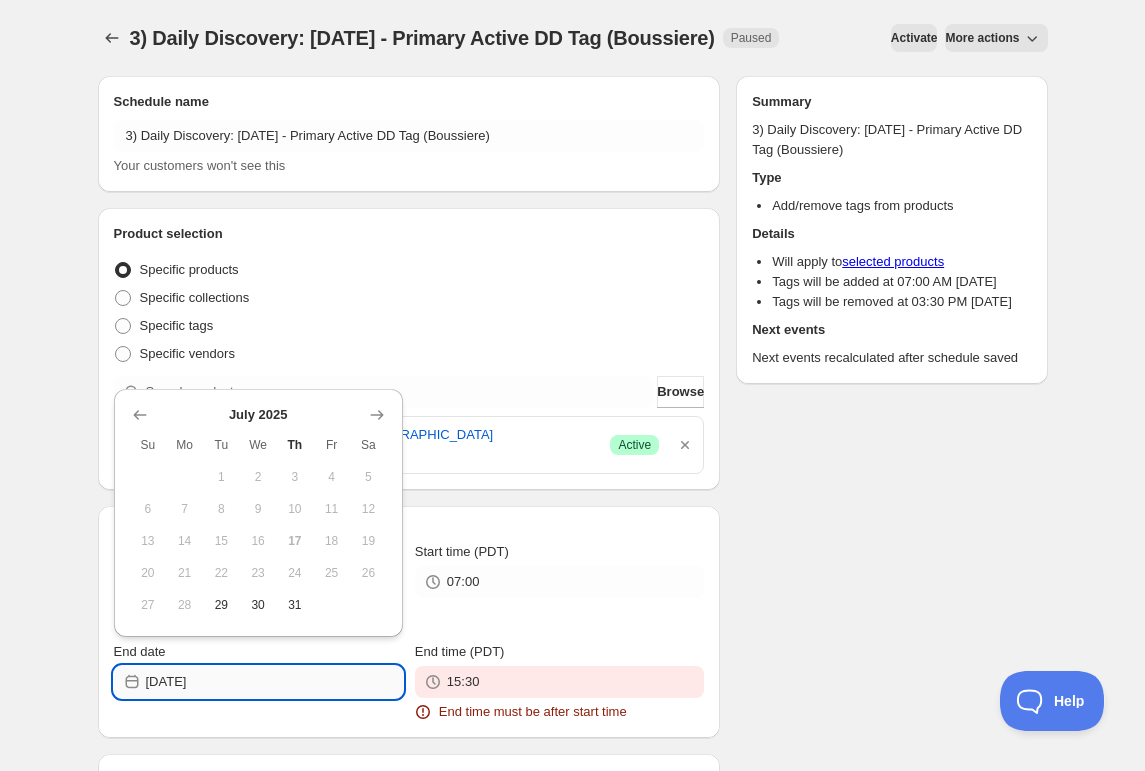 click on "[DATE]" at bounding box center [274, 682] 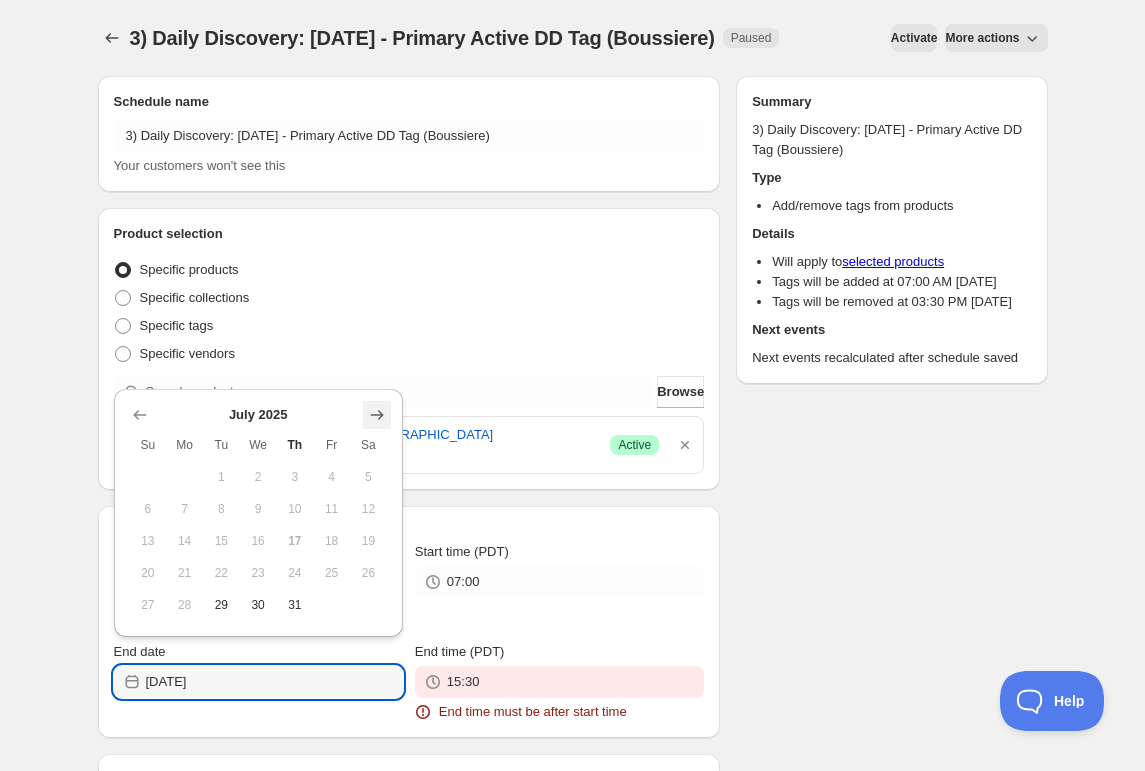 click 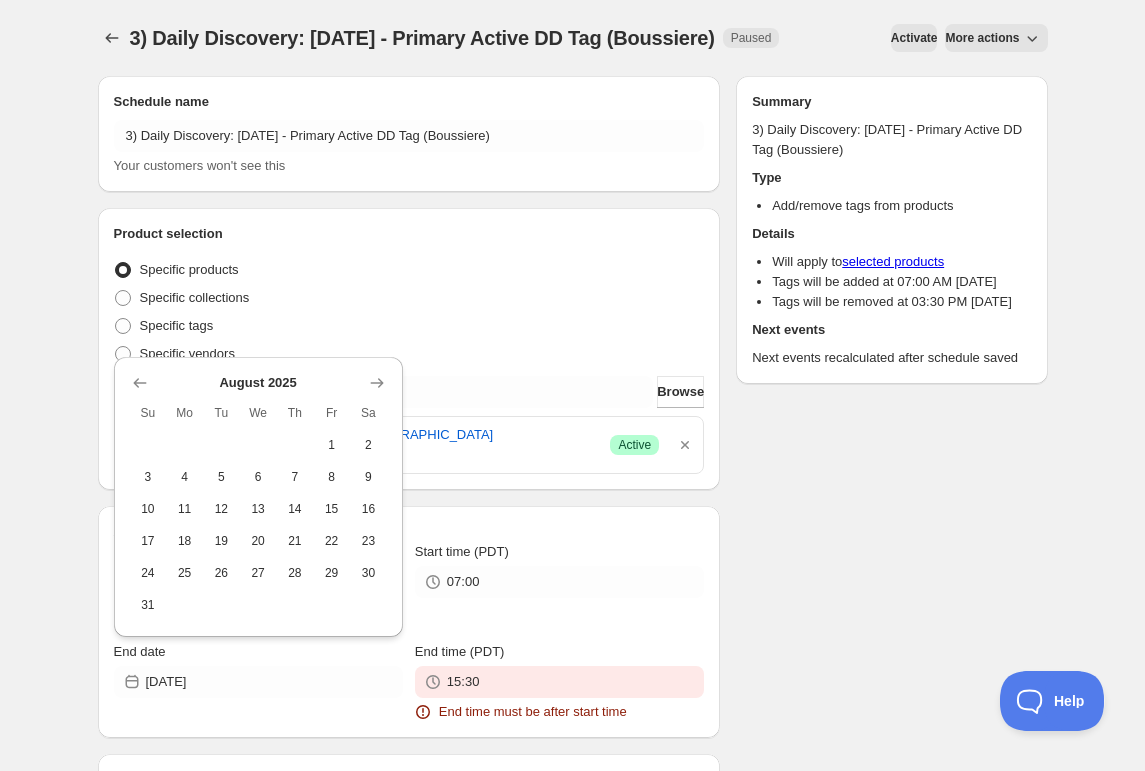 click on "11" at bounding box center [184, 509] 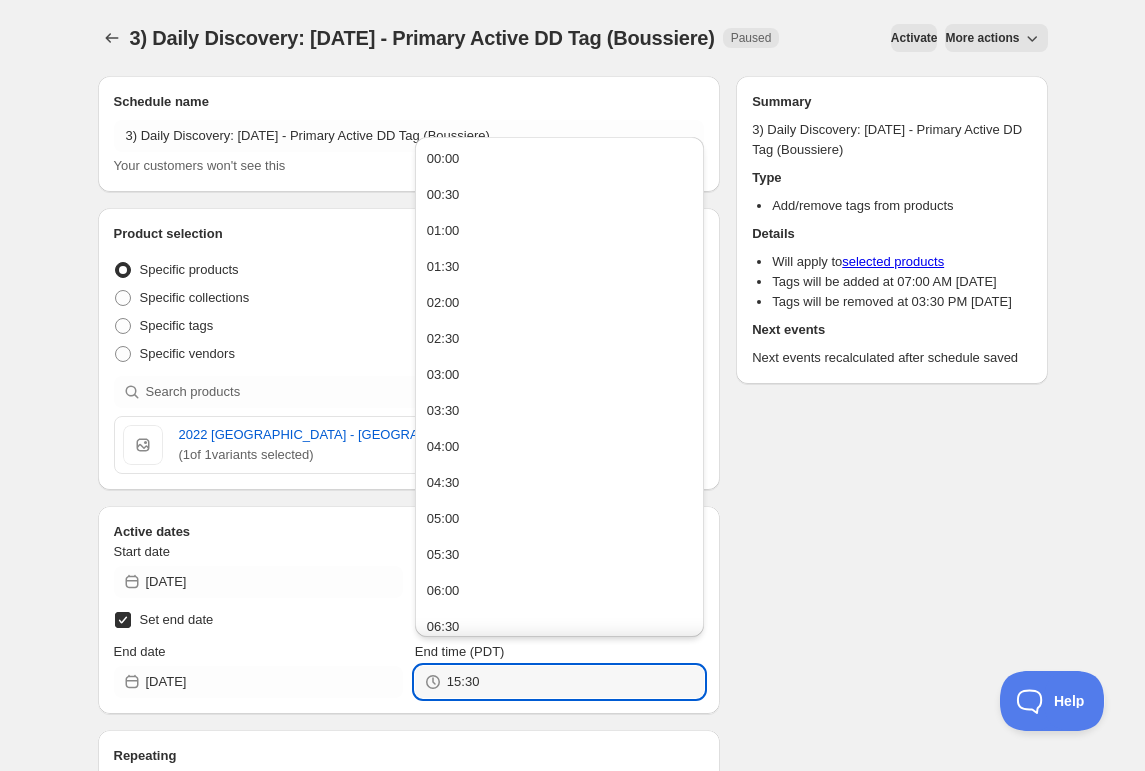 drag, startPoint x: 533, startPoint y: 676, endPoint x: 300, endPoint y: 655, distance: 233.94444 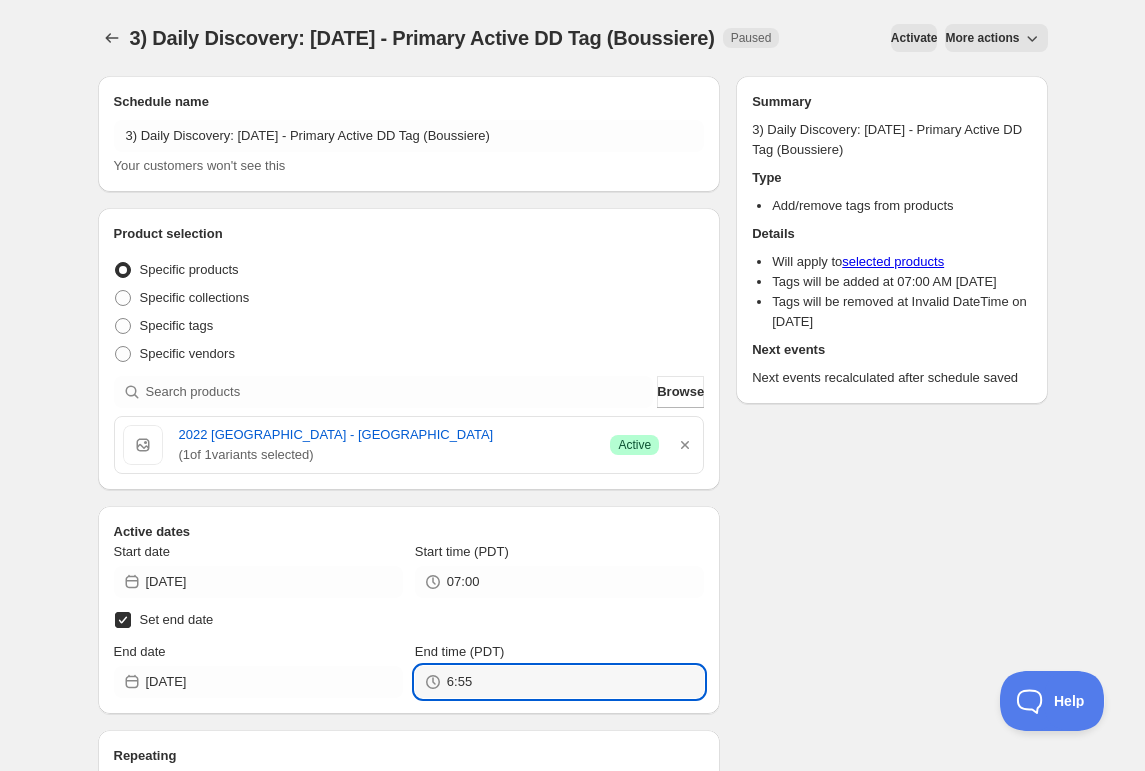 type on "06:55" 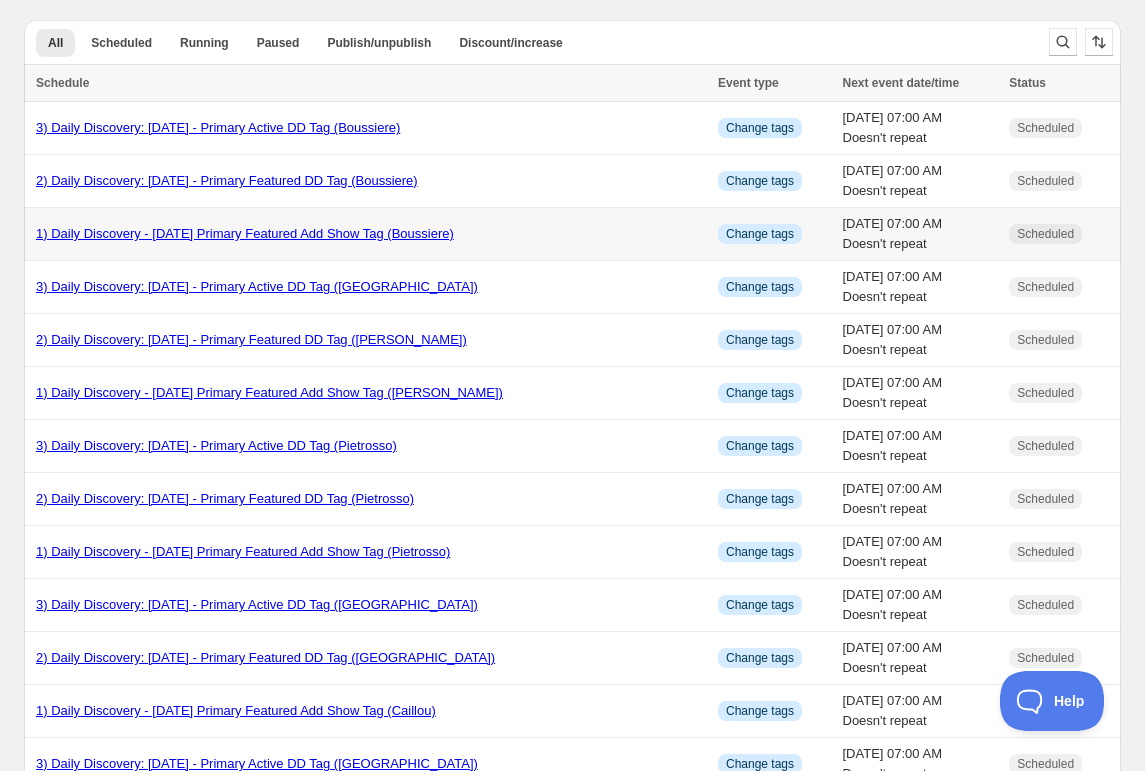 click on "1) Daily Discovery - [DATE] Primary Featured Add Show Tag (Boussiere)" at bounding box center [245, 233] 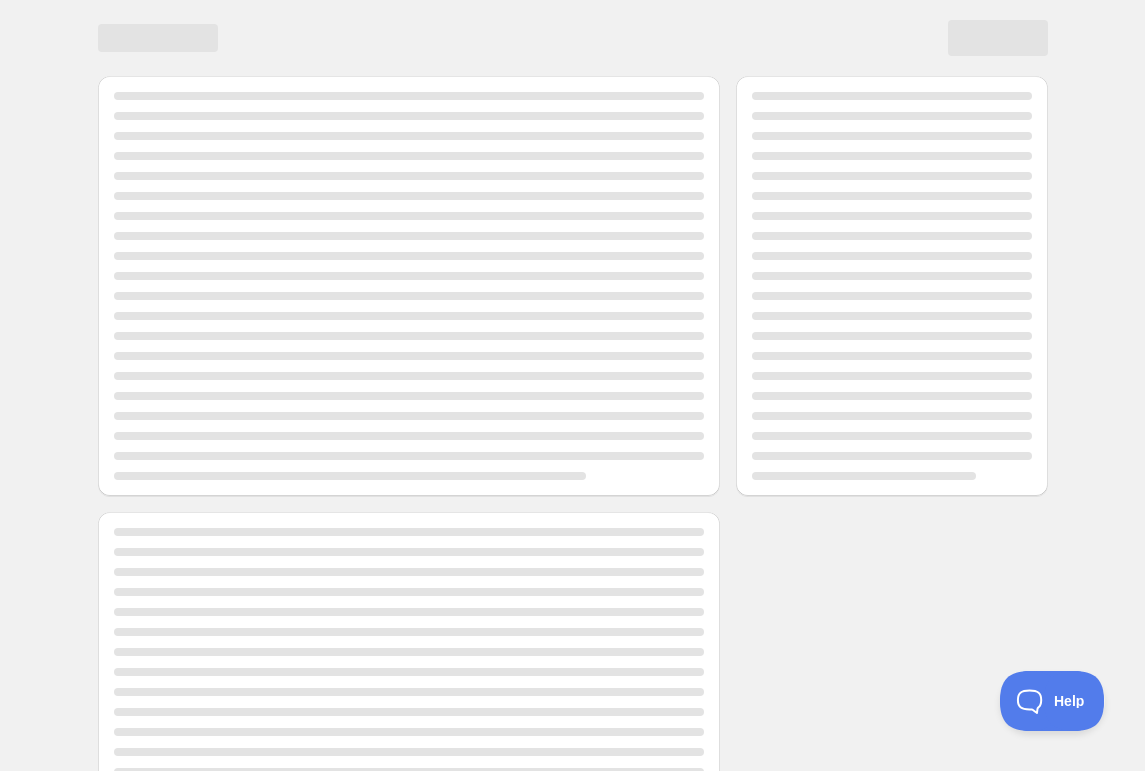 scroll, scrollTop: 3, scrollLeft: 0, axis: vertical 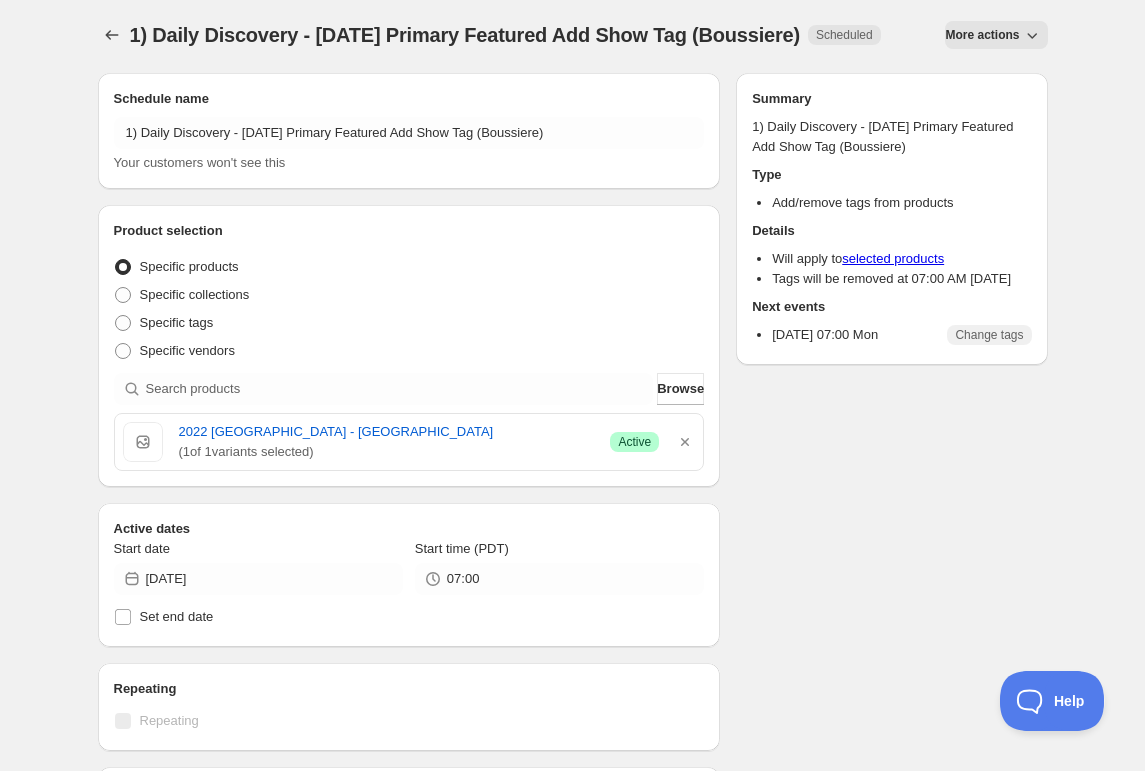 click on "More actions" at bounding box center [982, 35] 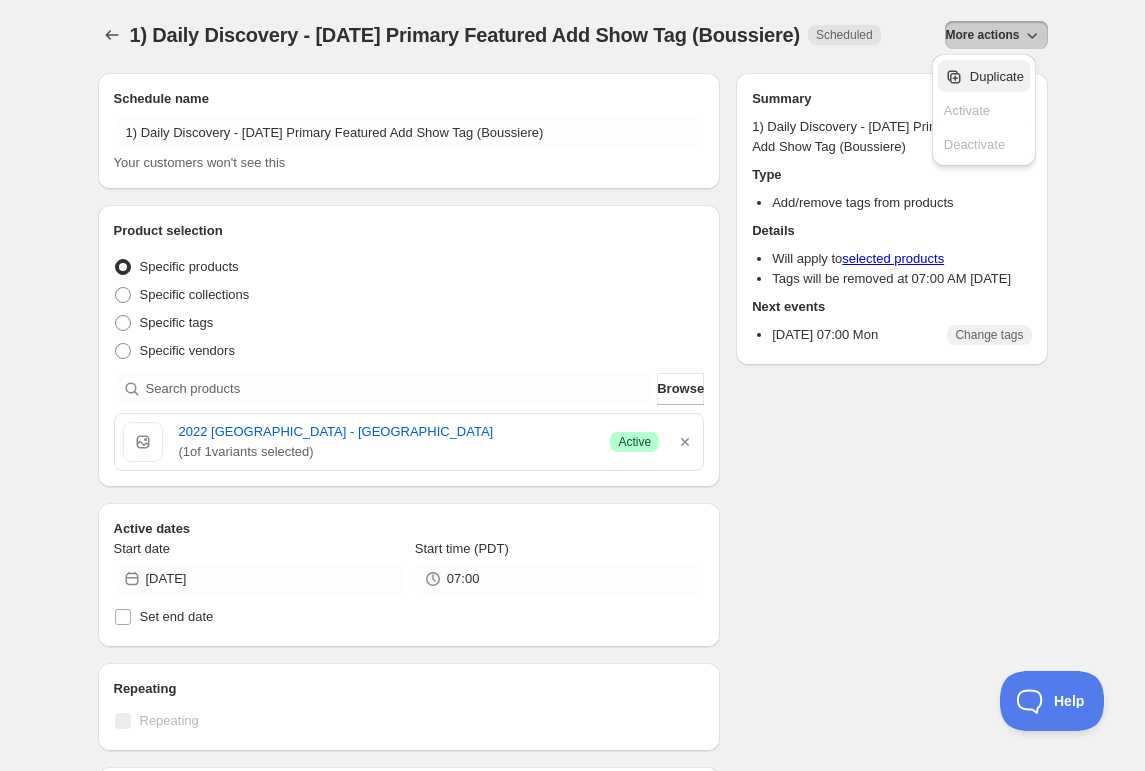 click on "Duplicate" at bounding box center (997, 76) 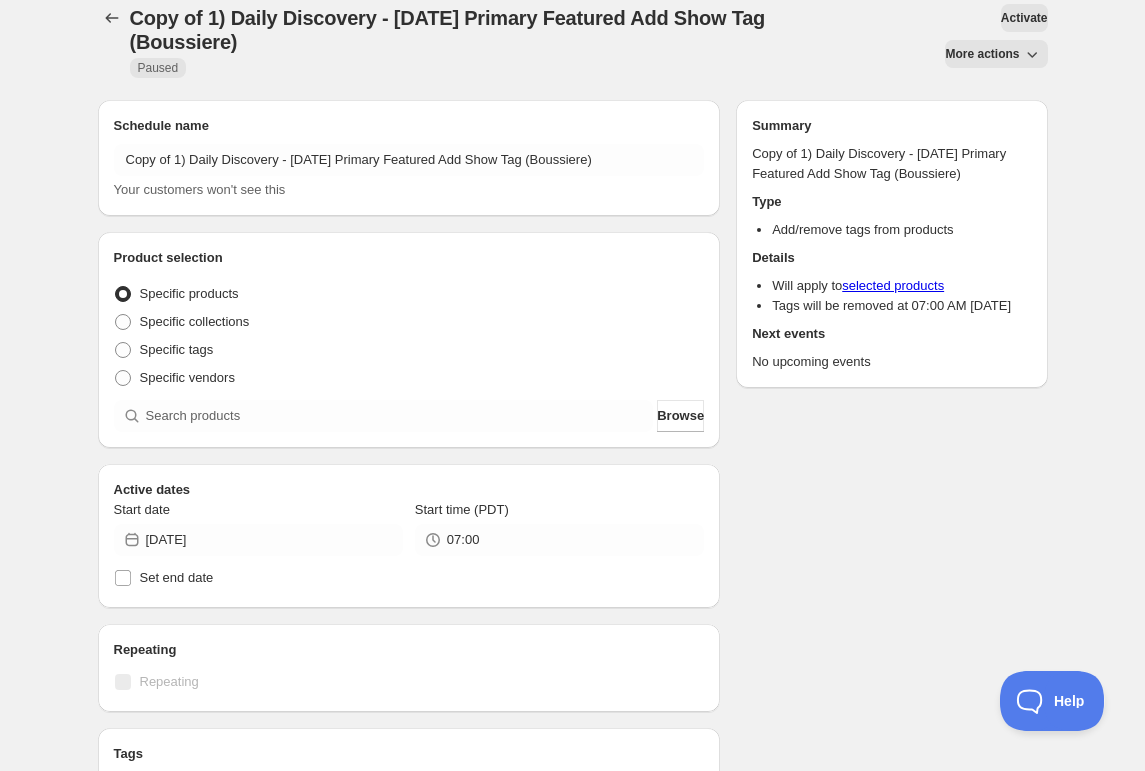 scroll, scrollTop: 3, scrollLeft: 0, axis: vertical 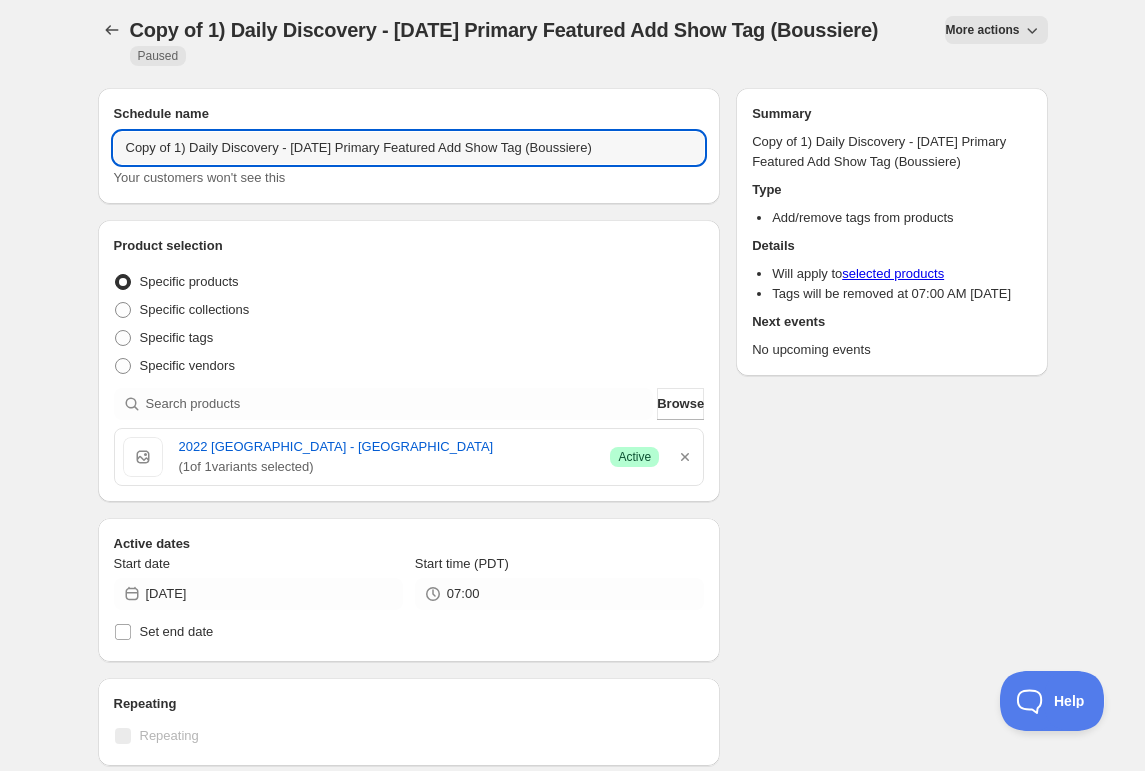 drag, startPoint x: 175, startPoint y: 172, endPoint x: 196, endPoint y: 213, distance: 46.06517 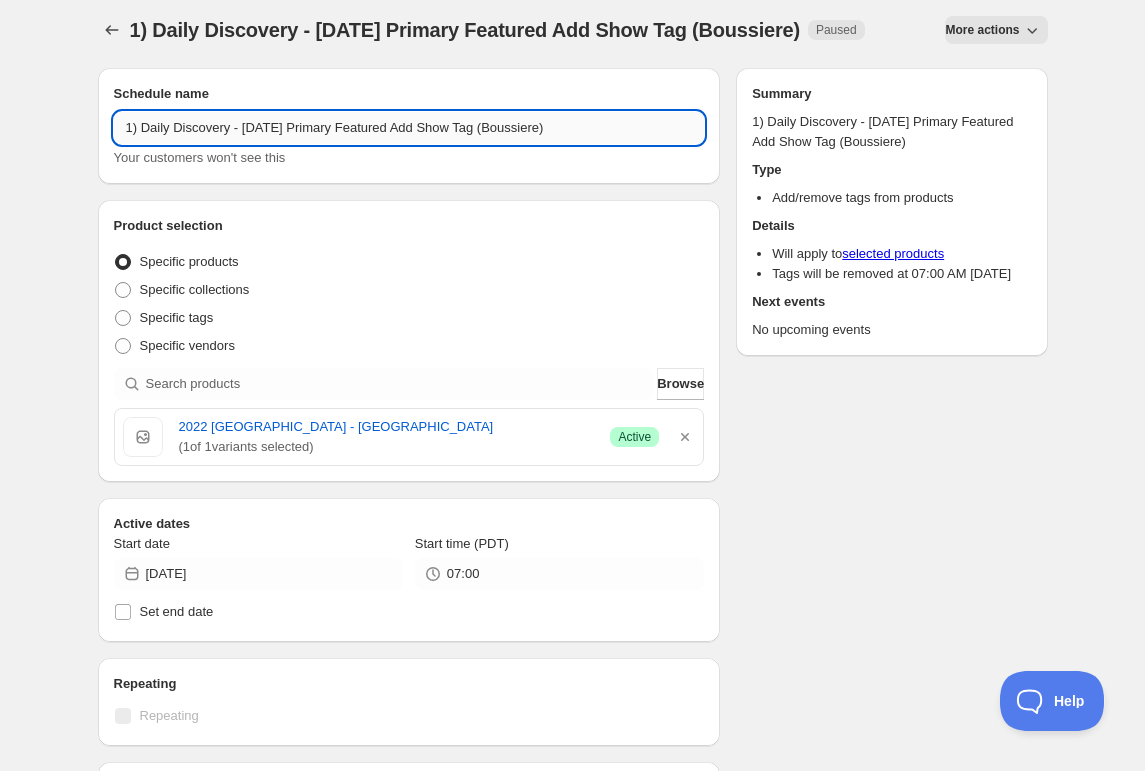 drag, startPoint x: 292, startPoint y: 128, endPoint x: 289, endPoint y: 140, distance: 12.369317 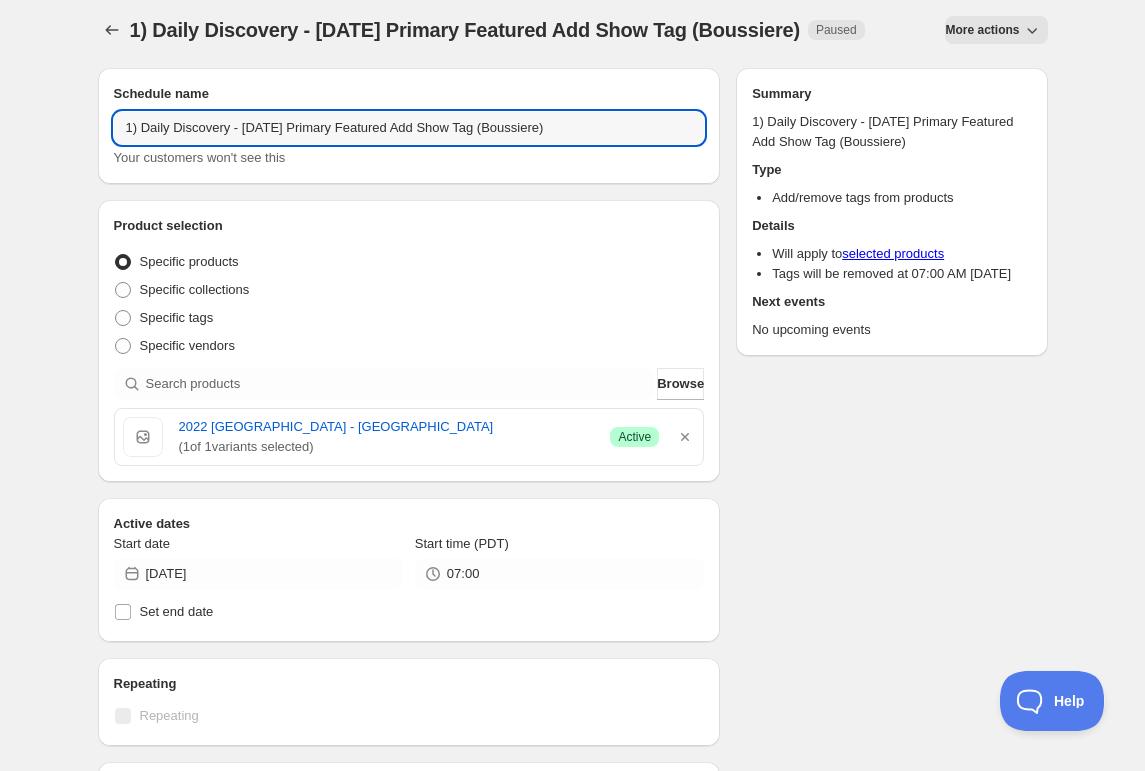 drag, startPoint x: 597, startPoint y: 127, endPoint x: 584, endPoint y: 172, distance: 46.840153 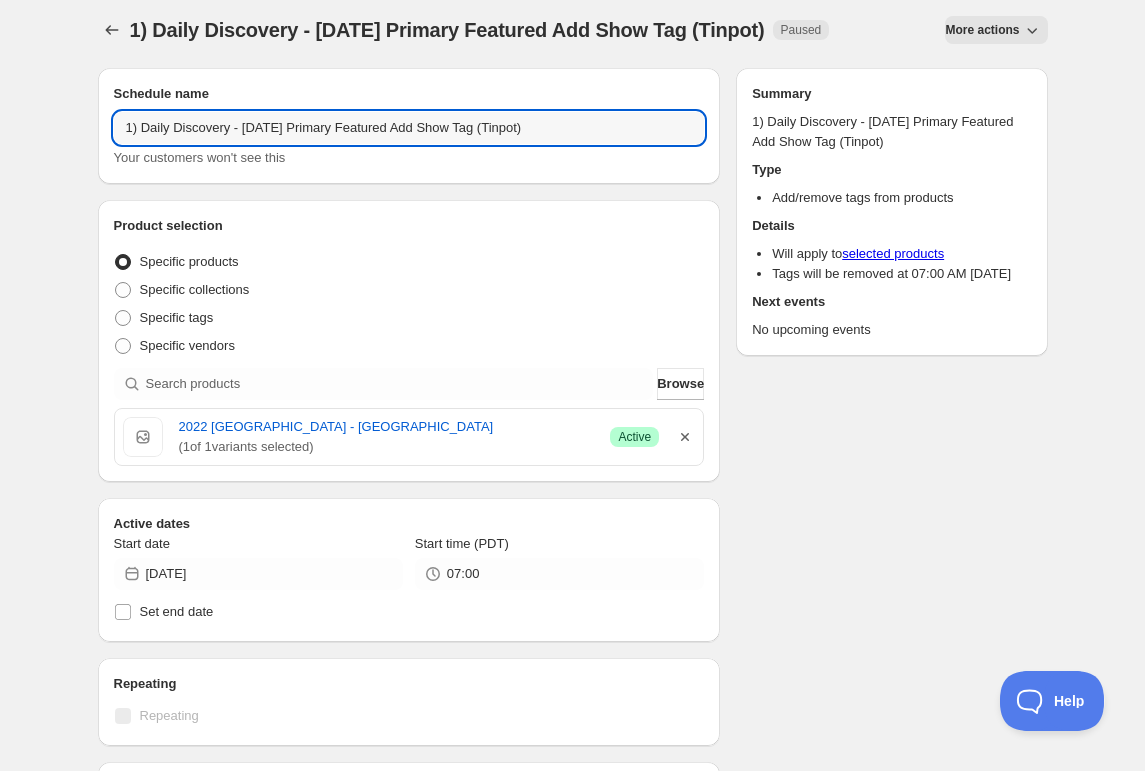 type on "1) Daily Discovery - [DATE] Primary Featured Add Show Tag (Tinpot)" 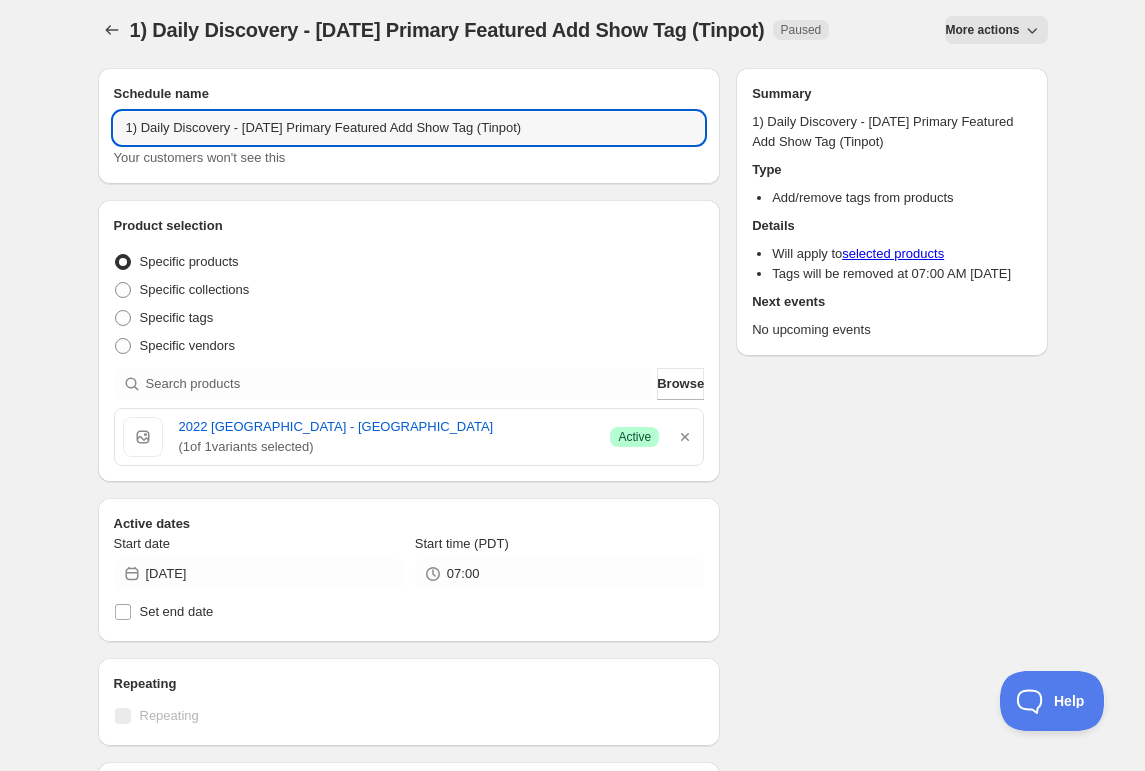 drag, startPoint x: 687, startPoint y: 435, endPoint x: 586, endPoint y: 434, distance: 101.00495 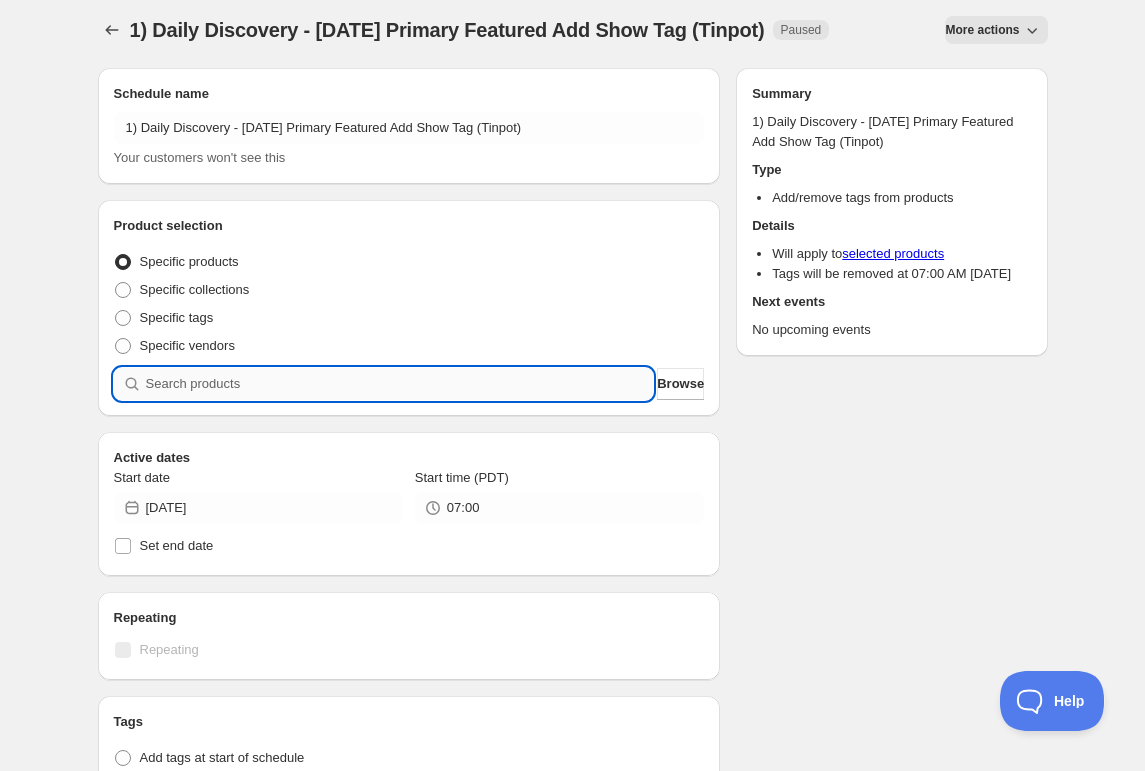 click at bounding box center (400, 384) 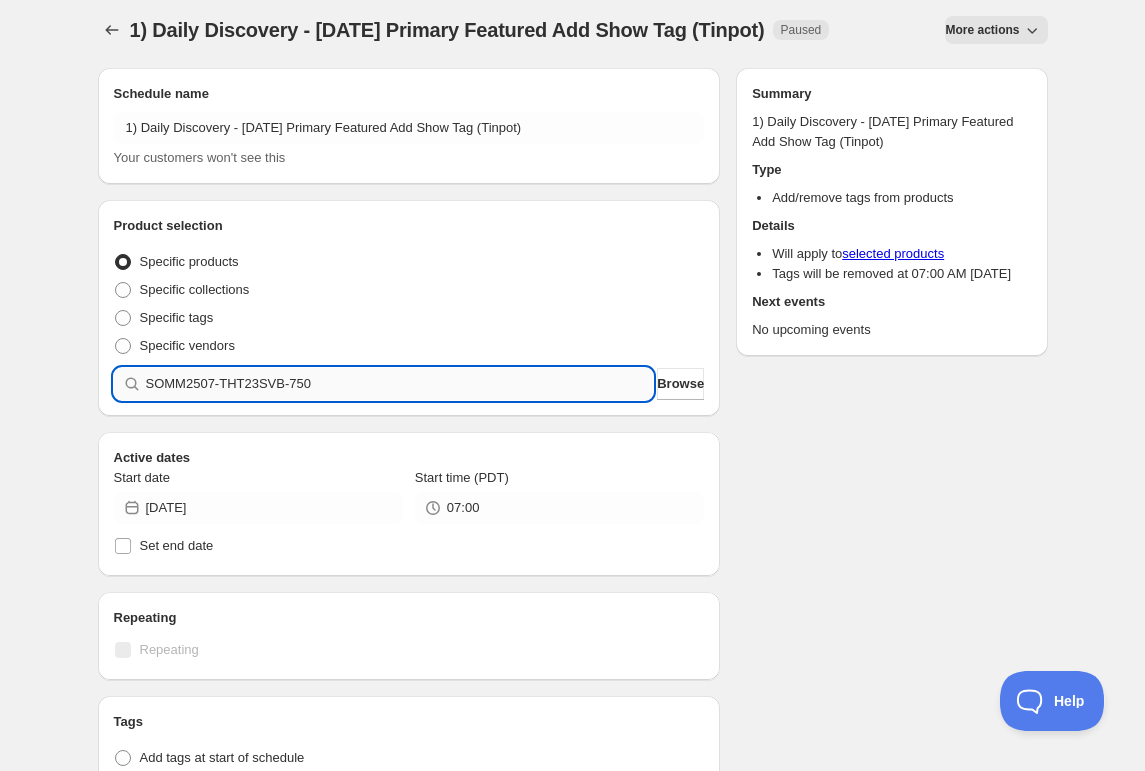 type 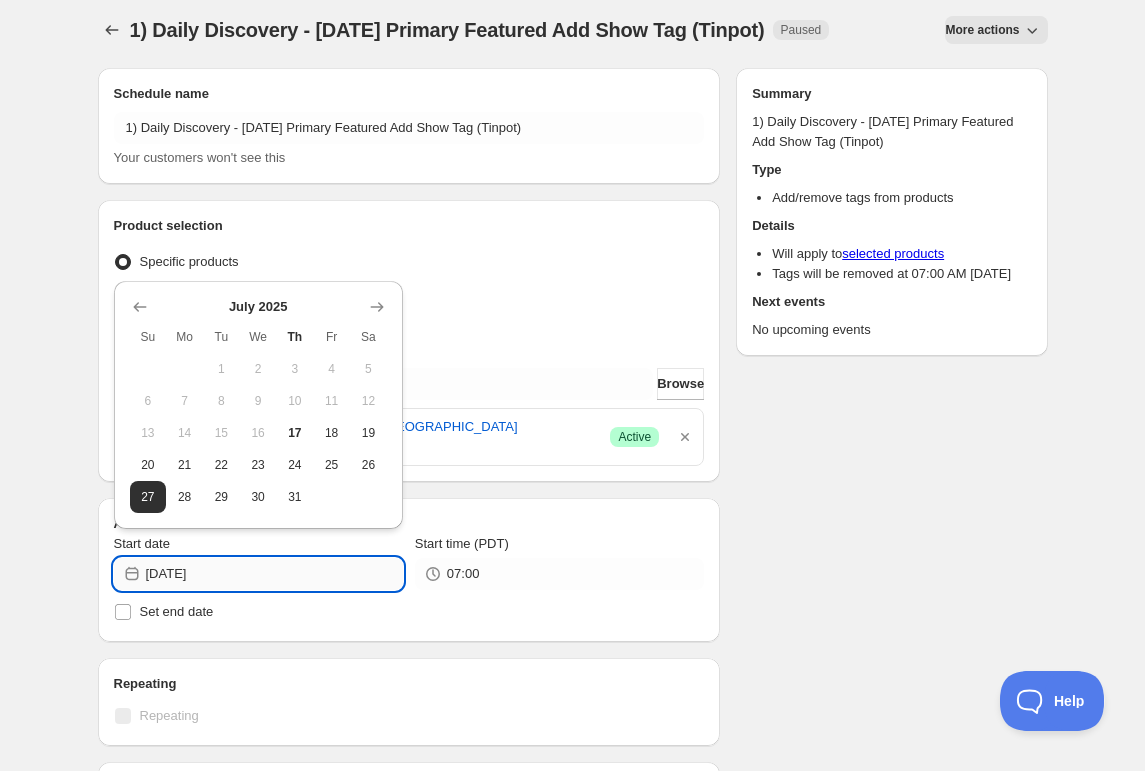 click on "[DATE]" at bounding box center [274, 574] 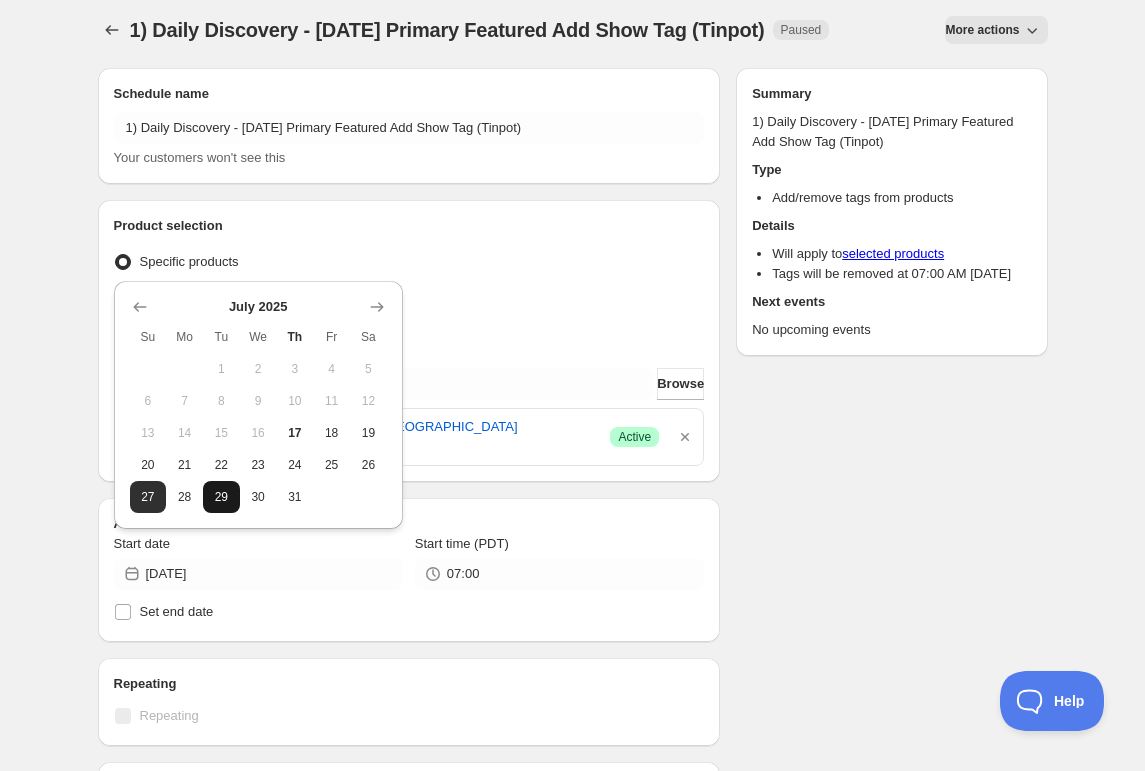 click on "29" at bounding box center [221, 497] 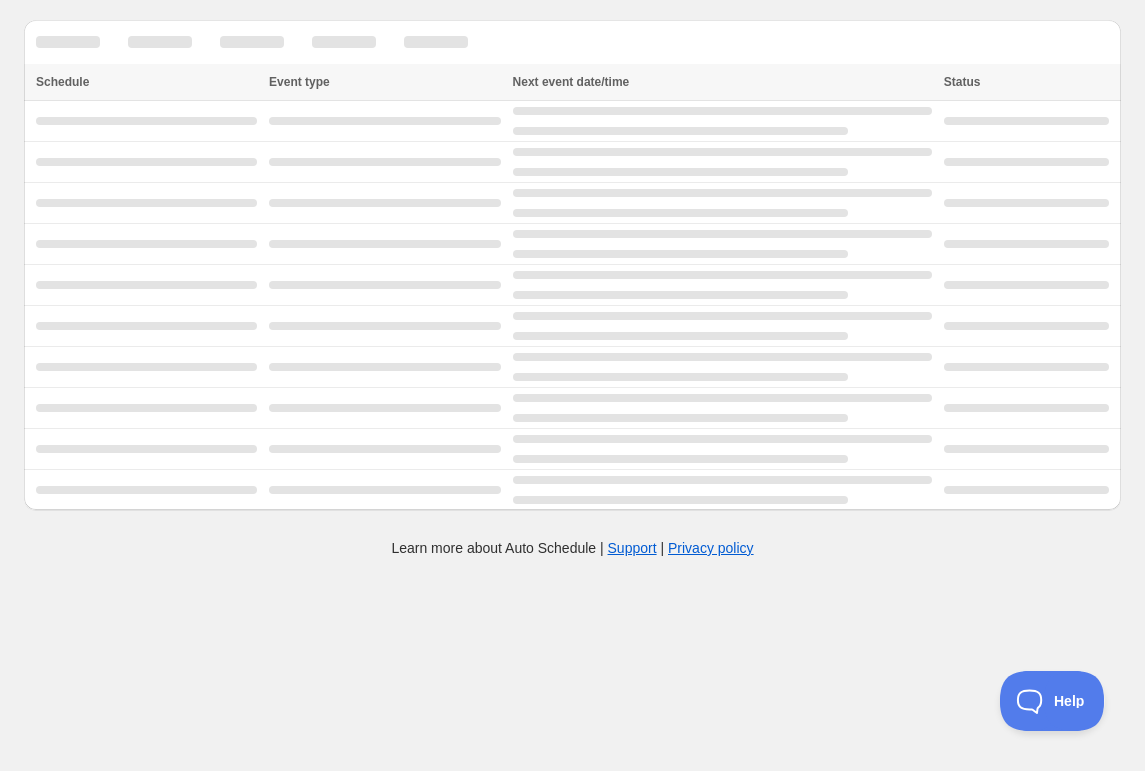 scroll, scrollTop: 0, scrollLeft: 0, axis: both 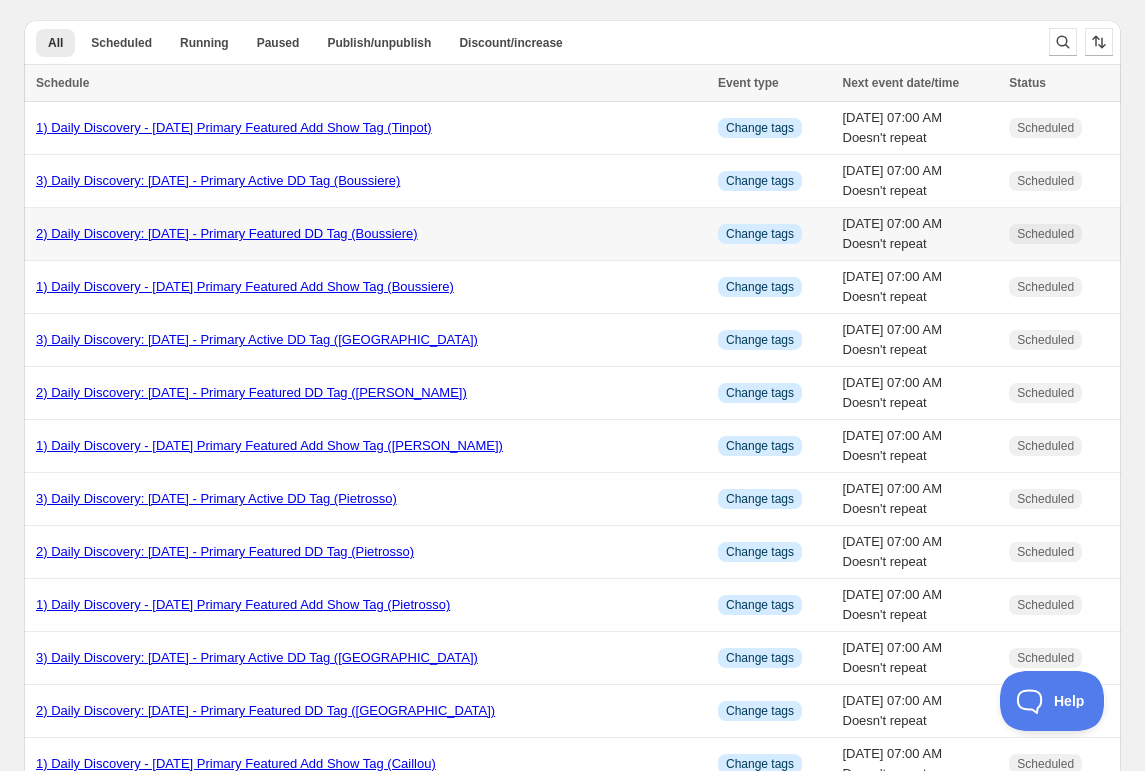 click on "2) Daily Discovery: [DATE] - Primary Featured DD Tag (Boussiere)" at bounding box center [371, 234] 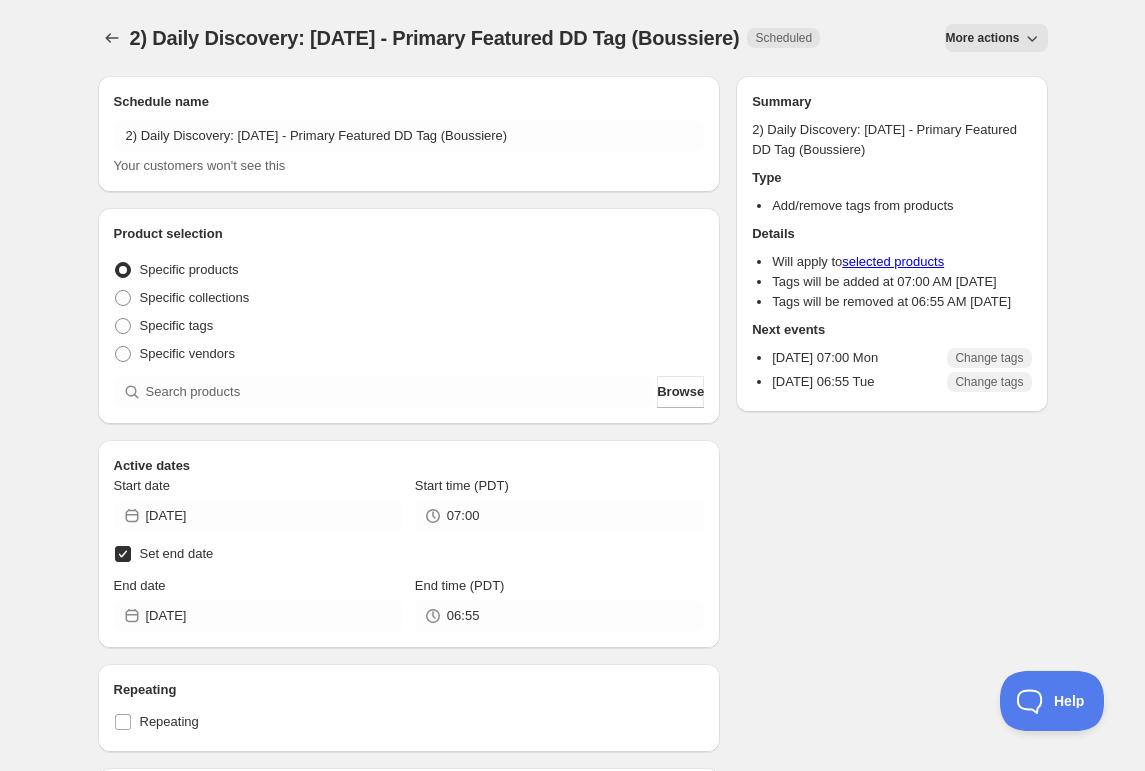 click on "More actions" at bounding box center (982, 38) 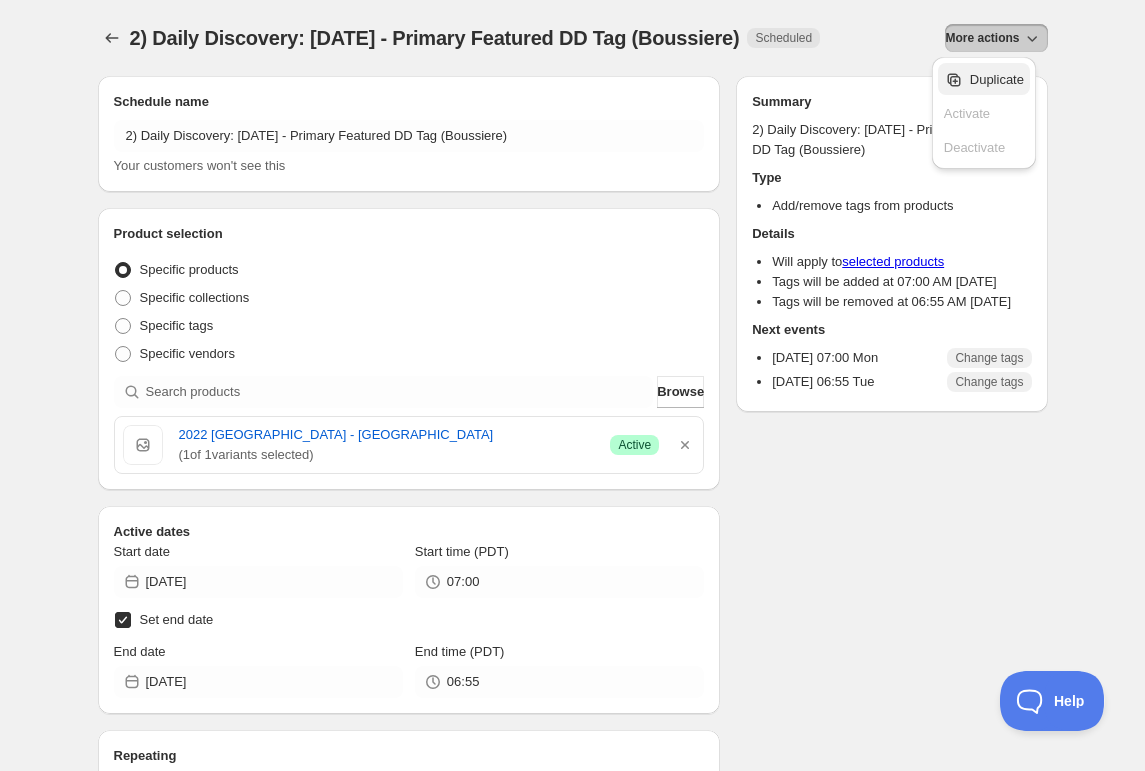 click on "Duplicate" at bounding box center (997, 79) 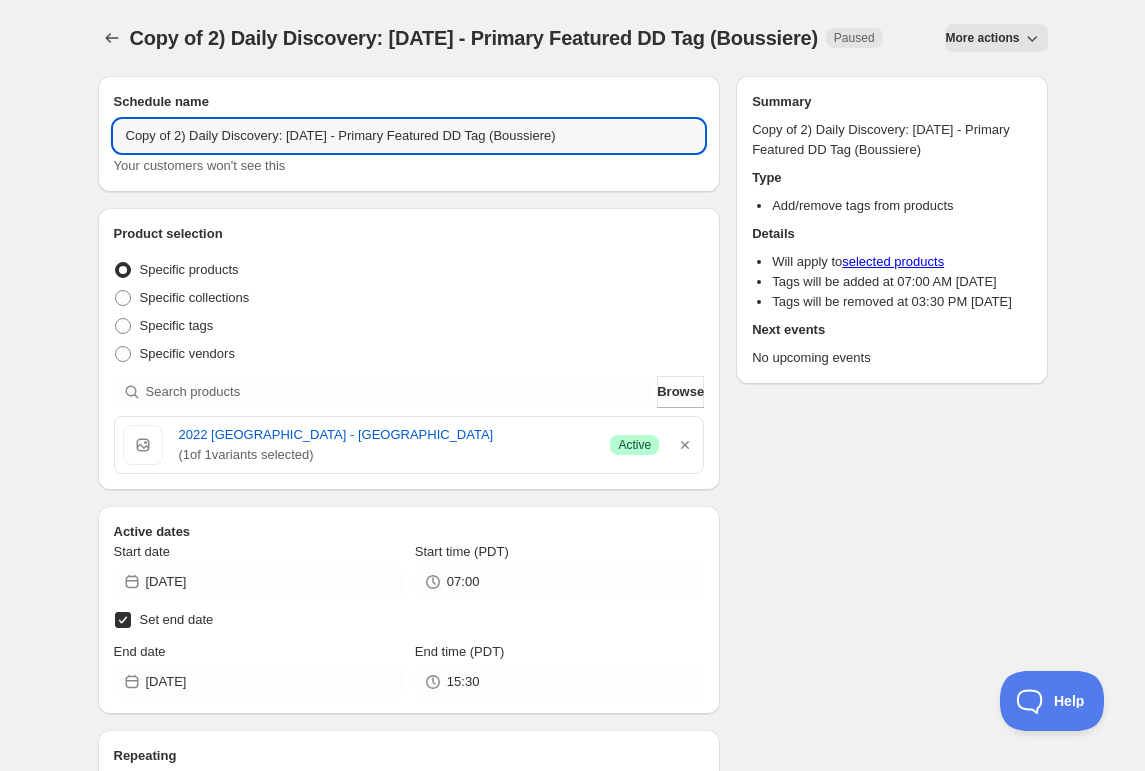 drag, startPoint x: 179, startPoint y: 156, endPoint x: 175, endPoint y: 194, distance: 38.209946 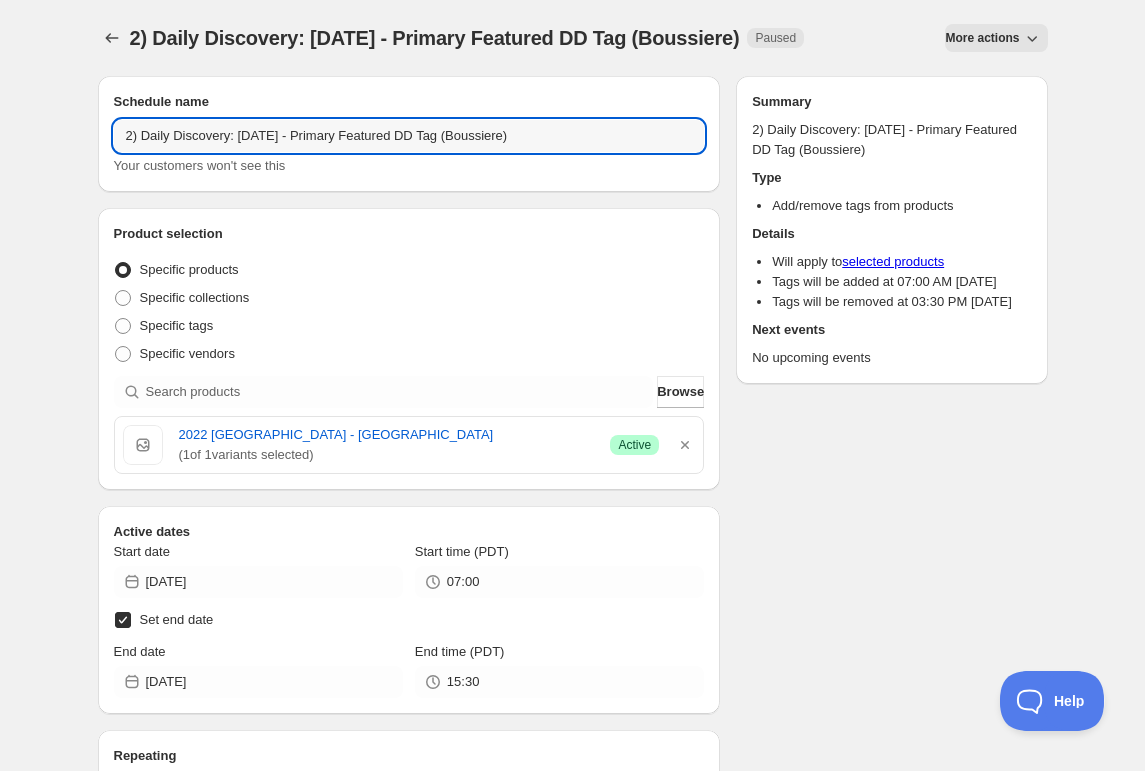 drag, startPoint x: 559, startPoint y: 134, endPoint x: 548, endPoint y: 190, distance: 57.070133 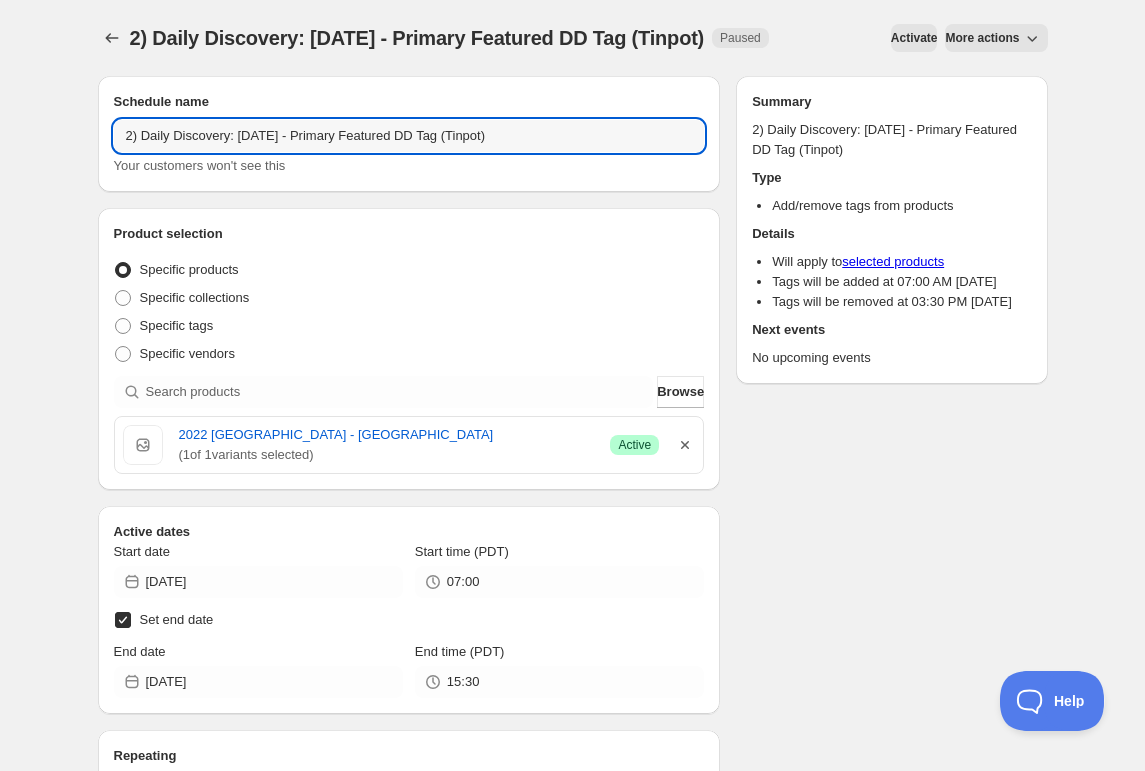 type on "2) Daily Discovery: [DATE] - Primary Featured DD Tag (Tinpot)" 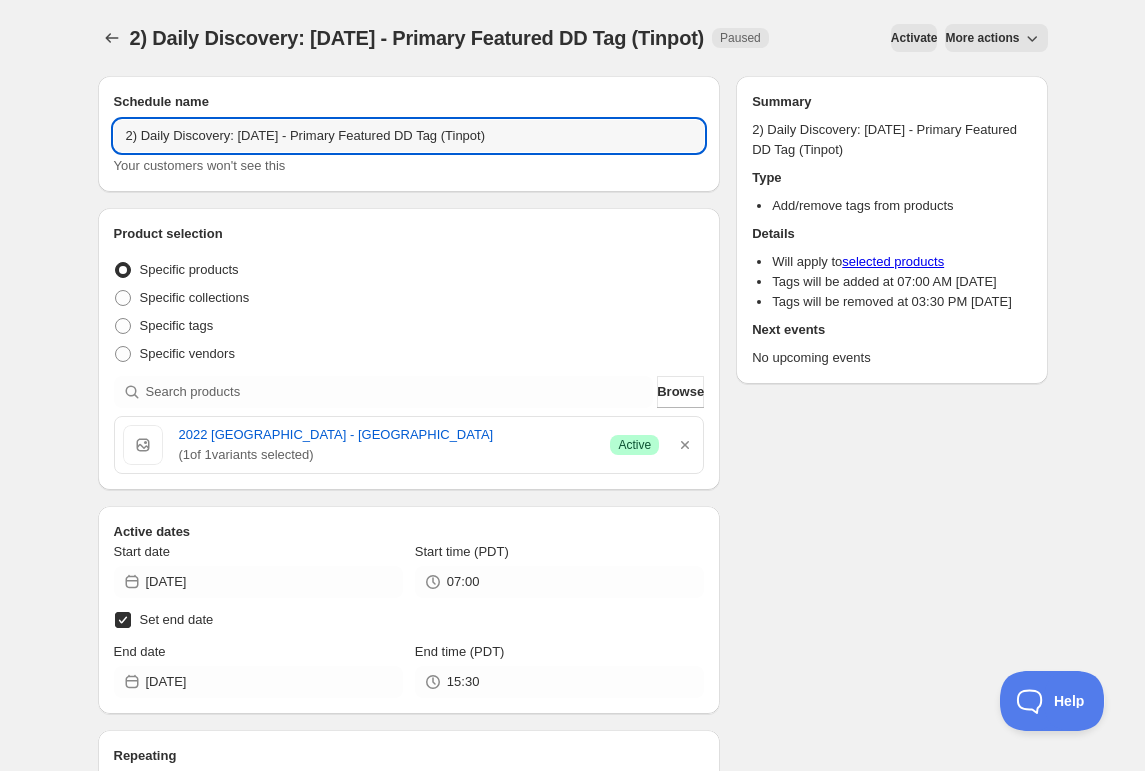 drag, startPoint x: 687, startPoint y: 447, endPoint x: 676, endPoint y: 452, distance: 12.083046 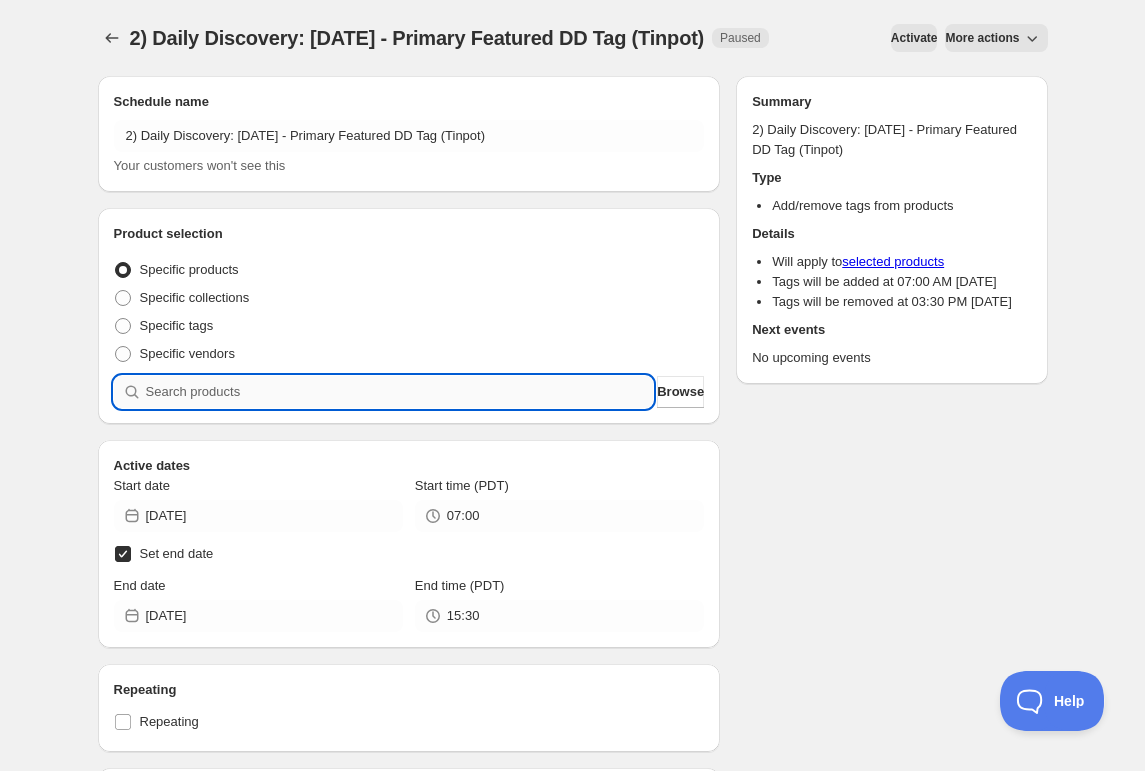 click at bounding box center [400, 392] 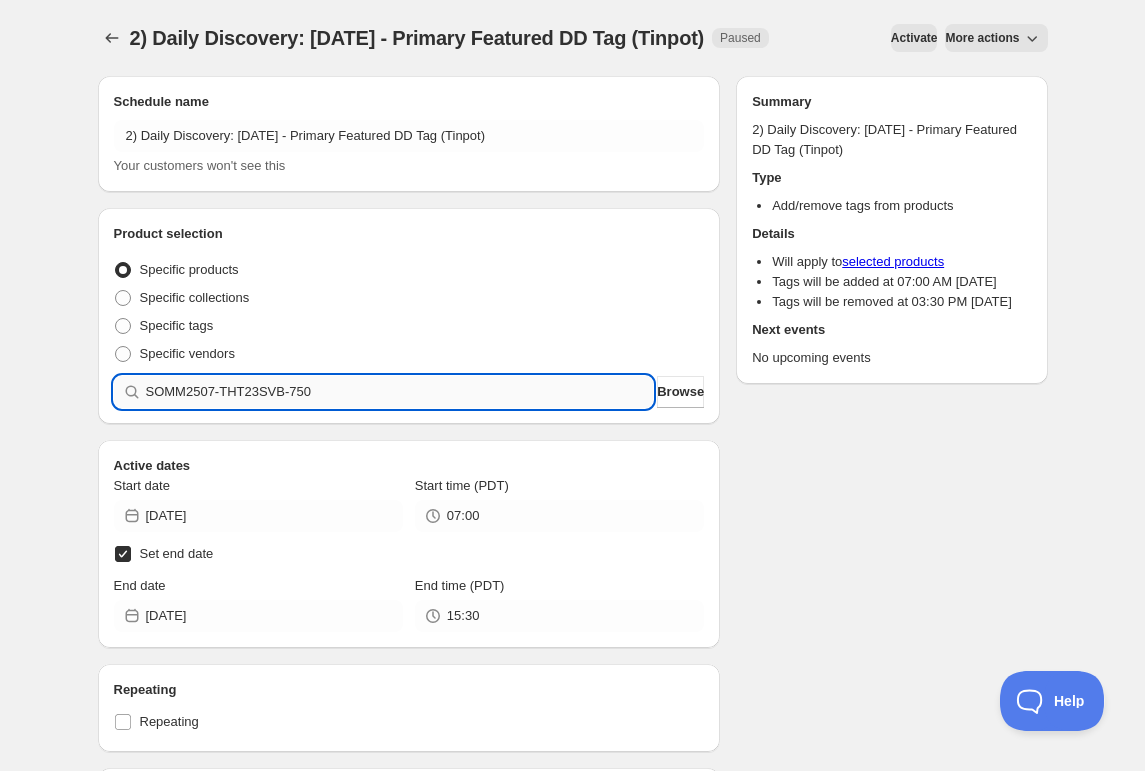 type 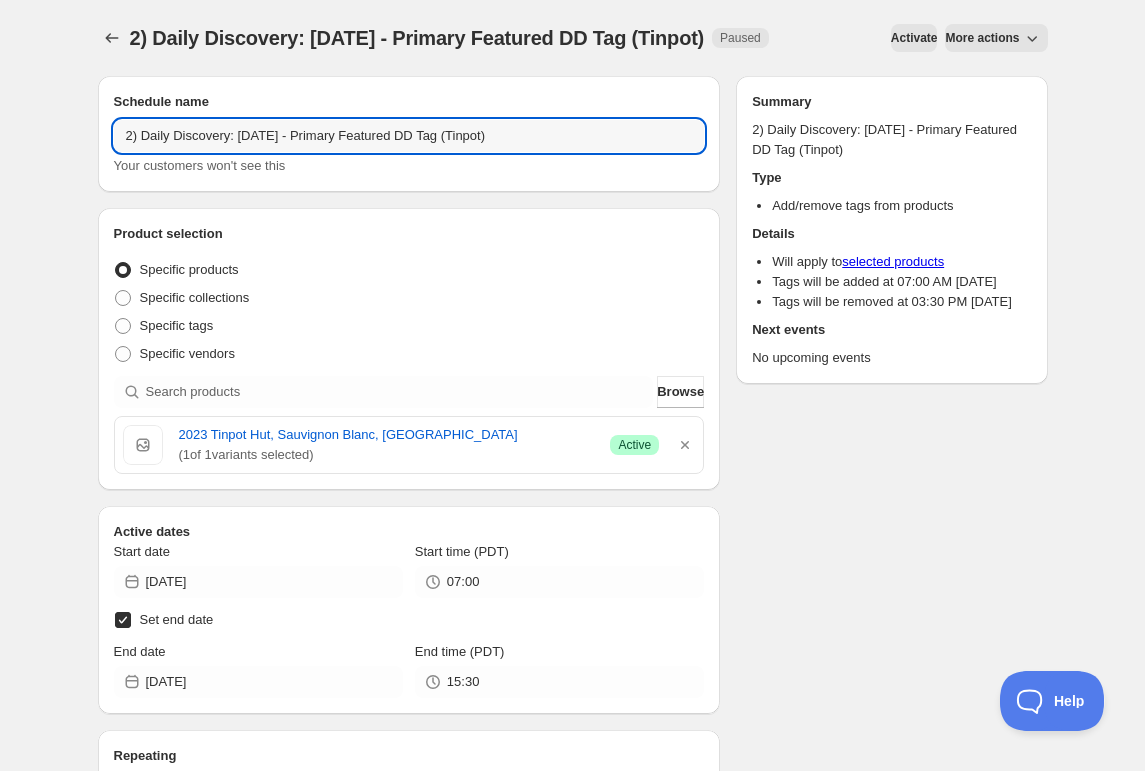 drag, startPoint x: 287, startPoint y: 137, endPoint x: 293, endPoint y: 172, distance: 35.510563 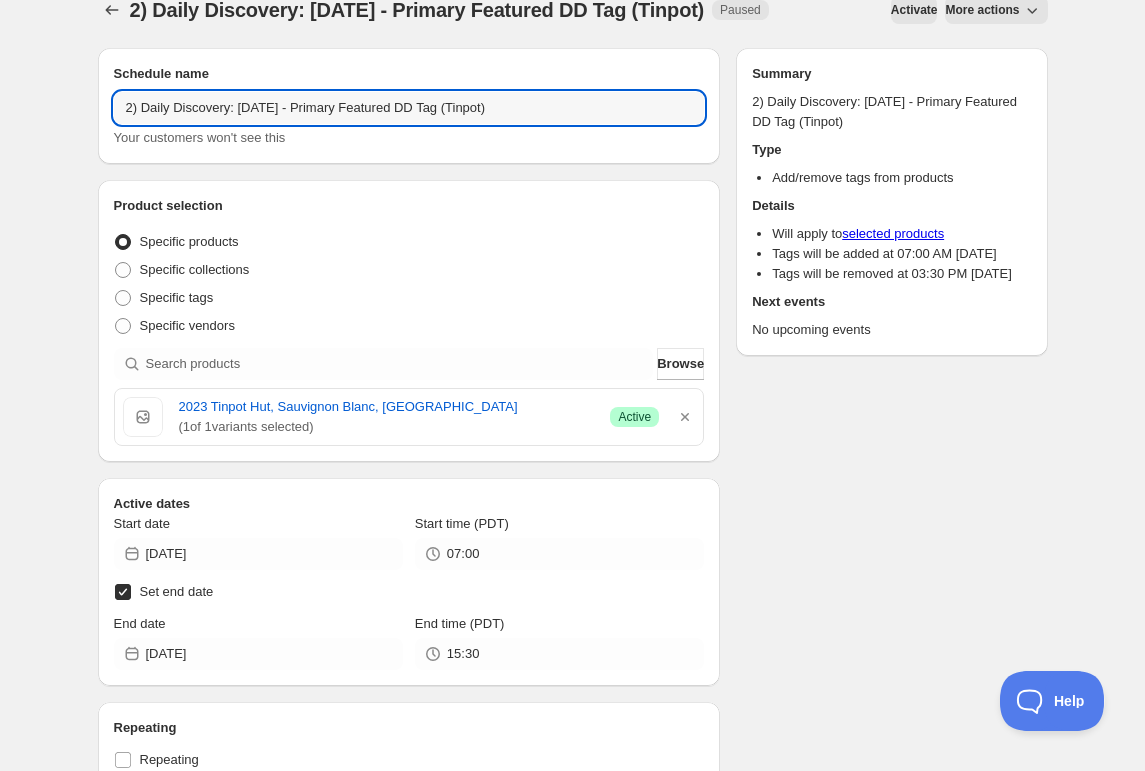 scroll, scrollTop: 47, scrollLeft: 0, axis: vertical 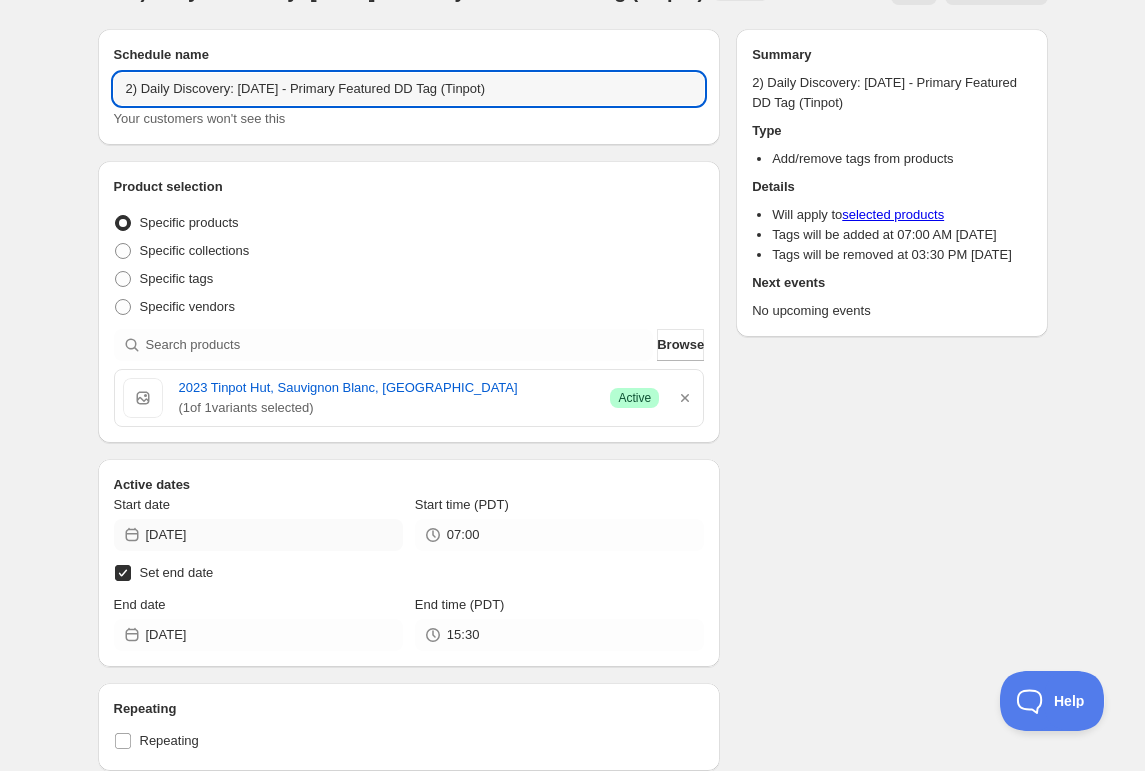 type on "2) Daily Discovery: [DATE] - Primary Featured DD Tag (Tinpot)" 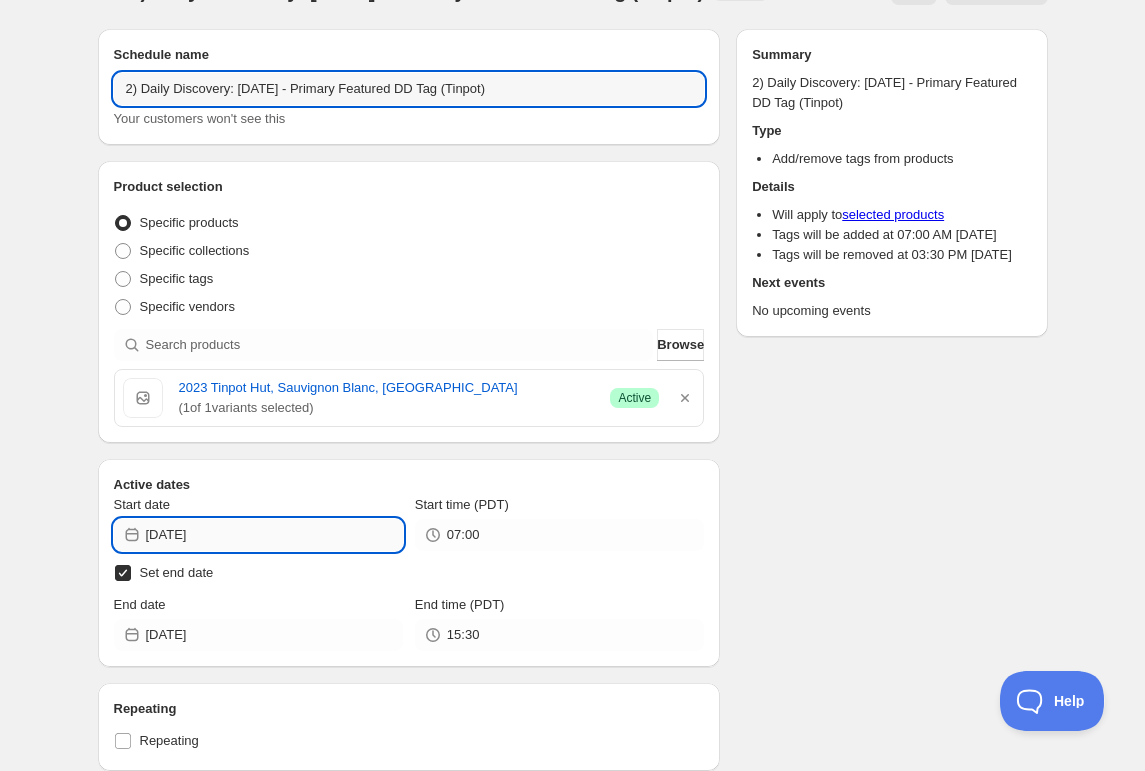 click on "[DATE]" at bounding box center (274, 535) 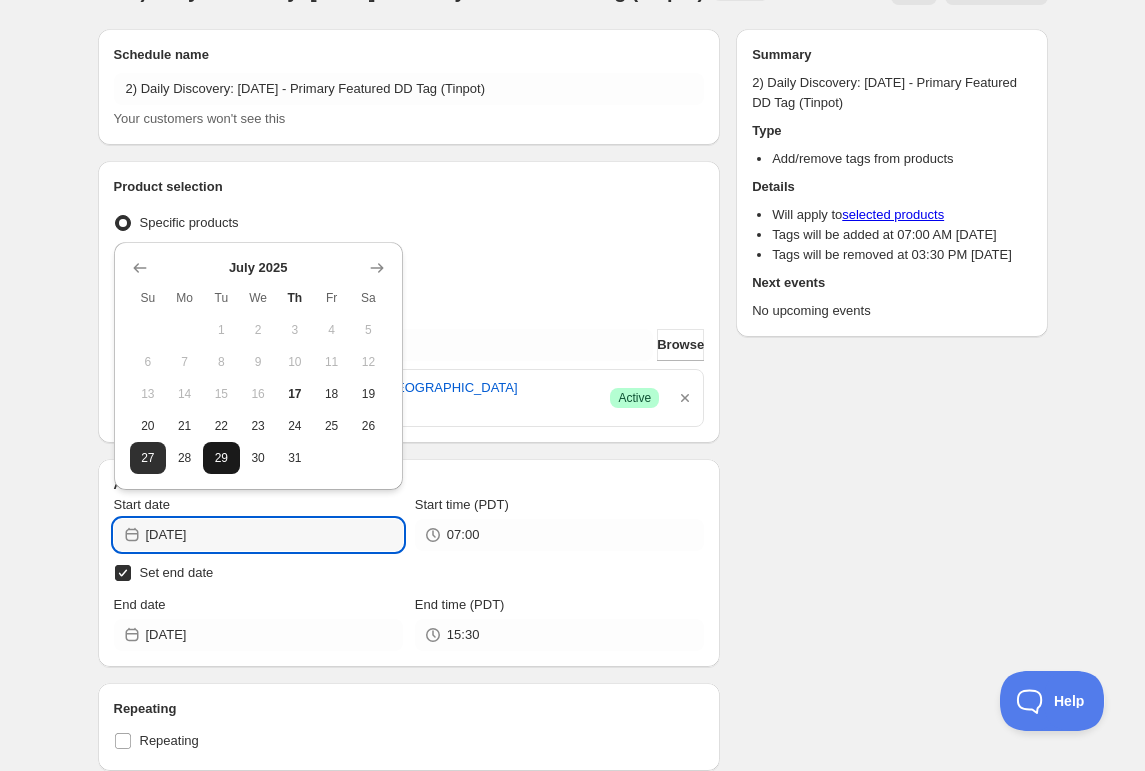 click on "29" at bounding box center [221, 458] 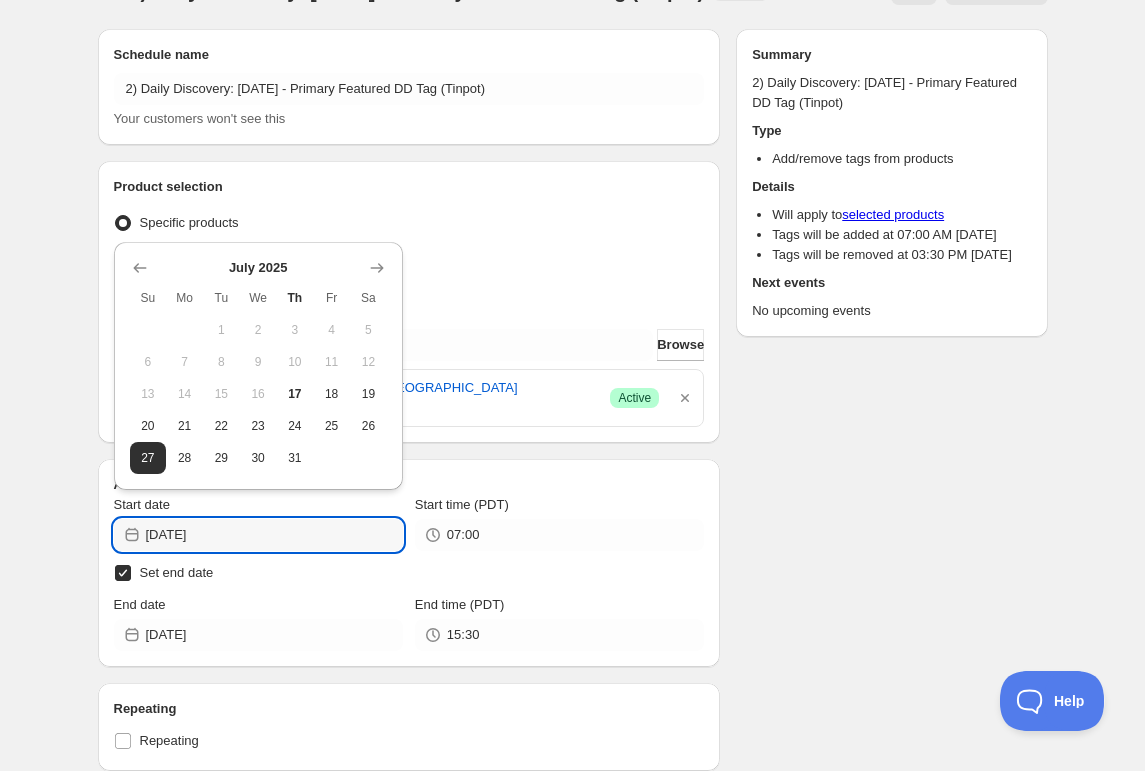 type on "[DATE]" 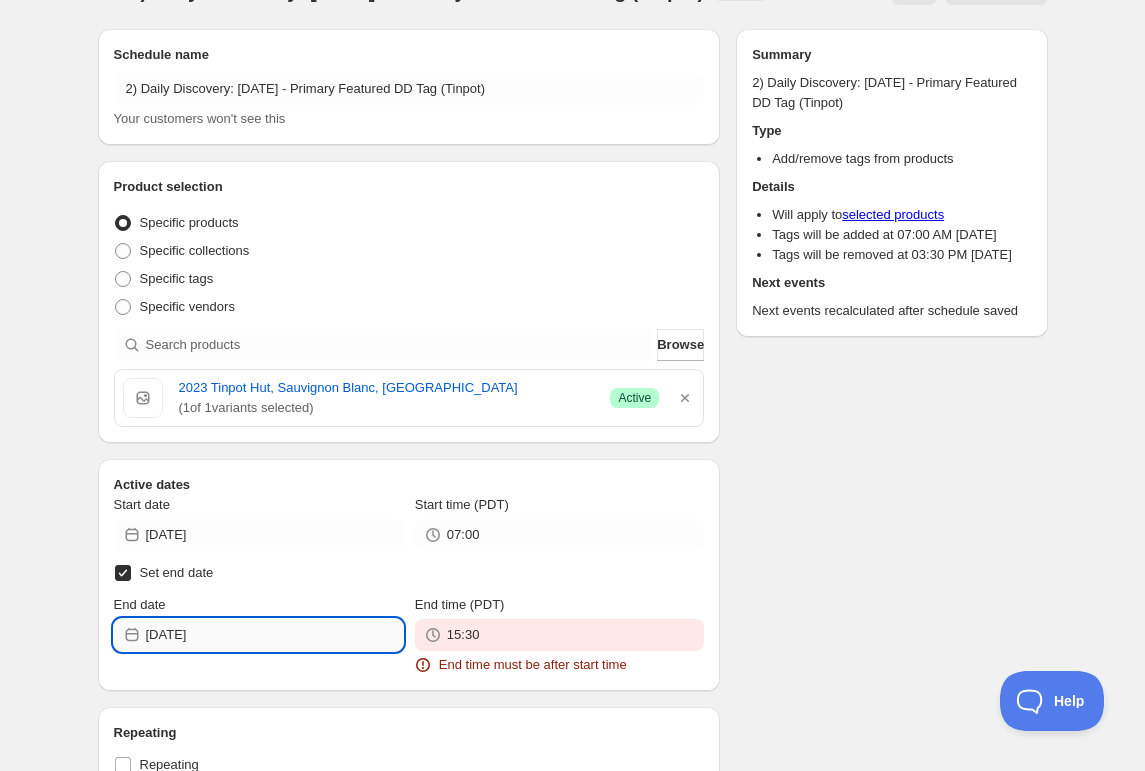 click on "[DATE]" at bounding box center [274, 635] 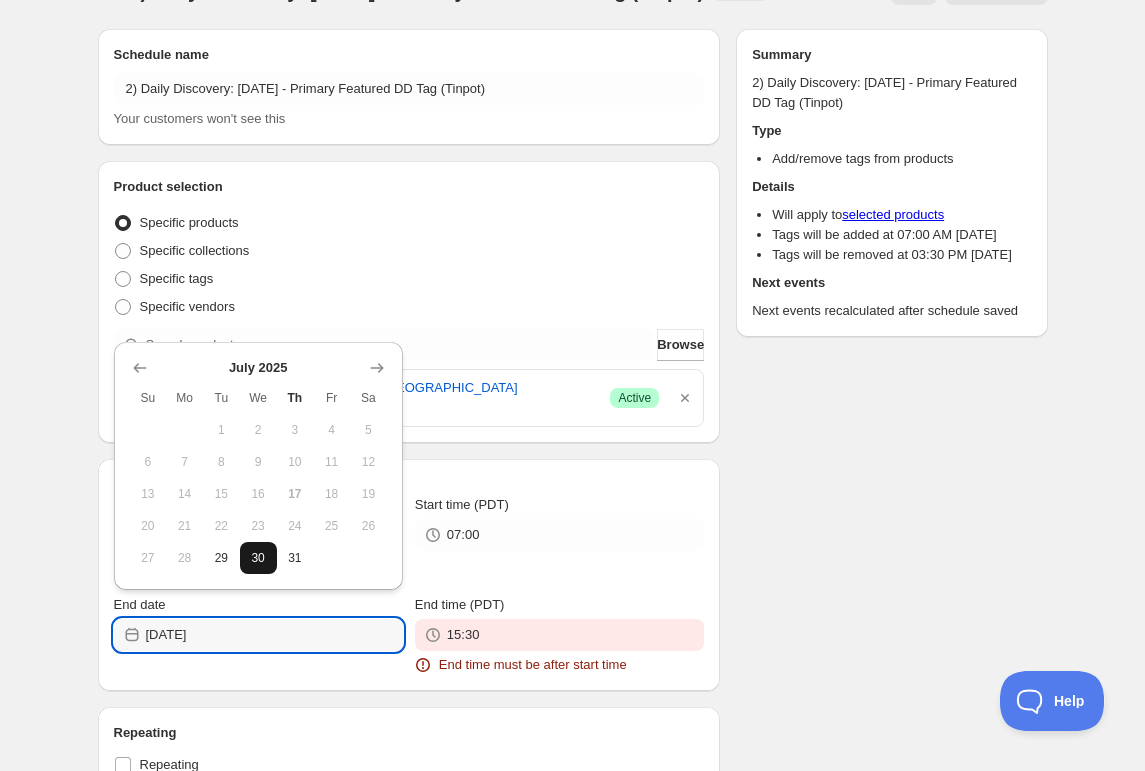 click on "30" at bounding box center [258, 558] 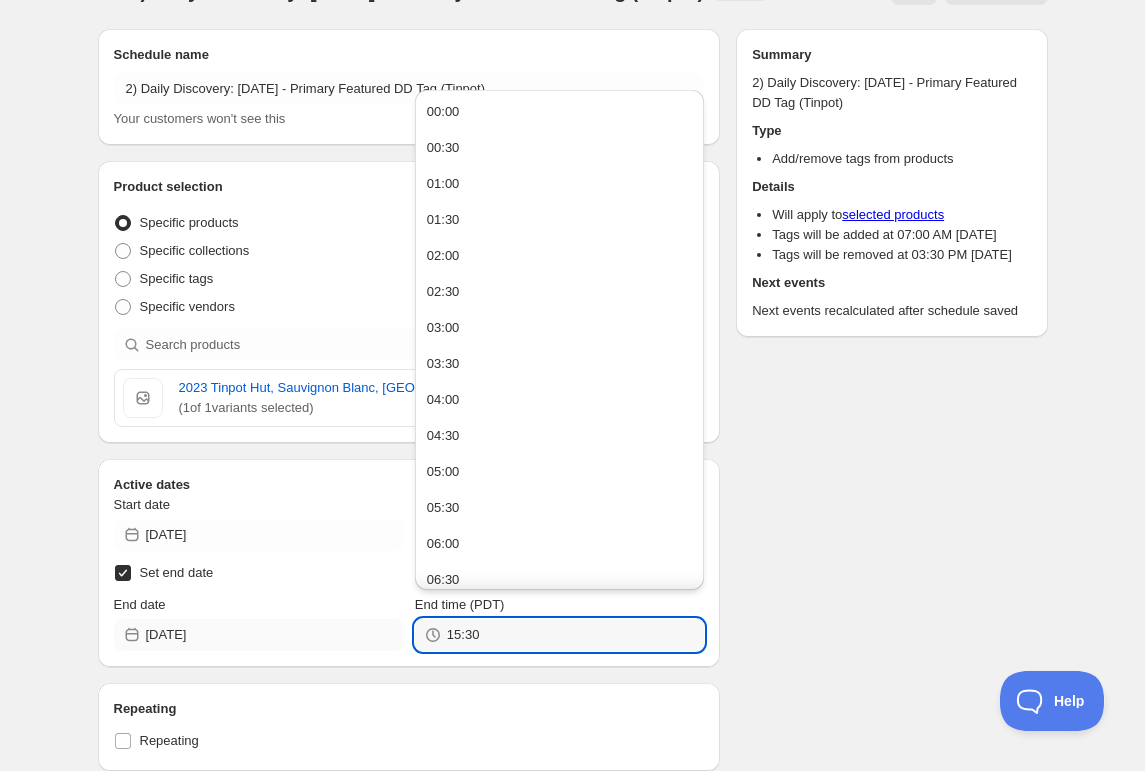 drag, startPoint x: 497, startPoint y: 642, endPoint x: 178, endPoint y: 637, distance: 319.03918 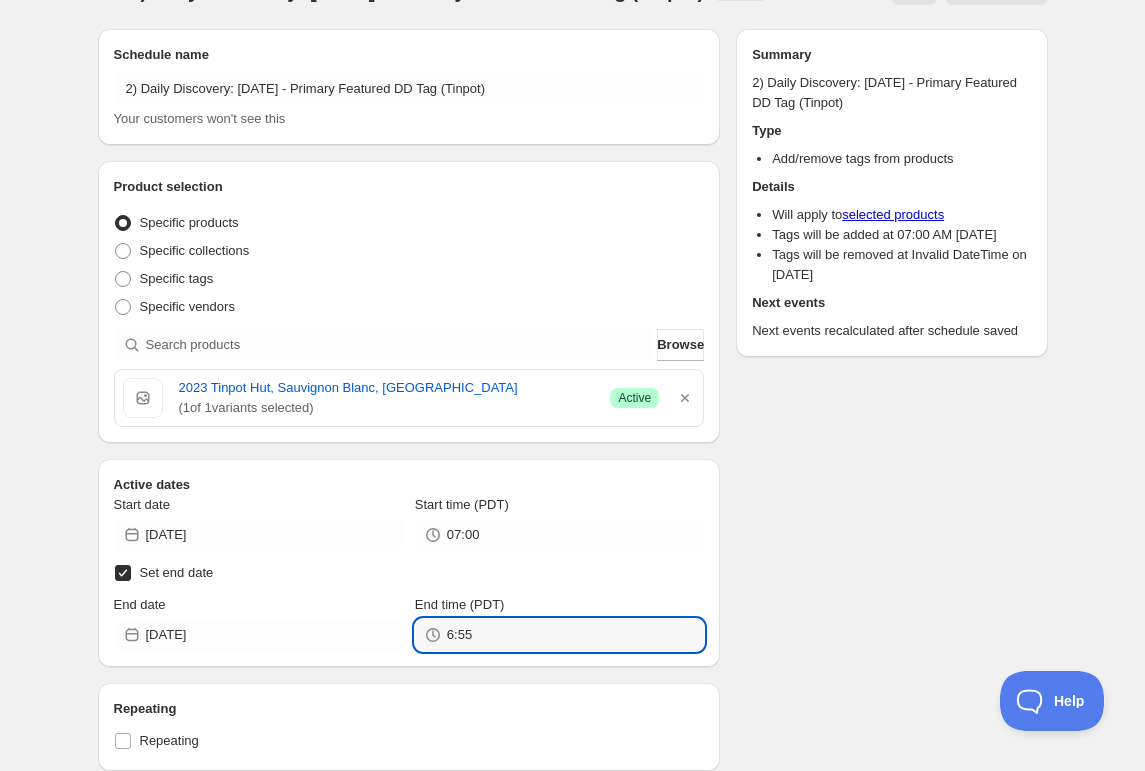 type on "06:55" 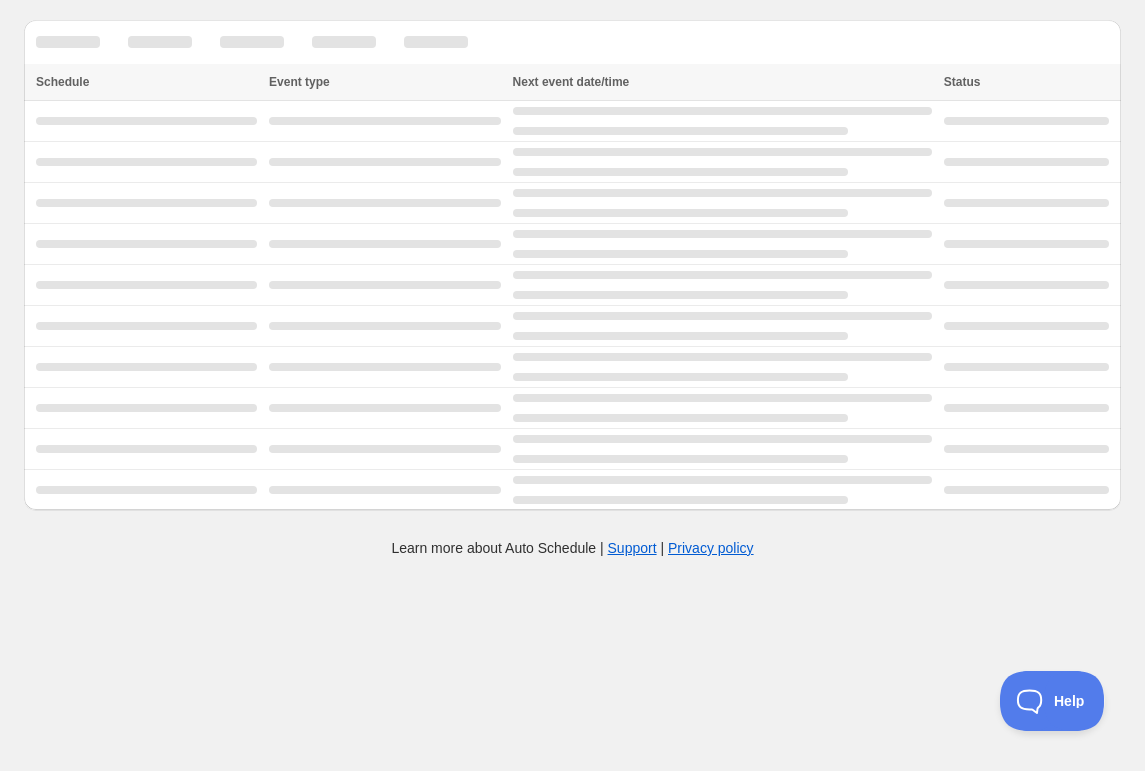 scroll, scrollTop: 0, scrollLeft: 0, axis: both 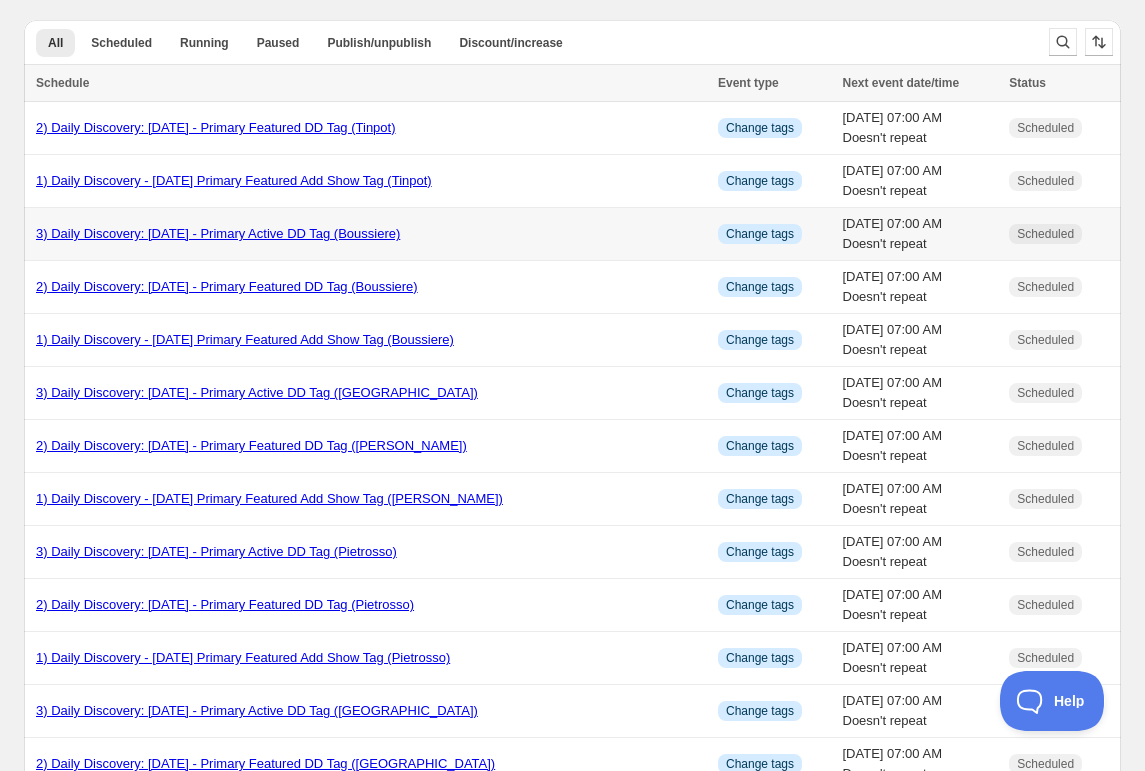click on "3) Daily Discovery: [DATE] - Primary Active DD Tag (Boussiere)" at bounding box center (218, 233) 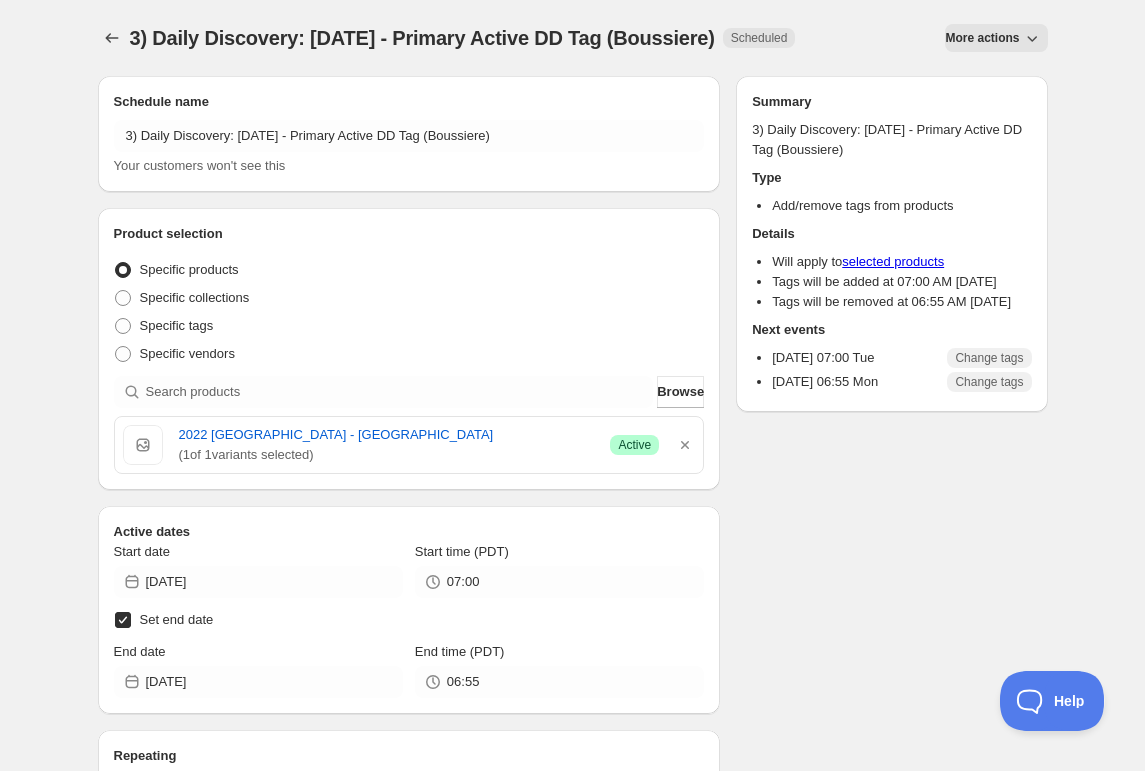 click on "More actions" at bounding box center [982, 38] 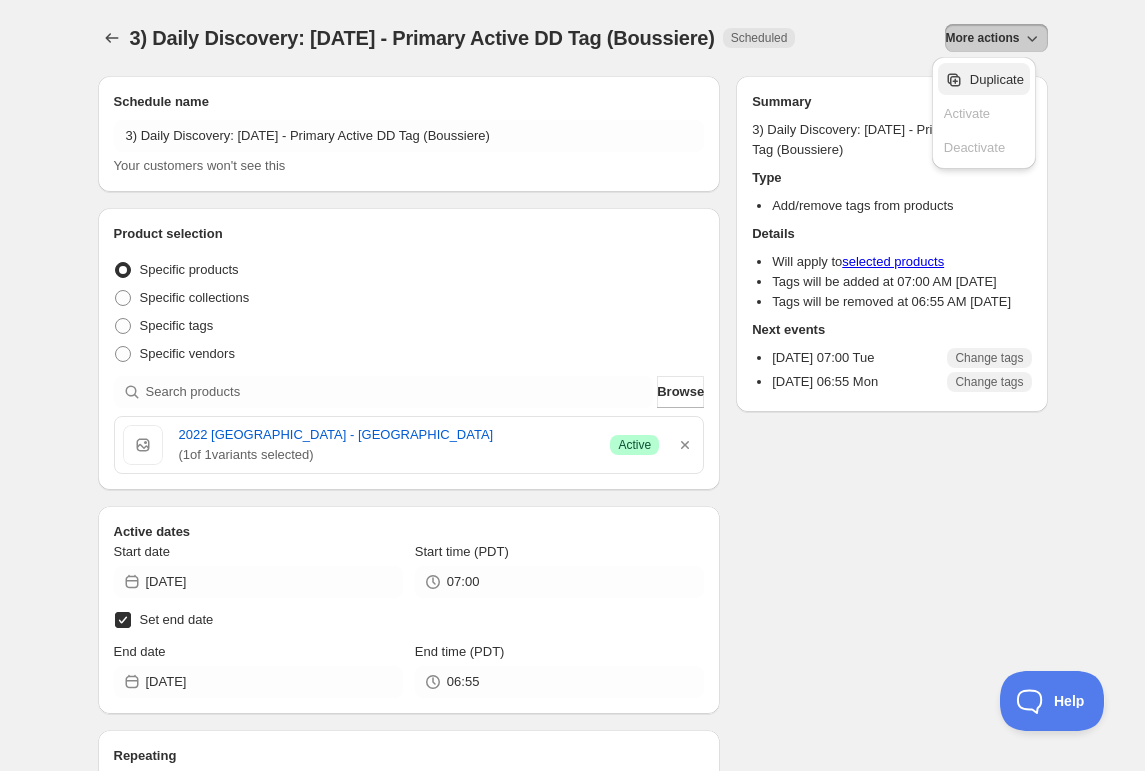 click on "Duplicate" at bounding box center [997, 79] 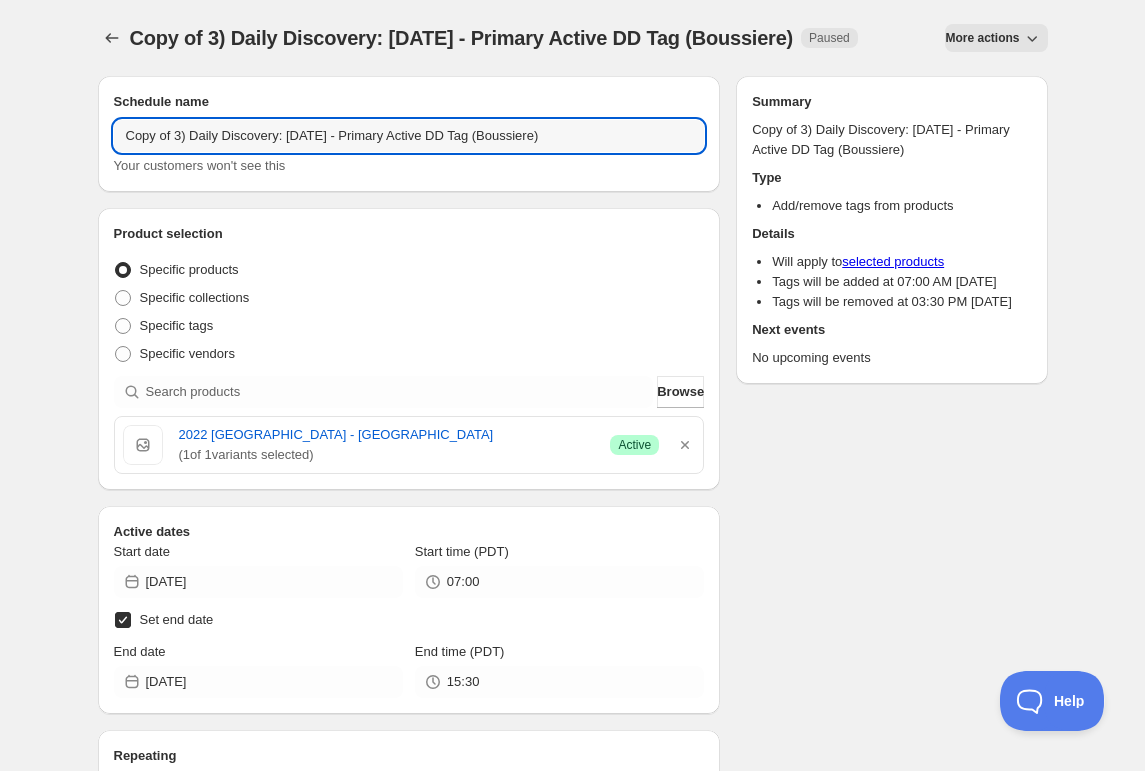 drag, startPoint x: 178, startPoint y: 134, endPoint x: 181, endPoint y: 172, distance: 38.118237 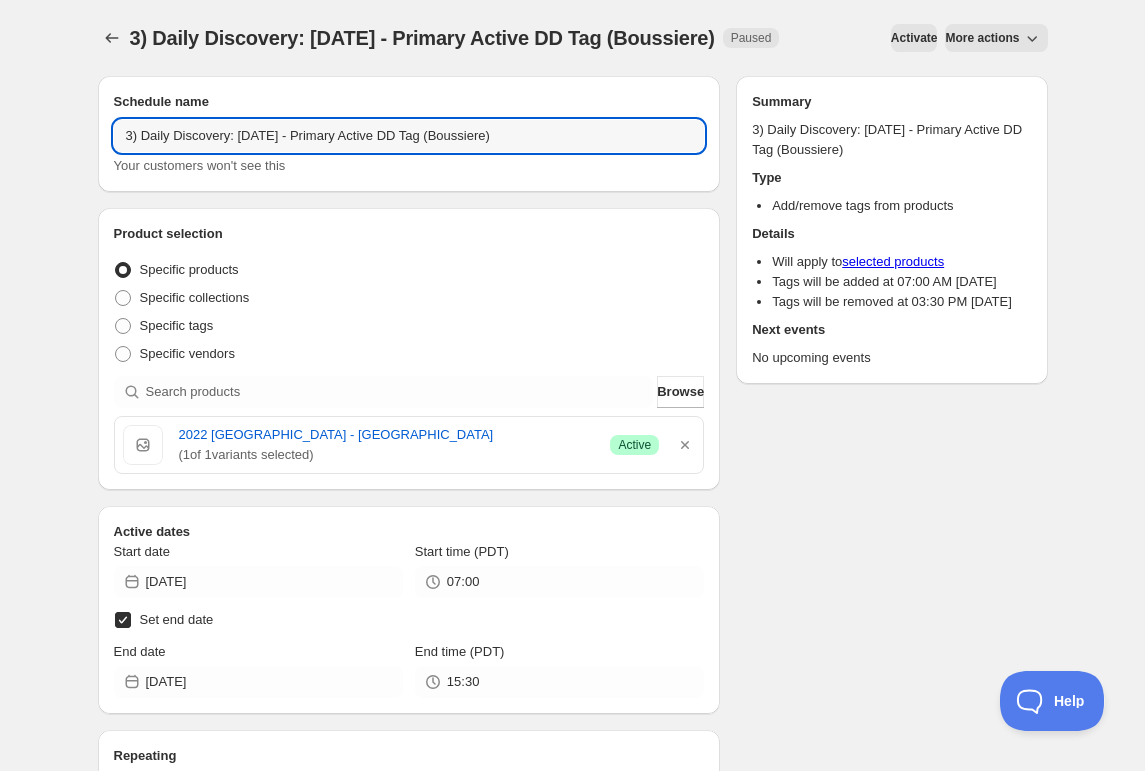 drag, startPoint x: 288, startPoint y: 134, endPoint x: 279, endPoint y: 185, distance: 51.78803 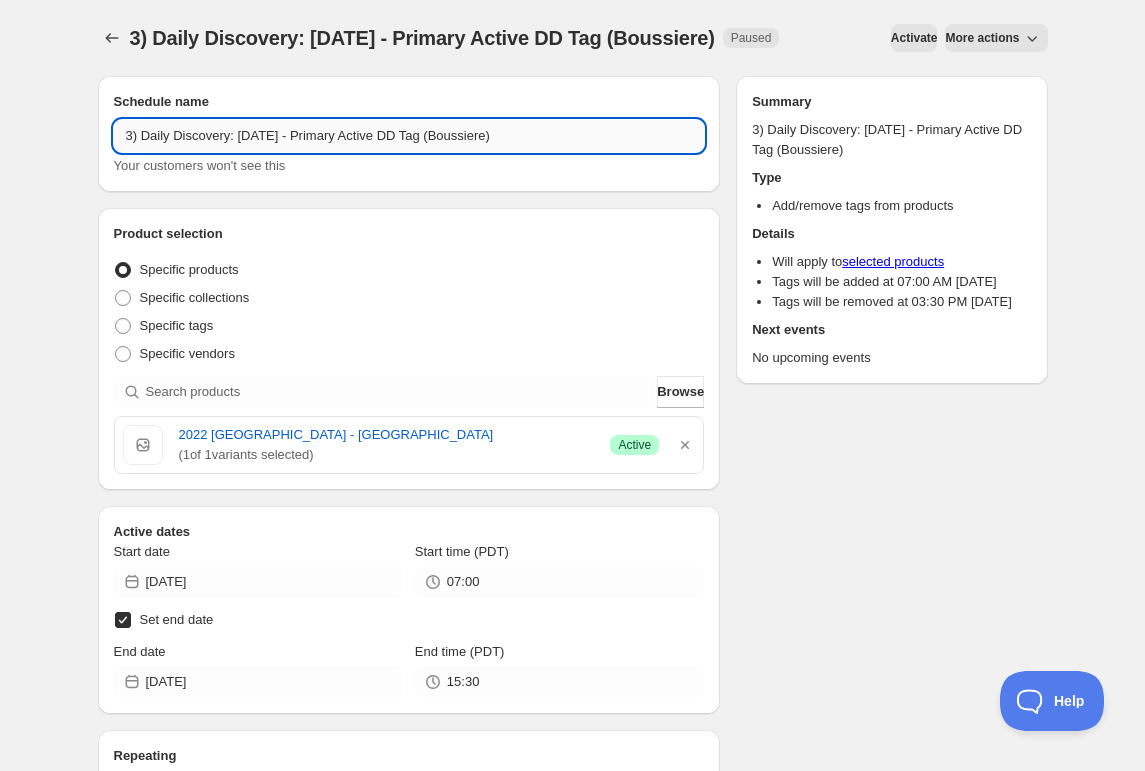 click on "3) Daily Discovery: [DATE] - Primary Active DD Tag (Boussiere)" at bounding box center (409, 136) 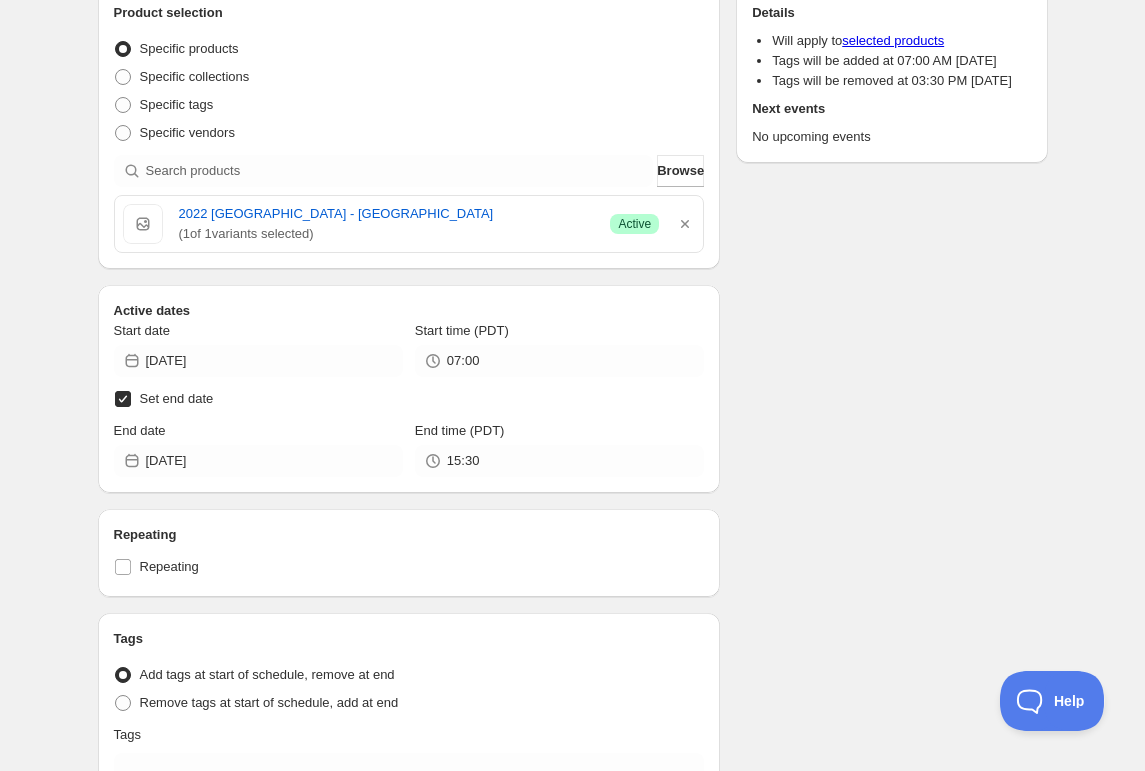 scroll, scrollTop: 241, scrollLeft: 0, axis: vertical 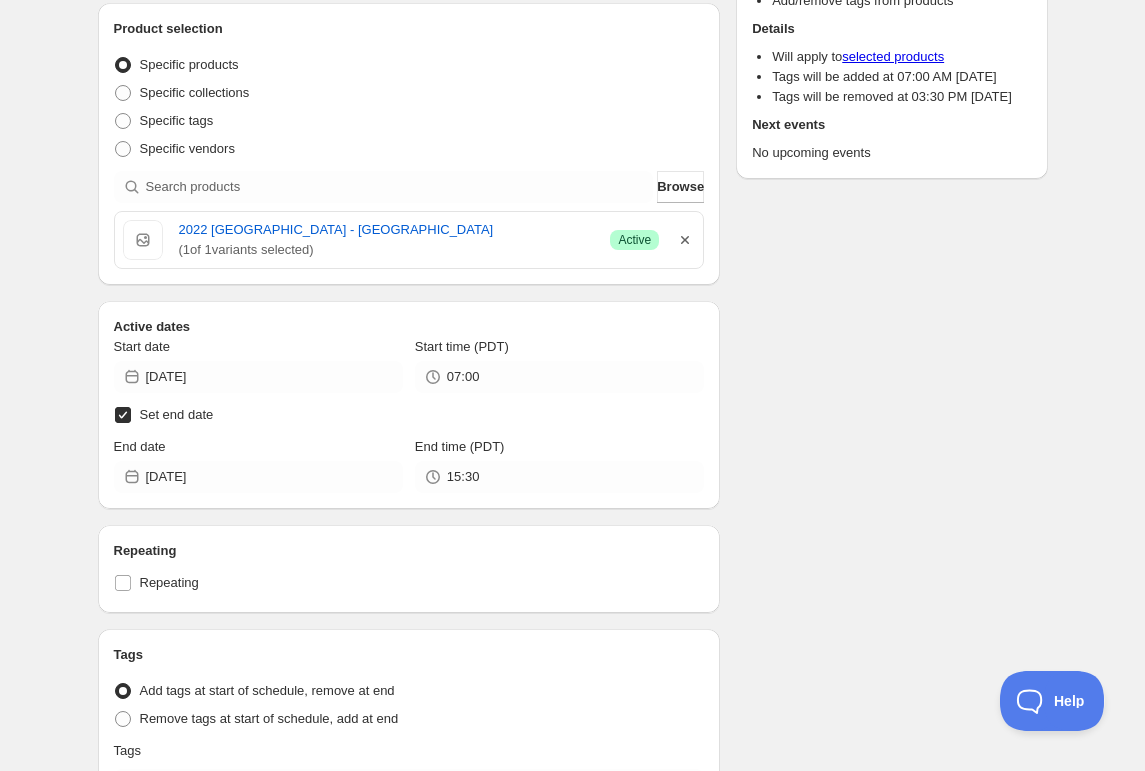 type on "3) Daily Discovery: [DATE] - Primary Active DD Tag ([GEOGRAPHIC_DATA])" 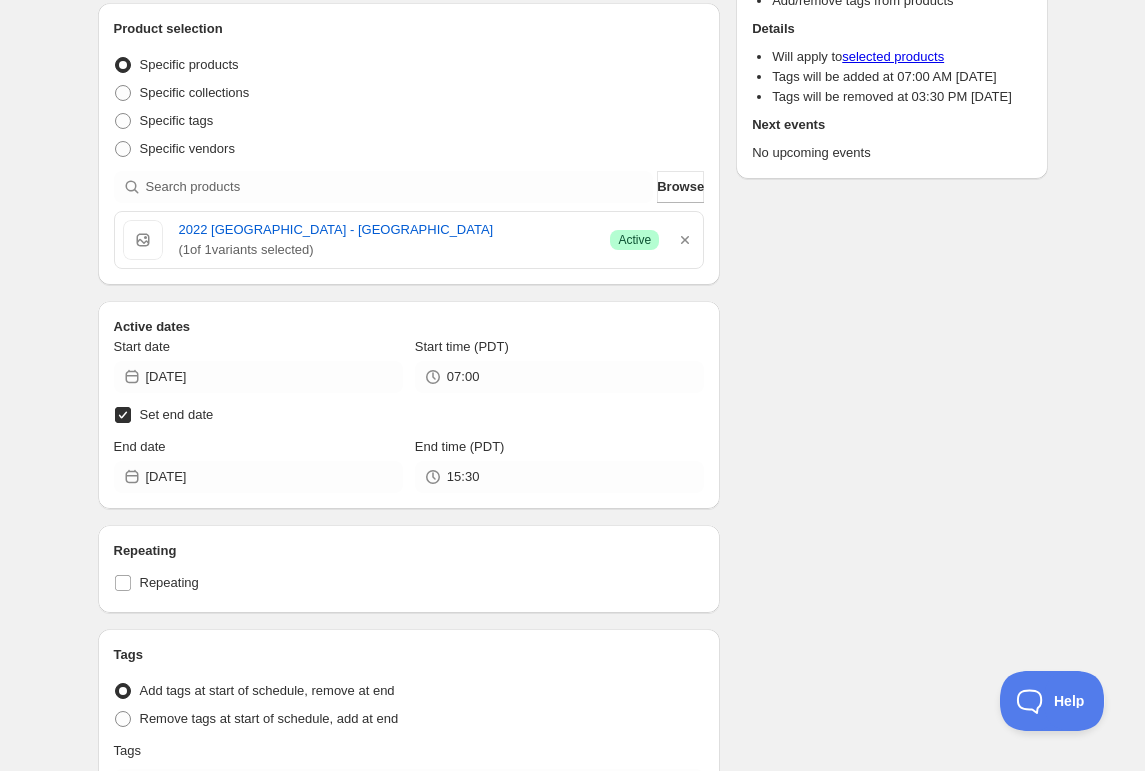 drag, startPoint x: 686, startPoint y: 208, endPoint x: 657, endPoint y: 209, distance: 29.017237 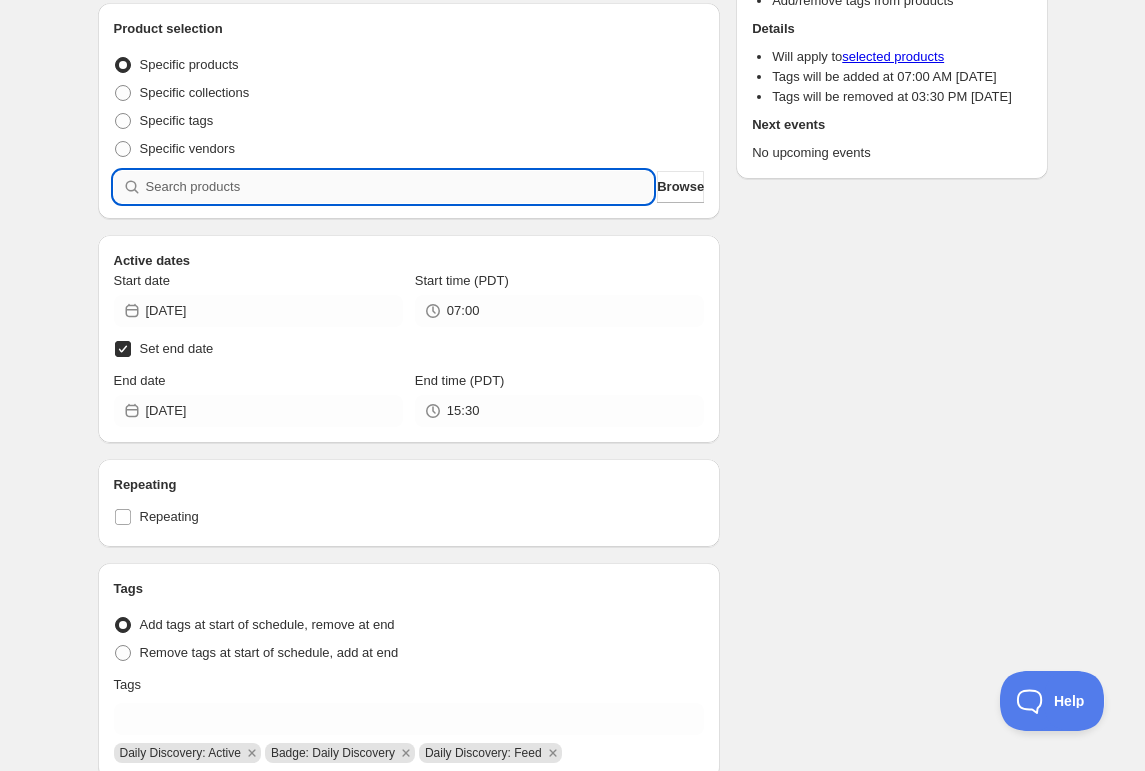 click at bounding box center [400, 187] 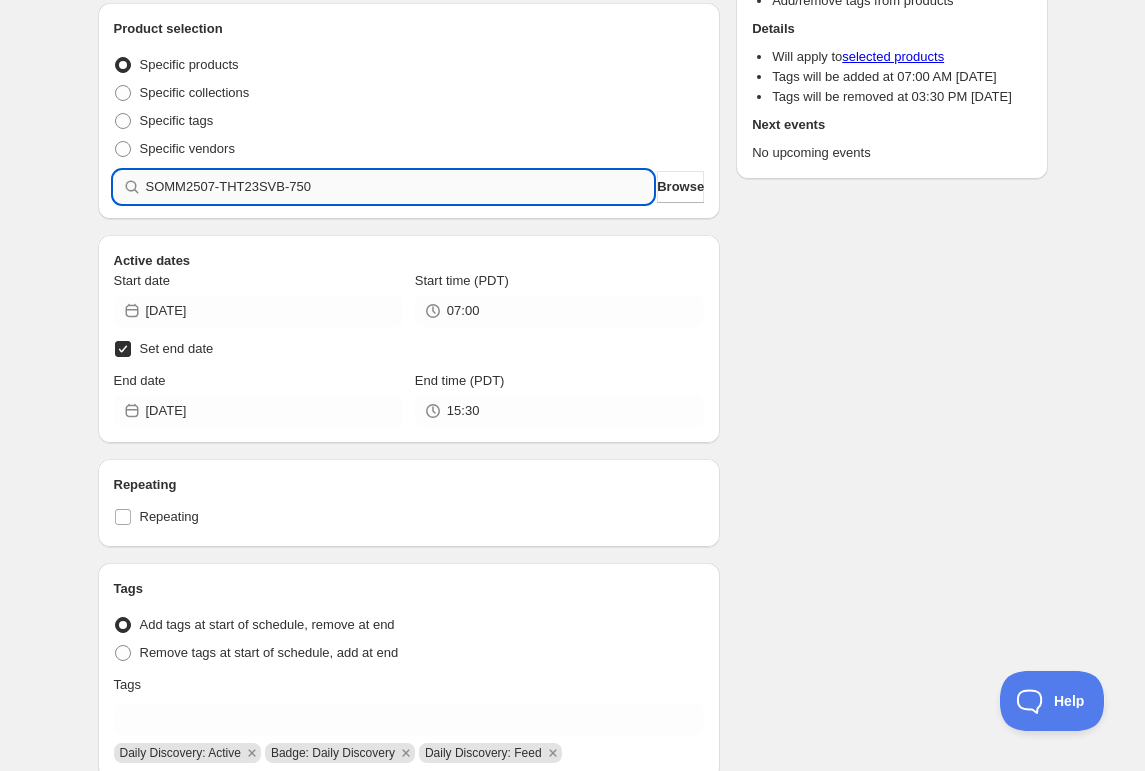 type 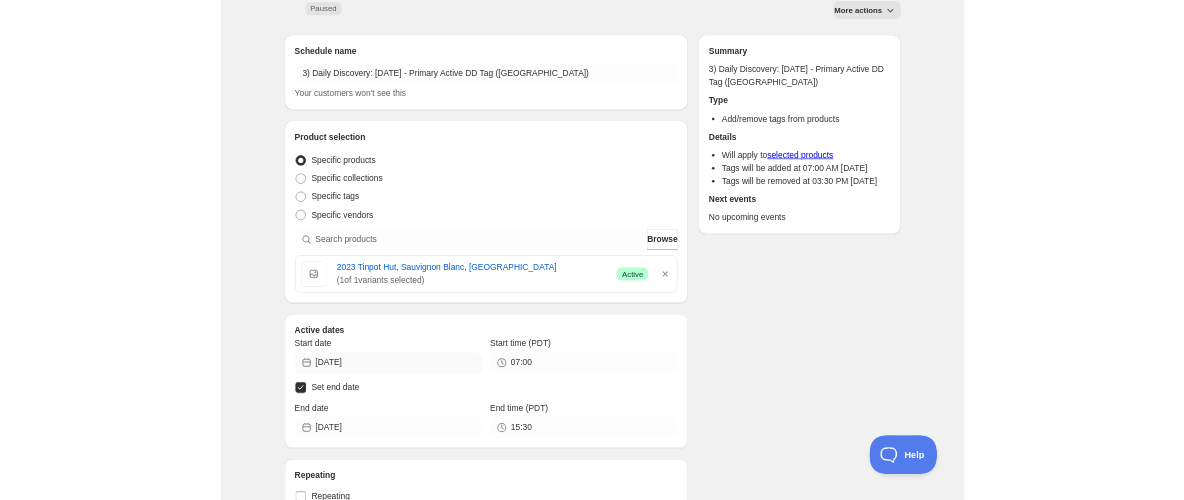 scroll, scrollTop: 66, scrollLeft: 0, axis: vertical 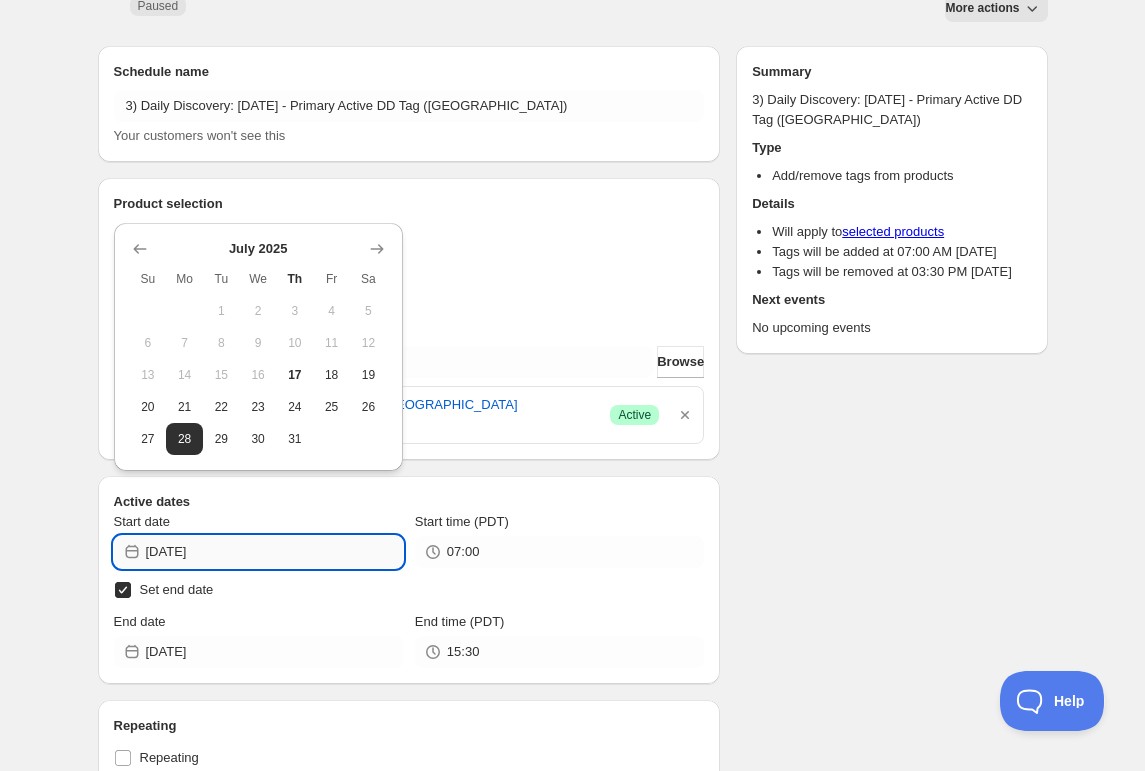 click on "[DATE]" at bounding box center (274, 552) 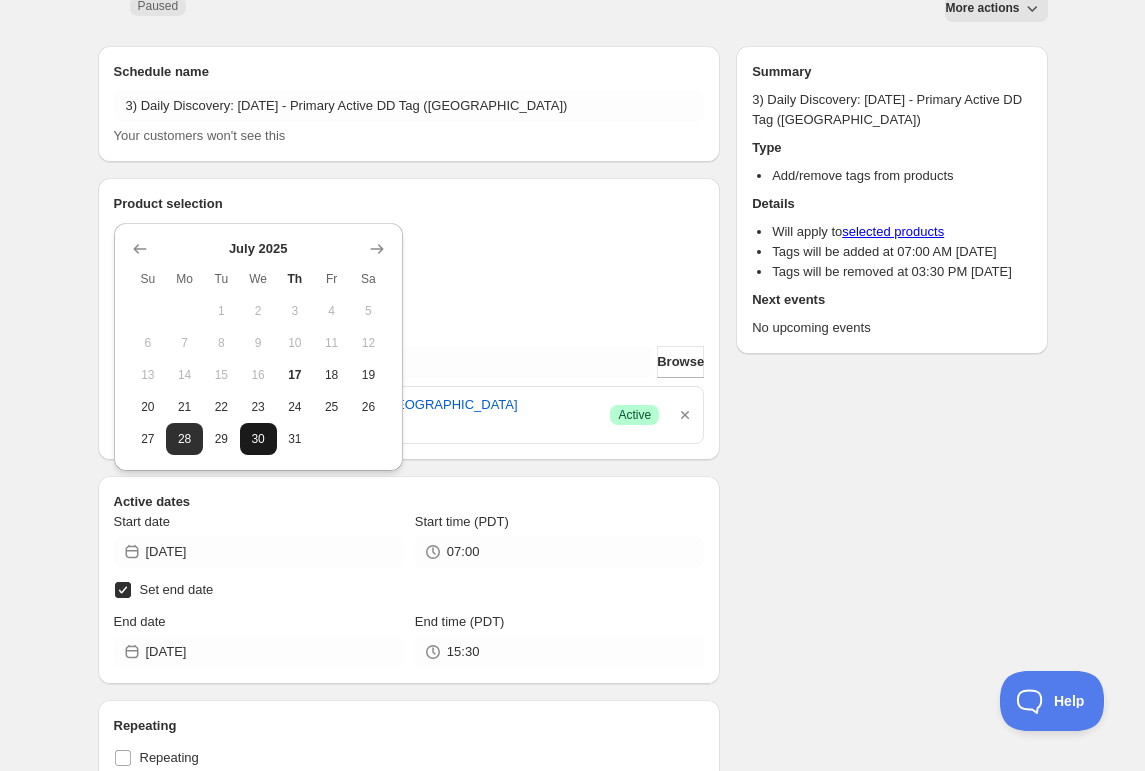 click on "30" at bounding box center [258, 439] 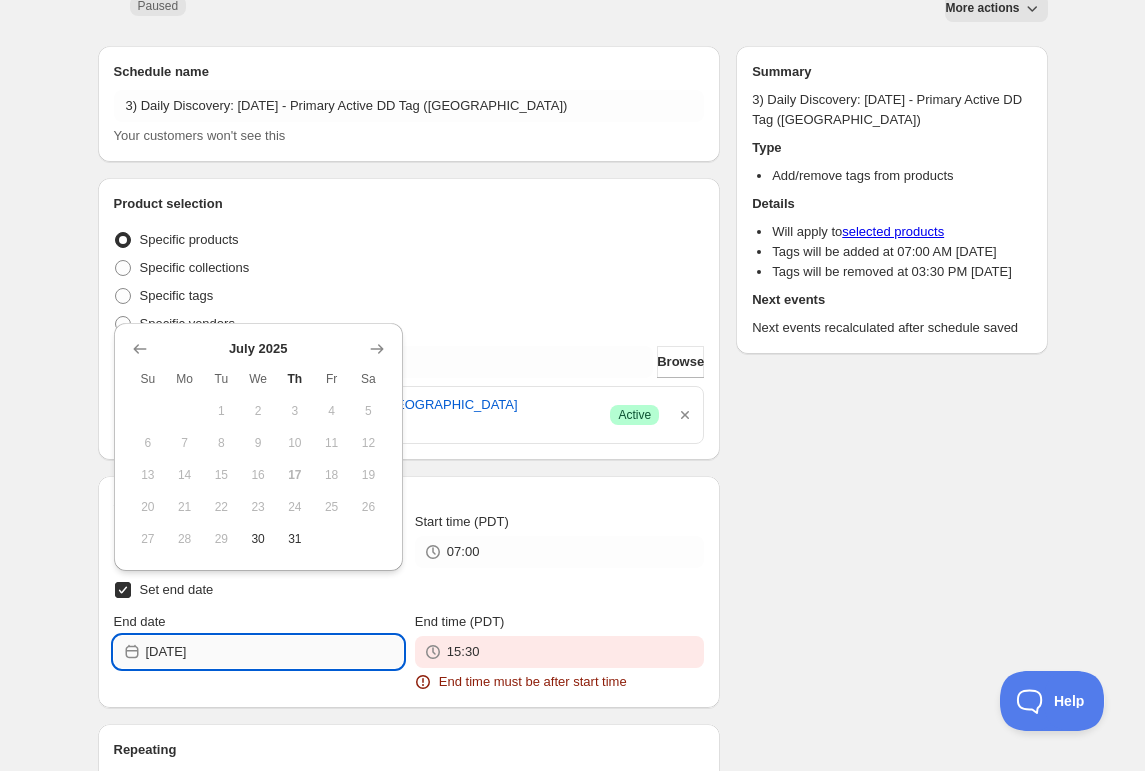 click on "[DATE]" at bounding box center [274, 652] 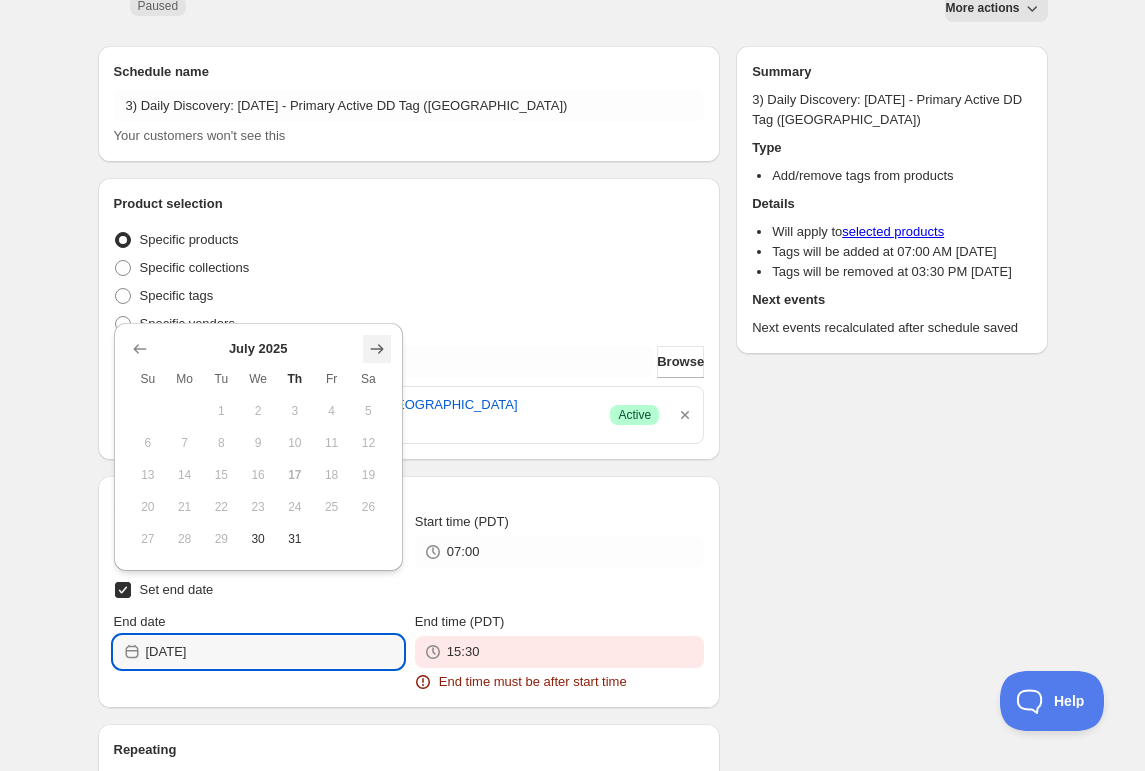 click at bounding box center (377, 349) 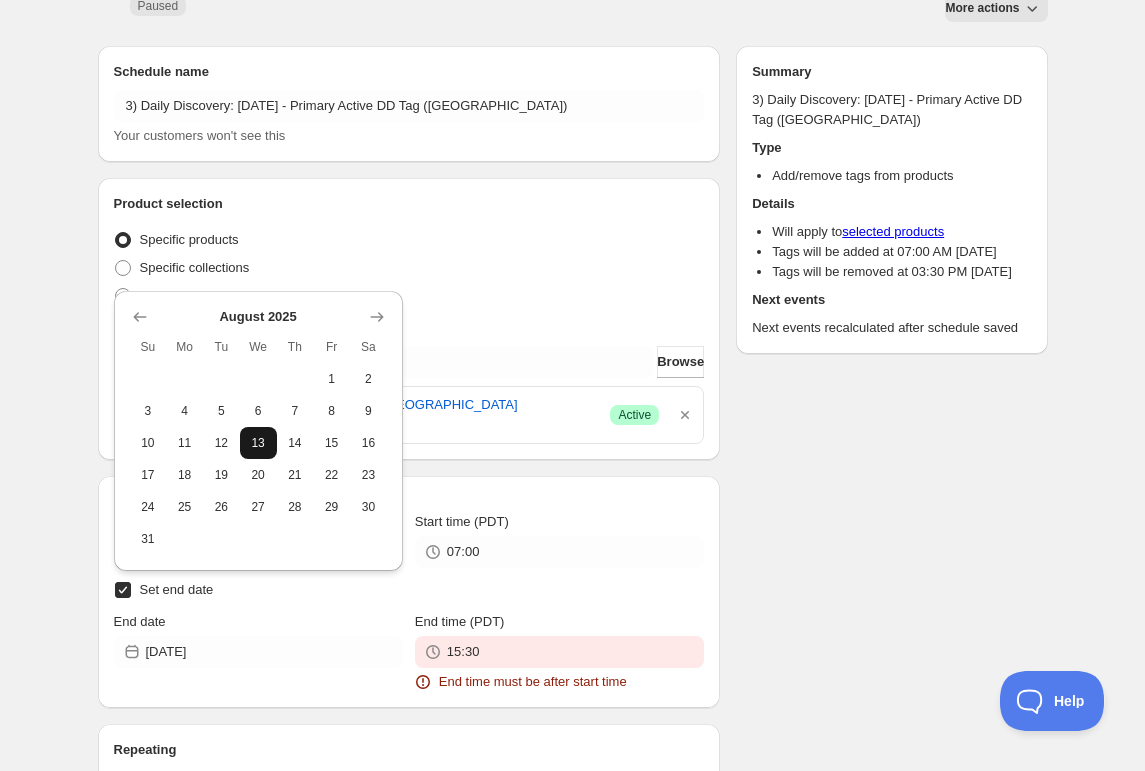 click on "13" at bounding box center [258, 443] 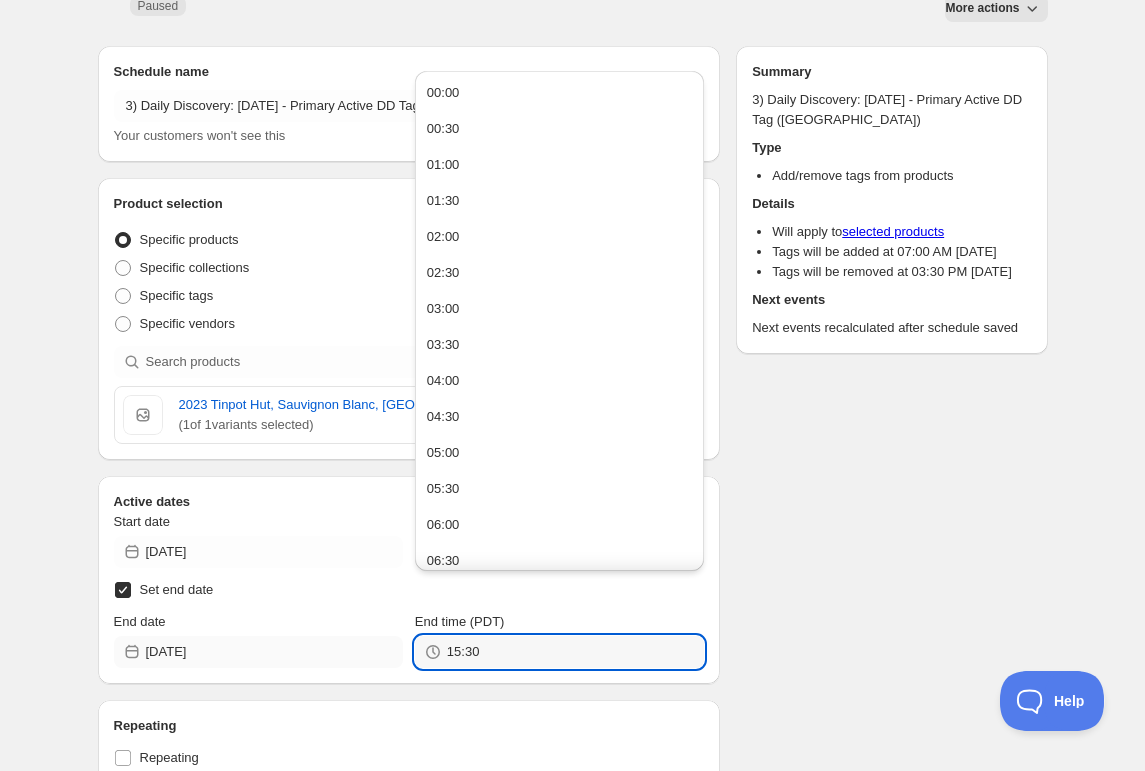 drag, startPoint x: 493, startPoint y: 619, endPoint x: 254, endPoint y: 613, distance: 239.0753 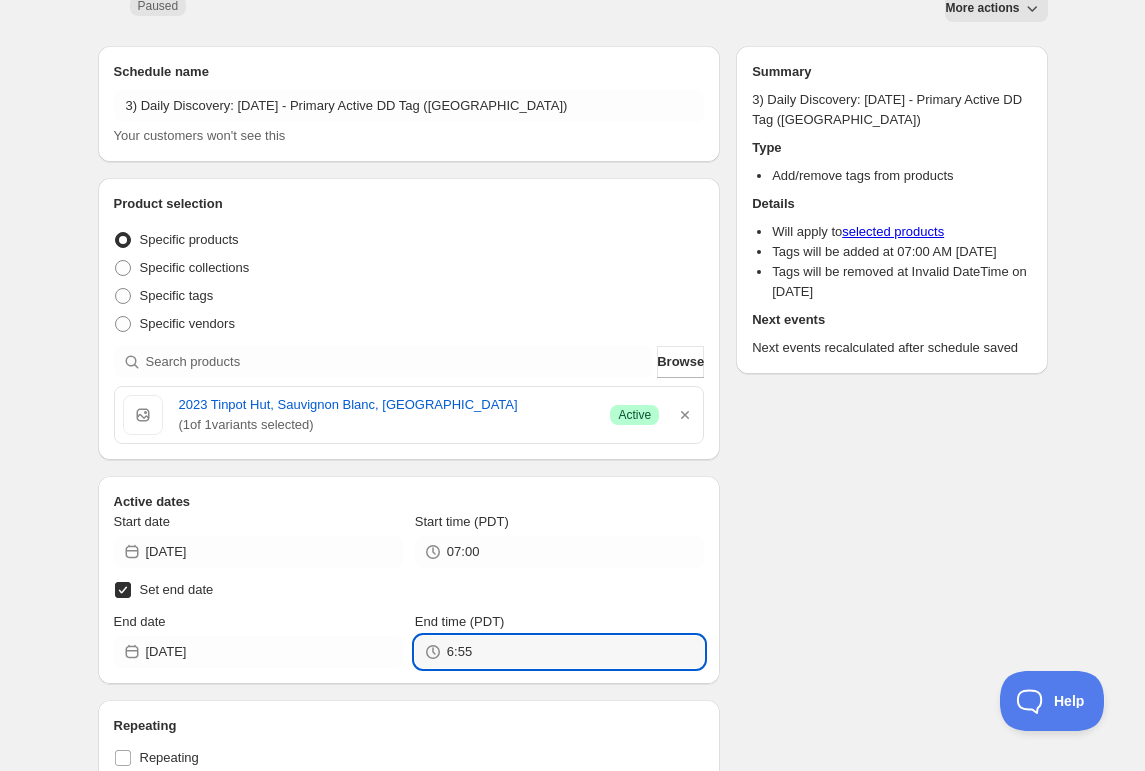 type on "06:55" 